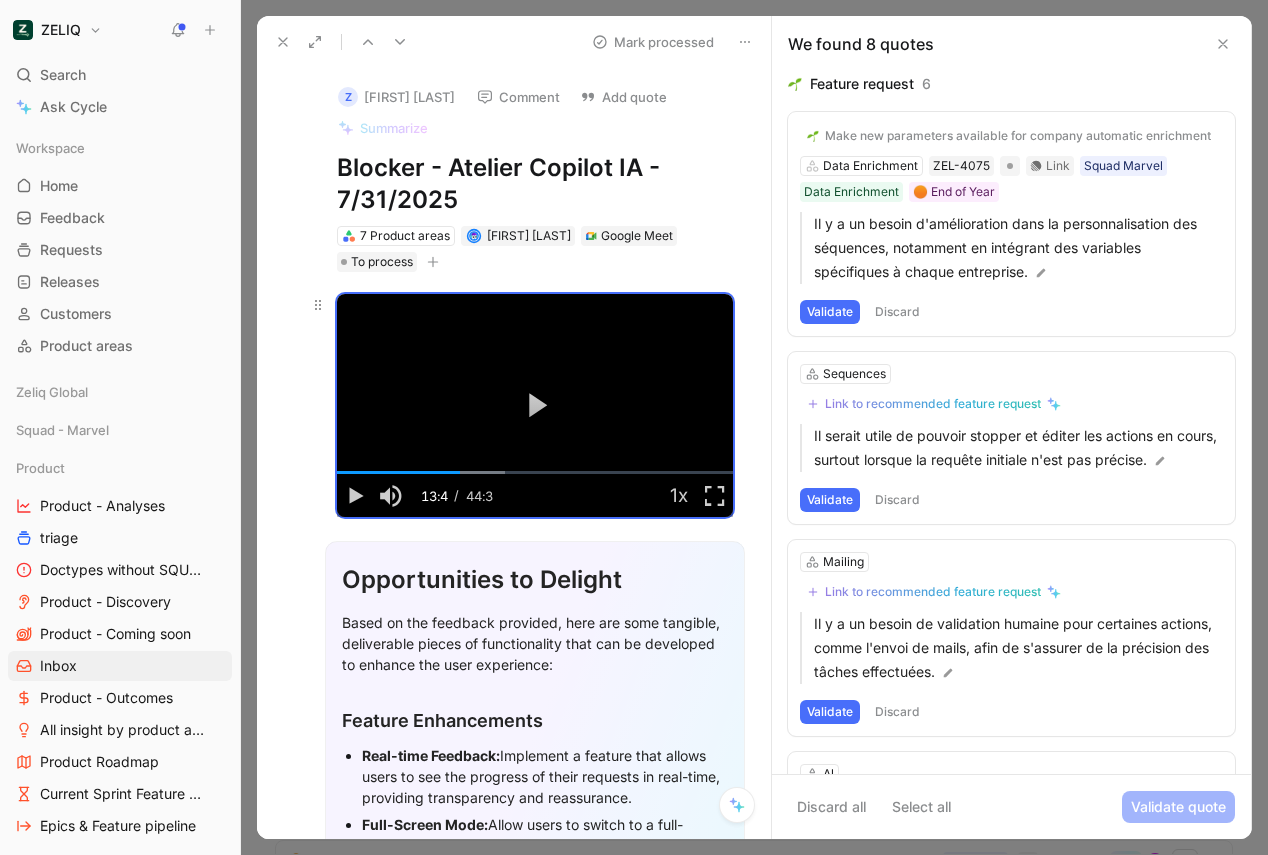scroll, scrollTop: 0, scrollLeft: 0, axis: both 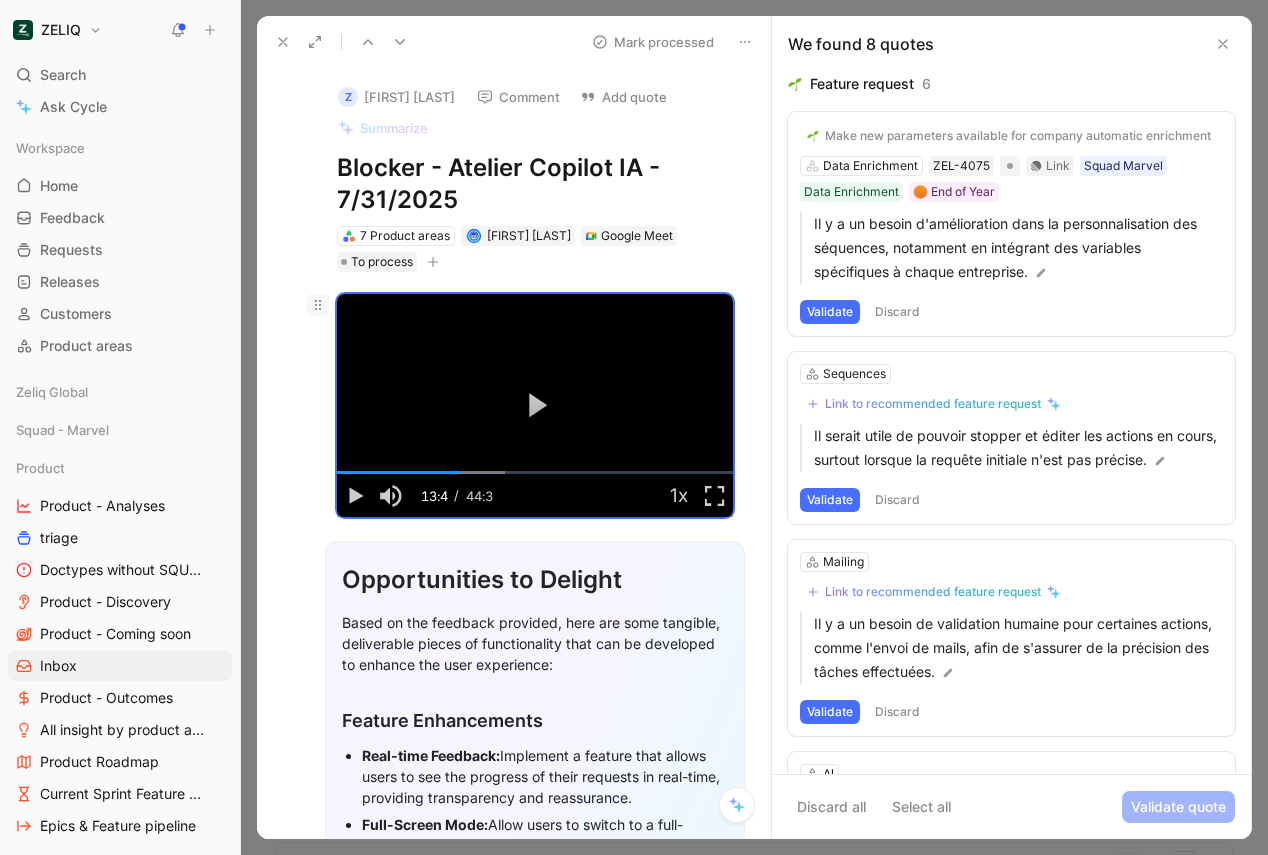 click 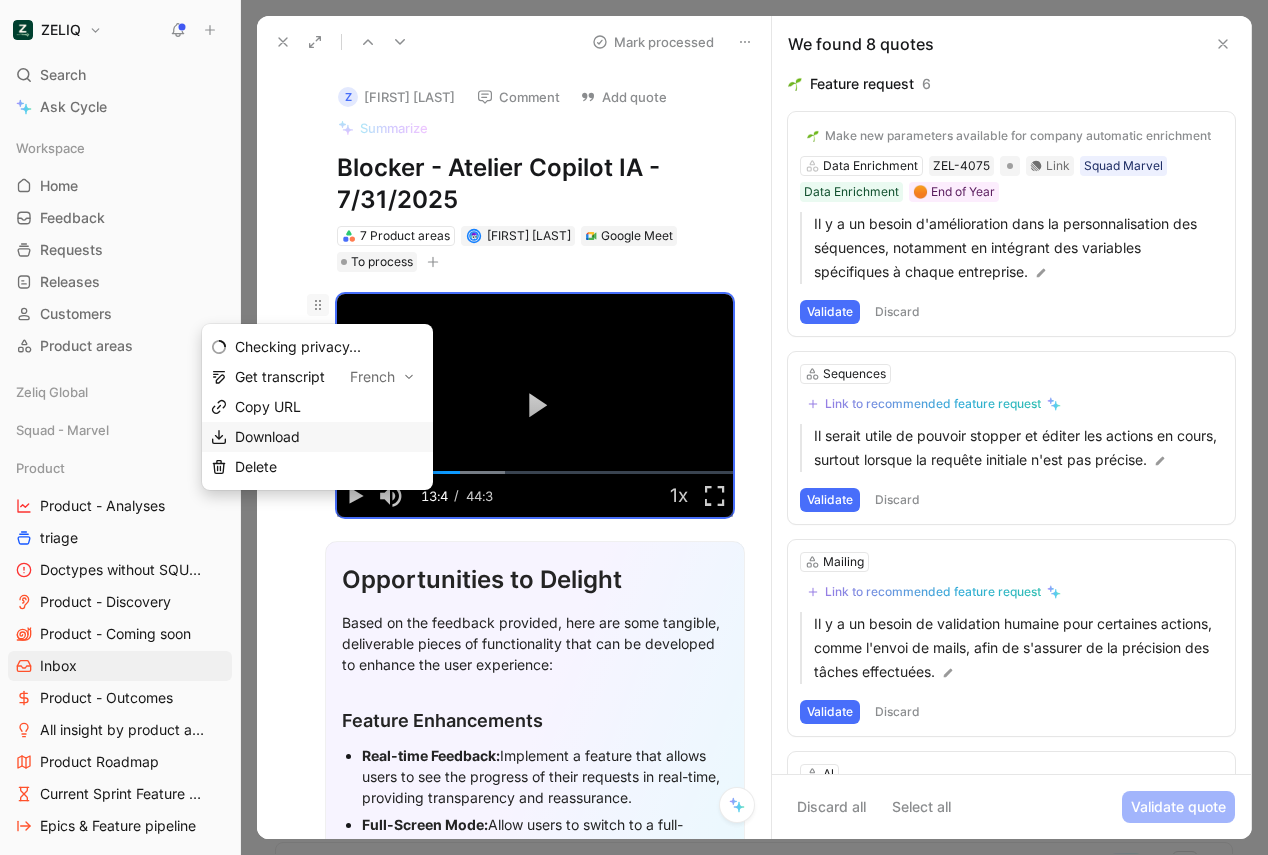 click on "Download" at bounding box center [267, 436] 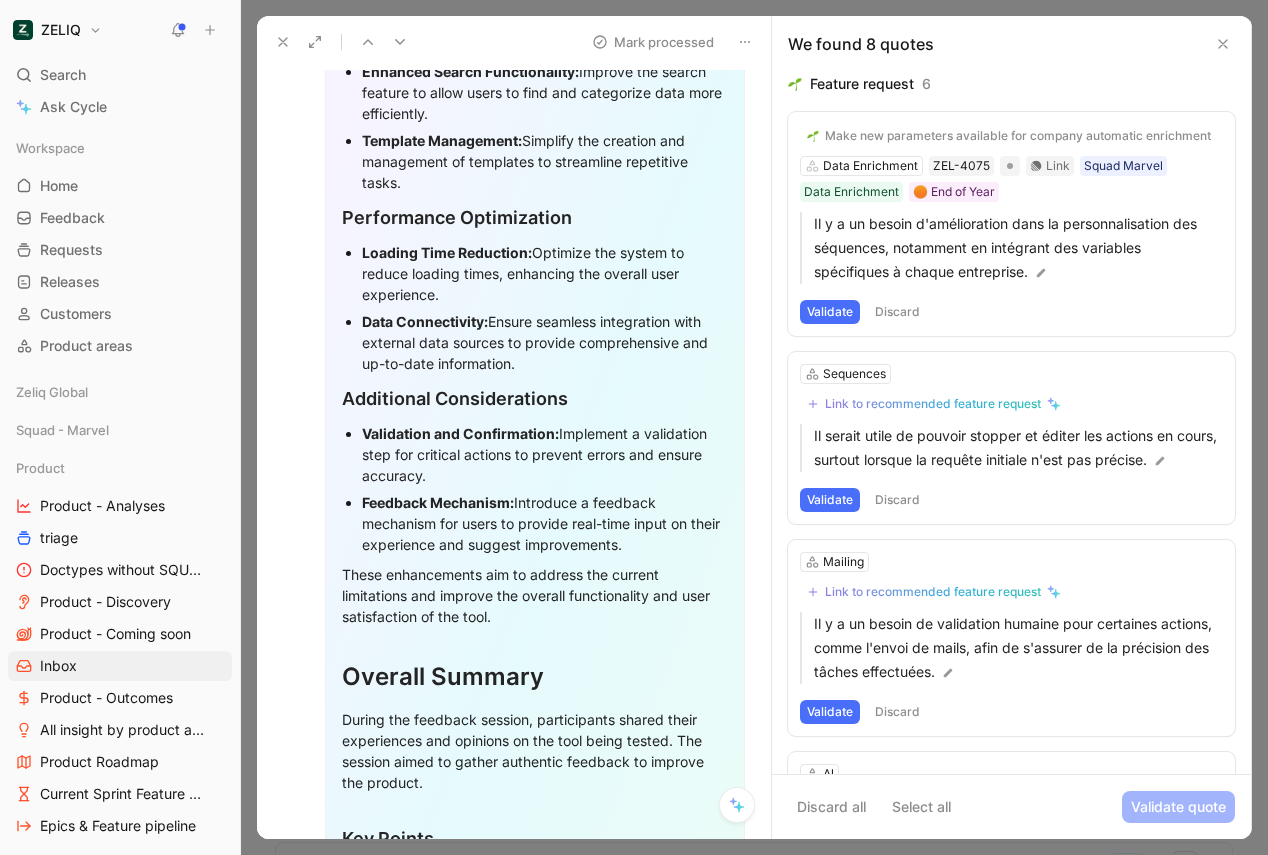 scroll, scrollTop: 0, scrollLeft: 0, axis: both 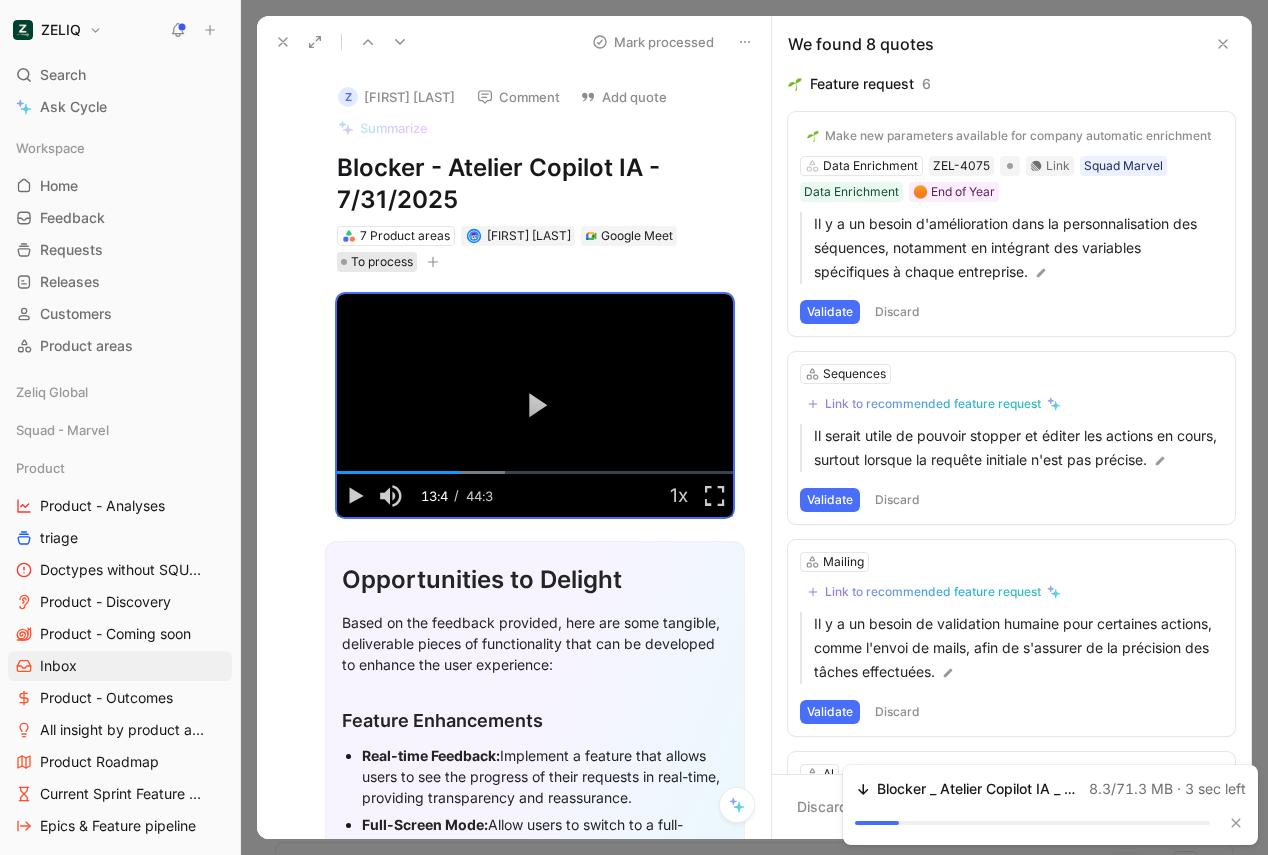 click on "To process" at bounding box center [382, 262] 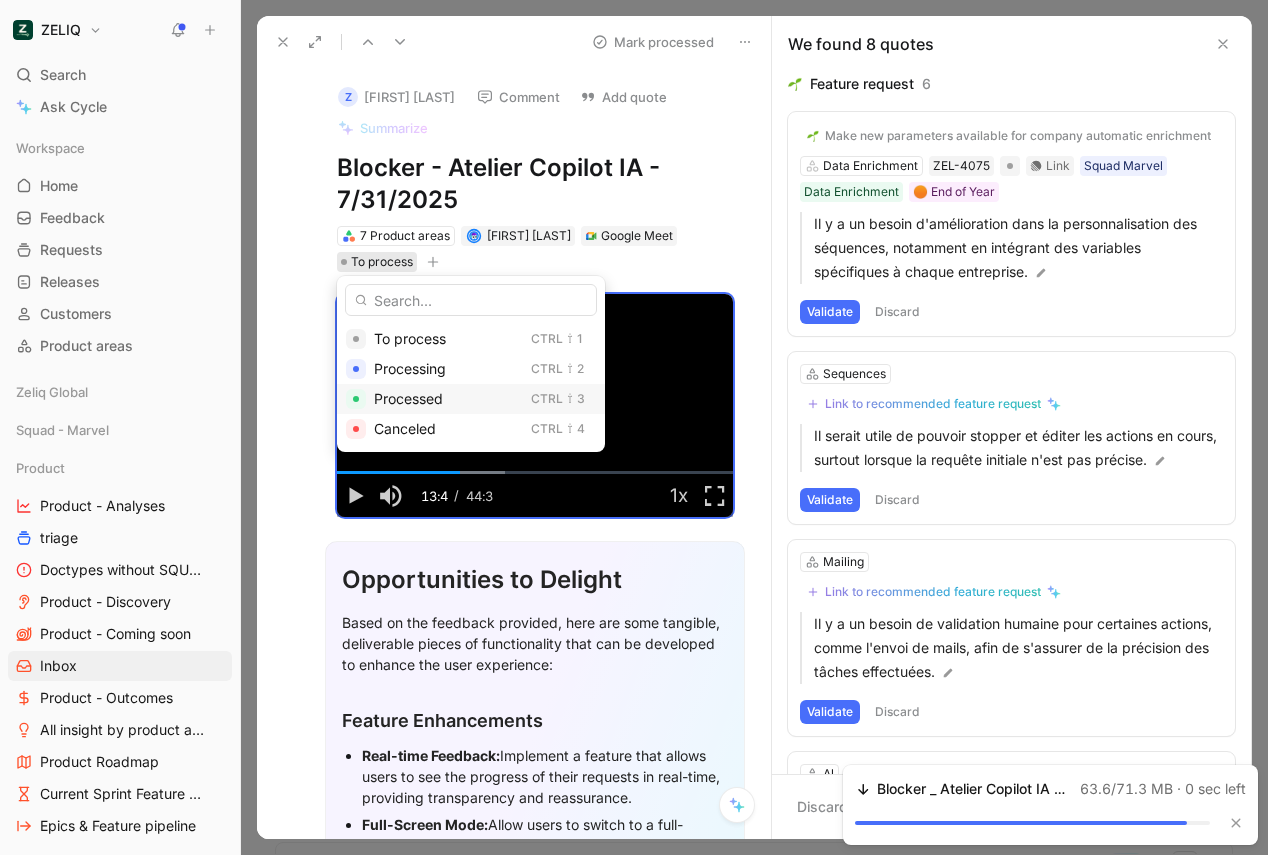 click on "Processed" at bounding box center [408, 398] 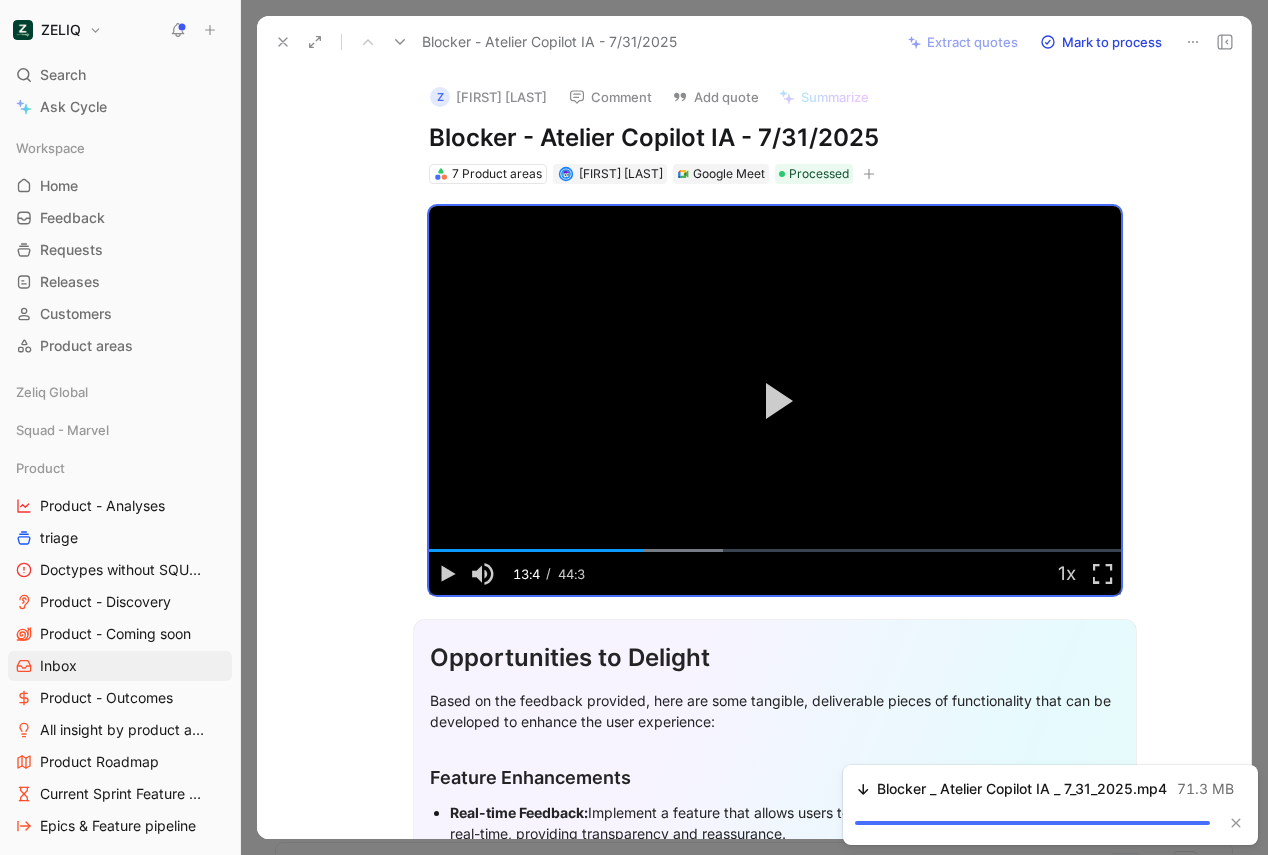 click 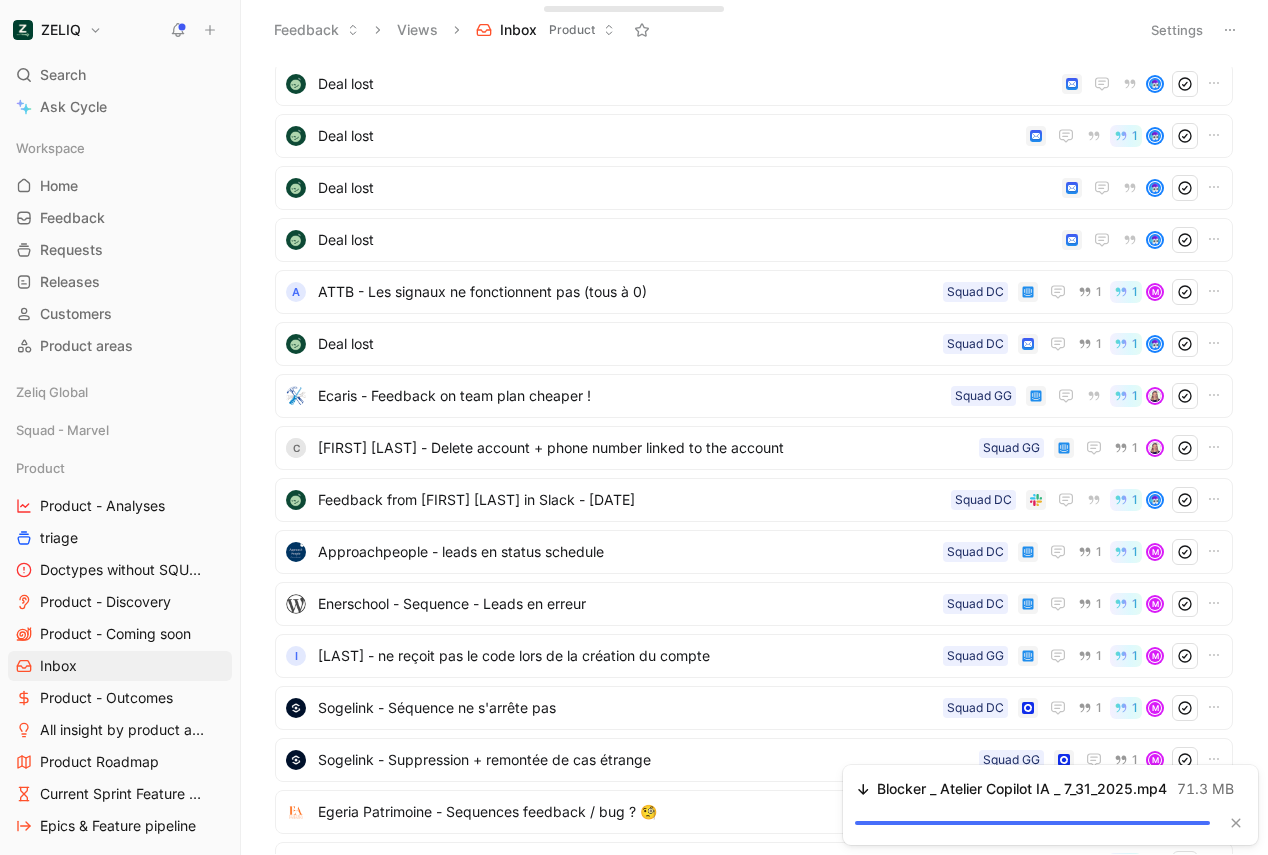 scroll, scrollTop: 0, scrollLeft: 0, axis: both 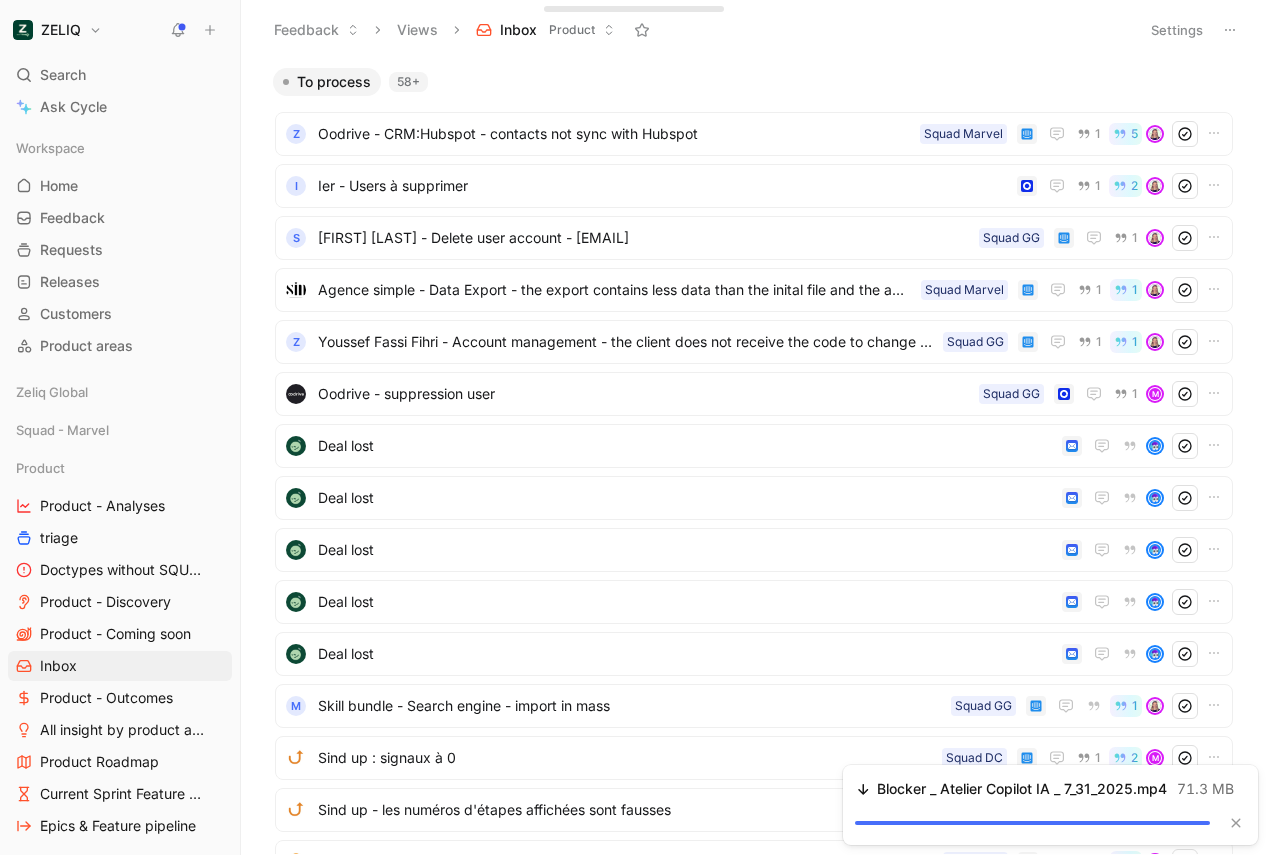 click on "ZELIQ" at bounding box center [61, 30] 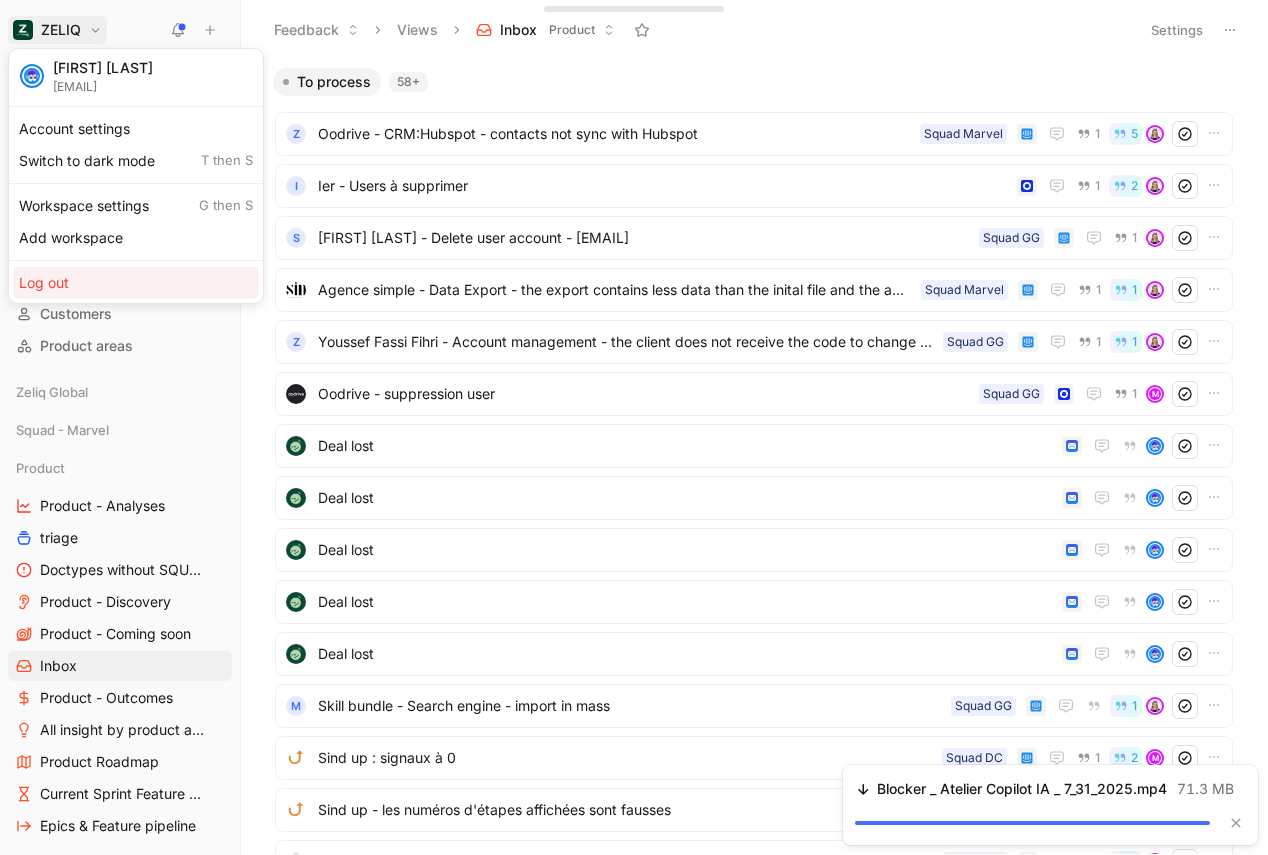 click at bounding box center (634, 427) 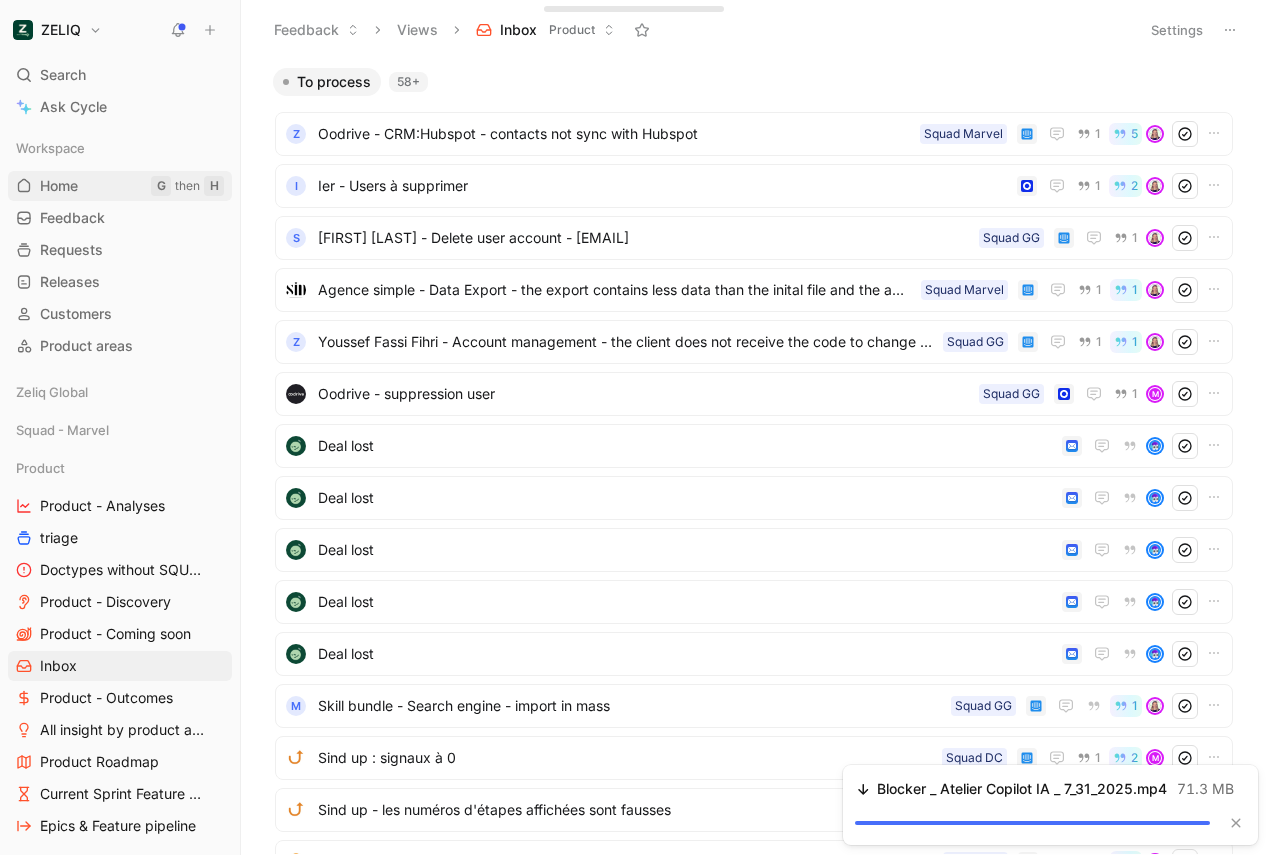 click on "Home" at bounding box center [59, 186] 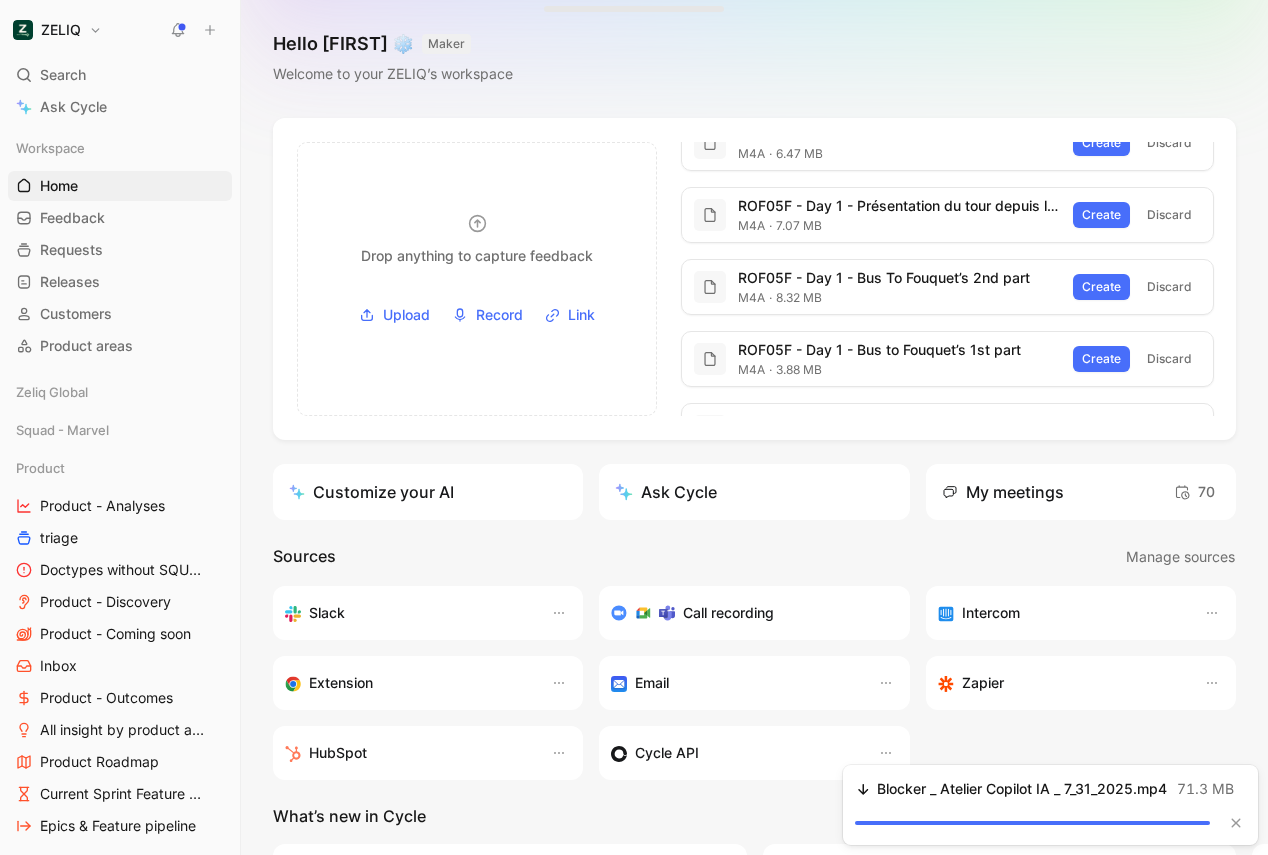 scroll, scrollTop: 76, scrollLeft: 0, axis: vertical 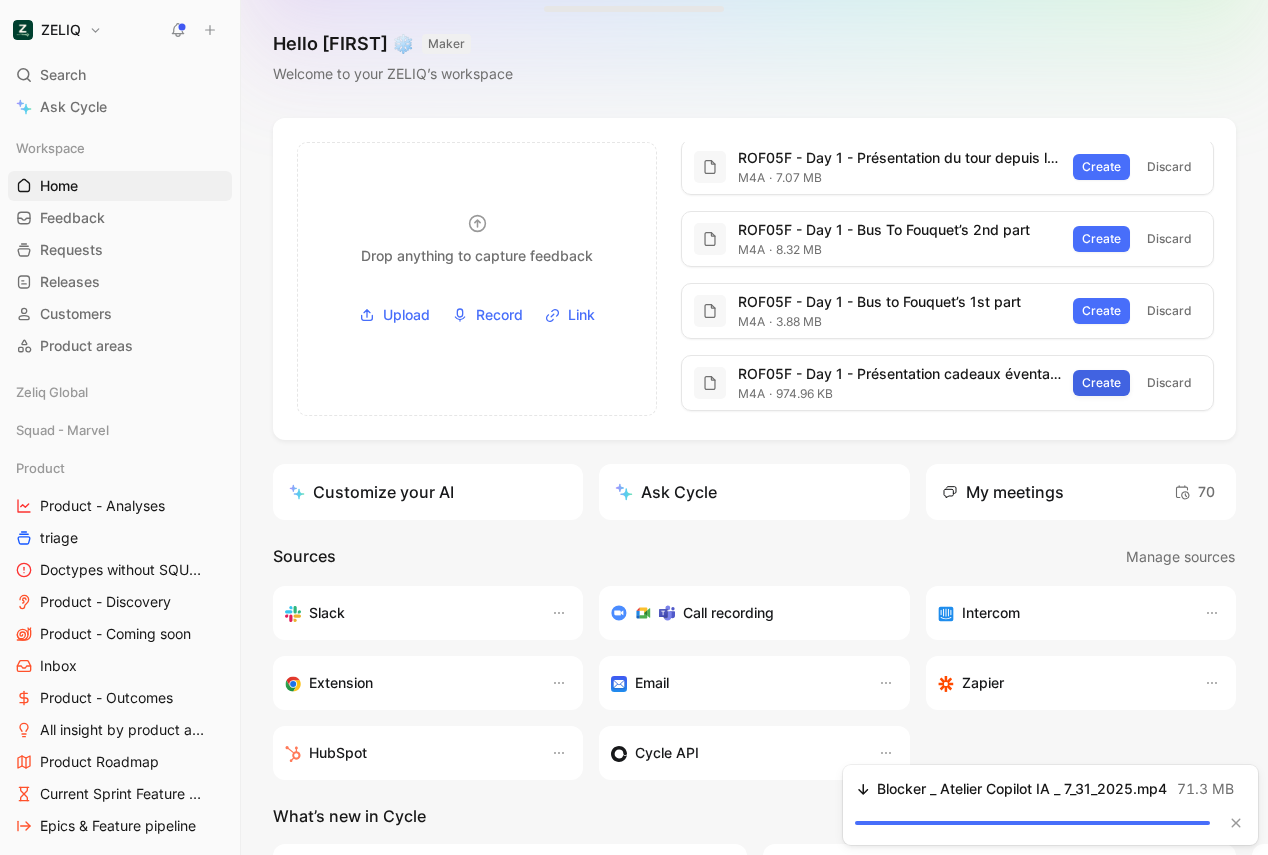 click on "Create" at bounding box center [1101, 383] 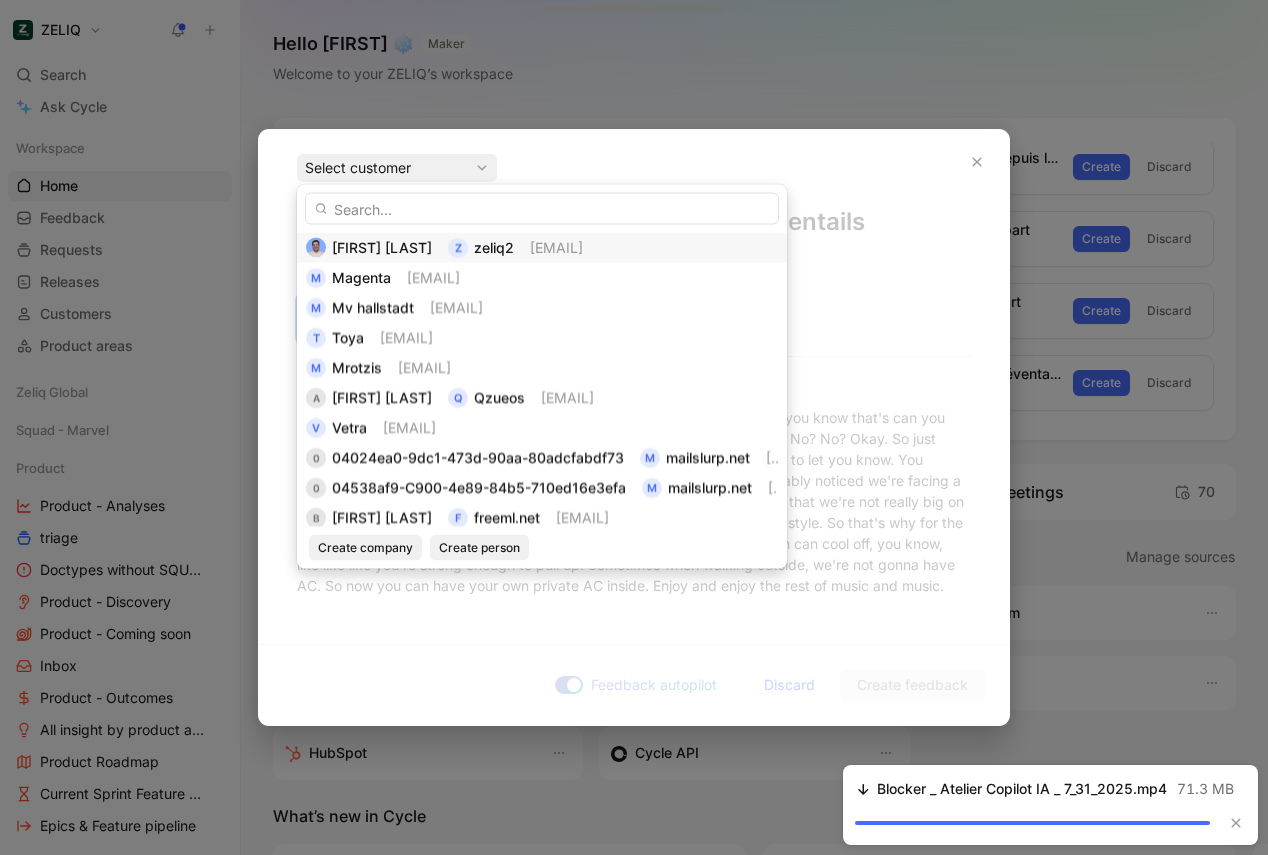 click on "[USERNAME]@[DOMAIN]" at bounding box center (556, 247) 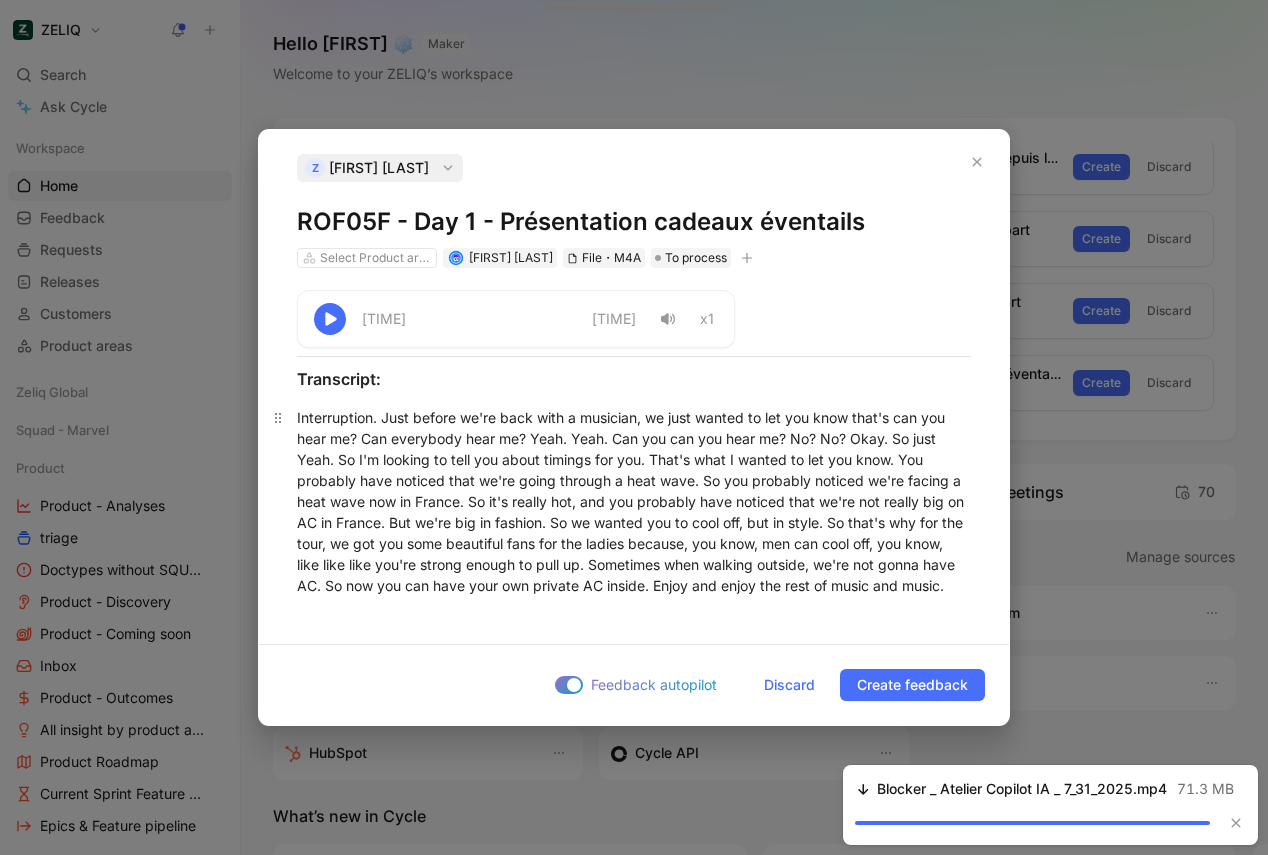 click on "Interruption. Just before we're back with a musician, we just wanted to let you know that's can you hear me? Can everybody hear me? Yeah. Yeah. Can you can you hear me? No? No? Okay. So just Yeah. So I'm looking to tell you about timings for you. That's what I wanted to let you know. You probably have noticed that we're going through a heat wave. So you probably noticed we're facing a heat wave now in France. So it's really hot, and you probably have noticed that we're not really big on AC in France. But we're big in fashion. So we wanted you to cool off, but in style. So that's why for the tour, we got you some beautiful fans for the ladies because, you know, men can cool off, you know, like like like you're strong enough to pull up. Sometimes when walking outside, we're not gonna have AC. So now you can have your own private AC inside. Enjoy and enjoy the rest of music and music." at bounding box center [634, 501] 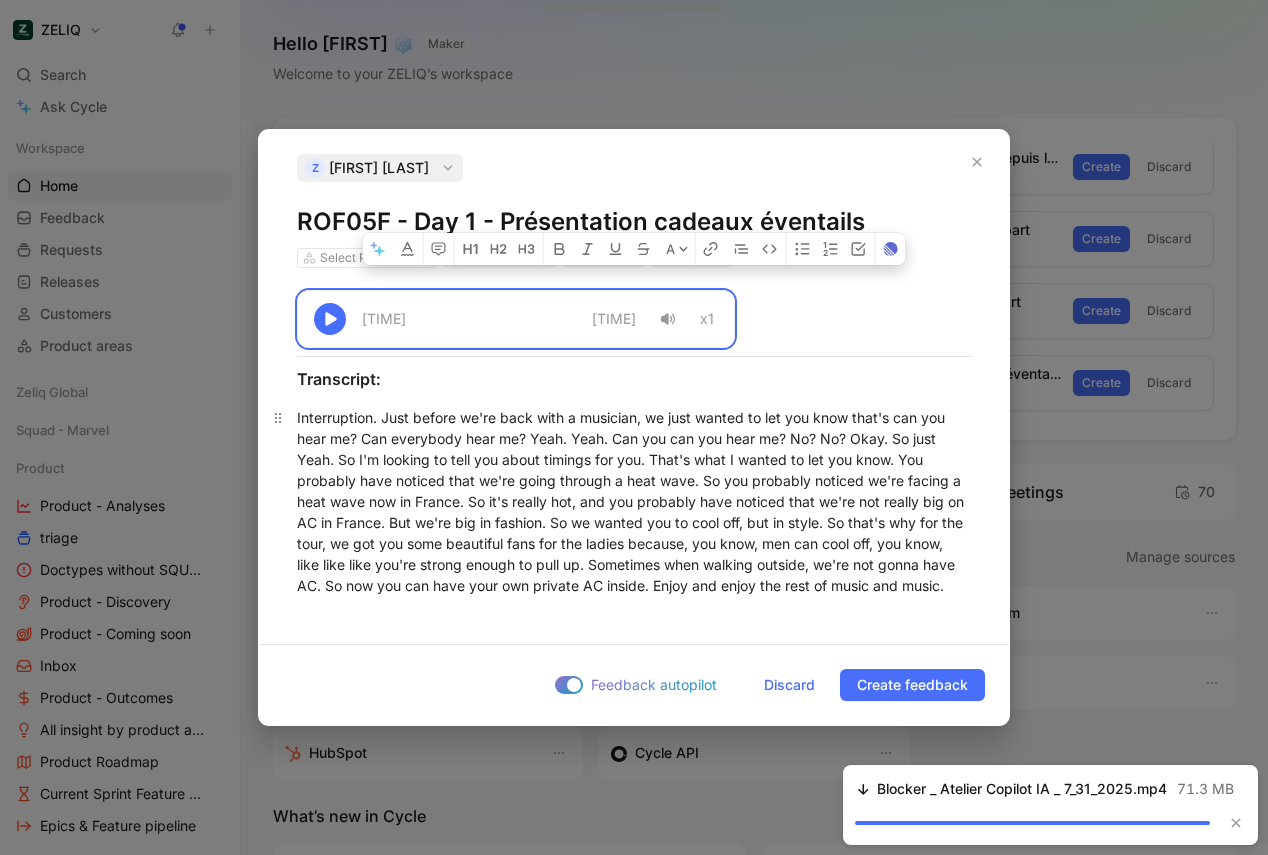click on "Interruption. Just before we're back with a musician, we just wanted to let you know that's can you hear me? Can everybody hear me? Yeah. Yeah. Can you can you hear me? No? No? Okay. So just Yeah. So I'm looking to tell you about timings for you. That's what I wanted to let you know. You probably have noticed that we're going through a heat wave. So you probably noticed we're facing a heat wave now in France. So it's really hot, and you probably have noticed that we're not really big on AC in France. But we're big in fashion. So we wanted you to cool off, but in style. So that's why for the tour, we got you some beautiful fans for the ladies because, you know, men can cool off, you know, like like like you're strong enough to pull up. Sometimes when walking outside, we're not gonna have AC. So now you can have your own private AC inside. Enjoy and enjoy the rest of music and music." at bounding box center [634, 501] 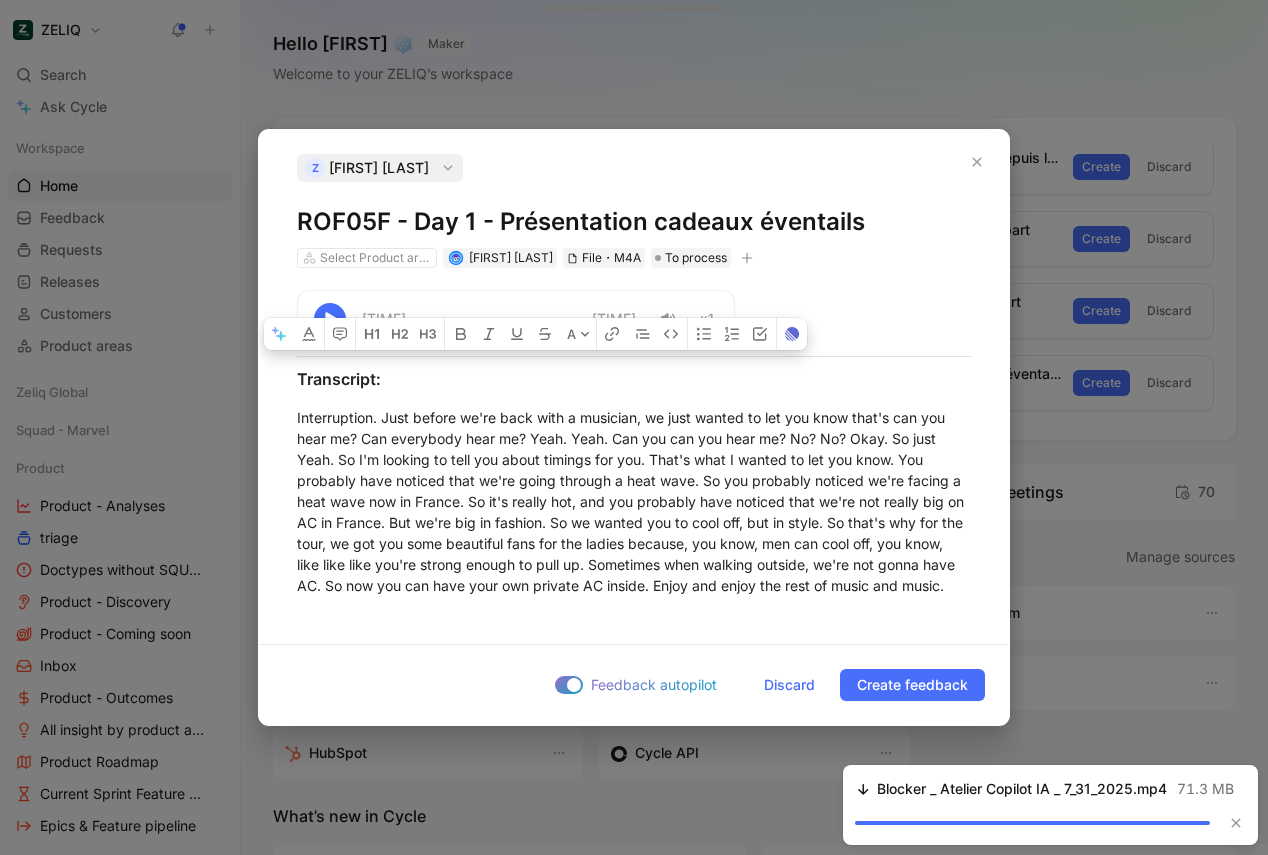 drag, startPoint x: 299, startPoint y: 367, endPoint x: 441, endPoint y: 646, distance: 313.0575 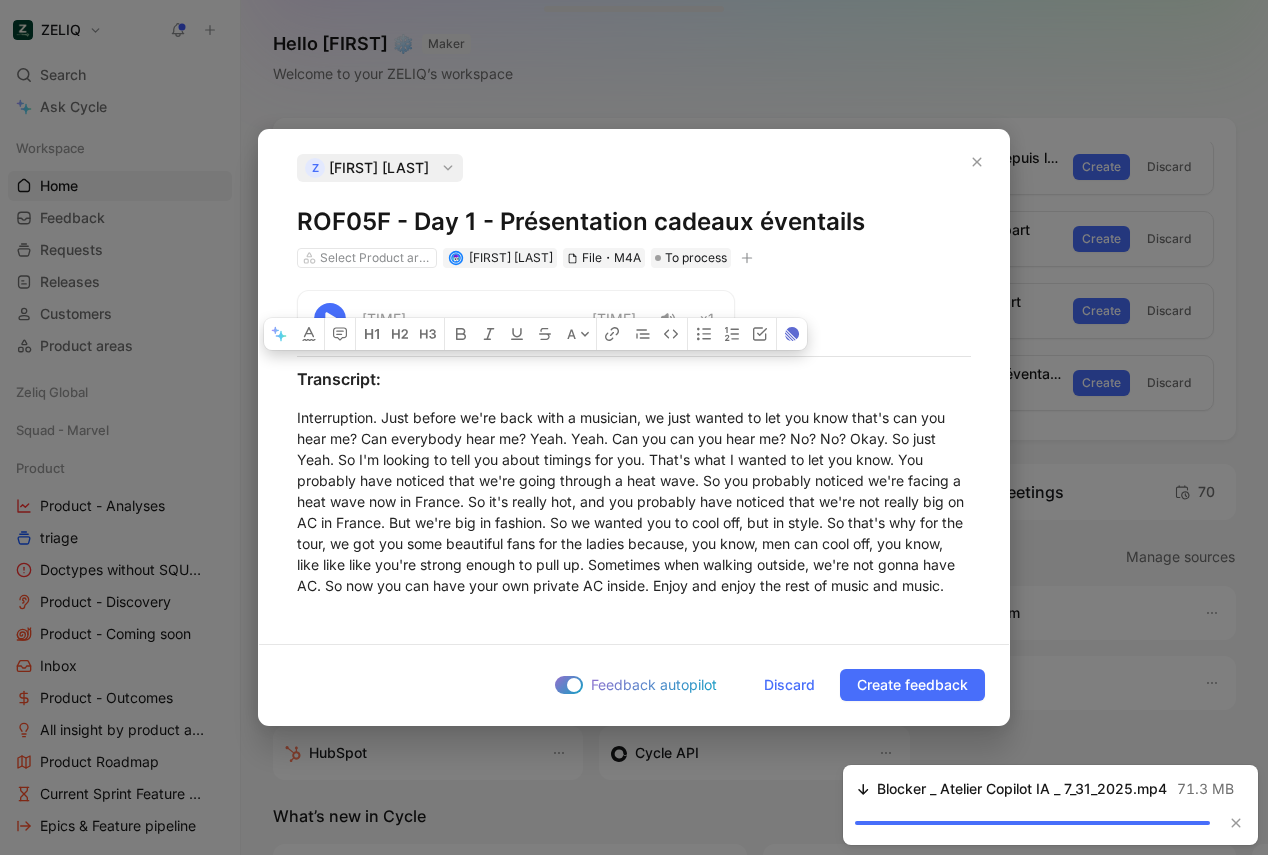 click on "z Bastien IZZO ROF05F - Day 1 - Présentation cadeaux éventails Select Product areas Bastien IZZO File・M4A To process A 01:55 -01:55 x1 Transcript: Feedback autopilot Discard Create feedback" at bounding box center [634, 427] 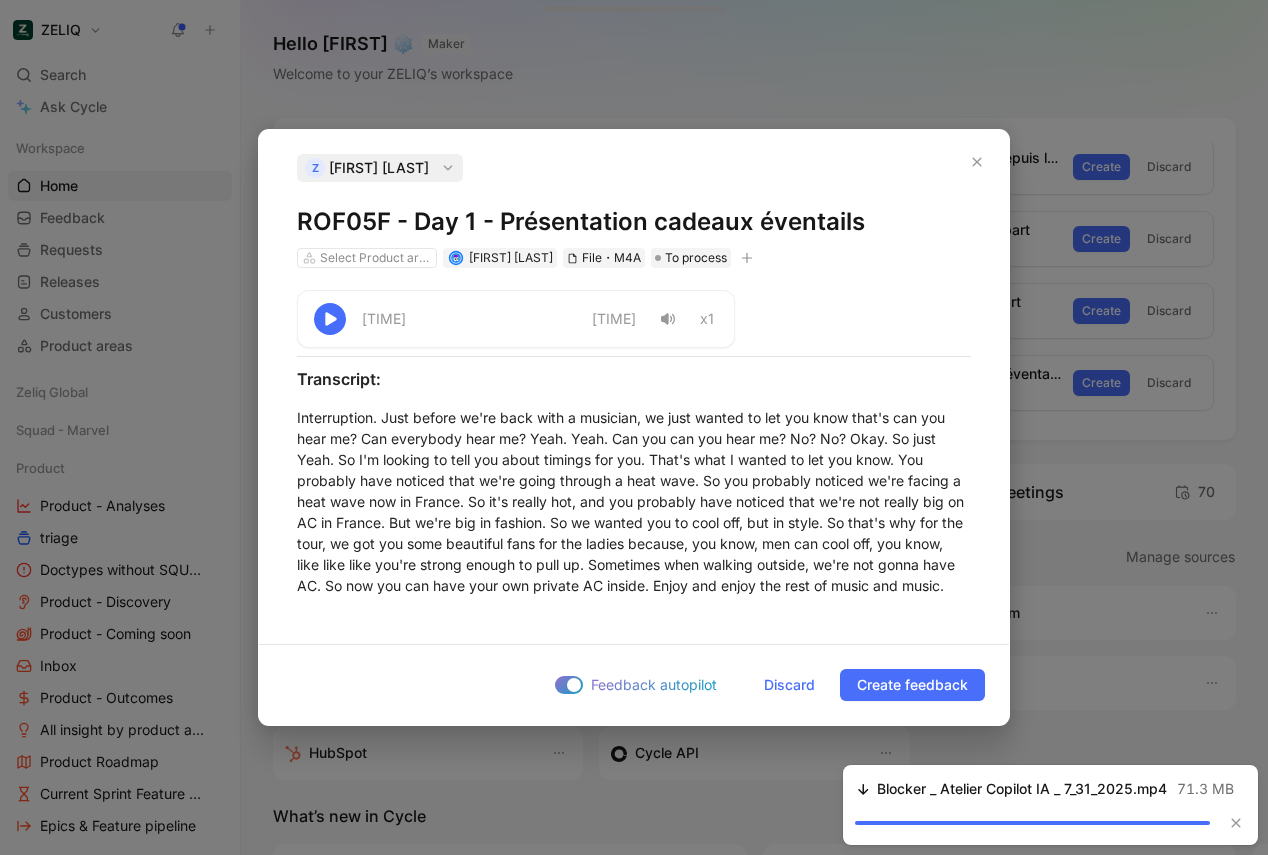 click on "z Bastien IZZO ROF05F - Day 1 - Présentation cadeaux éventails Select Product areas Bastien IZZO File・M4A To process" at bounding box center [634, 211] 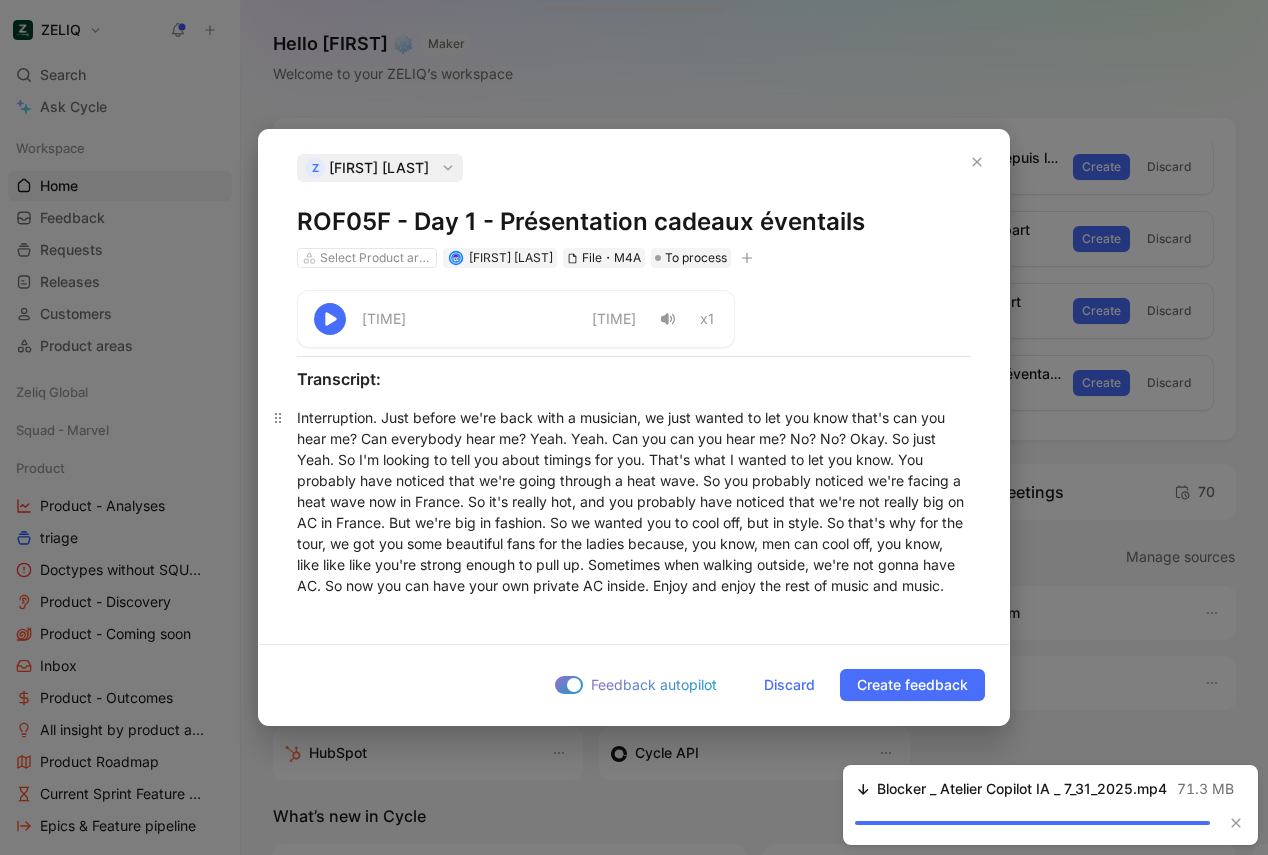 click on "Interruption. Just before we're back with a musician, we just wanted to let you know that's can you hear me? Can everybody hear me? Yeah. Yeah. Can you can you hear me? No? No? Okay. So just Yeah. So I'm looking to tell you about timings for you. That's what I wanted to let you know. You probably have noticed that we're going through a heat wave. So you probably noticed we're facing a heat wave now in France. So it's really hot, and you probably have noticed that we're not really big on AC in France. But we're big in fashion. So we wanted you to cool off, but in style. So that's why for the tour, we got you some beautiful fans for the ladies because, you know, men can cool off, you know, like like like you're strong enough to pull up. Sometimes when walking outside, we're not gonna have AC. So now you can have your own private AC inside. Enjoy and enjoy the rest of music and music." at bounding box center (634, 501) 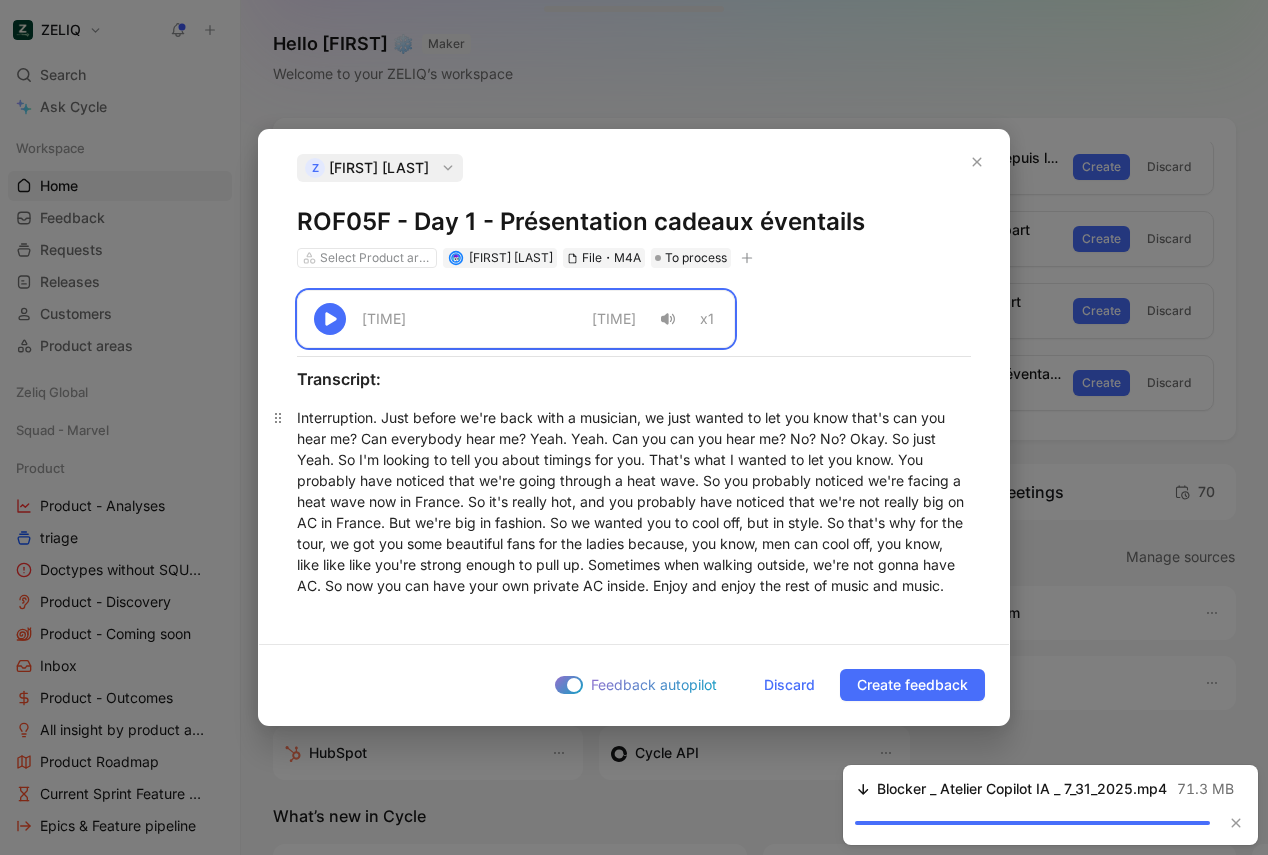 copy on "01:55 -01:55 x1 Transcript: Interruption. Just before we're back with a musician, we just wanted to let you know that's can you hear me? Can everybody hear me? Yeah. Yeah. Can you can you hear me? No? No? Okay. So just Yeah. So I'm looking to tell you about timings for you. That's what I wanted to let you know. You probably have noticed that we're going through a heat wave. So you probably noticed we're facing a heat wave now in France. So it's really hot, and you probably have noticed that we're not really big on AC in France. But we're big in fashion. So we wanted you to cool off, but in style. So that's why for the tour, we got you some beautiful fans for the ladies because, you know, men can cool off, you know, like like like you're strong enough to pull up. Sometimes when walking outside, we're not gonna have AC. So now you can have your own private AC inside. Enjoy and enjoy the rest of music and music." 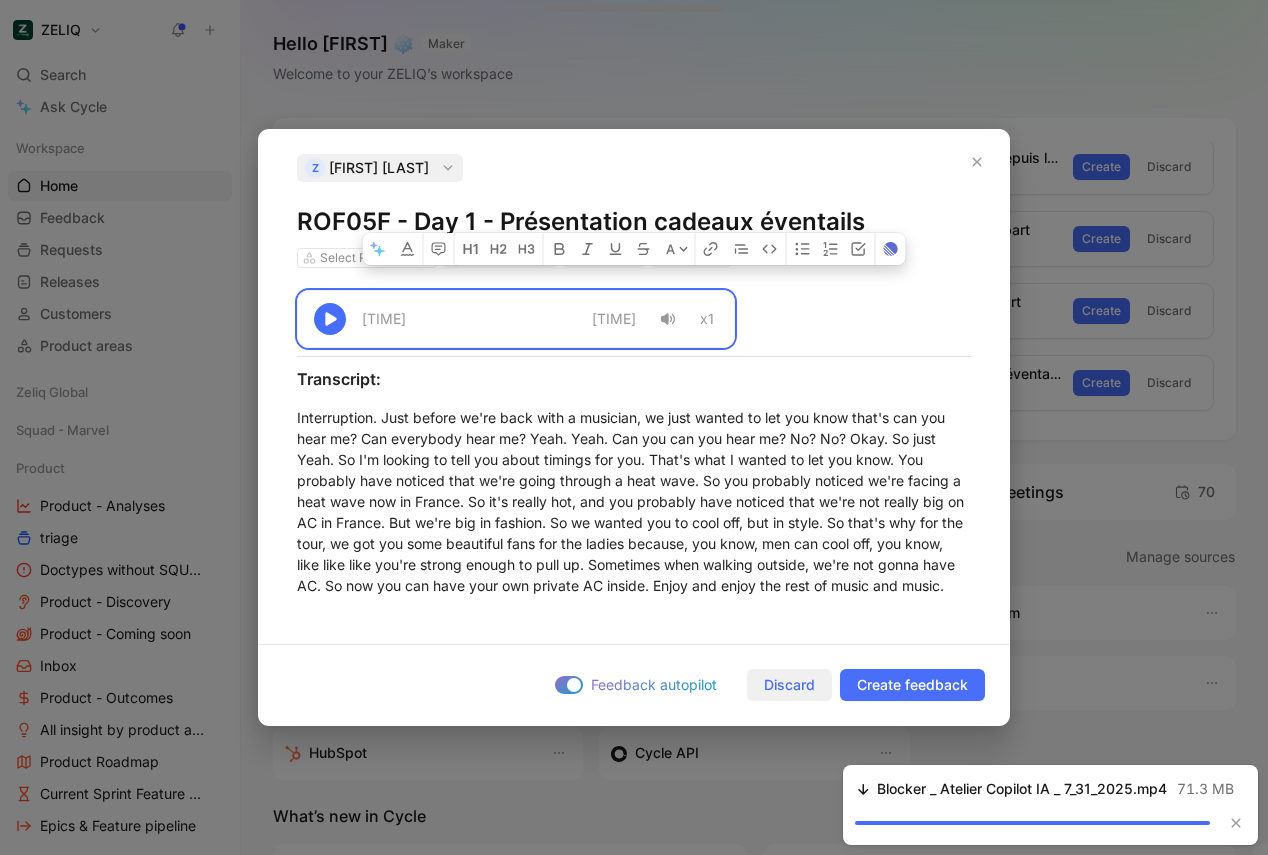 click on "Discard" at bounding box center [789, 685] 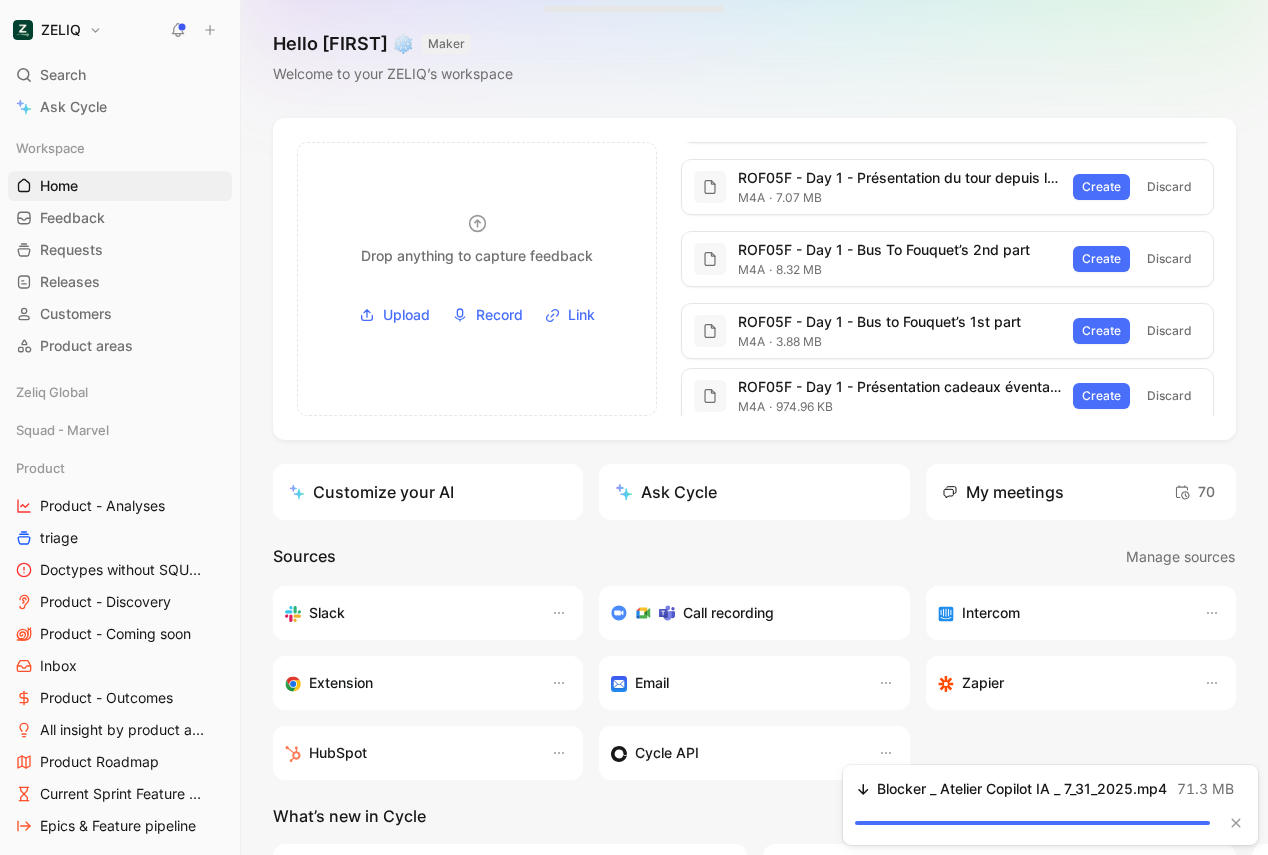 scroll, scrollTop: 4, scrollLeft: 0, axis: vertical 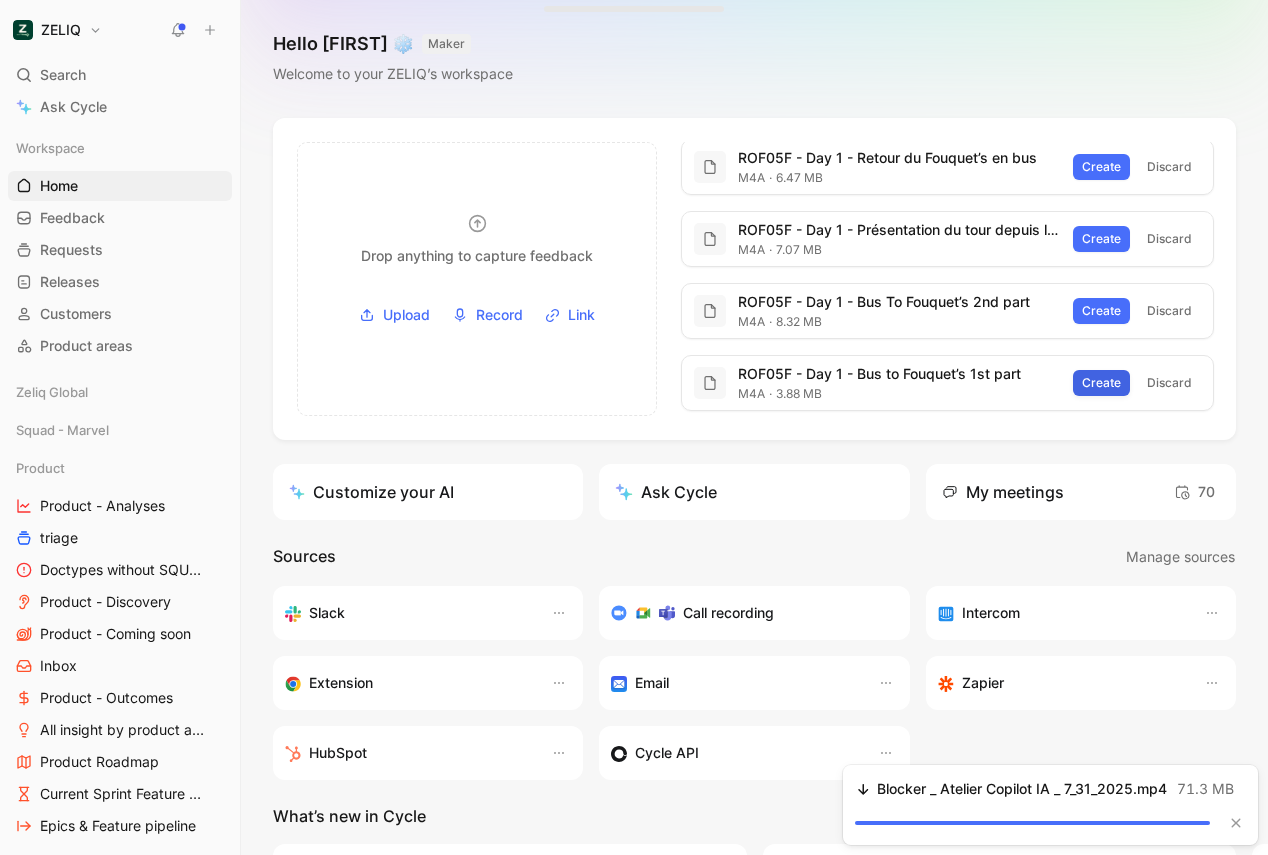 click on "Create" at bounding box center (1101, 383) 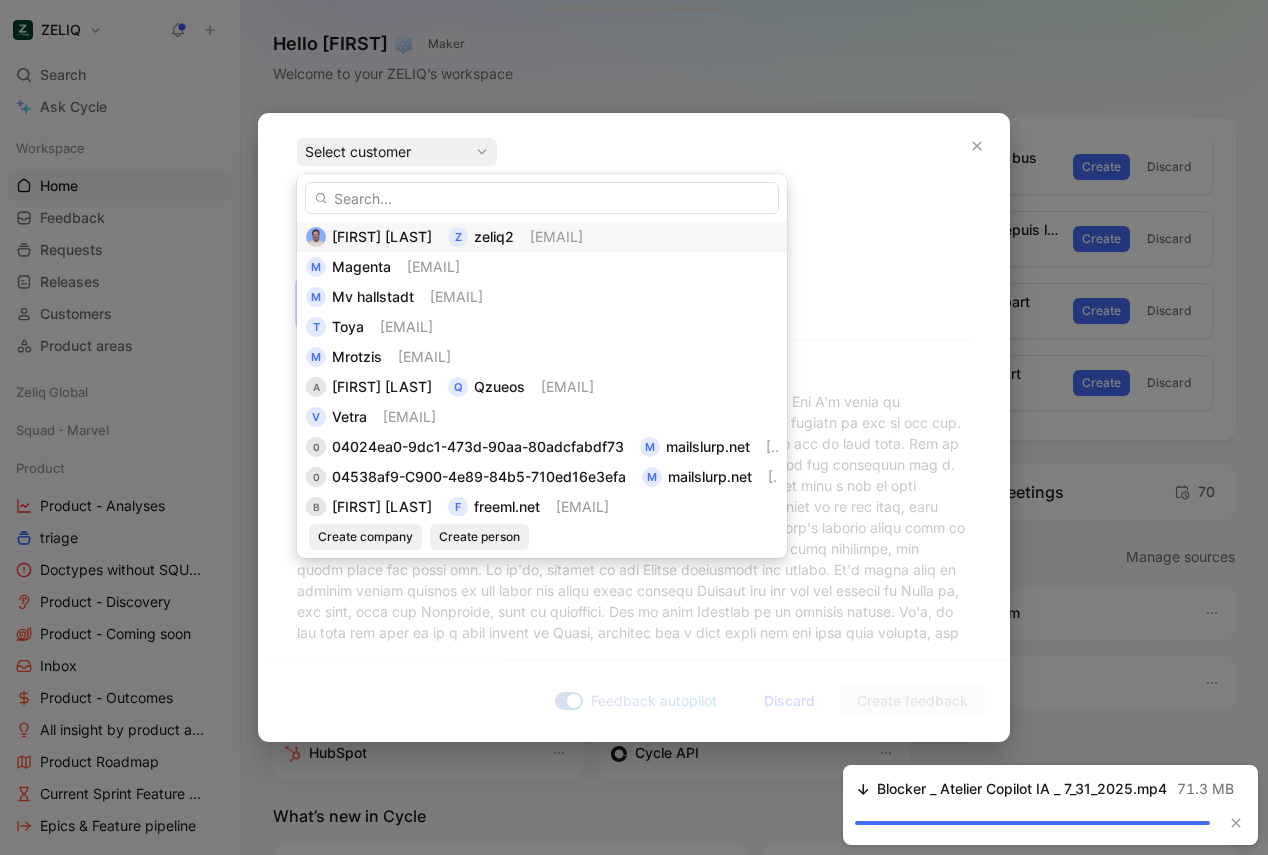 click on "[FIRST] [LAST]" at bounding box center [382, 236] 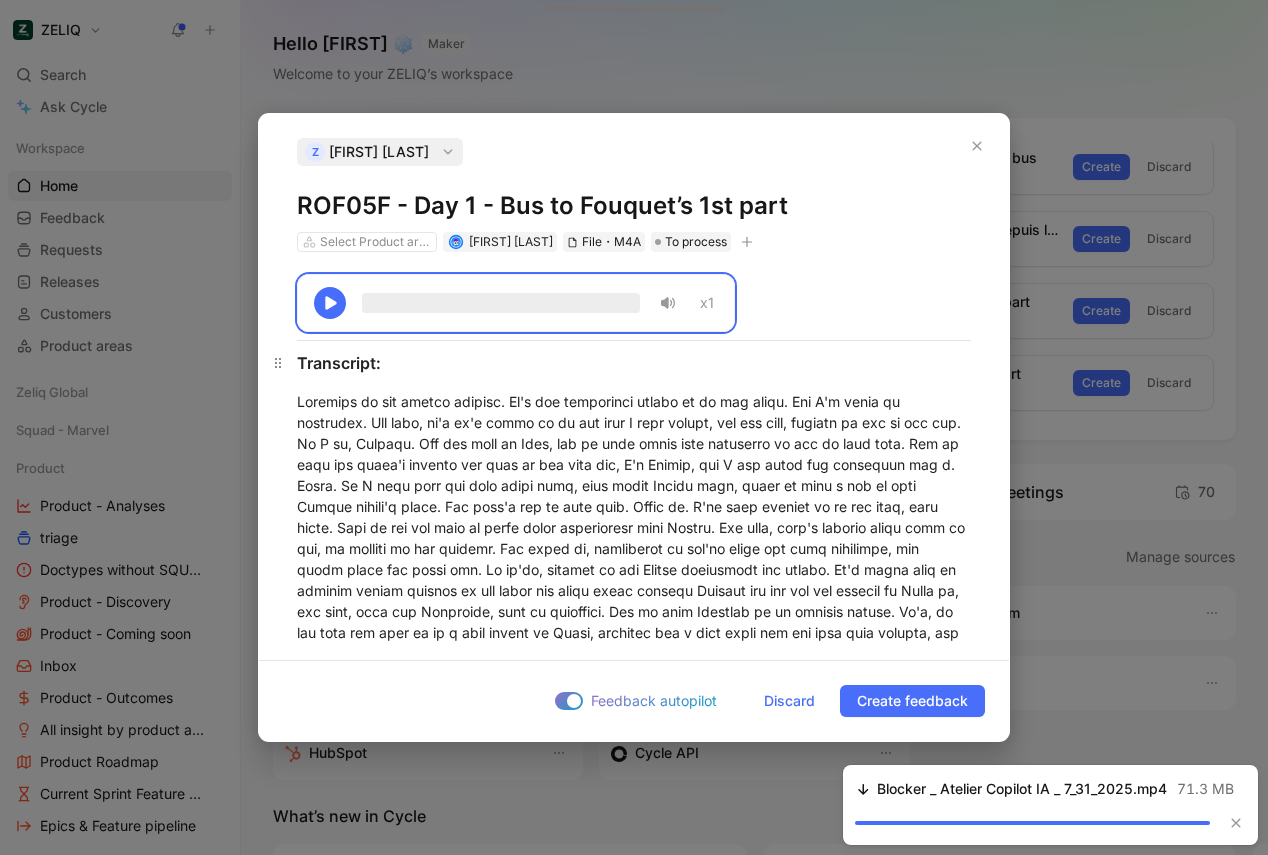 click on "Transcript:" at bounding box center [634, 363] 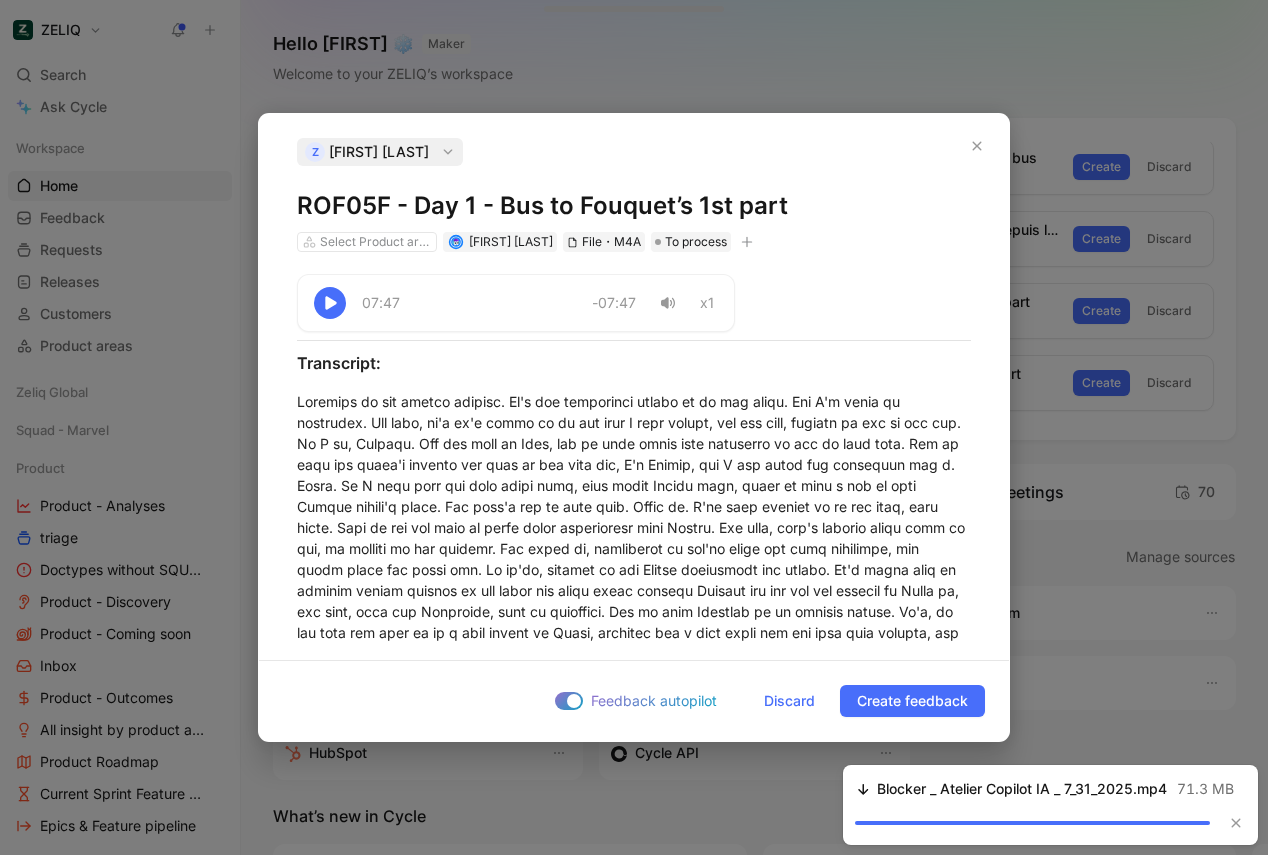 click on "ROF05F - Day 1 - Bus to Fouquet’s 1st part" at bounding box center (634, 206) 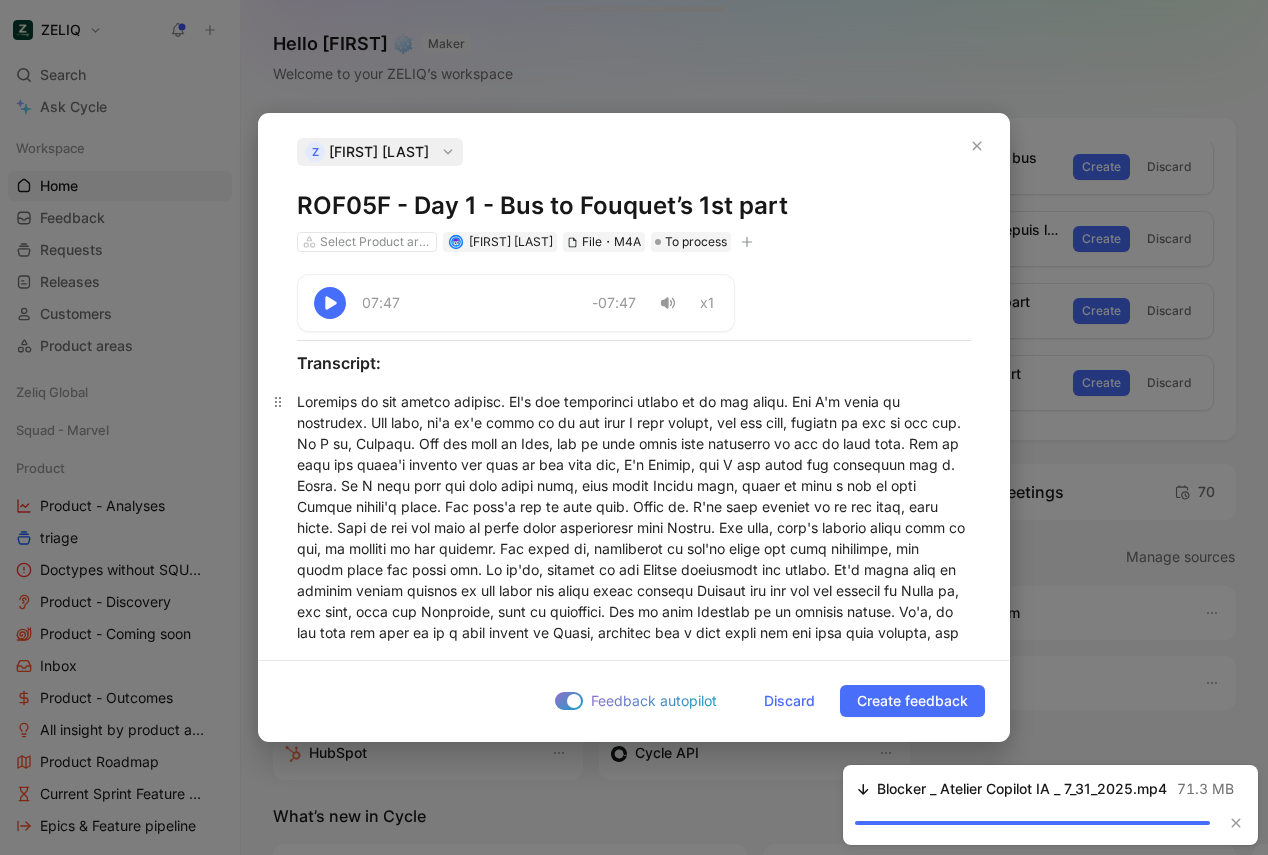 click at bounding box center [634, 895] 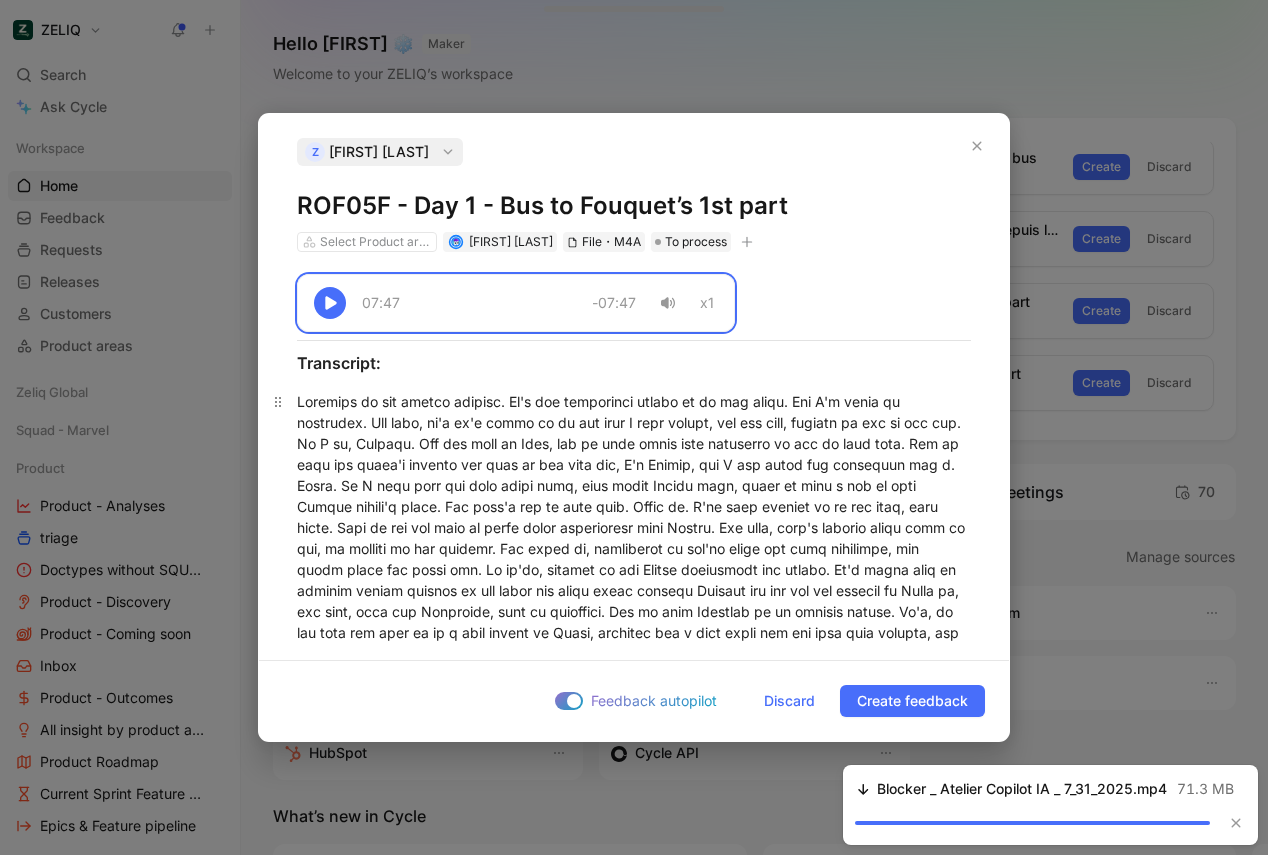 copy on "07:47 -07:47 x1 Transcript: Alastair is our driver tonight. He's the designated driver so we can enjoy. And I'm sorry to interrupt. You know, it's it's music to my ear when I hear people, you you know, talking in the in the bus. So I am, Emeline. You can call me Emma, one of your three tour directors on the on this tour. And in case you haven't noticed yet from my ear here ear, I'm French, and I can still not pronounce the h. Voila. So I just gave you your first word, your first French word, which is also a key to open French people's heart. And that's not an easy task. Trust me. I've been working on it for many, many years. This is how you have to start every interaction with French. Bon soir, that's usually after five or six, or bonjour in the morning. And trust me, especially if you're gonna ask them something, you wanna start the right way. So we're, heading to the Phuket restaurant for dinner. It's gonna take us between twenty minutes to two hours and forty seven minutes Because you can see the traffi..." 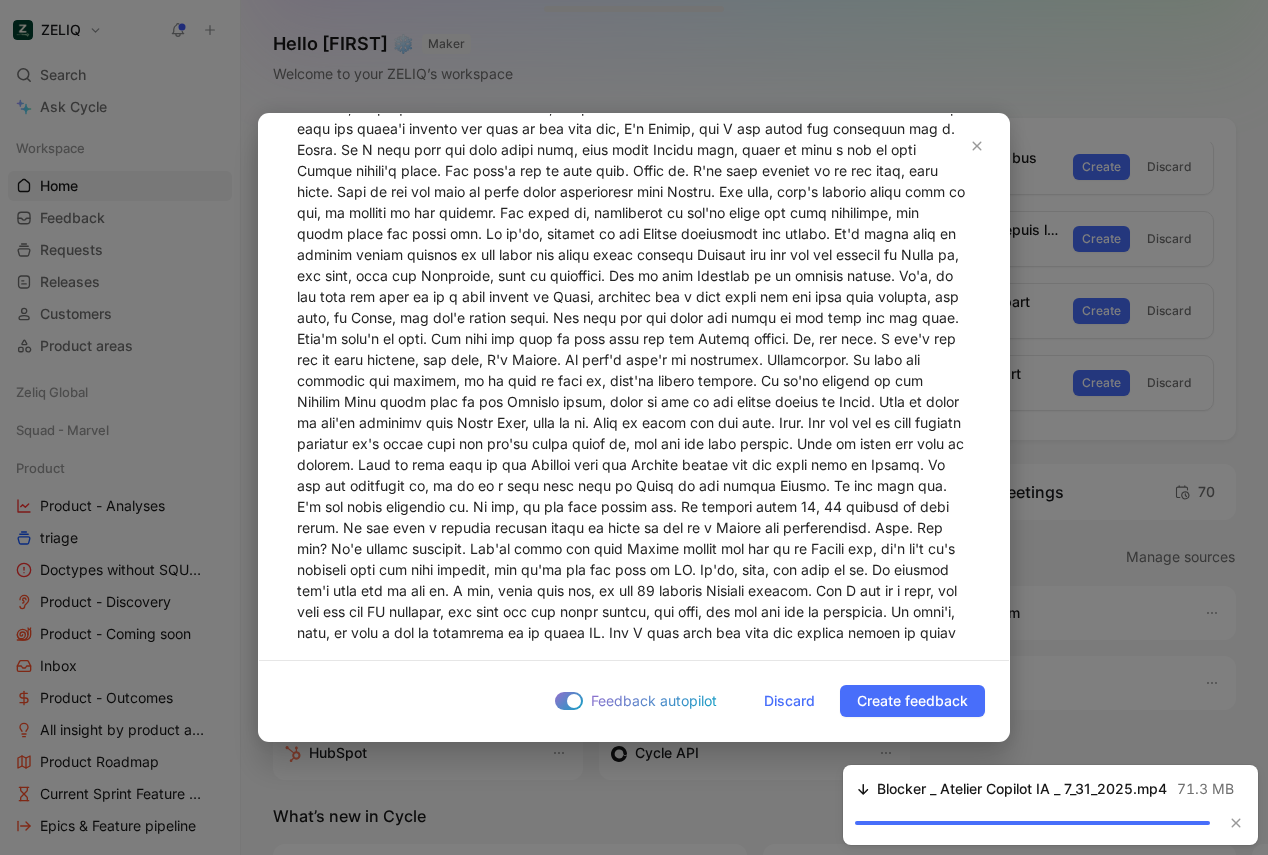 scroll, scrollTop: 777, scrollLeft: 0, axis: vertical 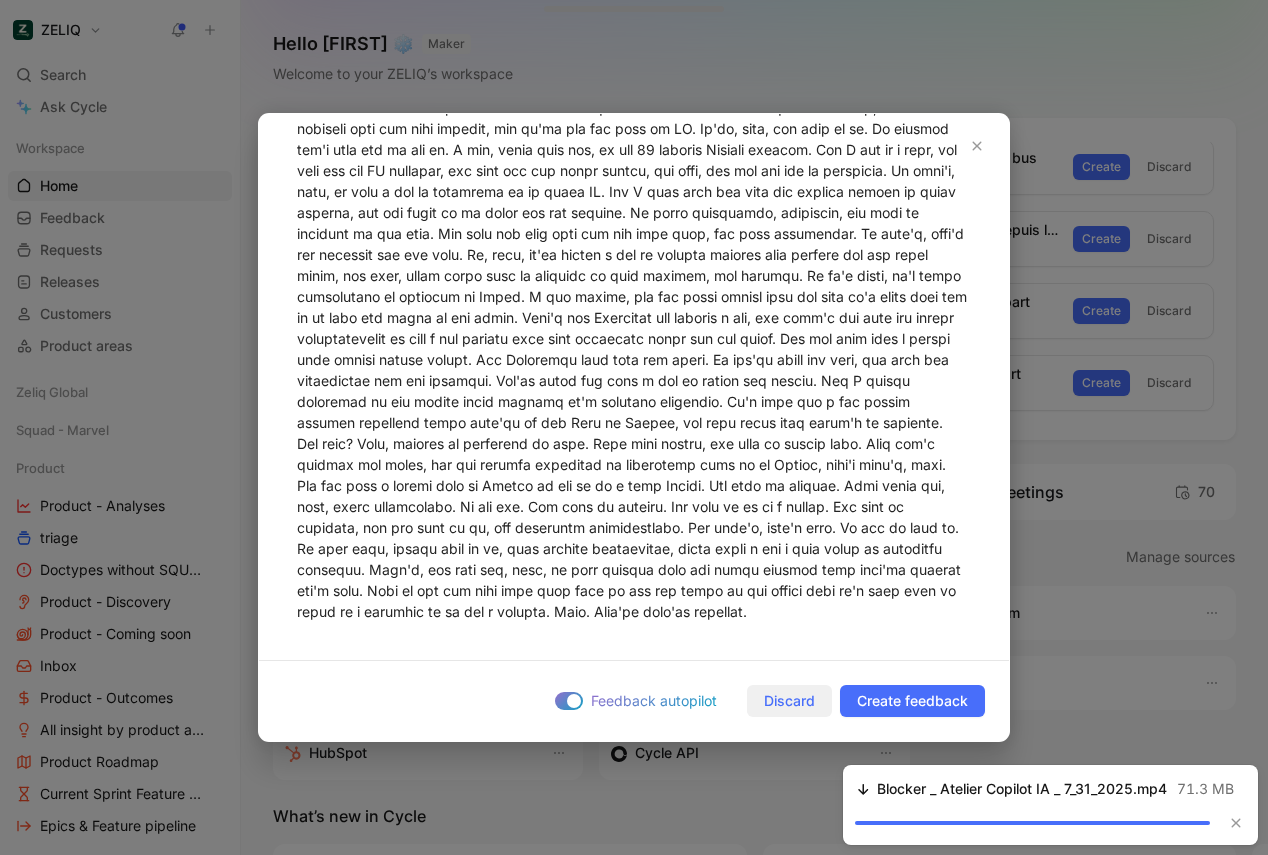 click on "Discard" at bounding box center (789, 701) 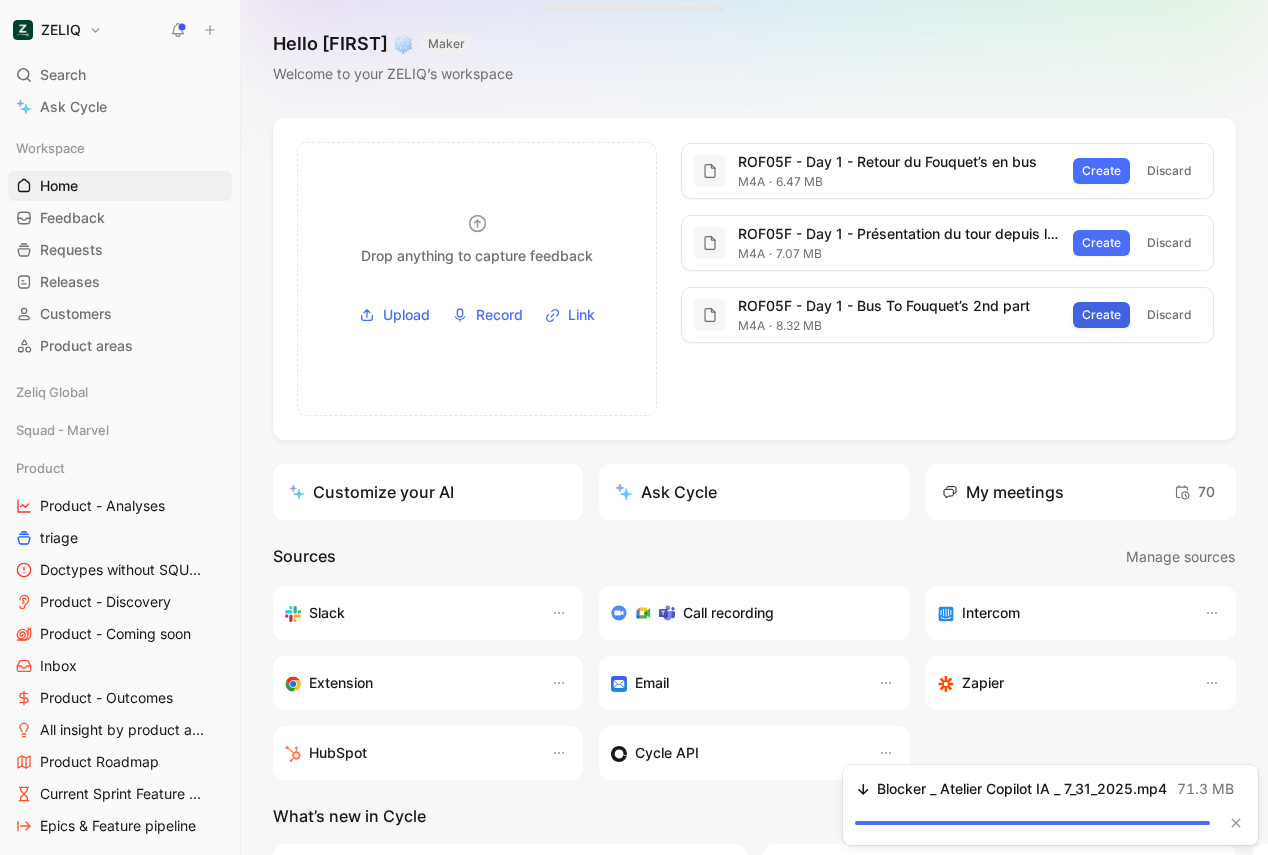click on "Create" at bounding box center (1101, 315) 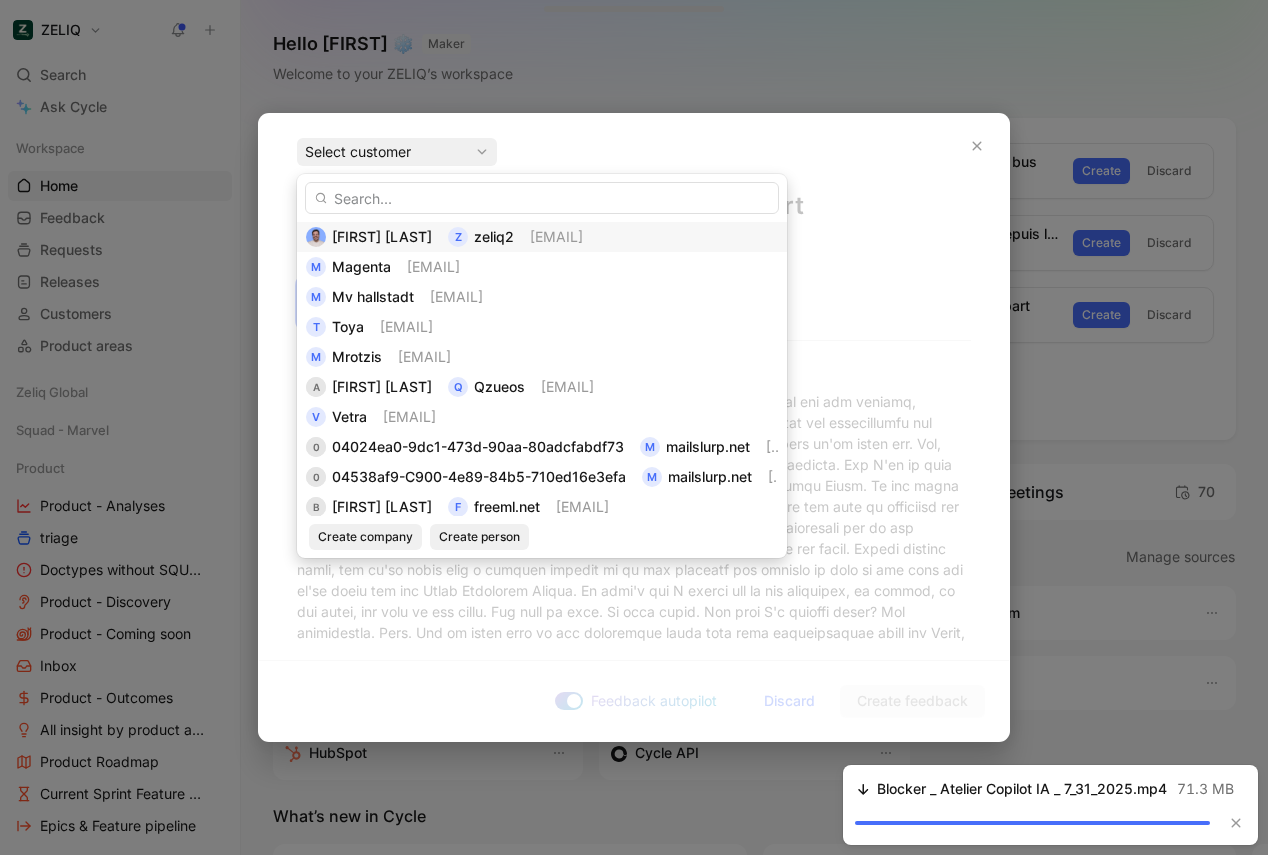 click on "[USERNAME]@[DOMAIN]" at bounding box center (556, 236) 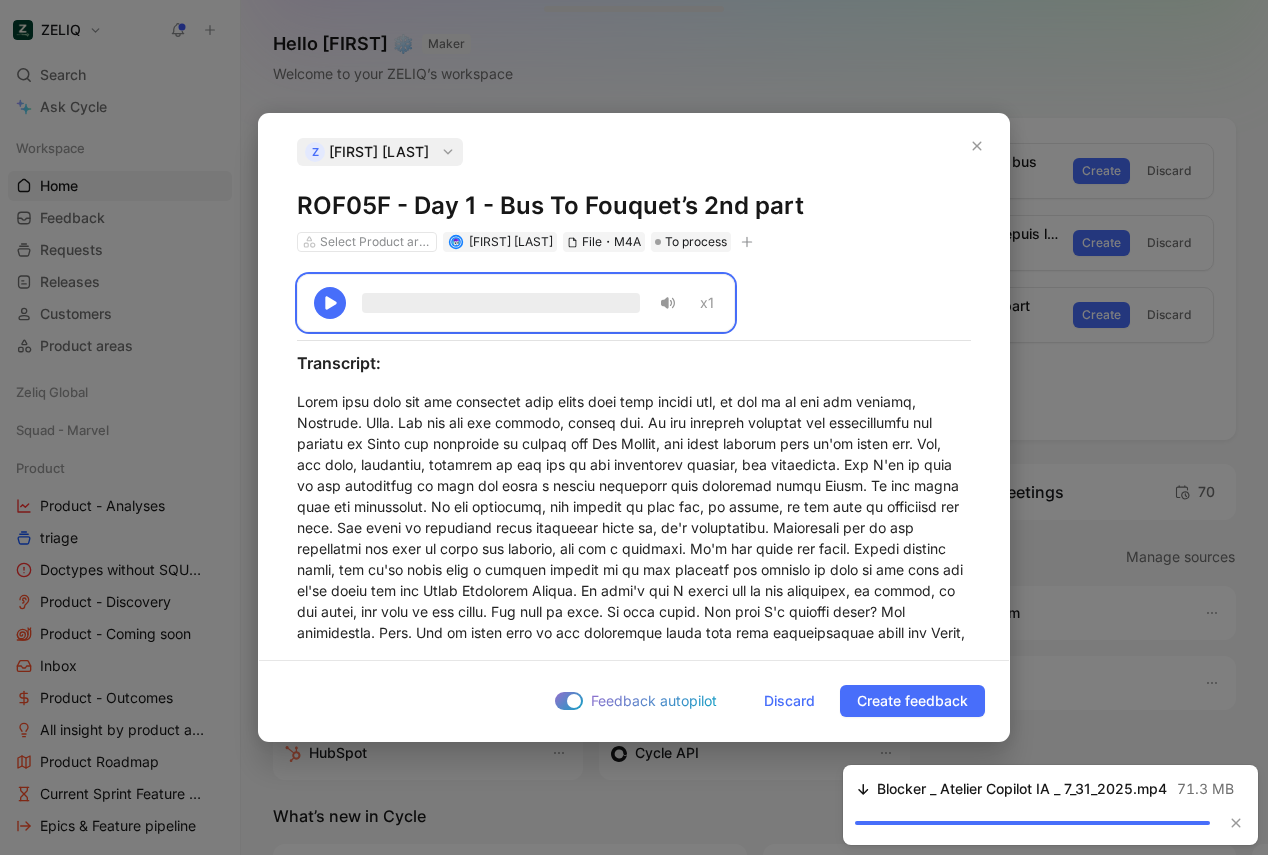 click on "ROF05F - Day 1 - Bus To Fouquet’s 2nd part" at bounding box center (634, 206) 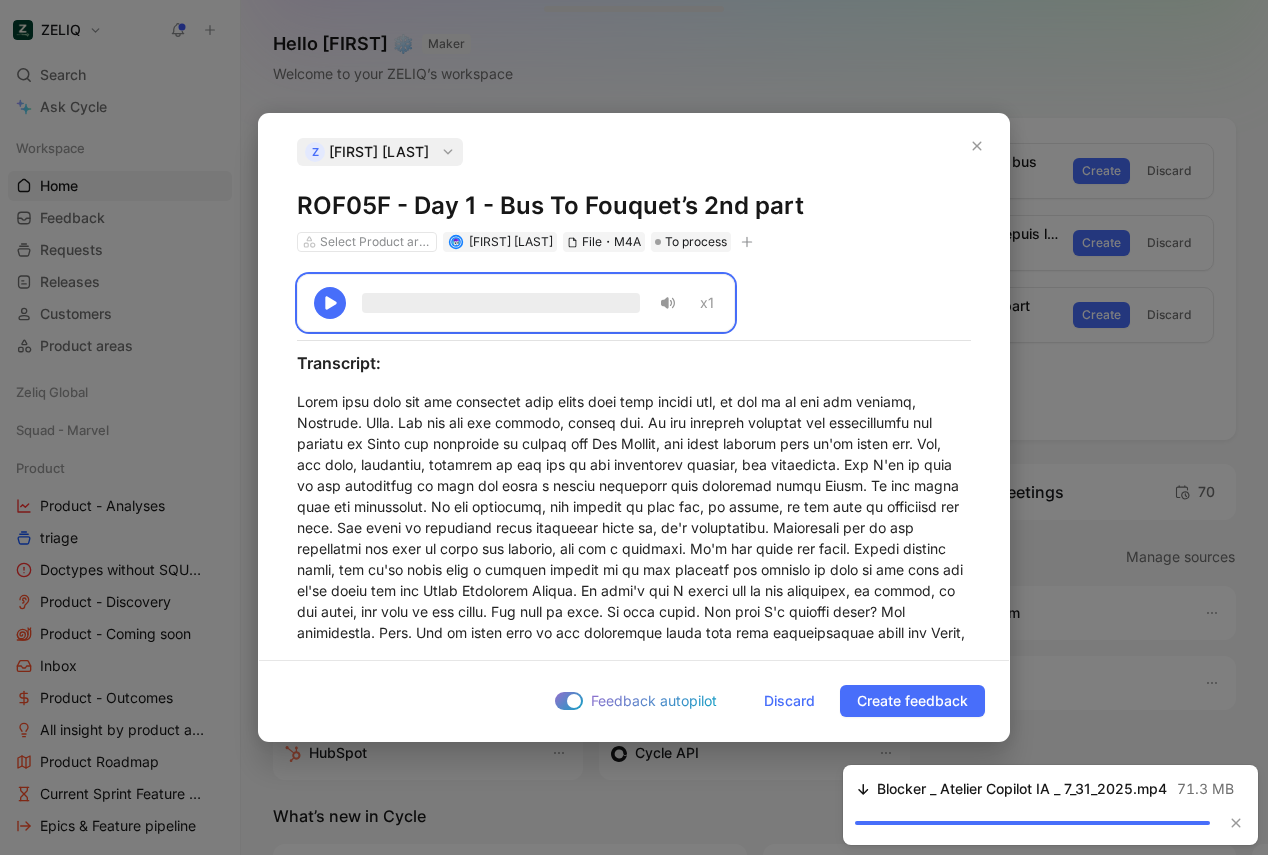 click on "ROF05F - Day 1 - Bus To Fouquet’s 2nd part" at bounding box center (634, 206) 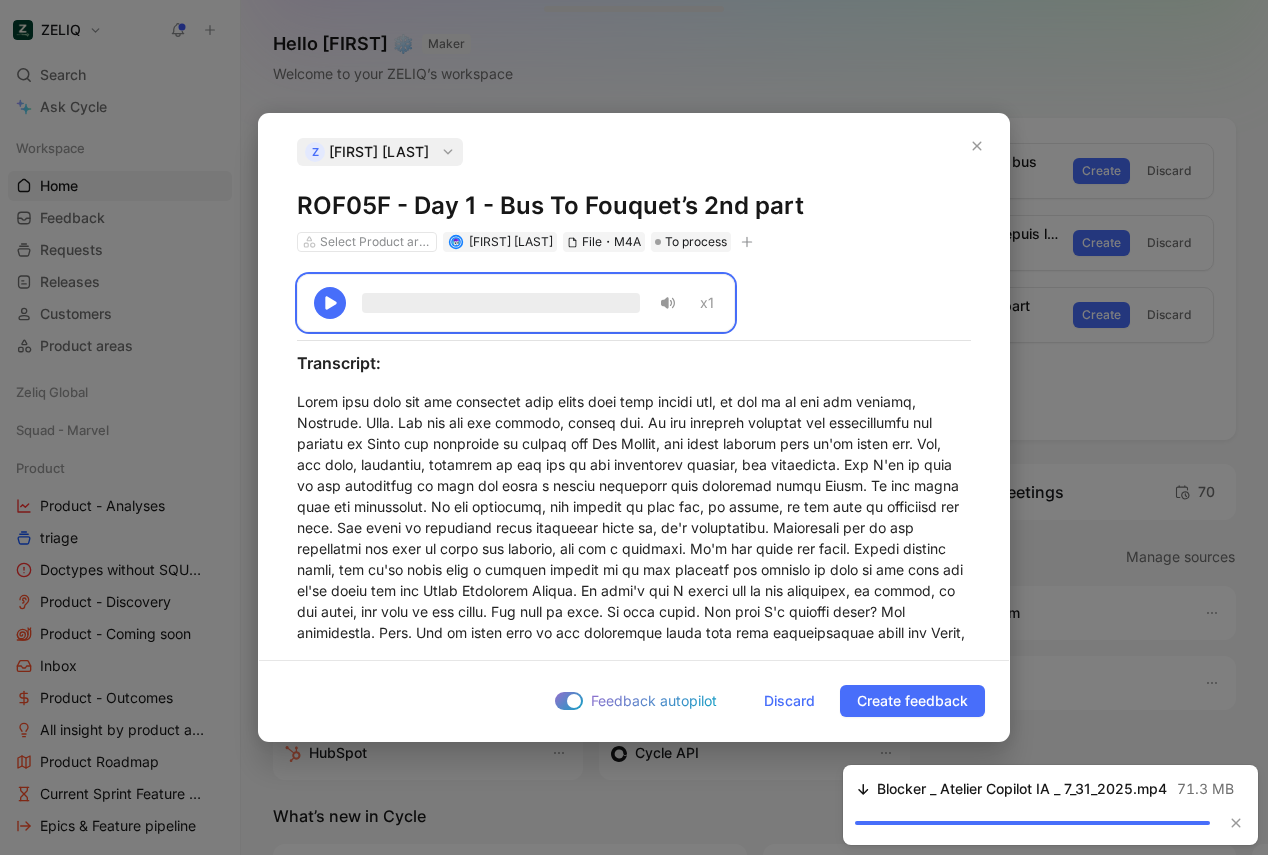 click on "ROF05F - Day 1 - Bus To Fouquet’s 2nd part" at bounding box center [634, 206] 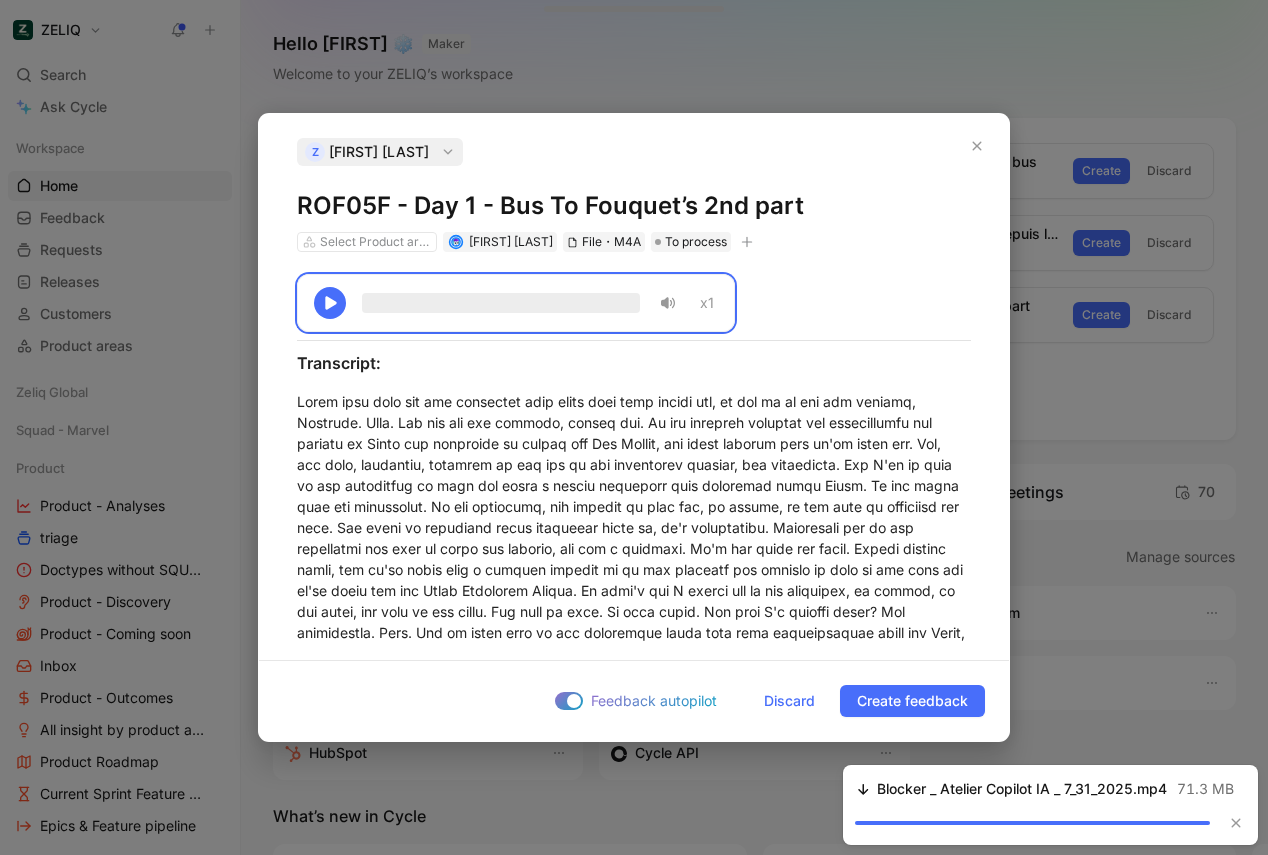 copy on "ROF05F - Day 1 - Bus To Fouquet’s 2nd part" 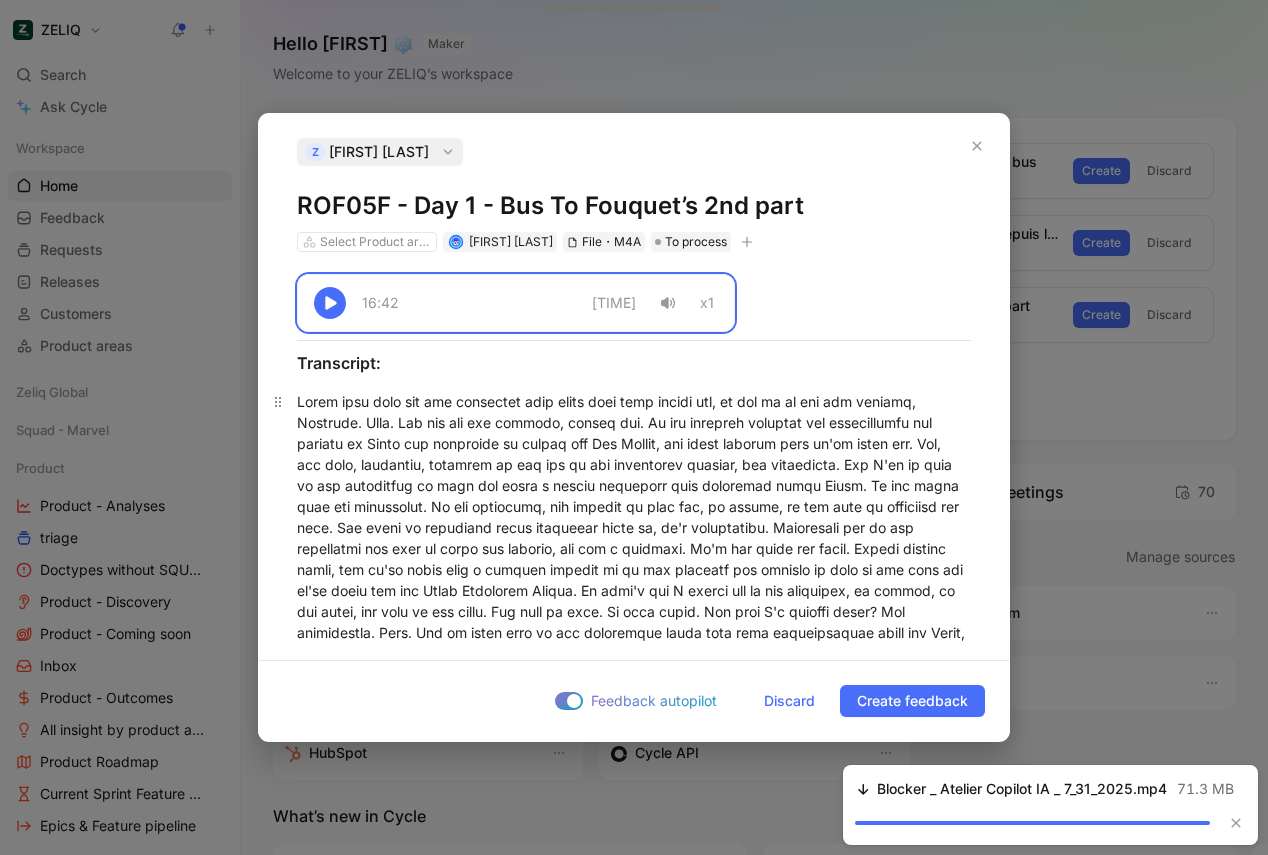 click at bounding box center [634, 1661] 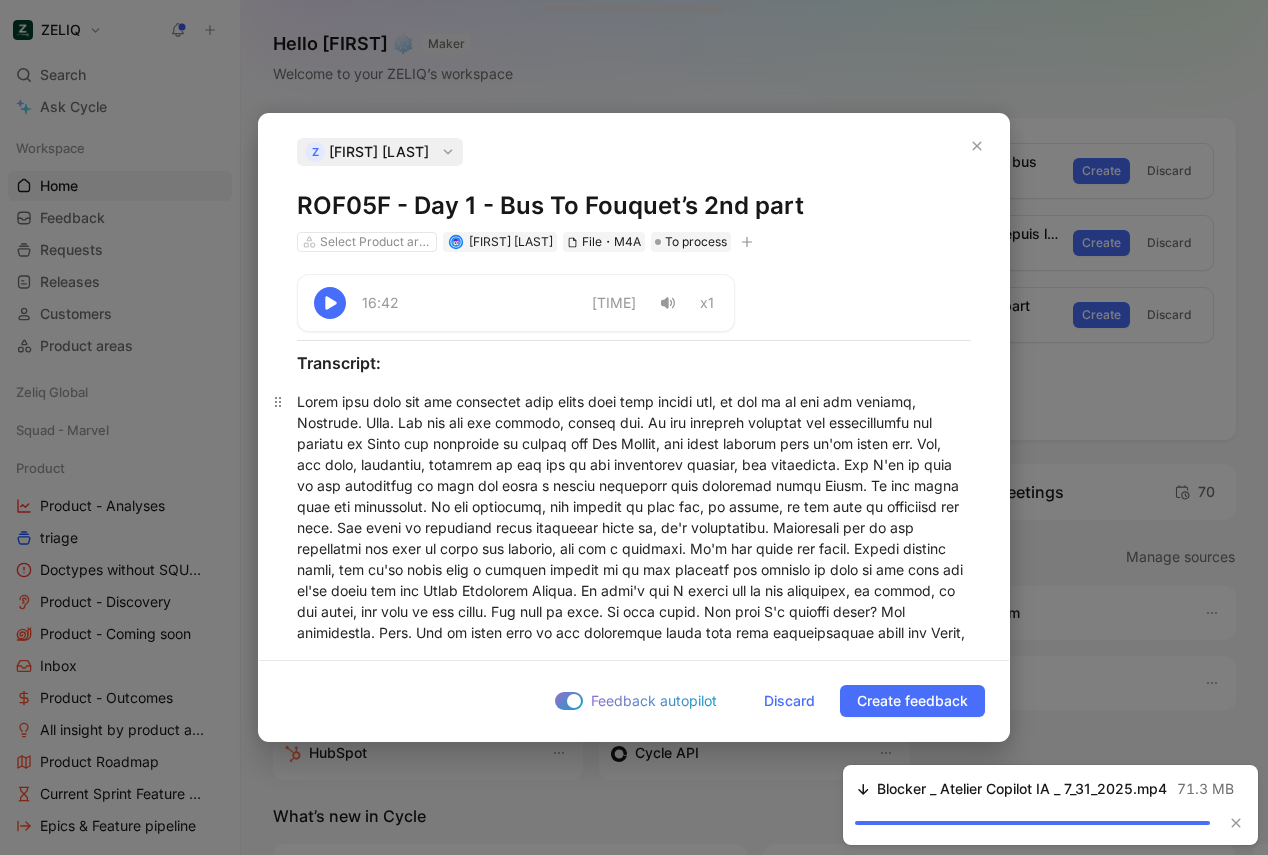 click at bounding box center (634, 1661) 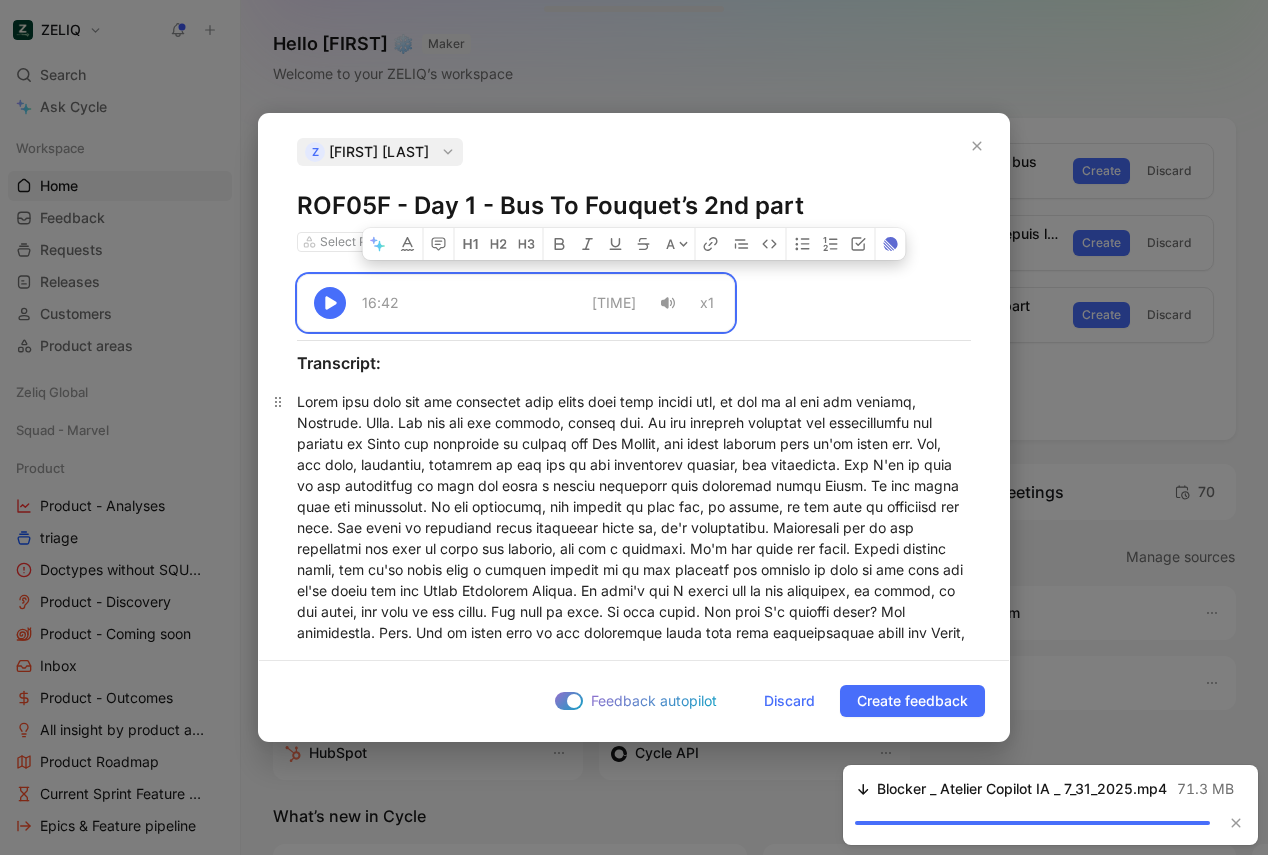 copy on "16:42 -16:42 x1 Transcript: Every time that you see something that looks like very empire ish, we owe it to our own emperor, Napoleon. Yeah. The big big big emperor, little man. So the mandolin actually was commissioned and ordered by Louis the fifteenth to finish the Rue Royale, the royal streets that we're gonna use. And, you know, something, happened in the end of the eighteenth century, the revolution. And I'll go back to the revolution to tell you about a little something very important about Paris. So the whole city was redesigned. So new boulevard, new avenues to give air, of course, to the city to modernize the city. But there is something quite beautiful about it, it's perspective. Everywhere you go and everywhere you look on those big avenues, you see a monument. It's all about the views. Little streets views, and we're gonna have a perfect example as we are crossing the streets to turn to the left and we're gonna see the Saint Augustine Church. So that's why I invite you to pay attention, of cou..." 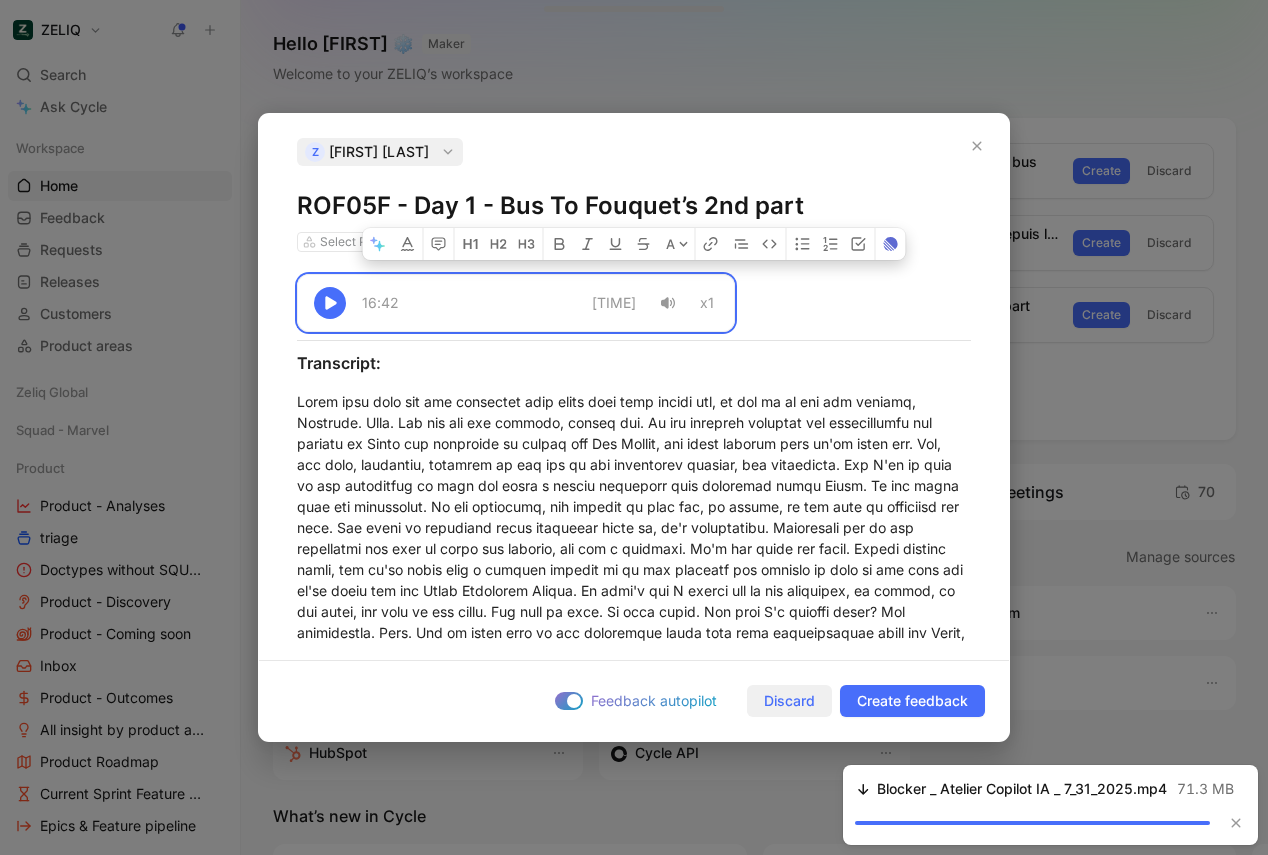 click on "Discard" at bounding box center (789, 701) 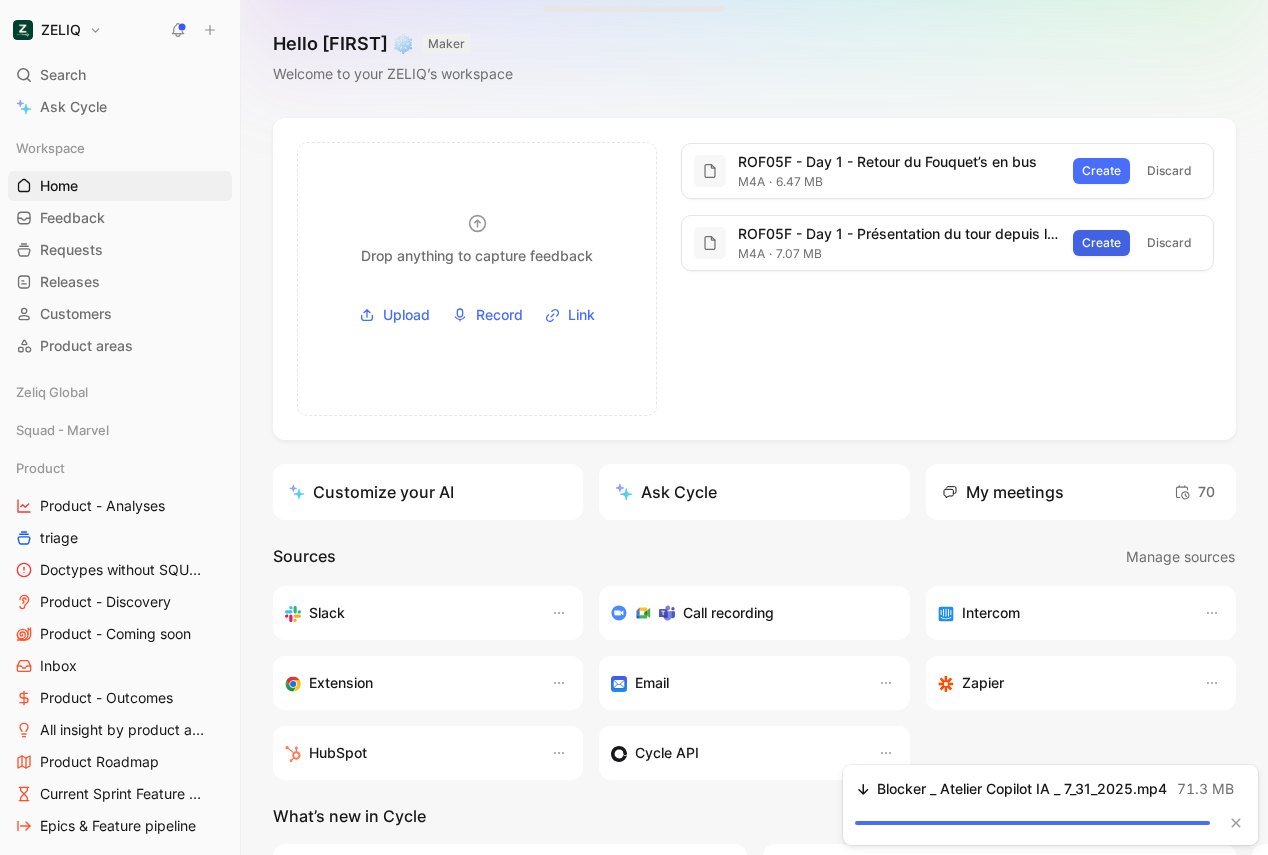 click on "Create" at bounding box center (1101, 243) 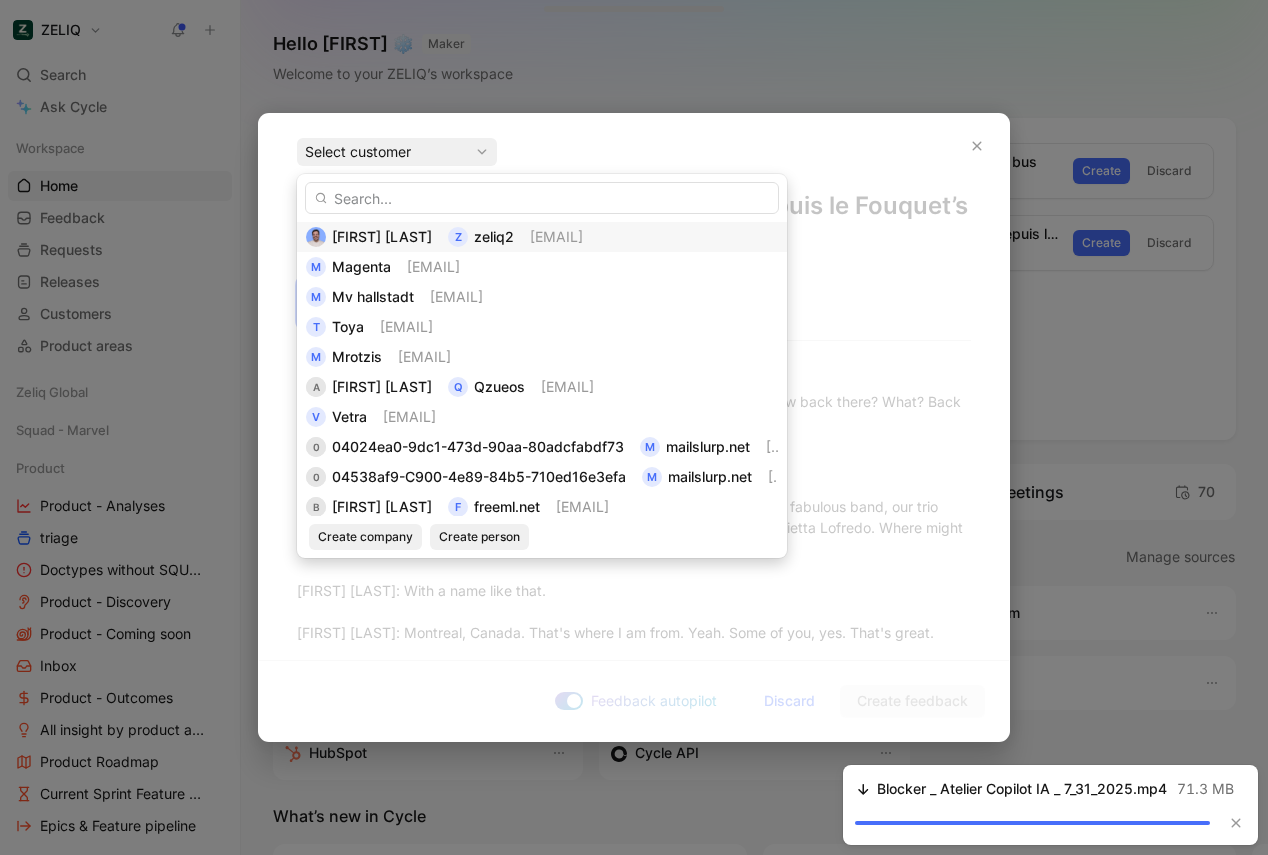 click on "z zeliq2" at bounding box center [481, 237] 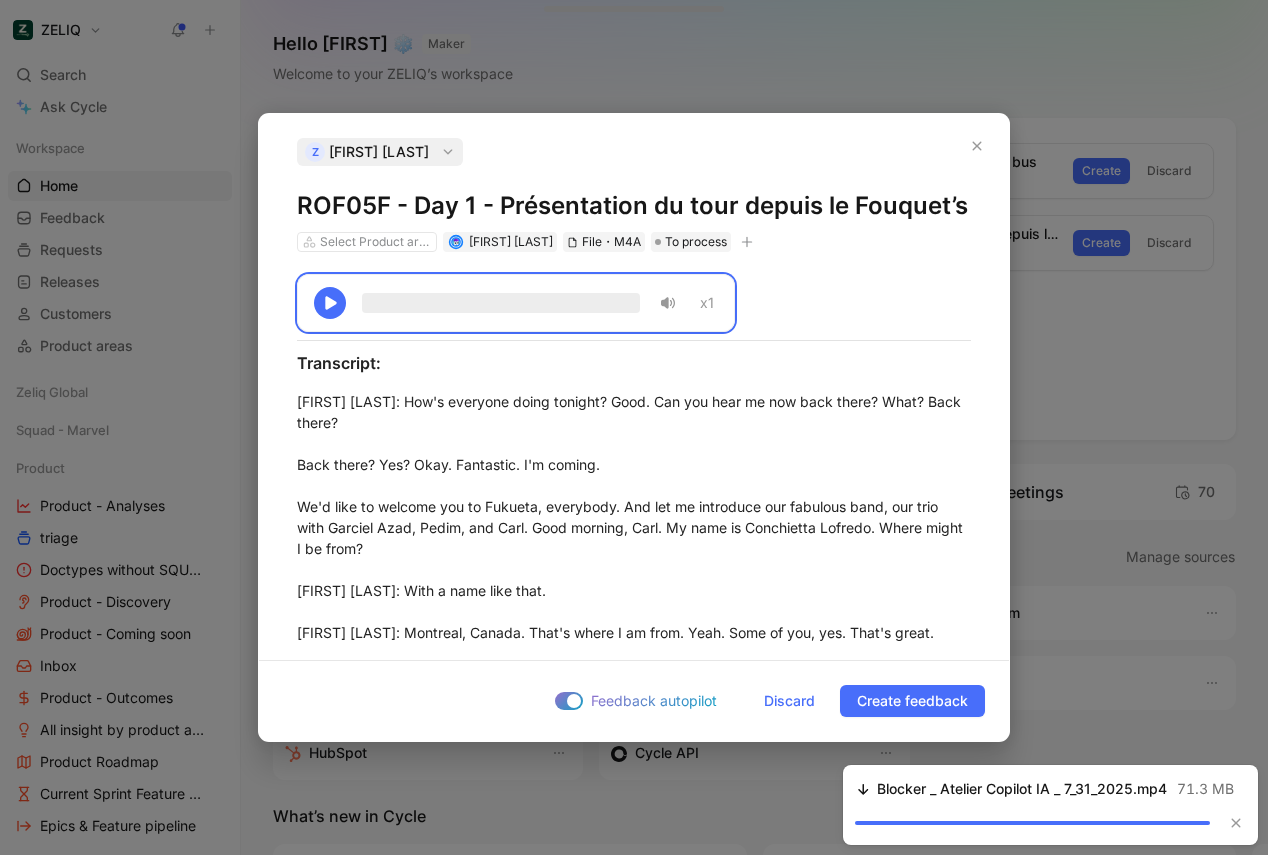 click on "ROF05F - Day 1 - Présentation du tour depuis le Fouquet’s" at bounding box center (634, 206) 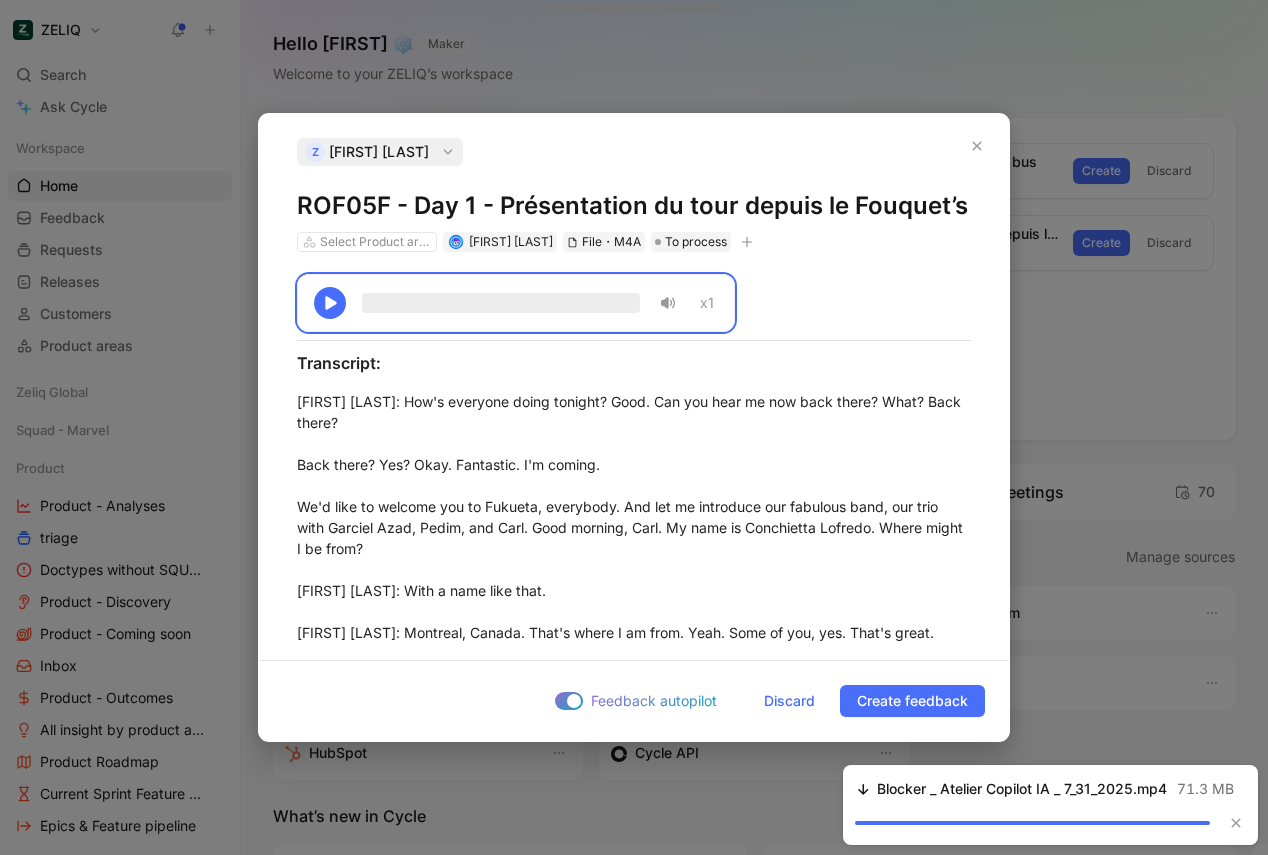 click on "ROF05F - Day 1 - Présentation du tour depuis le Fouquet’s" at bounding box center (634, 206) 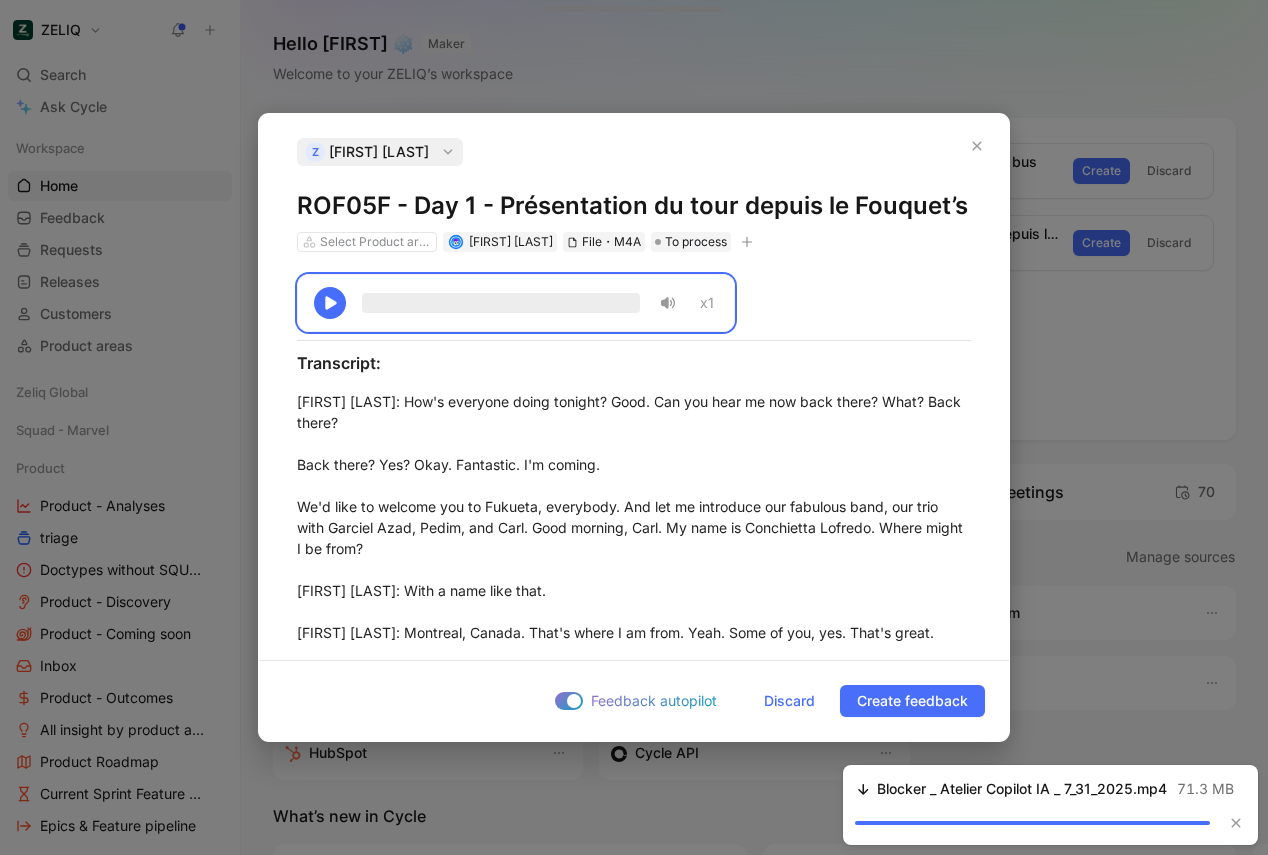 copy on "ROF05F - Day 1 - Présentation du tour depuis le Fouquet’s" 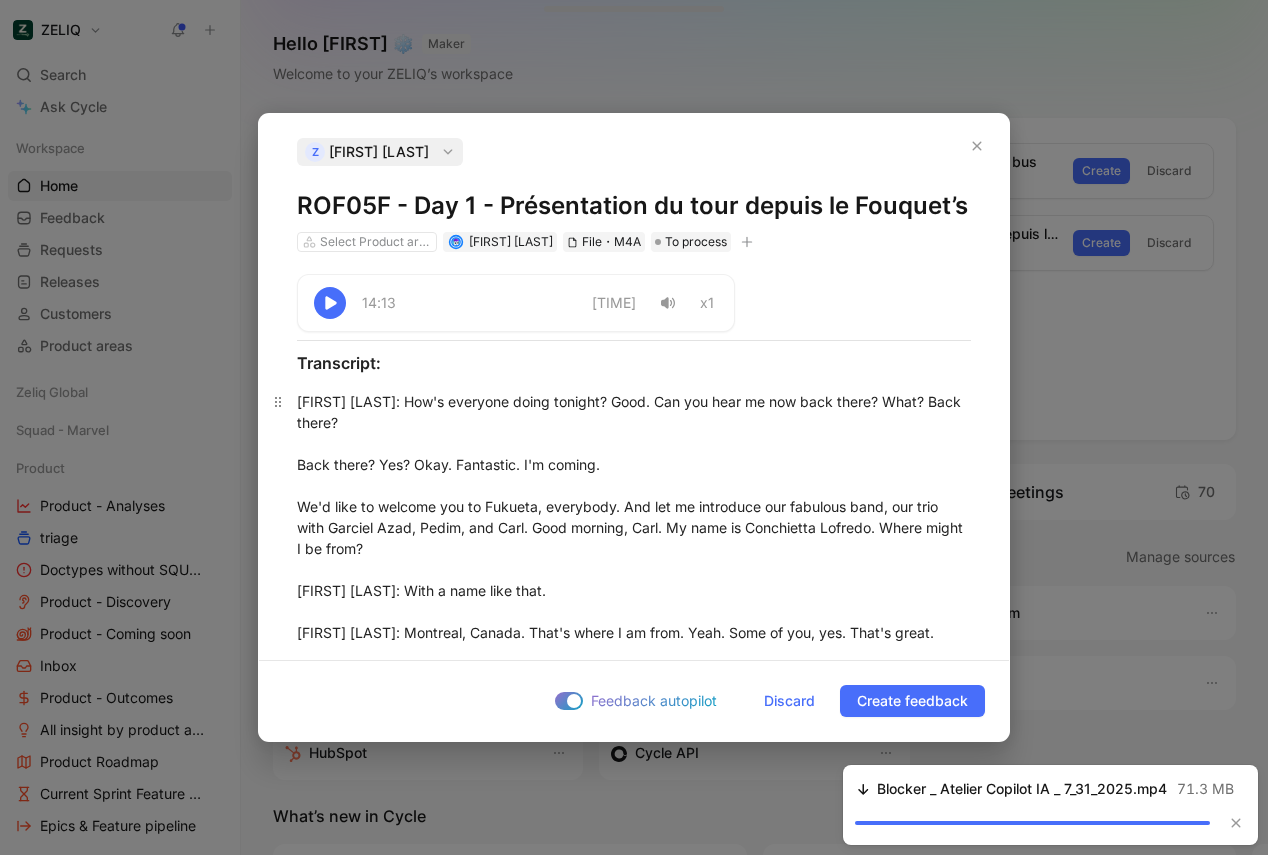 click on "Conchietta Lofredo : How's everyone doing tonight? Good. Can you hear me now back there? What? Back there? Back there? Yes? Okay. Fantastic. I'm coming. We'd like to welcome you to Fukueta, everybody. And let me introduce our fabulous band, our trio with Garciel Azad, Pedim, and Carl. Good morning, Carl. My name is Conchietta Lofredo. Where might I be from? Barbara Seminelli : With a name like that. Conchietta Lofredo : Montreal, Canada. That's where I am from. Yeah. Some of you, yes. That's great. So ladies and gentlemen, we'd like to welcome you to Paris. Welcome to France. We are delighted to have you with us. This is our savoring France tour. We have been running it a 177 times. A big hand if it's your first time traveling with talc. Pretty awesome. Well, thank you so much. How many of you have traveled with us before? Okay. Keep those hands up. How many time how many of you have traveled at least five times with us? Wow. How about 10? We have two people and it's their tenth trip with us. Emma Levine" at bounding box center [634, 2522] 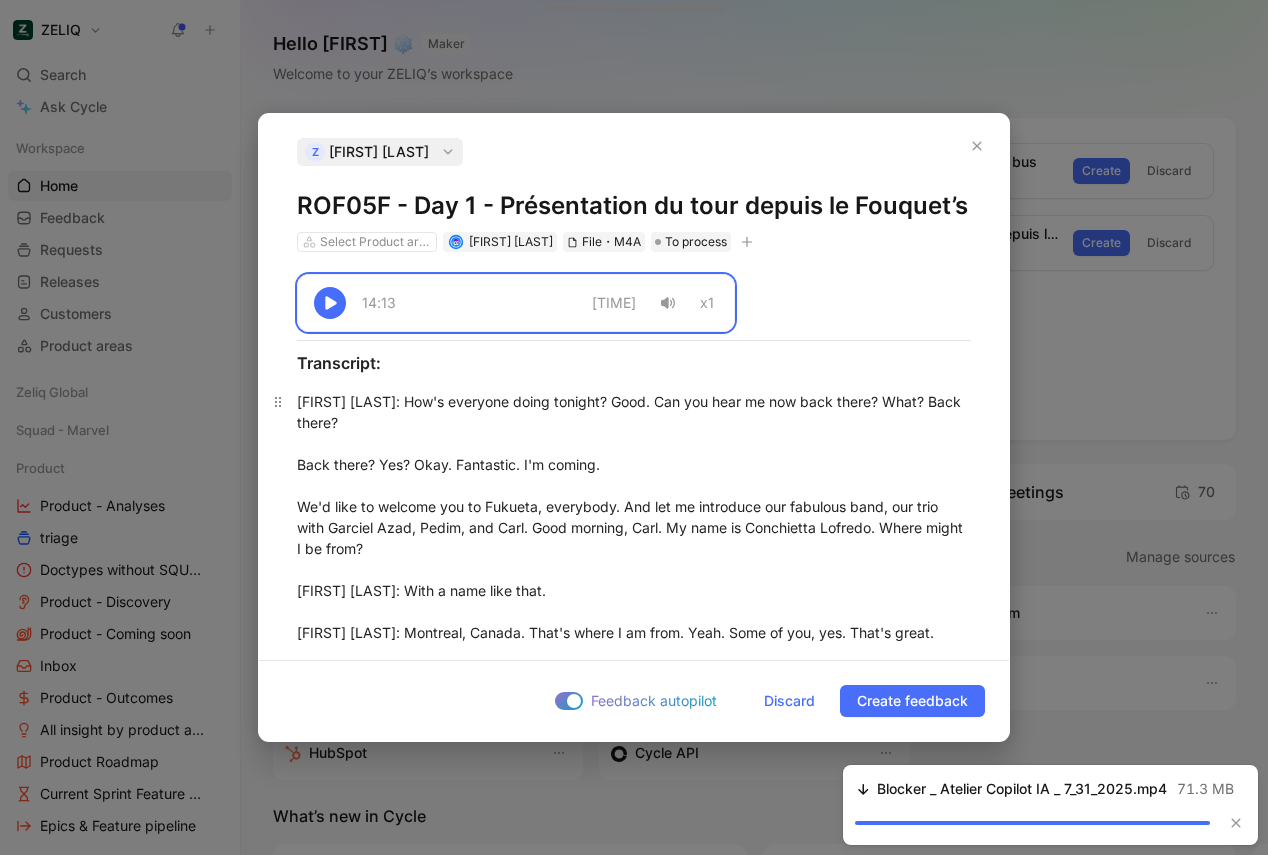 copy on "14:13 -14:13 x1 Transcript: Conchietta Lofredo : How's everyone doing tonight? Good. Can you hear me now back there? What? Back there? Back there? Yes? Okay. Fantastic. I'm coming. We'd like to welcome you to Fukueta, everybody. And let me introduce our fabulous band, our trio with Garciel Azad, Pedim, and Carl. Good morning, Carl. My name is Conchietta Lofredo. Where might I be from? Barbara Seminelli : With a name like that. Conchietta Lofredo : Montreal, Canada. That's where I am from. Yeah. Some of you, yes. That's great. So ladies and gentlemen, we'd like to welcome you to Paris. Welcome to France. We are delighted to have you with us. This is our savoring France tour. We have been running it a 177 times. I like to think we're pretty good at it, but we are going to have a fab time. So on, this trip, most of it will be on the riverboat, and we're gonna give you a couple of examples of how riverboats are different to our land trips. So one of the great things is that you don't have to be packed every tw..." 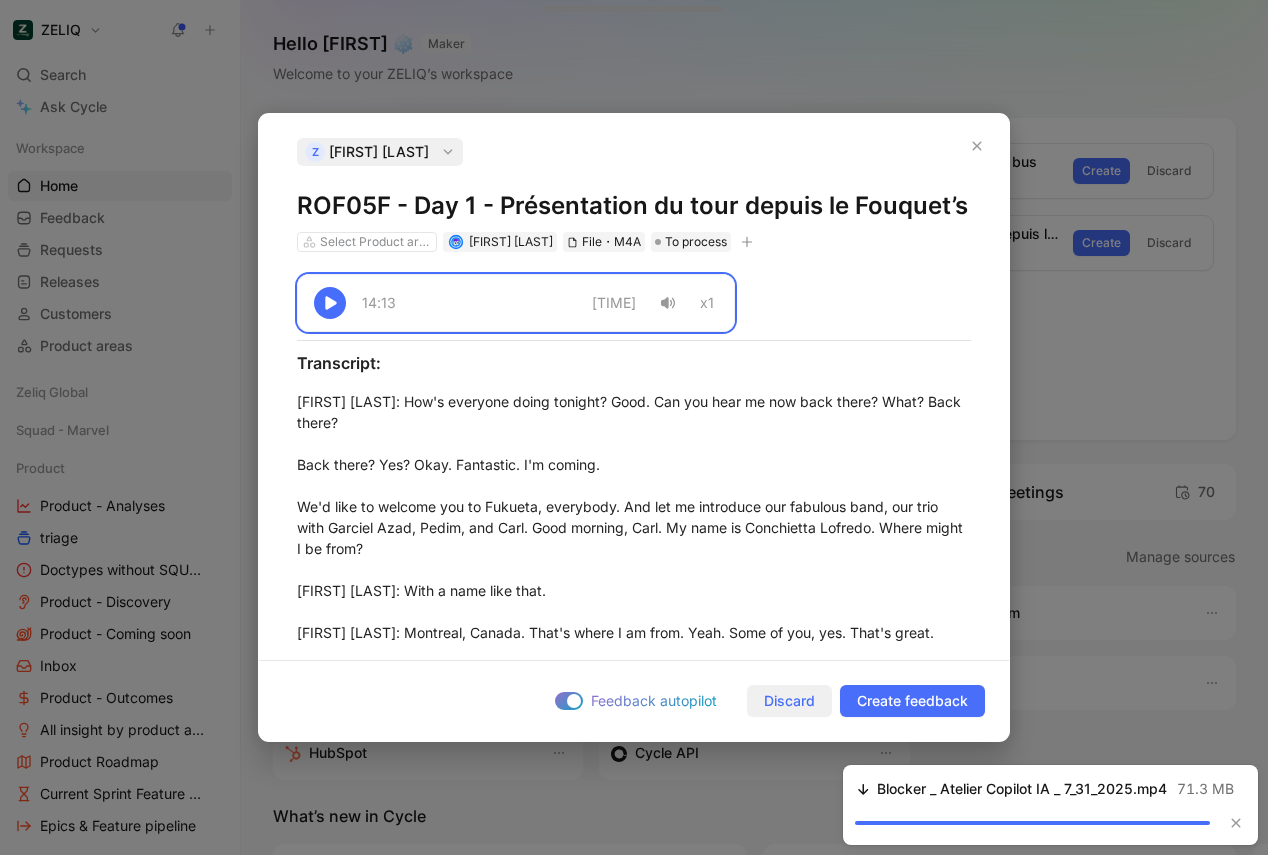 click on "Discard" at bounding box center [789, 701] 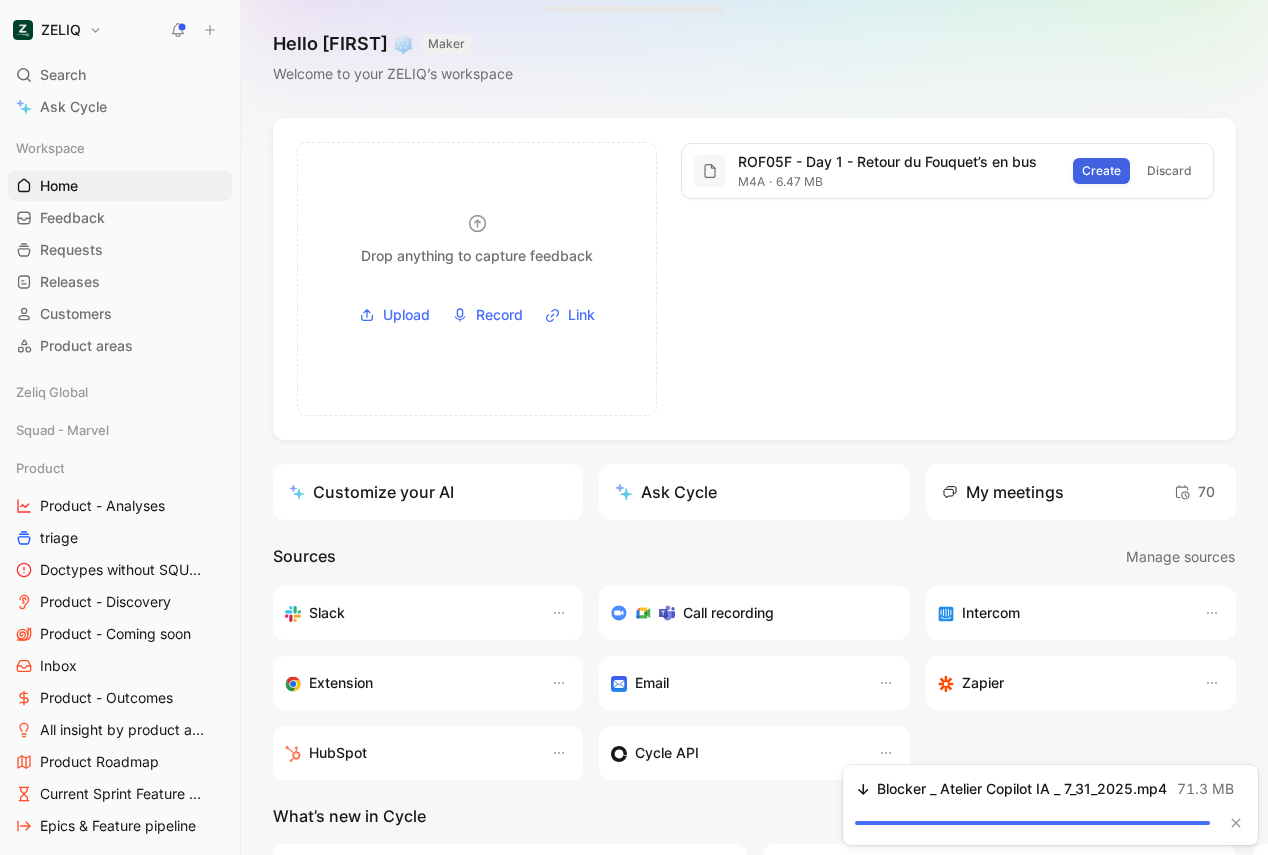 click on "Create" at bounding box center (1101, 171) 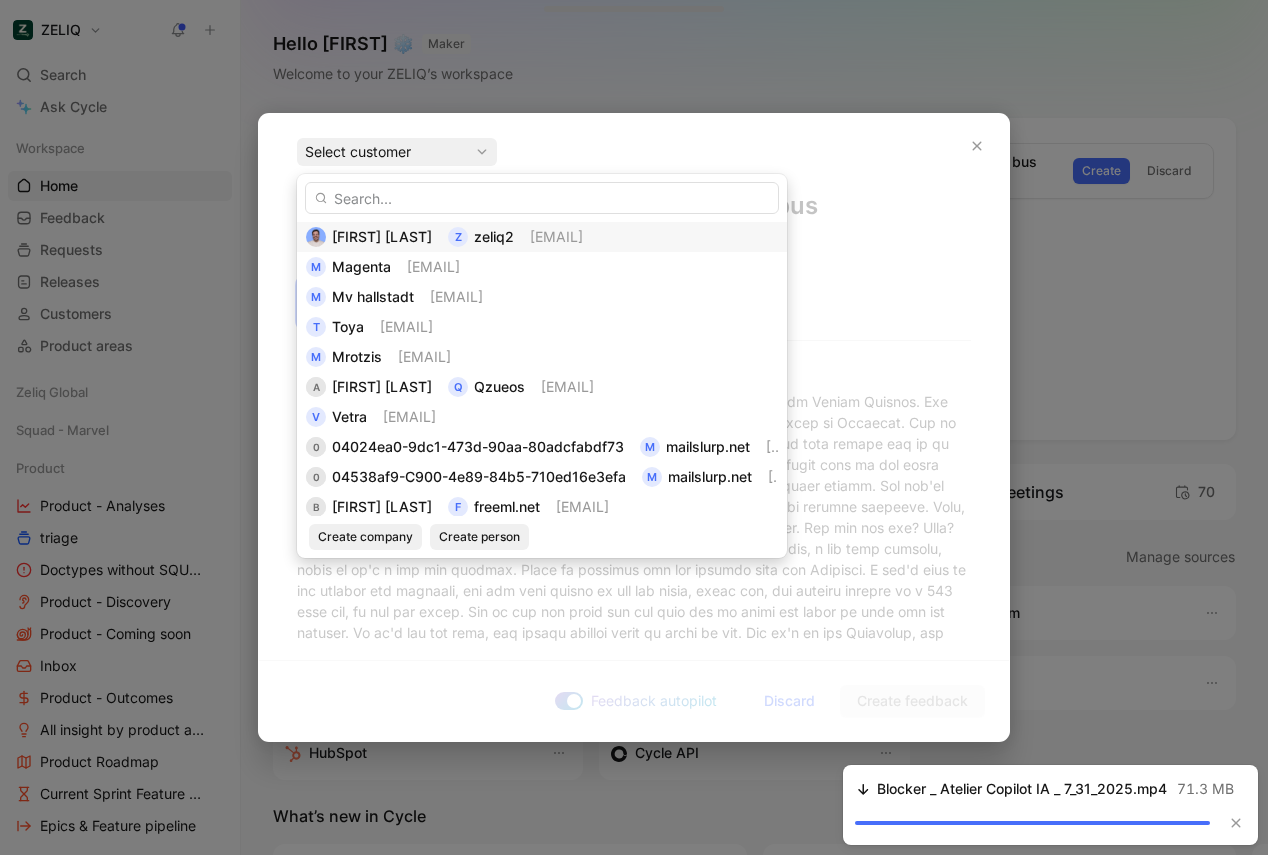 click on "[USERNAME]@[DOMAIN]" at bounding box center [556, 236] 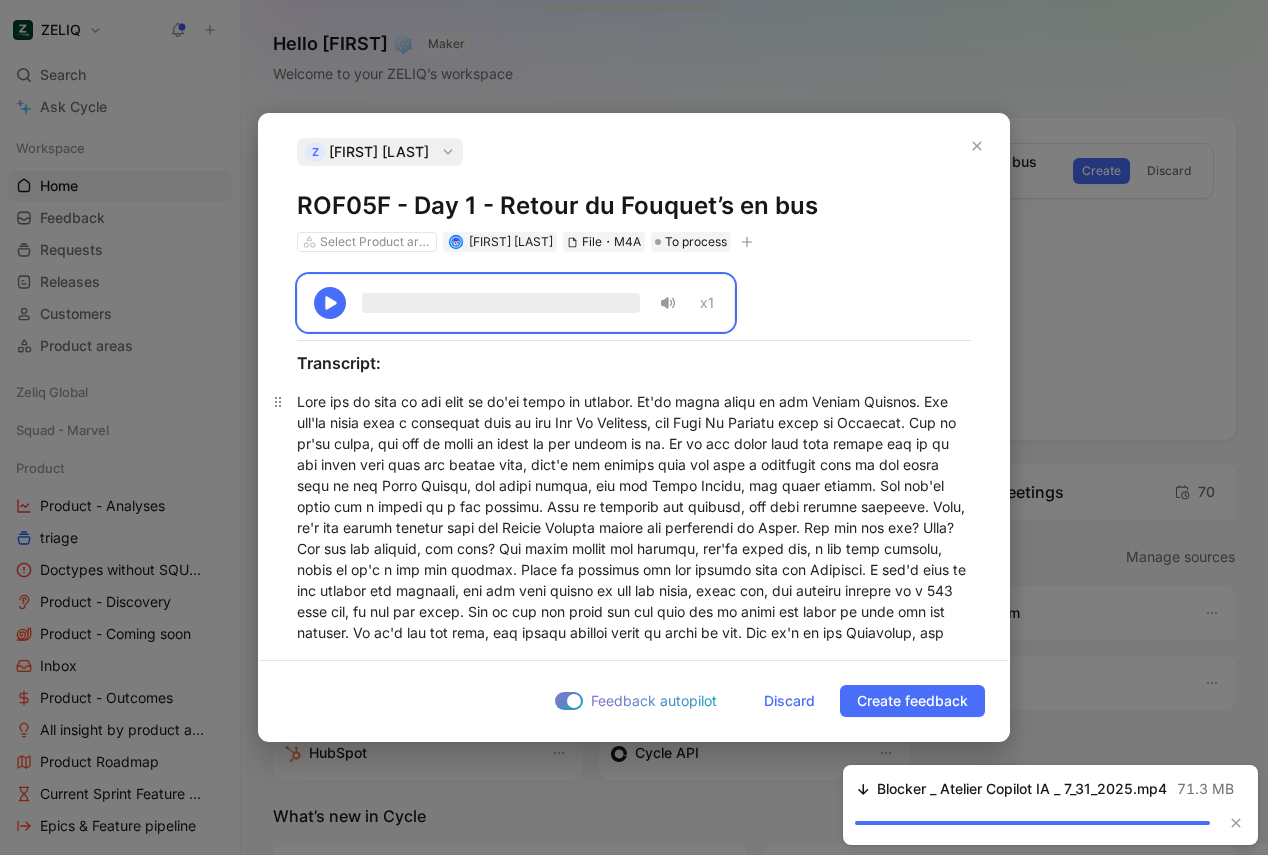 click at bounding box center (634, 590) 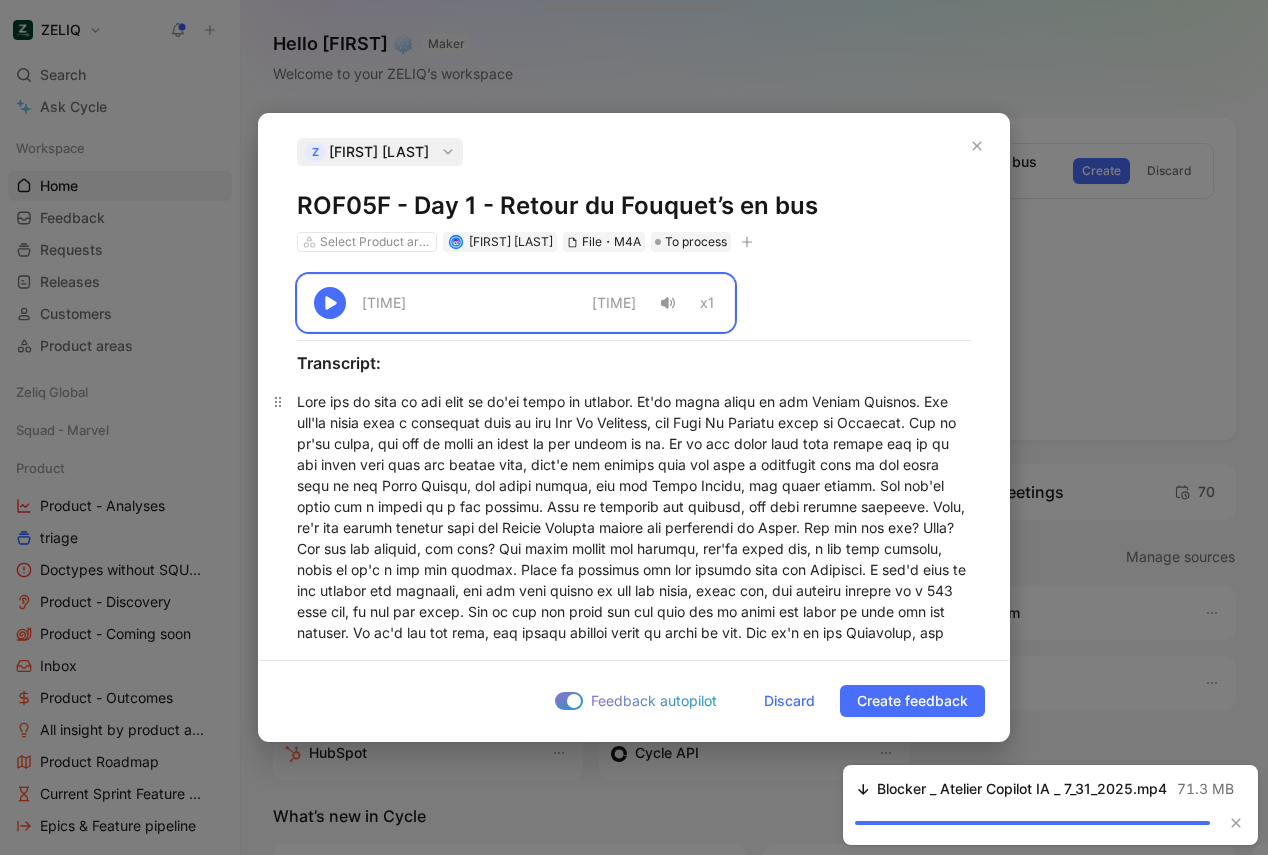 copy on "03:49 -03:49 x1 Transcript: Want you to look on the left as we're gonna be turning. We're gonna drive on the Champs Elysees. And you're gonna have a beautiful view on the Arc De Triomphe, the Arch Of Triumph built by Napoleon. And if we're lucky, the sun is gonna be right in the middle of it. So if you wanna have your camera out or if you wanna have your art camera open, that's the perfect time for have a beautiful view on the other side of the Petit Palais, the small palace, and the Grand Palais, the great palace. And you're gonna see a statue of a man walking. This is actually the general, the gold general pictured. Well, it's not statue walking down the Champs Elysees during the liberation of Paris. Did you see him? Yeah? You see the invalid, the eyes? And right behind the obelisk, you're gonna see, a hot hair balloon, which is it's a hot air balloon. Which is actually the hot balloon from the Olympics. I don't know if you watched the ceremony, but the last person to lit the flame, which was, old athlet..." 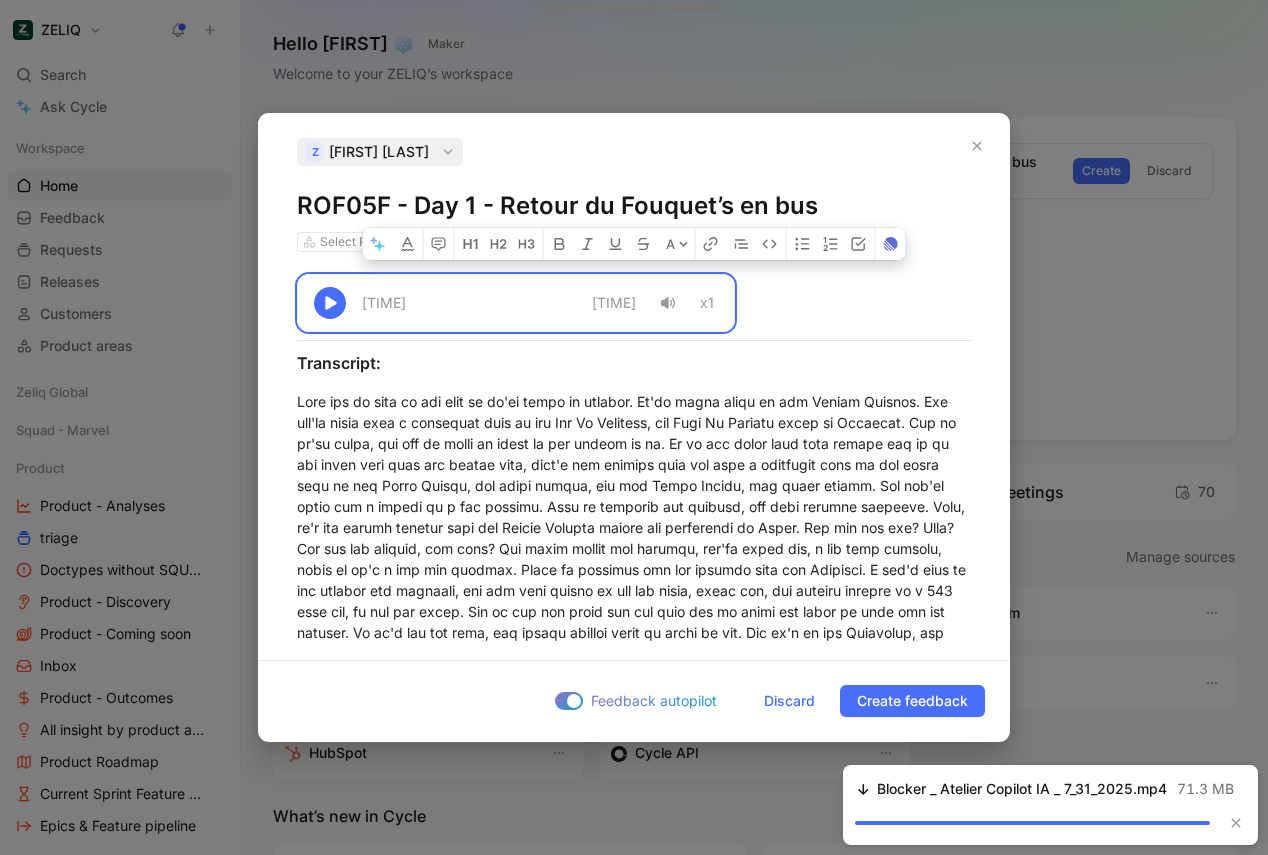 click on "ROF05F - Day 1 - Retour du Fouquet’s en bus" at bounding box center [634, 206] 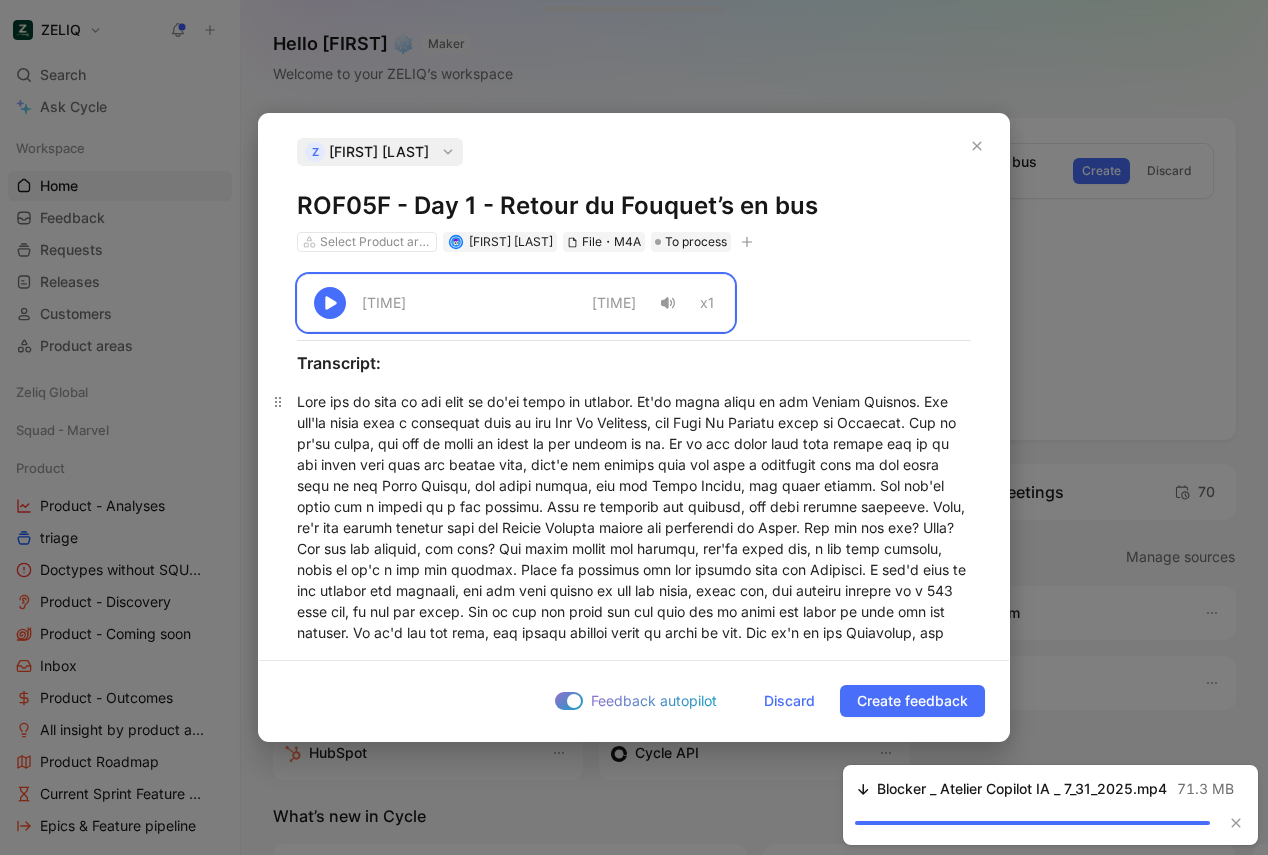 click at bounding box center [634, 590] 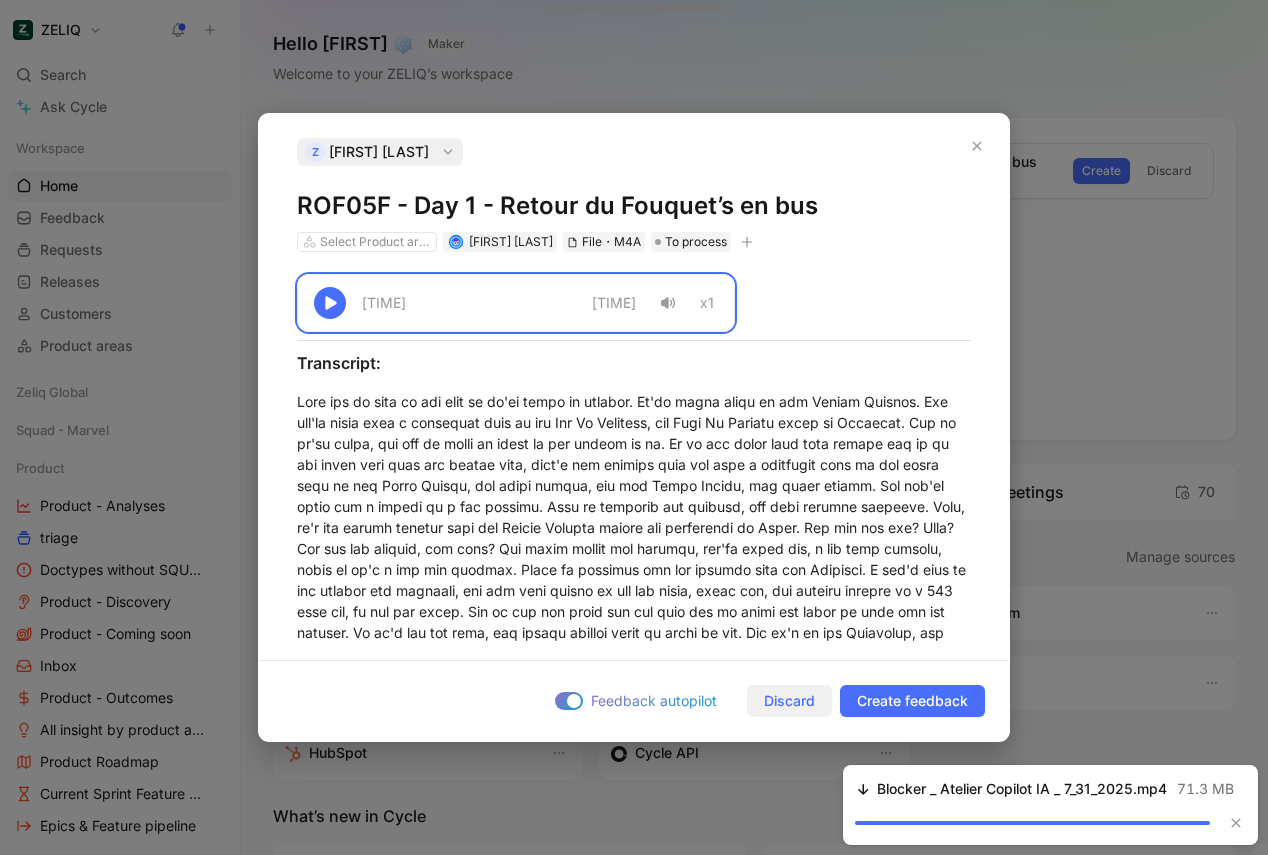 click on "Discard" at bounding box center [789, 701] 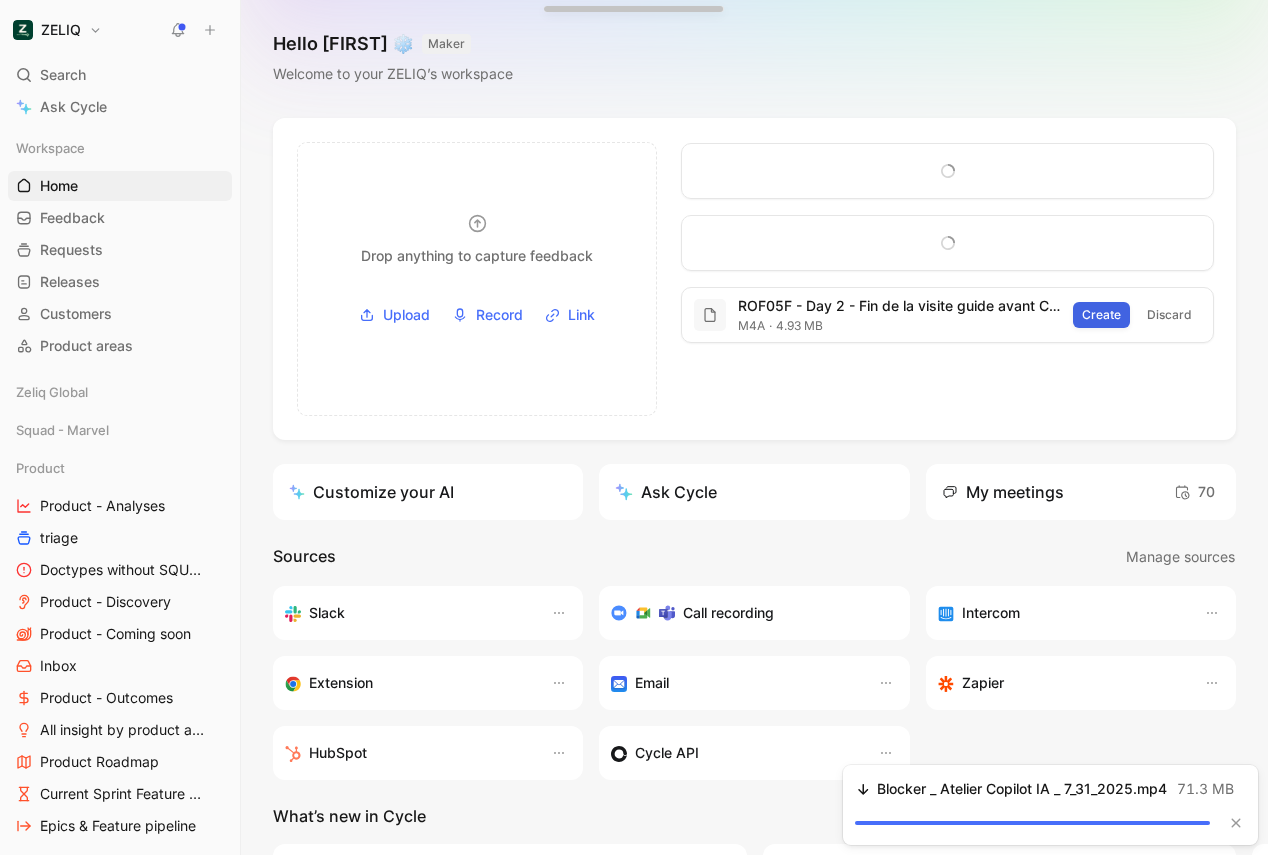 click on "Create" at bounding box center [1101, 315] 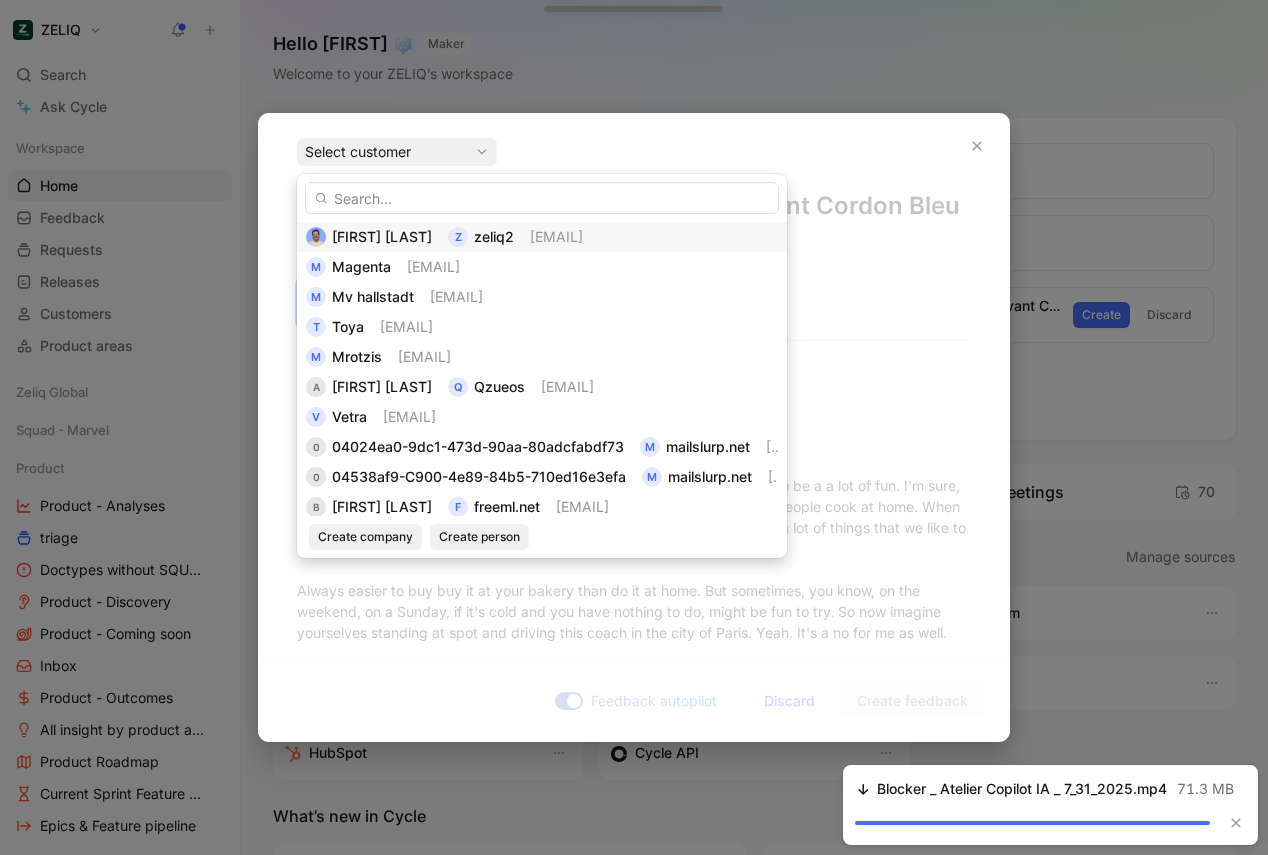 click on "[USERNAME]@[DOMAIN]" at bounding box center (556, 236) 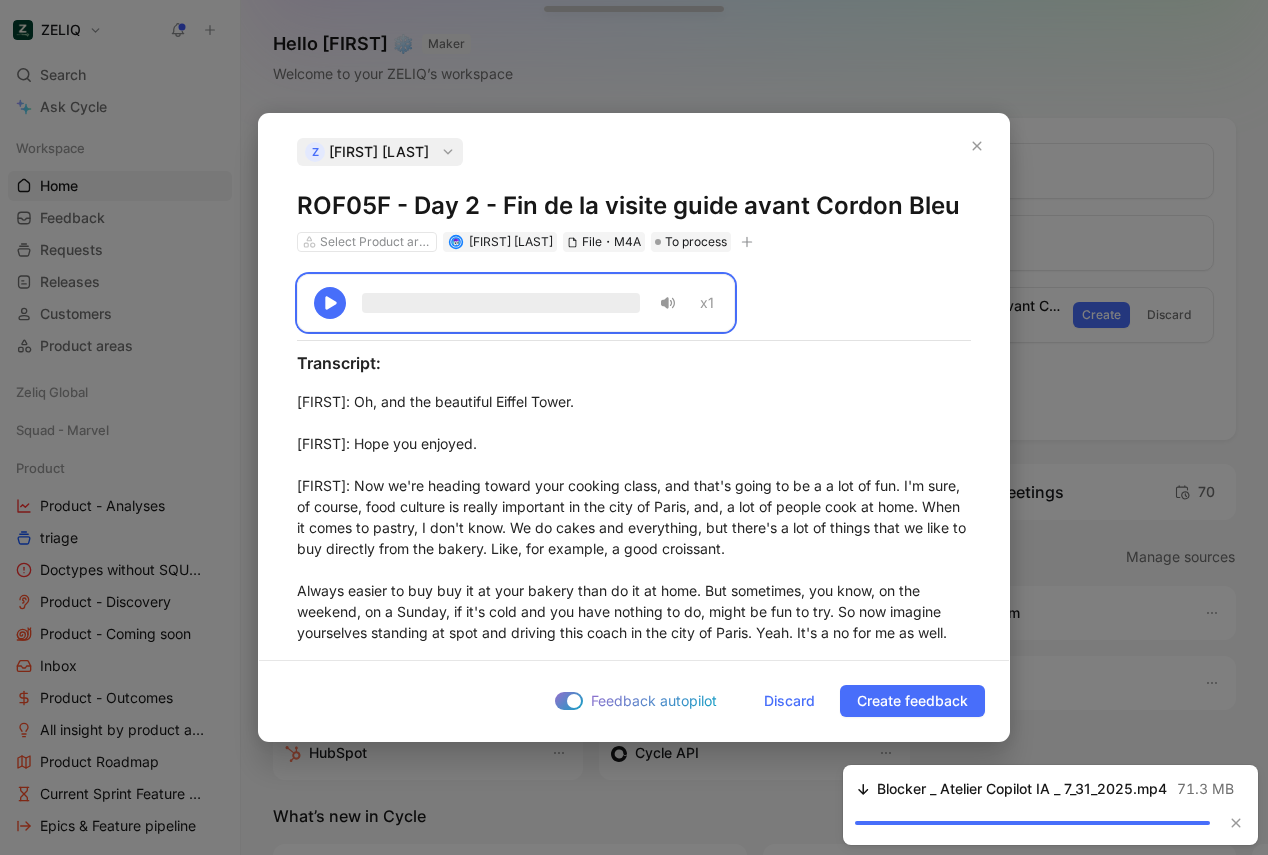 click on "ROF05F - Day 2 - Fin de la visite guide avant Cordon Bleu" at bounding box center [634, 206] 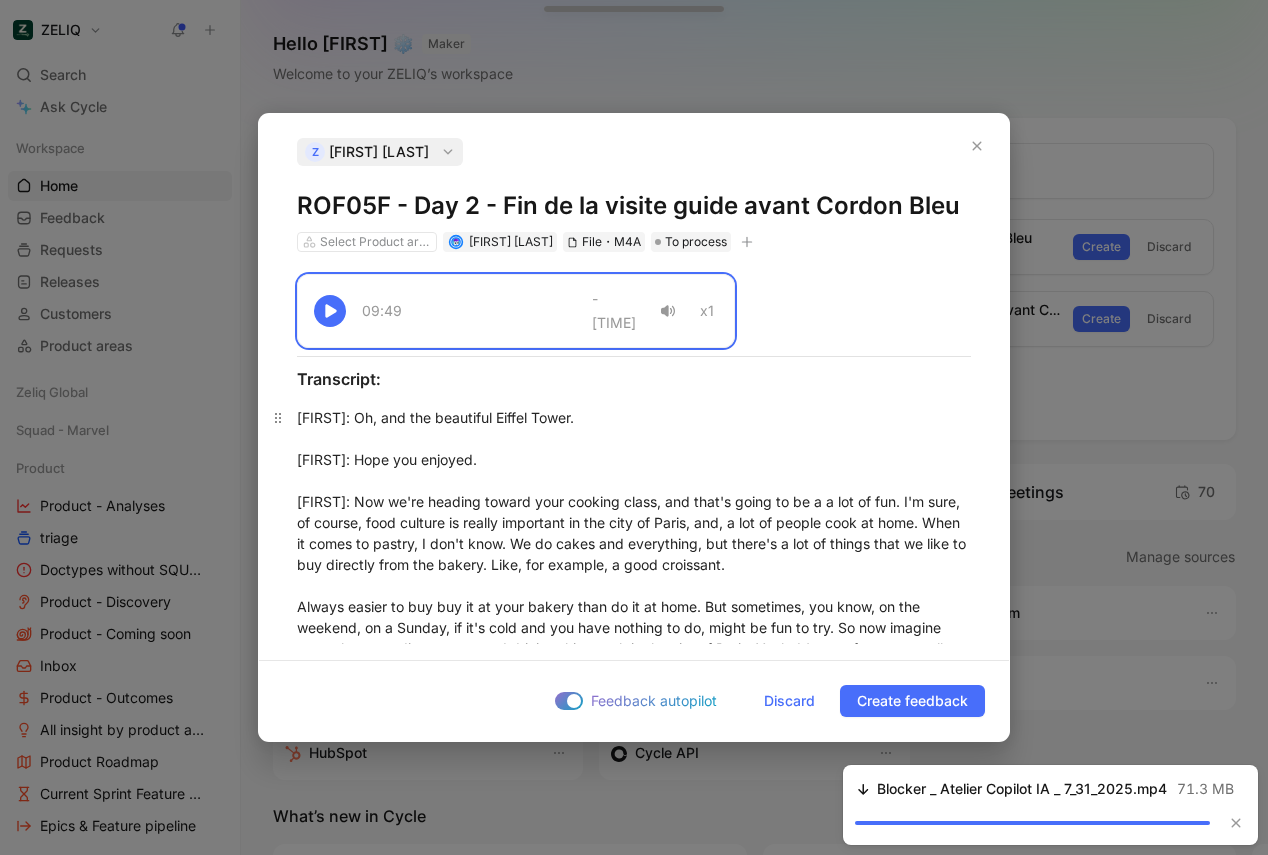 click on "Cecile : Oh, and the beautiful Eiffel Tower. Emily : Hope you enjoyed. Cecile : Now we're heading toward your cooking class, and that's going to be a a lot of fun. I'm sure, of course, food culture is really important in the city of Paris, and, a lot of people cook at home. When it comes to pastry, I don't know. We do cakes and everything, but there's a lot of things that we like to buy directly from the bakery. Like, for example, a good croissant. Always easier to buy buy it at your bakery than do it at home. But sometimes, you know, on the weekend, on a Sunday, if it's cold and you have nothing to do, might be fun to try. So now imagine yourselves standing at spot and driving this coach in the city of Paris. Yeah. It's a no for me as well. We'll still have a really beautiful last view at the Eiffel Tower. Maybe you spotted some names on the First Floor. Right? You have names near the First Floor. It's names of important French scientists and engineer. Emily : Oh, it's Oh, it's Oh, Cecile Emily" at bounding box center [634, 1551] 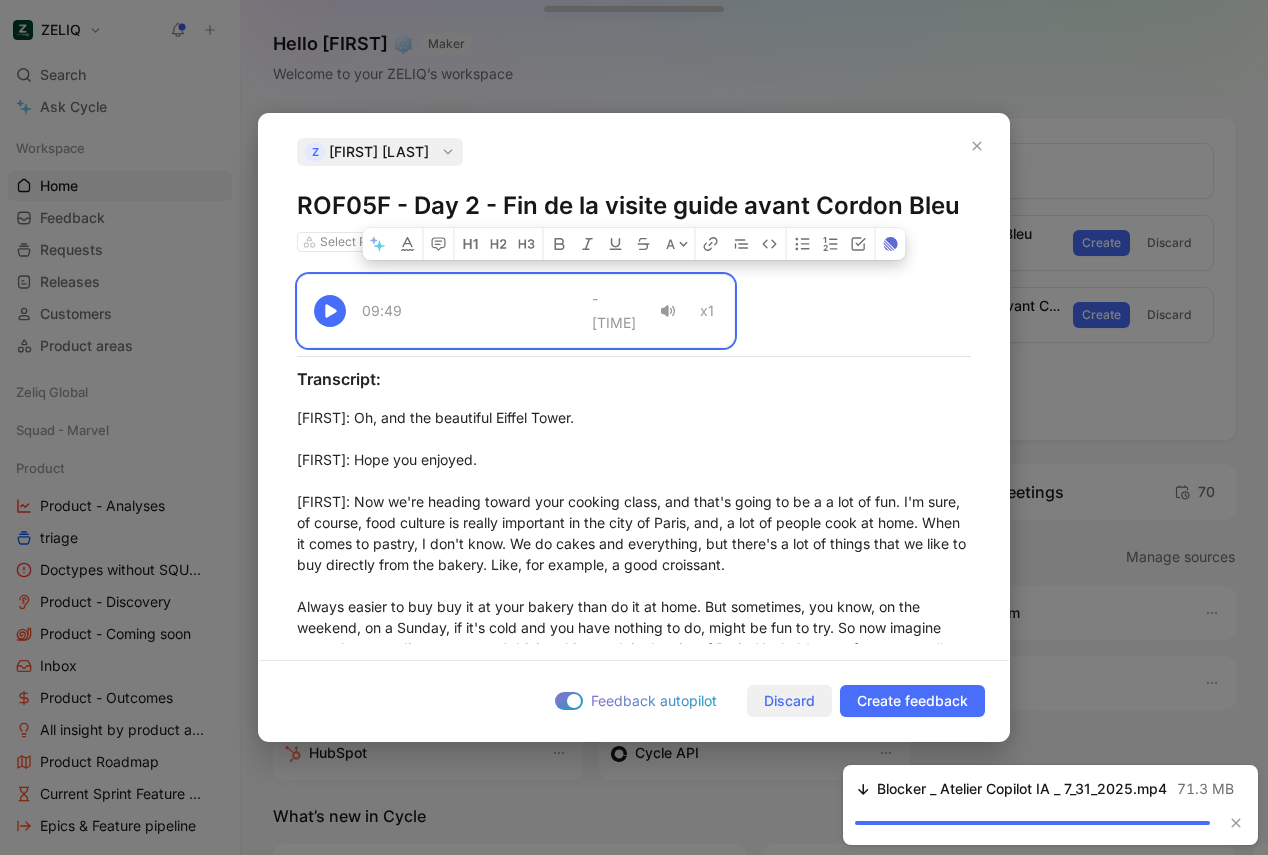 click on "Discard" at bounding box center [789, 701] 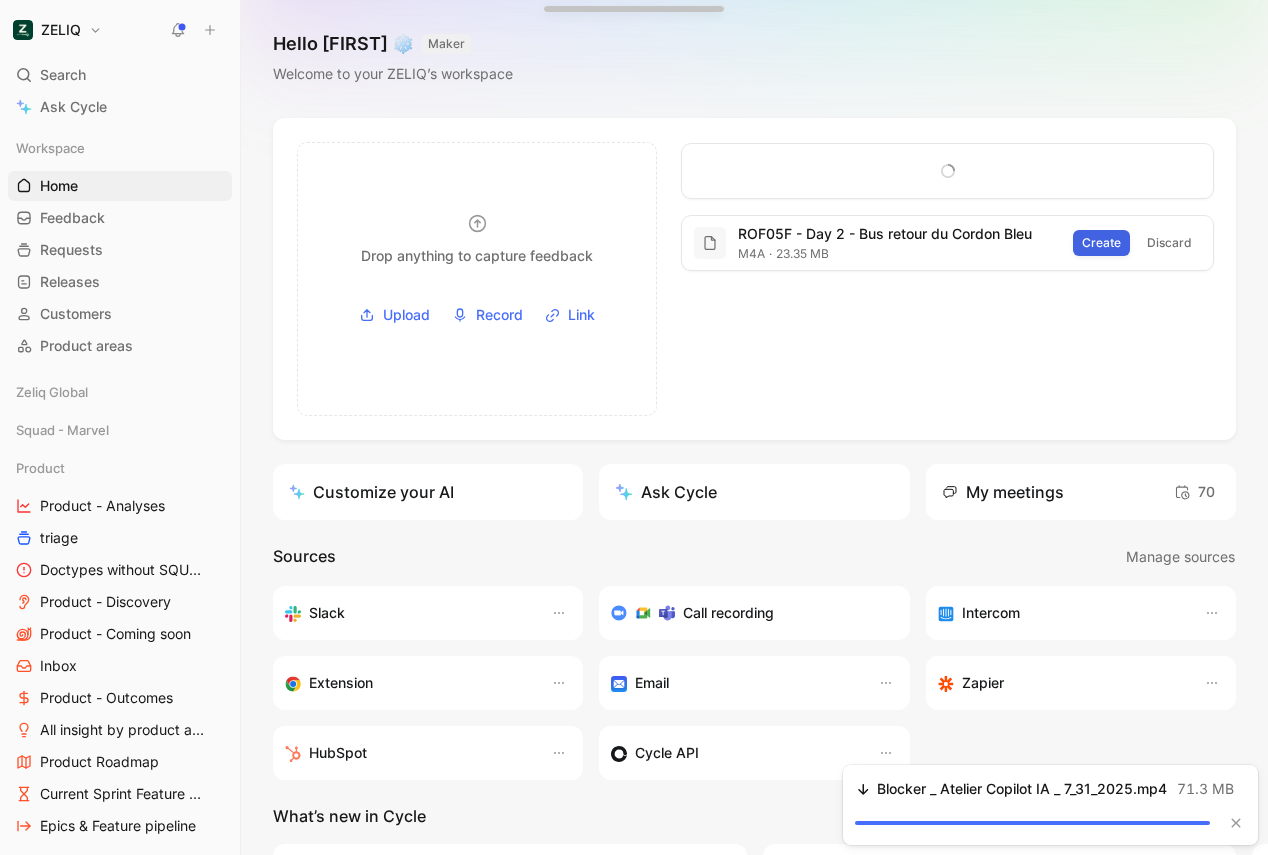 click on "Create" at bounding box center [1101, 243] 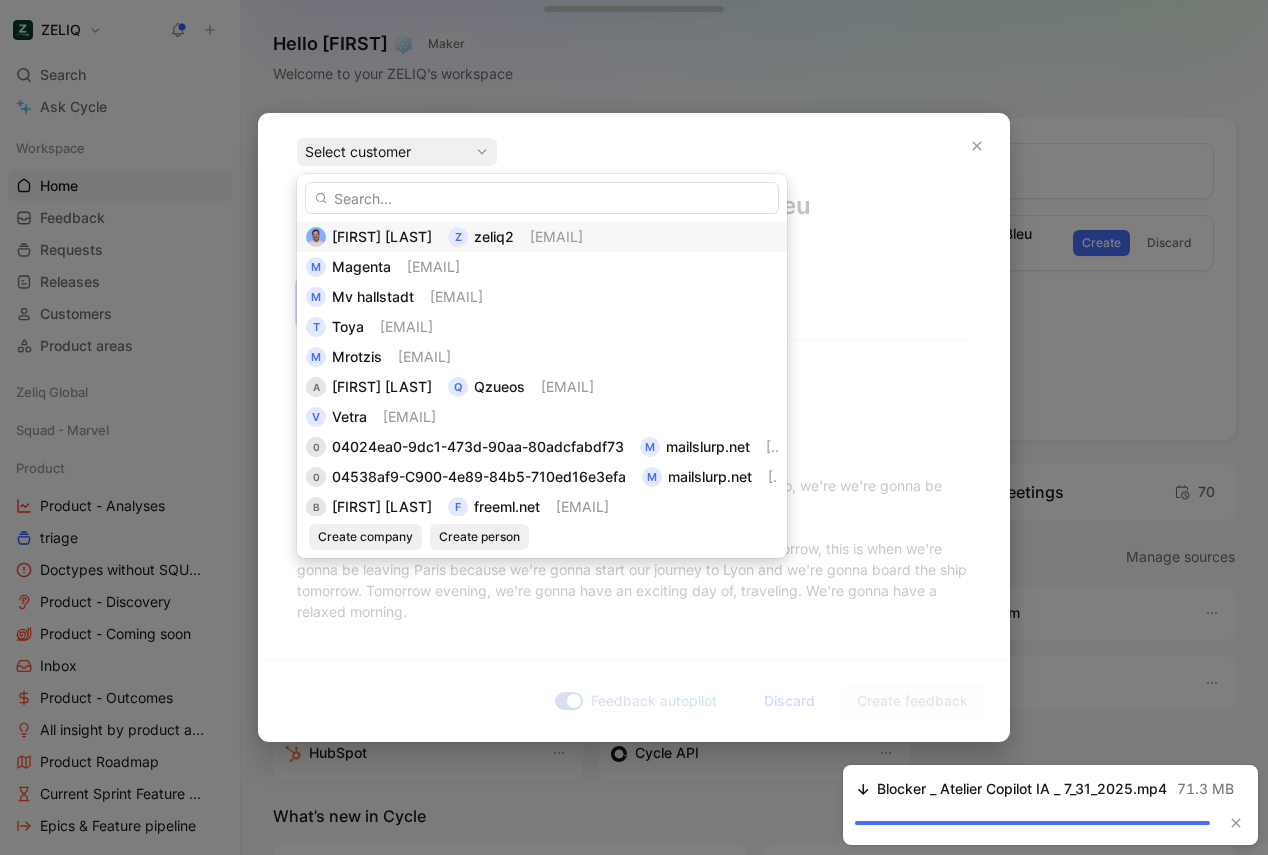 click on "[FIRST] [LAST] [USERNAME]@[DOMAIN]" at bounding box center (542, 237) 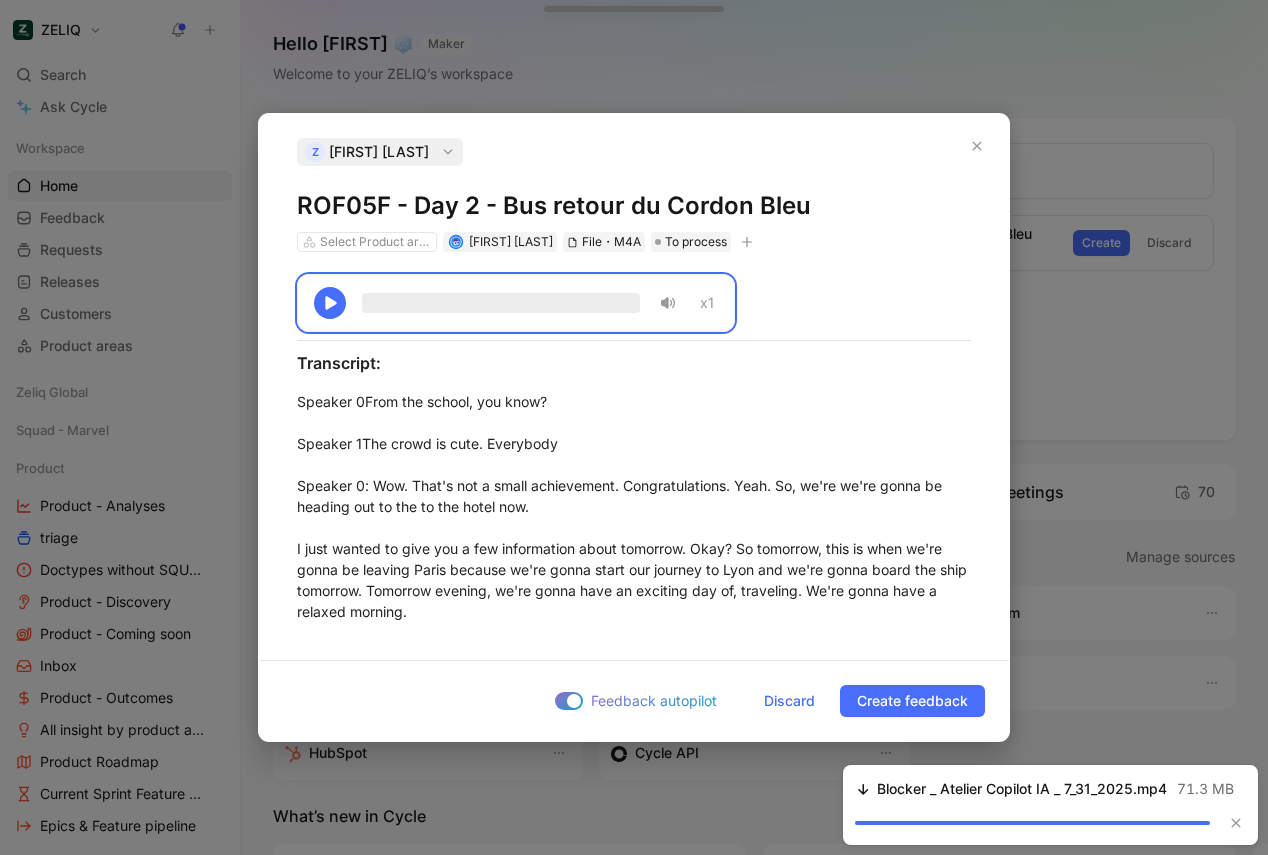 click on "ROF05F - Day 2 - Bus retour du Cordon Bleu" at bounding box center [634, 206] 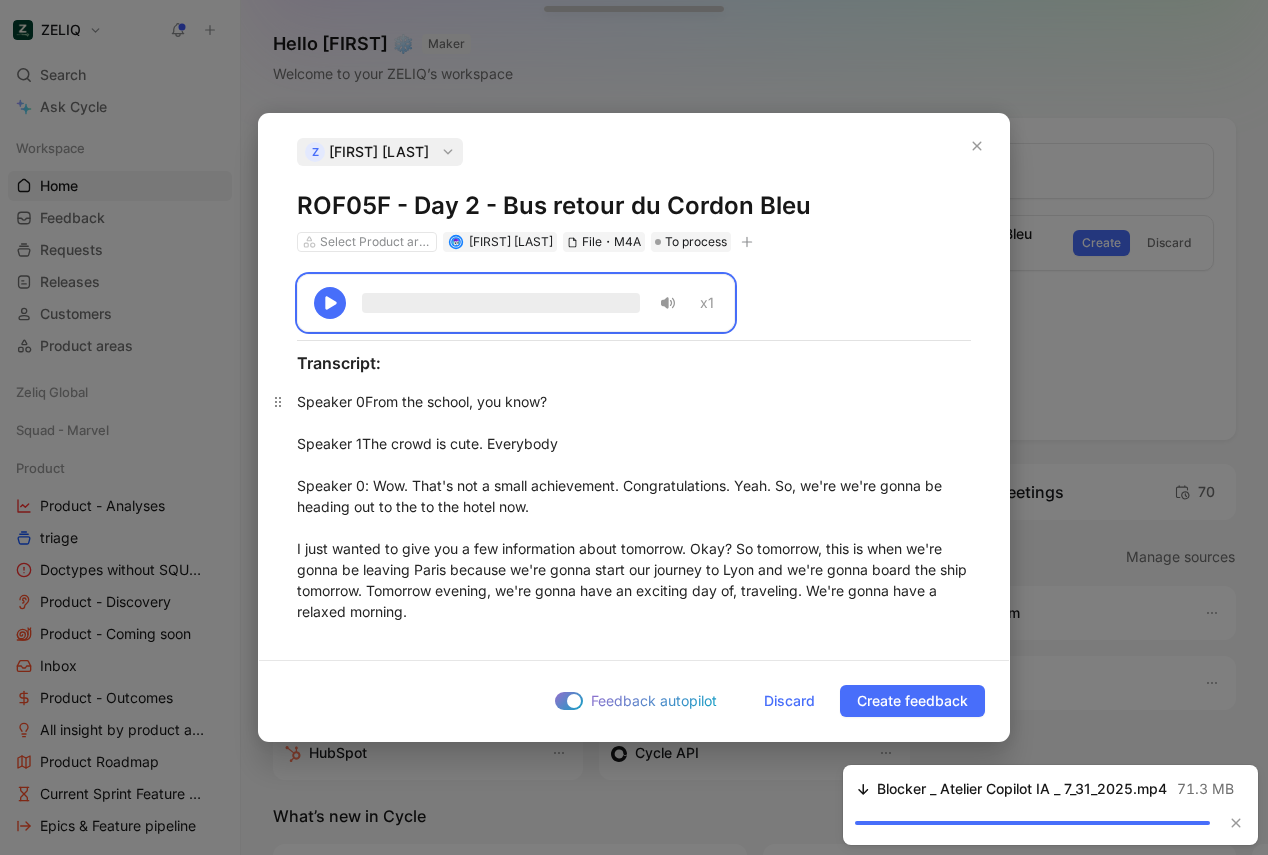 click on "Speaker 0 : From the school, you know? Speaker 1 : The crowd is cute. Everybody Speaker 0 : Wow. That's not a small achievement. Congratulations. Yeah. So, we're we're gonna be heading out to the to the hotel now. I just wanted to give you a few information about tomorrow. Okay? So tomorrow, this is when we're gonna be leaving Paris because we're gonna start our journey to Lyon and we're gonna board the ship tomorrow. Tomorrow evening, we're gonna have an exciting day of, traveling. We're gonna have a relaxed morning. Good. But the morning is gonna start when the luggage are gonna start traveling, and they will start traveling at 07:15, seven one five. So you need to have your bags ready inside your room with the cardboard tags that we gave you, either brown or purple. So we highly recommend that you travel as light as possible. So I know that those bags are beautiful, but if you do wanna travel light, you can also send them on the truck, and I have luggage. Do you have any questions regarding tomorrow?" at bounding box center (634, 2039) 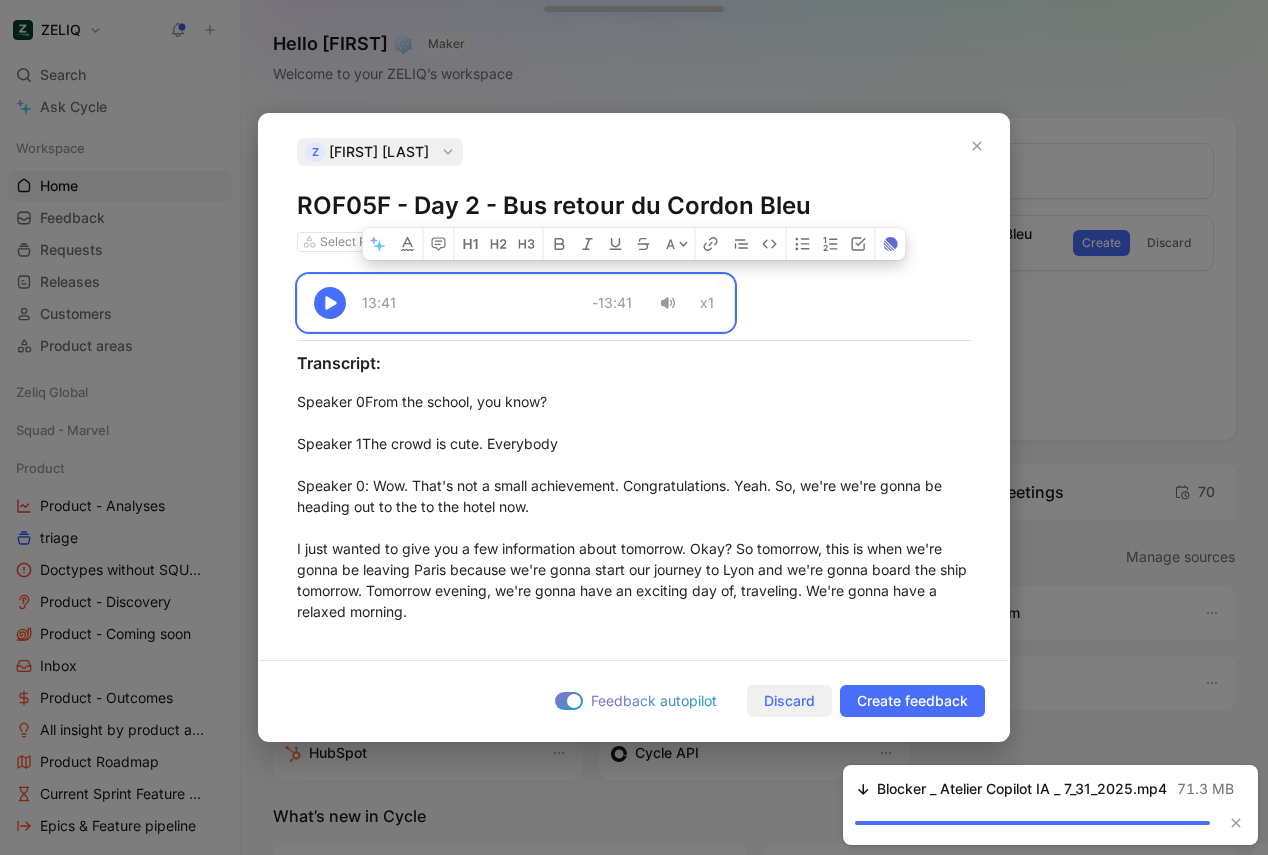 click on "Discard" at bounding box center (789, 701) 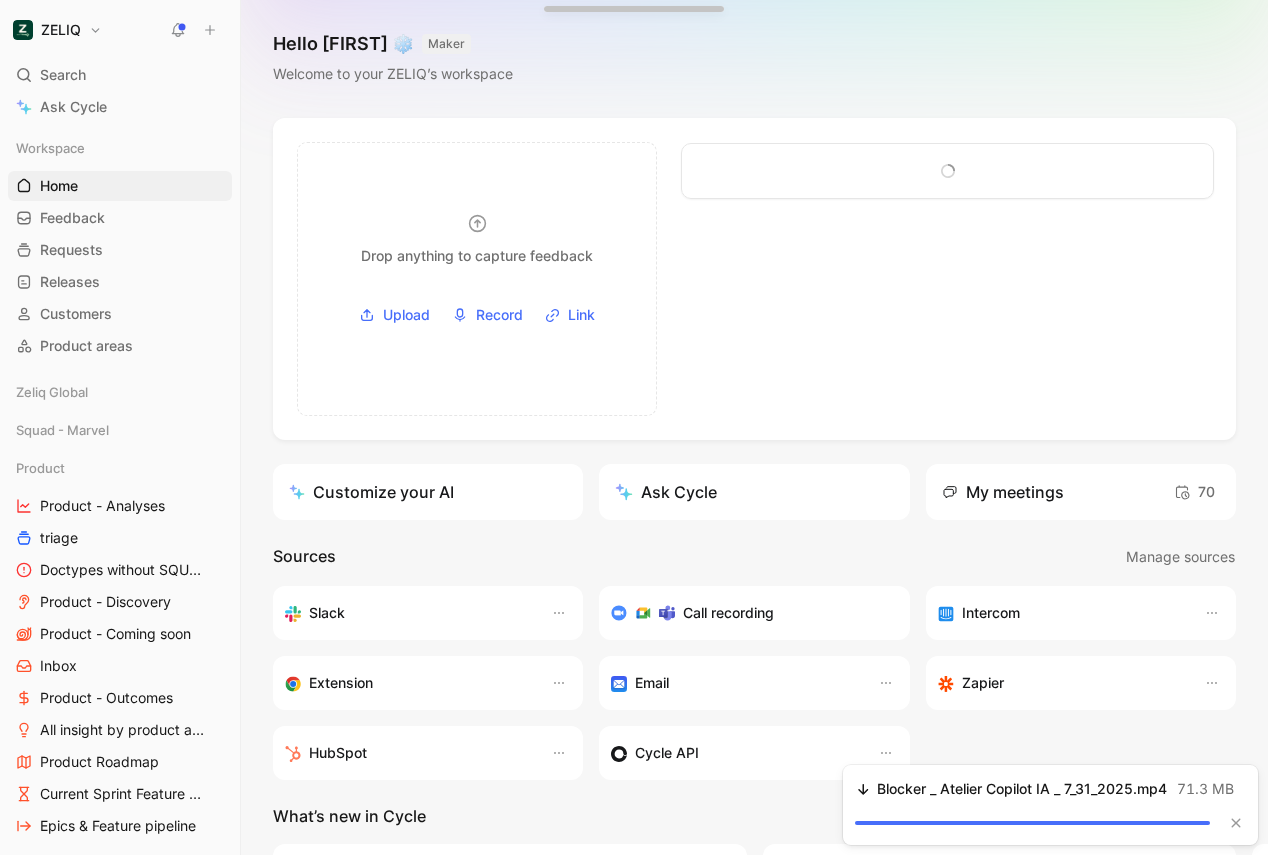 click at bounding box center [947, 171] 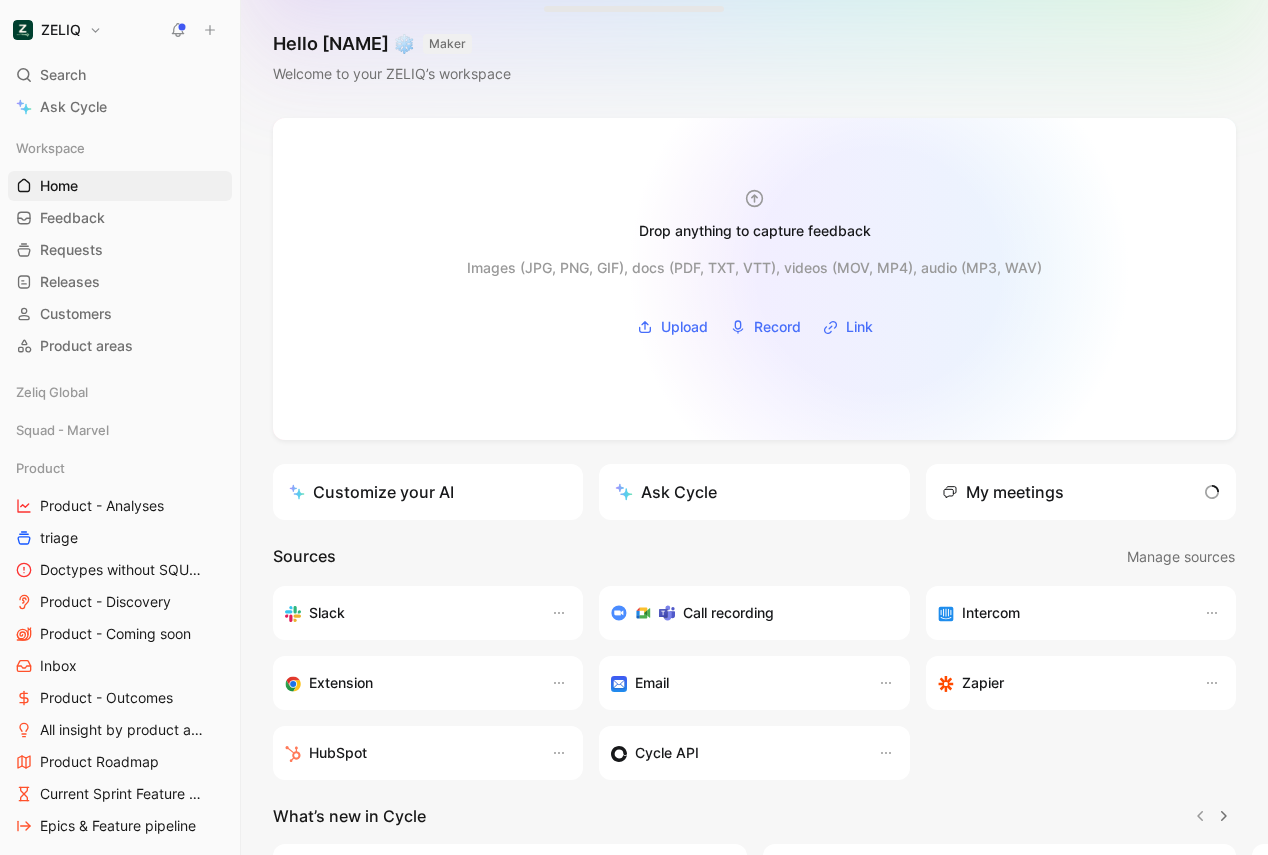 scroll, scrollTop: 0, scrollLeft: 0, axis: both 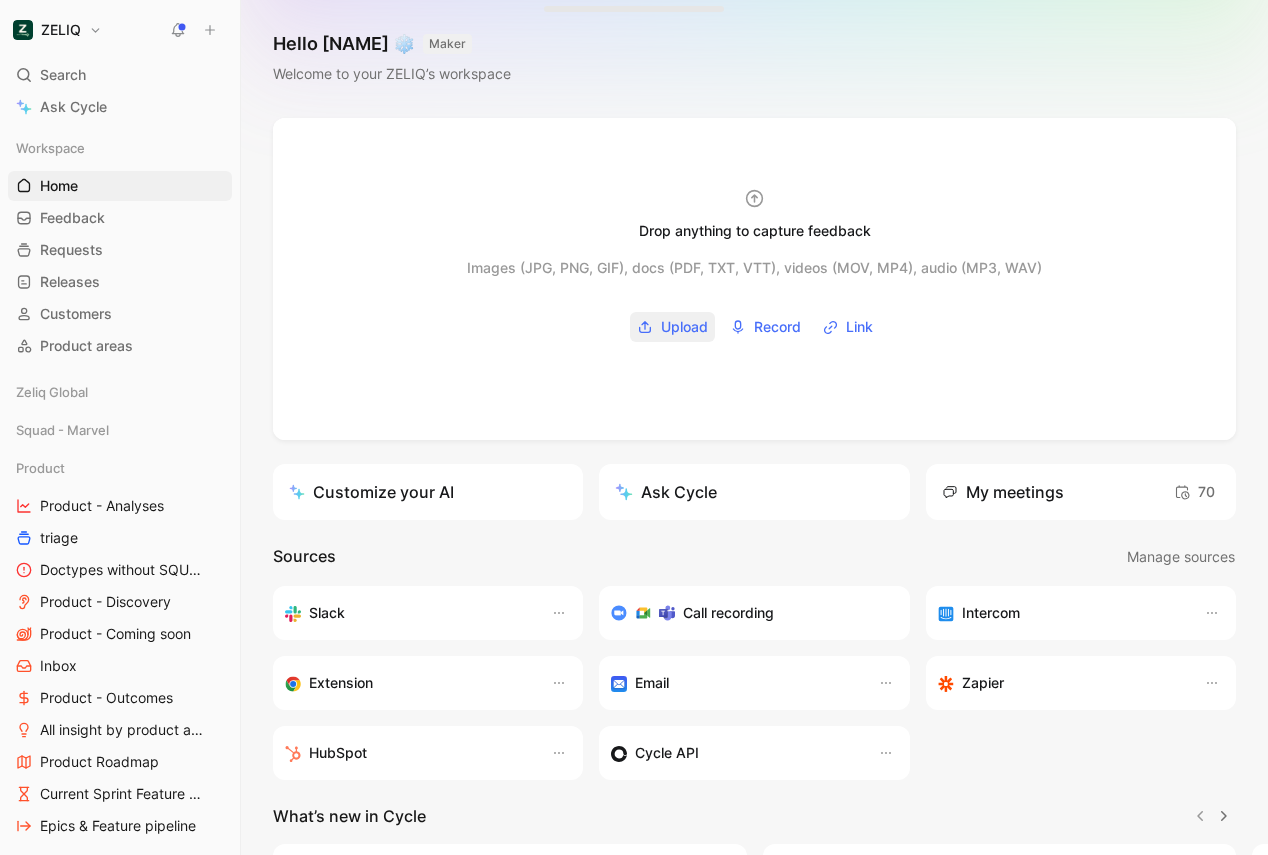 click on "Upload" at bounding box center [672, 327] 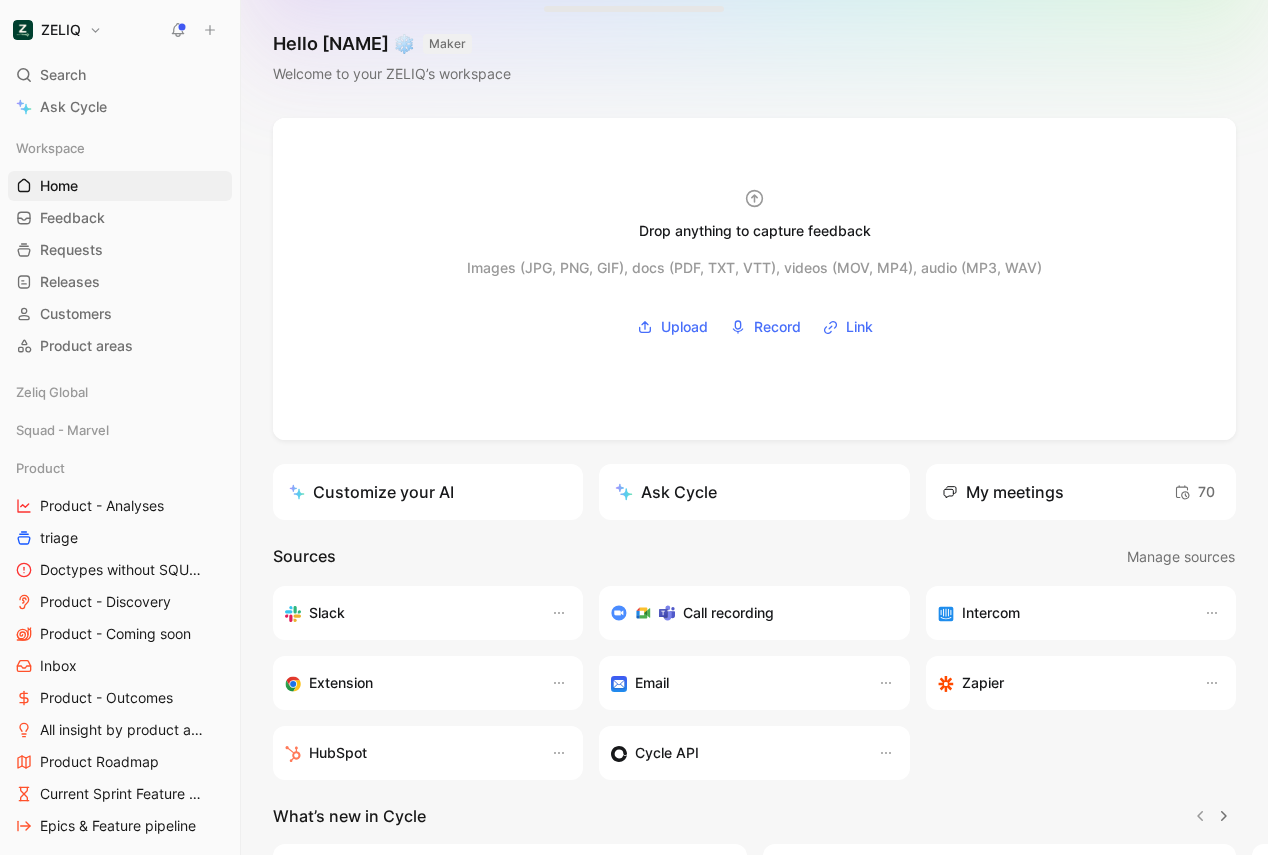 type 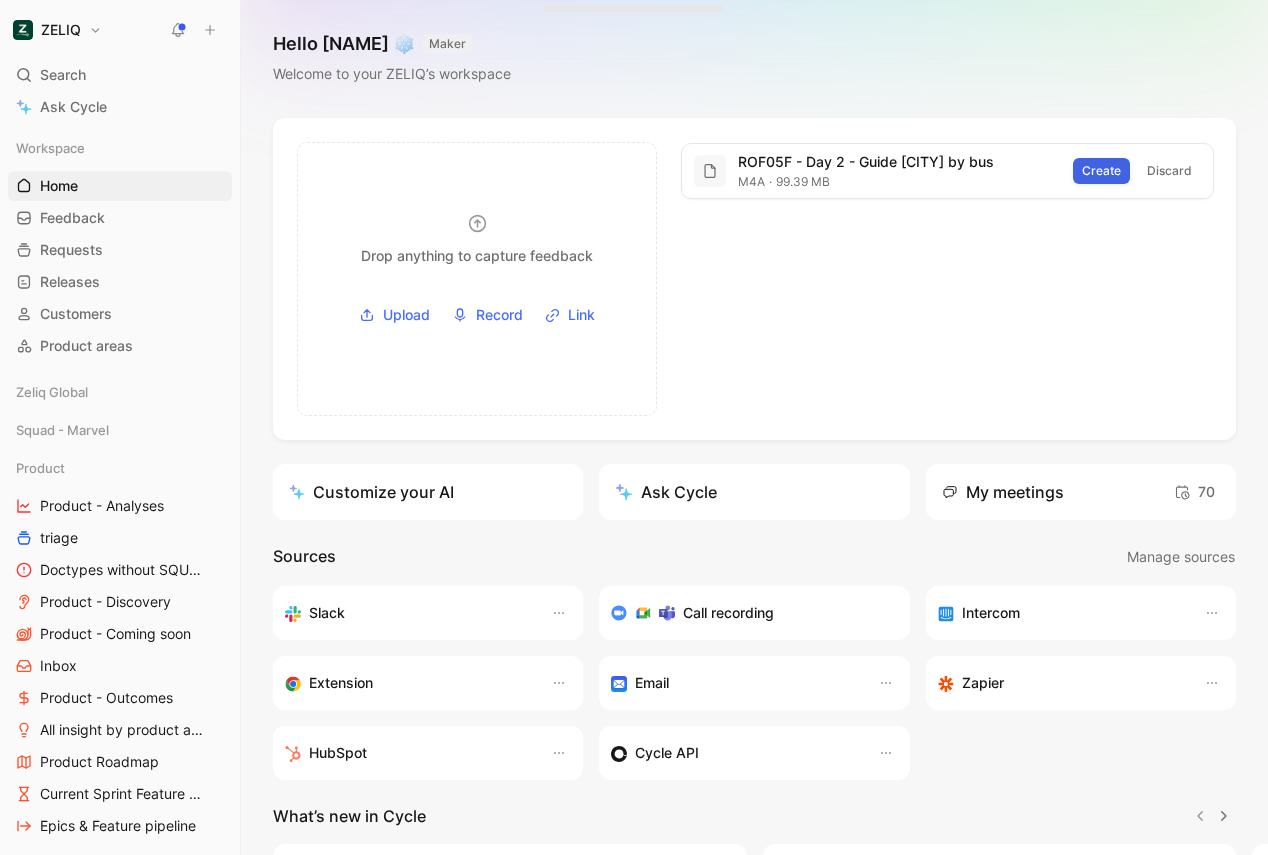 click on "Create" at bounding box center [1101, 171] 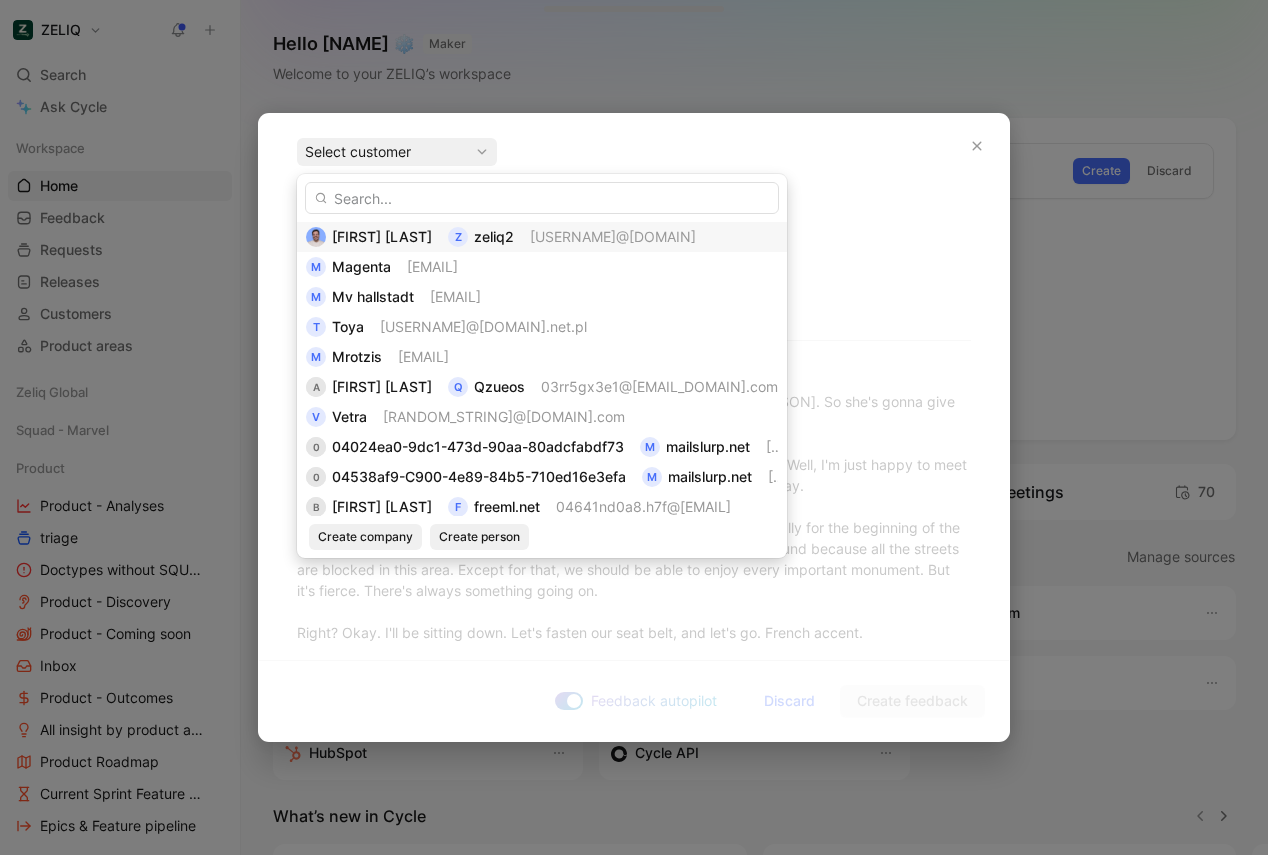 click on "[USERNAME]@[DOMAIN]" at bounding box center (613, 236) 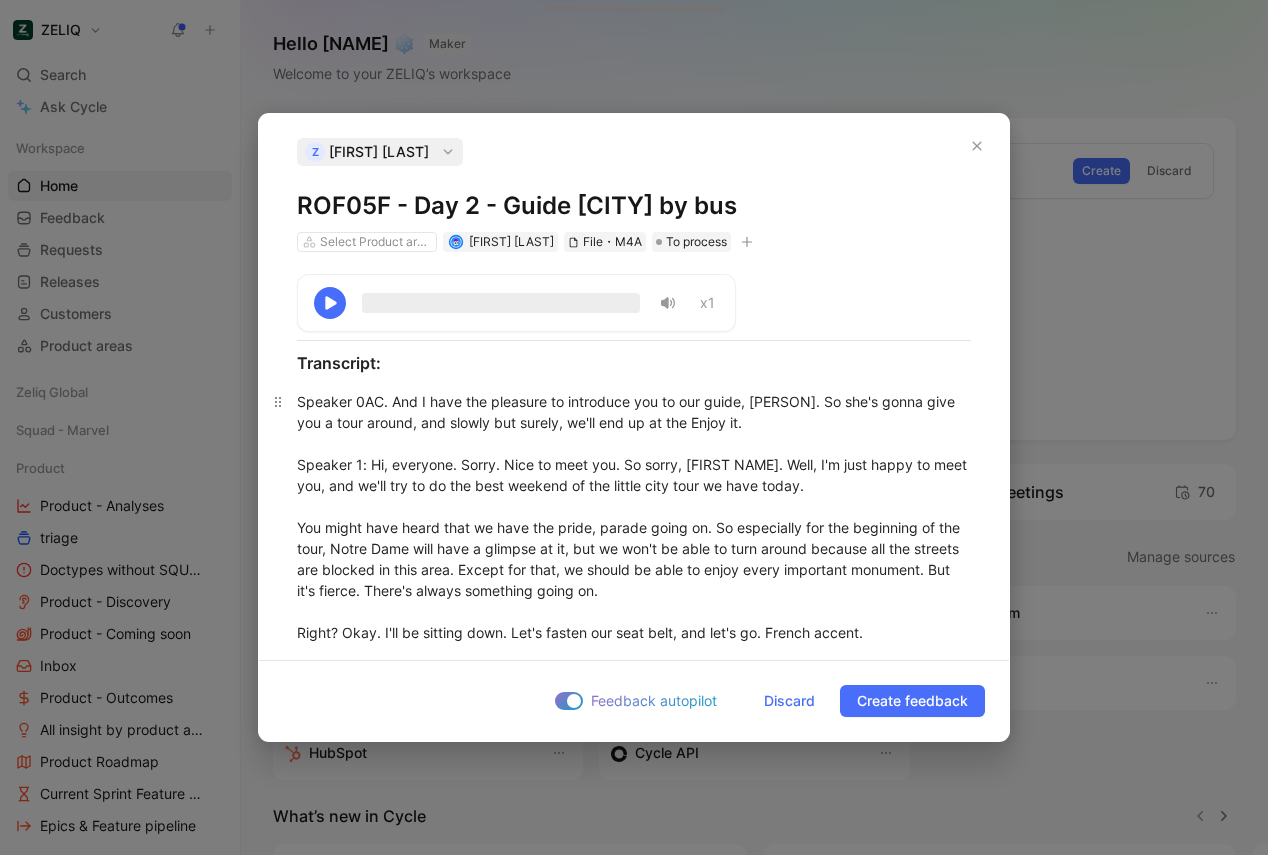 click on "Speaker 0 : AC. And I have the pleasure to introduce you to our guide, Cecil. So she's gonna give you a tour around, and slowly but surely, we'll end up at the Enjoy it. Speaker 1 : Hi, everyone. Sorry. Nice to meet you. So sorry, [NAME]. Well, I'm just happy to meet you, and we'll try to do the best weekend of the little city tour we have today. You might have heard that we have the pride, parade going on. So especially for the beginning of the tour, Notre Dame will have a glimpse at it, but we won't be able to turn around because all the streets are blocked in this area. Except for that, we should be able to enjoy every important monument. But it's fierce. There's always something going on. Right? Okay. I'll be sitting down. Let's fasten our seat belt, and let's go. [NATIONALITY] accent. It's a little harder on Saint Germain than in other neighborhood. Okay. Do you know how many how many districts we have in the city of [CITY]? 20. 20. Speaker 0 : in? Six. Speaker 1" at bounding box center (634, 7226) 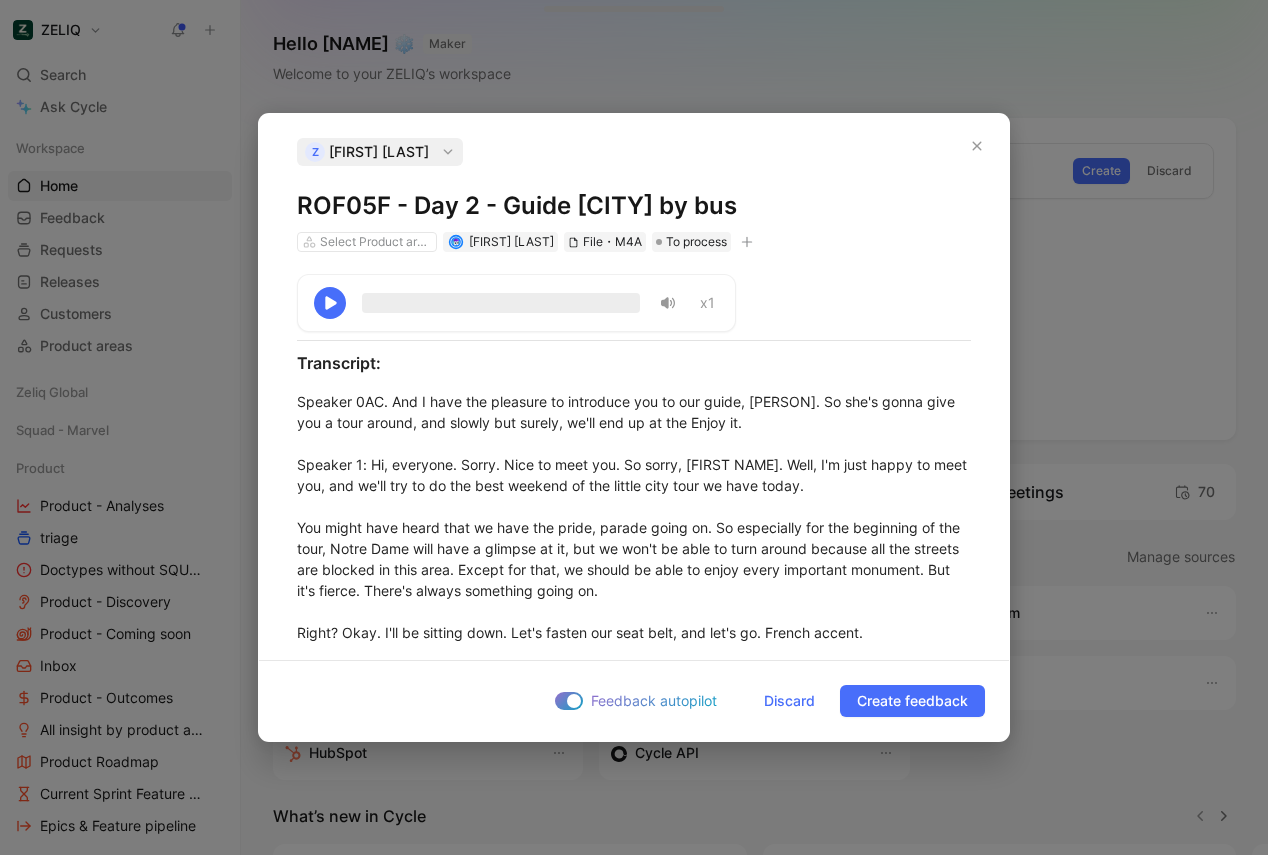click on "ROF05F - Day 2 - Guide [CITY] by bus" at bounding box center [634, 206] 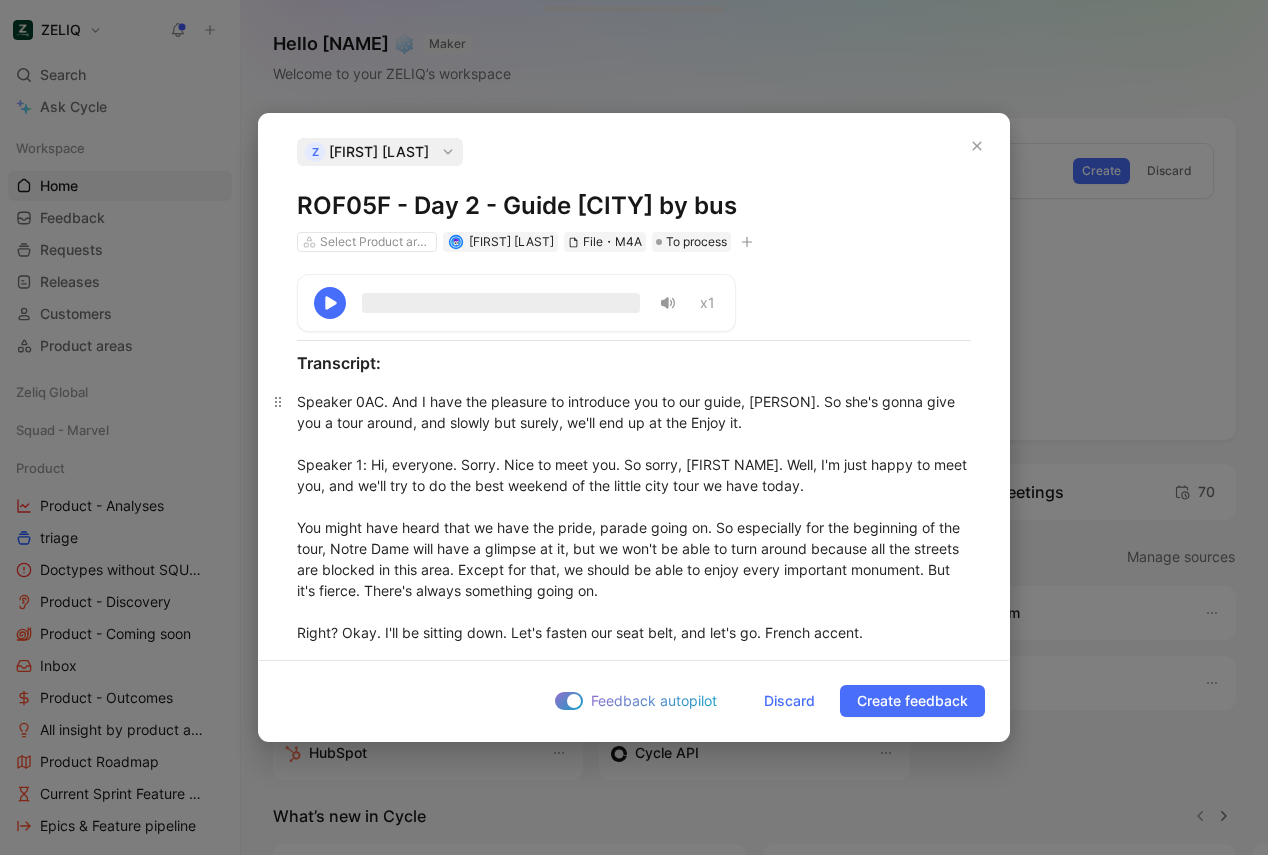 click on "Speaker 0 : AC. And I have the pleasure to introduce you to our guide, Cecil. So she's gonna give you a tour around, and slowly but surely, we'll end up at the Enjoy it. Speaker 1 : Hi, everyone. Sorry. Nice to meet you. So sorry, [NAME]. Well, I'm just happy to meet you, and we'll try to do the best weekend of the little city tour we have today. You might have heard that we have the pride, parade going on. So especially for the beginning of the tour, Notre Dame will have a glimpse at it, but we won't be able to turn around because all the streets are blocked in this area. Except for that, we should be able to enjoy every important monument. But it's fierce. There's always something going on. Right? Okay. I'll be sitting down. Let's fasten our seat belt, and let's go. [NATIONALITY] accent. It's a little harder on Saint Germain than in other neighborhood. Okay. Do you know how many how many districts we have in the city of [CITY]? 20. 20. Speaker 0 : in? Six. Speaker 1" at bounding box center (634, 7226) 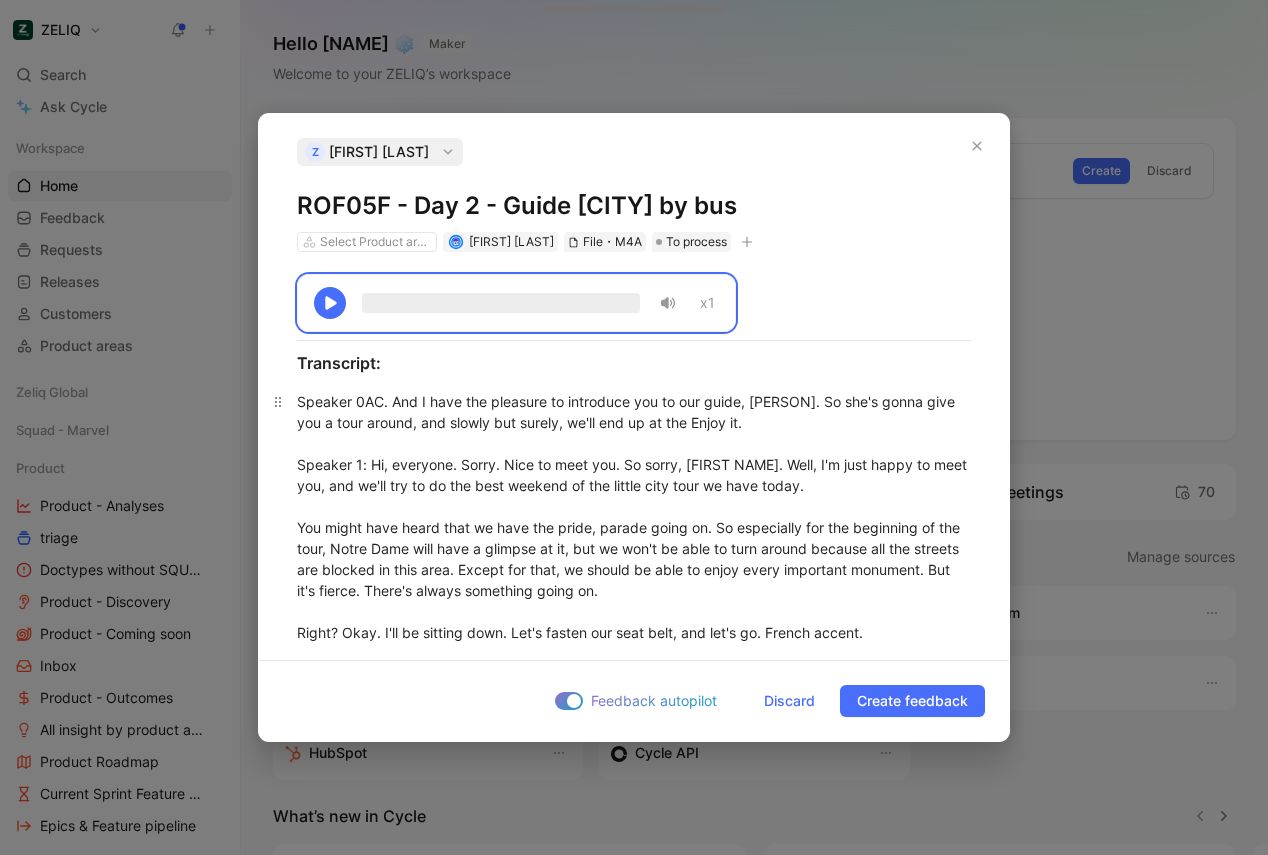 copy on "x1 Transcript: Speaker 0 : AC. And I have the pleasure to introduce you to our guide, Cecil. So she's gonna give you a tour around, and slowly but surely, we'll end up at the Enjoy it. Speaker 1 : Hi, everyone. Sorry. Nice to meet you. So sorry, Evelyn. Well, I'm just happy to meet you, and we'll try to do the best weekend of the little city tour we have today. You might have heard that we have the pride, parade going on. So especially for the beginning of the tour, Notre Dame will have a glimpse at it, but we won't be able to turn around because all the streets are blocked in this area. Except for that, we should be able to enjoy every important monument. But it's fierce. There's always something going on. Right? Okay. I'll be sitting down. Let's fasten our seat belt, and let's go. French accent. I was born and raised in the city of Paris, one of the few. And if you don't understand me, just ask me to repeat. I won't be offended, of course. The accent will stick with me forever anyway. I hope you enjoy yo..." 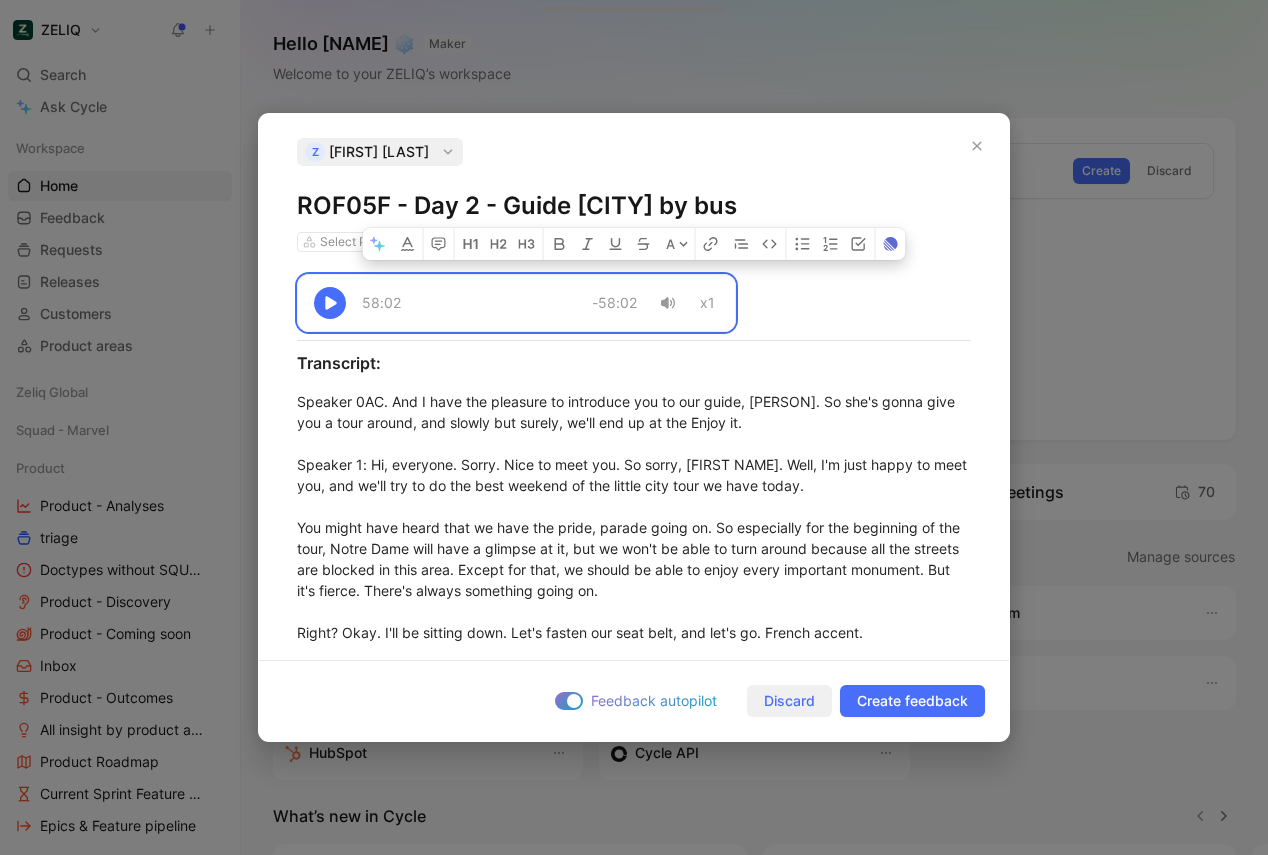 click on "Discard" at bounding box center (789, 701) 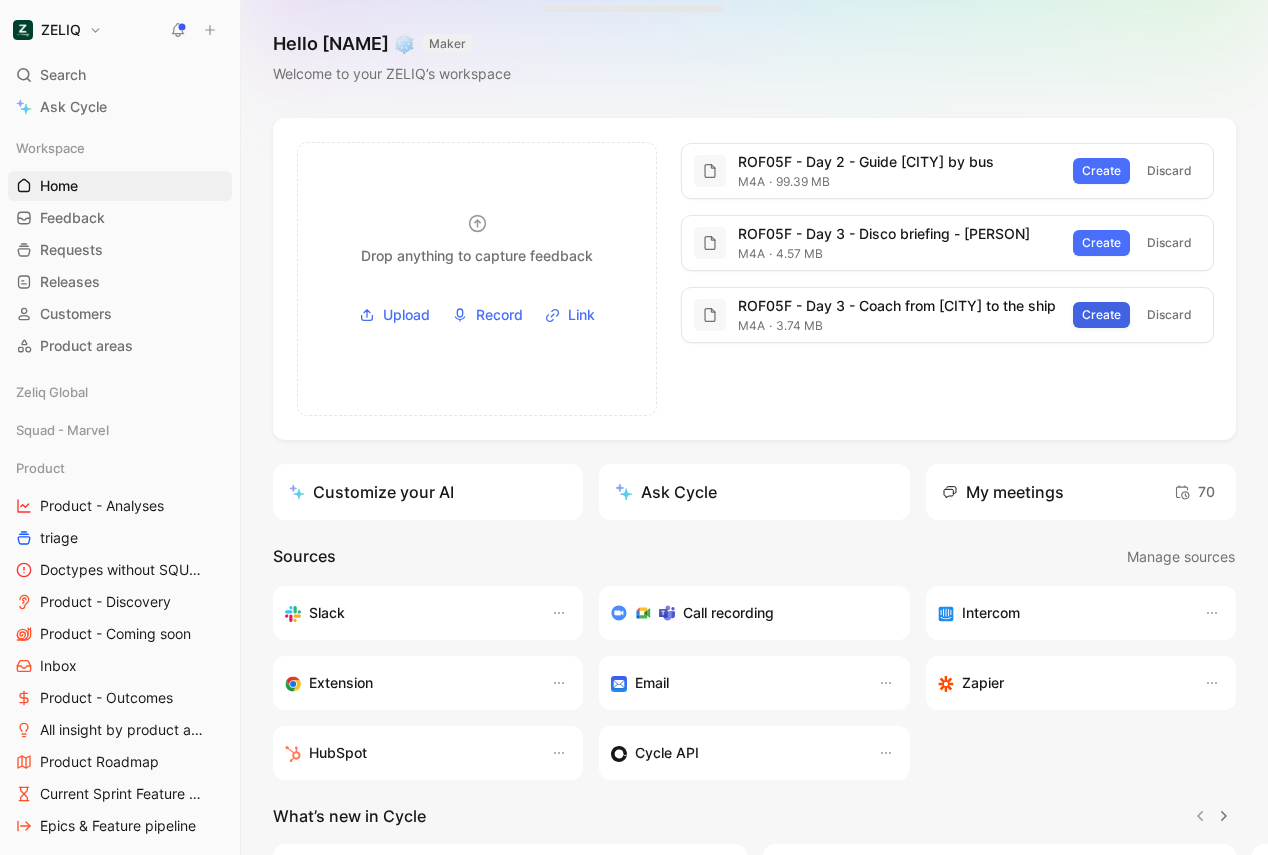 click on "Create" at bounding box center (1101, 315) 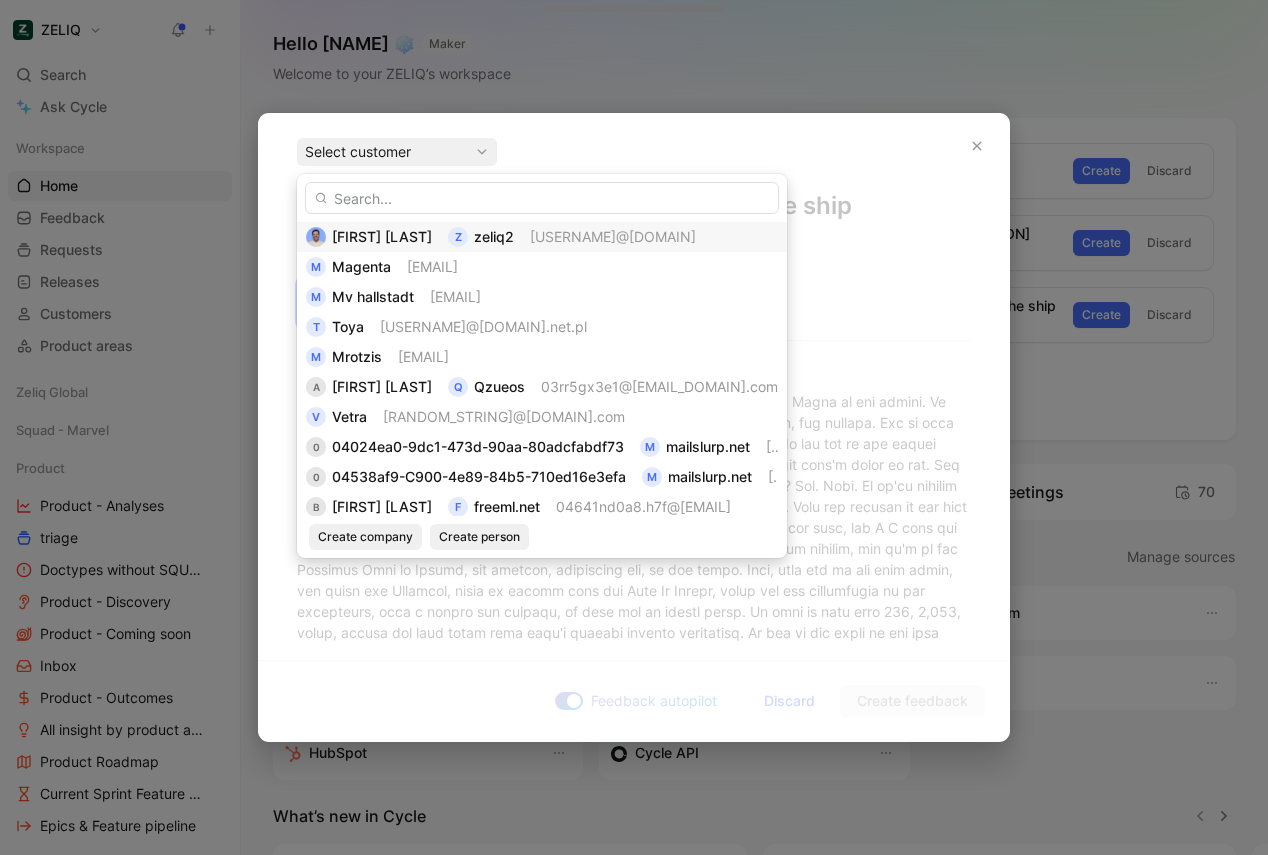 click on "[USERNAME]@[DOMAIN]" at bounding box center [613, 236] 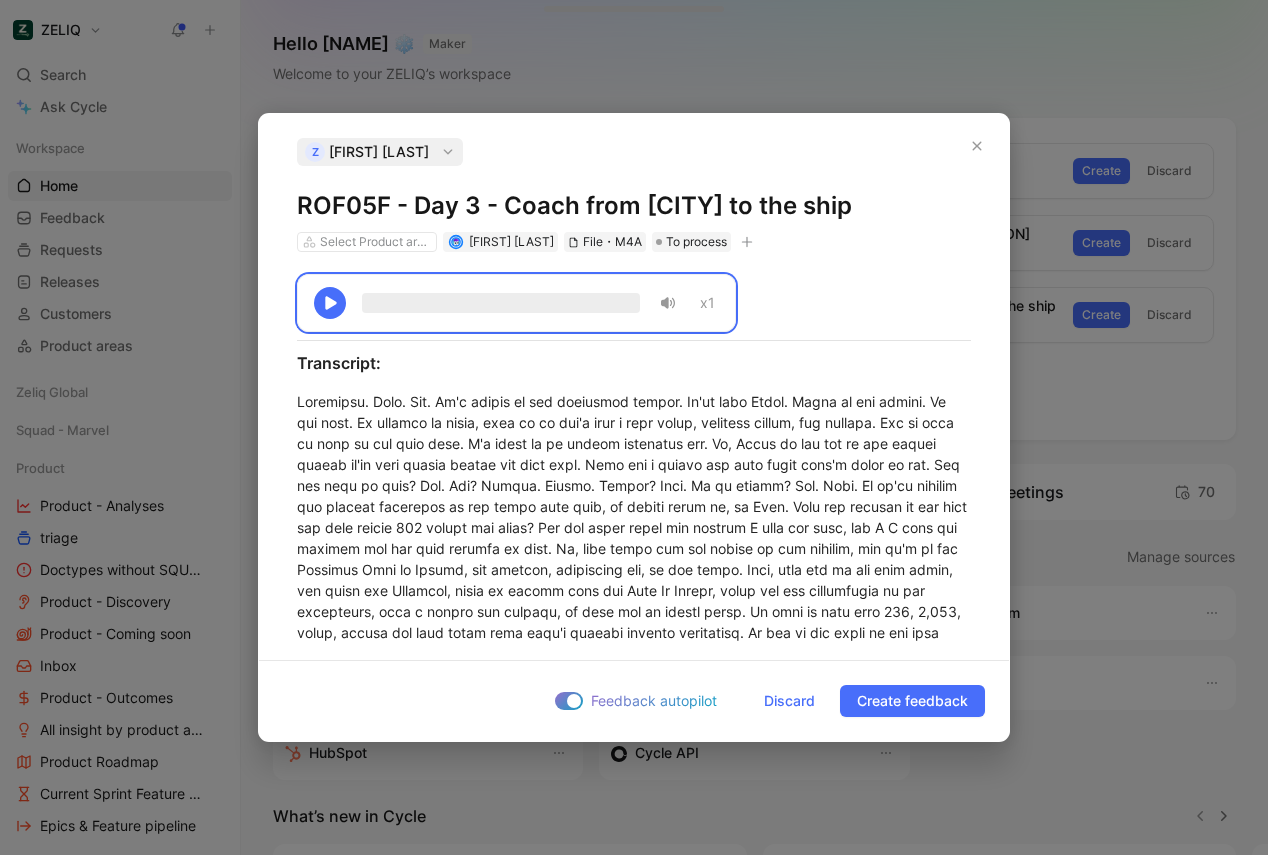 click on "ROF05F - Day 3 - Coach from [CITY] to the ship" at bounding box center (634, 206) 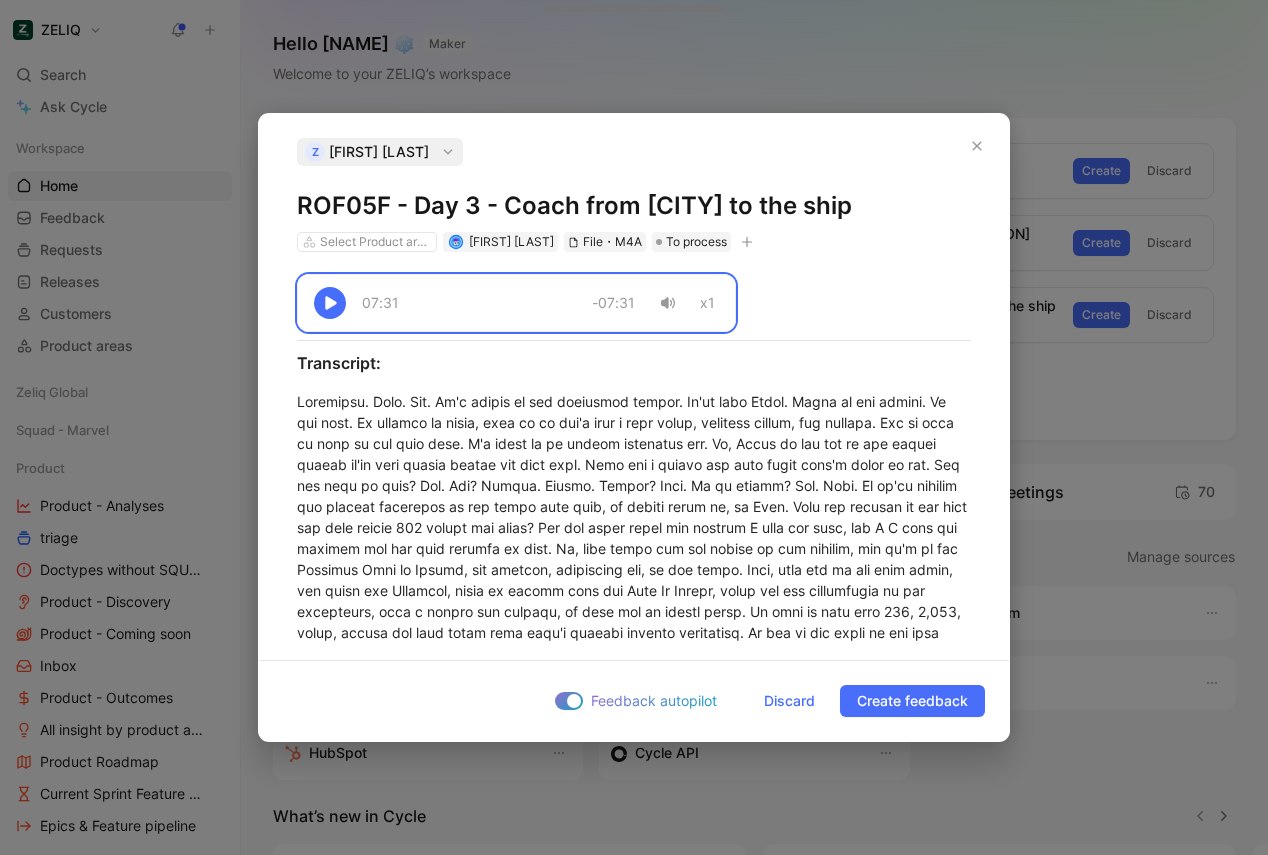 click on "ROF05F - Day 3 - Coach from [CITY] to the ship" at bounding box center (634, 206) 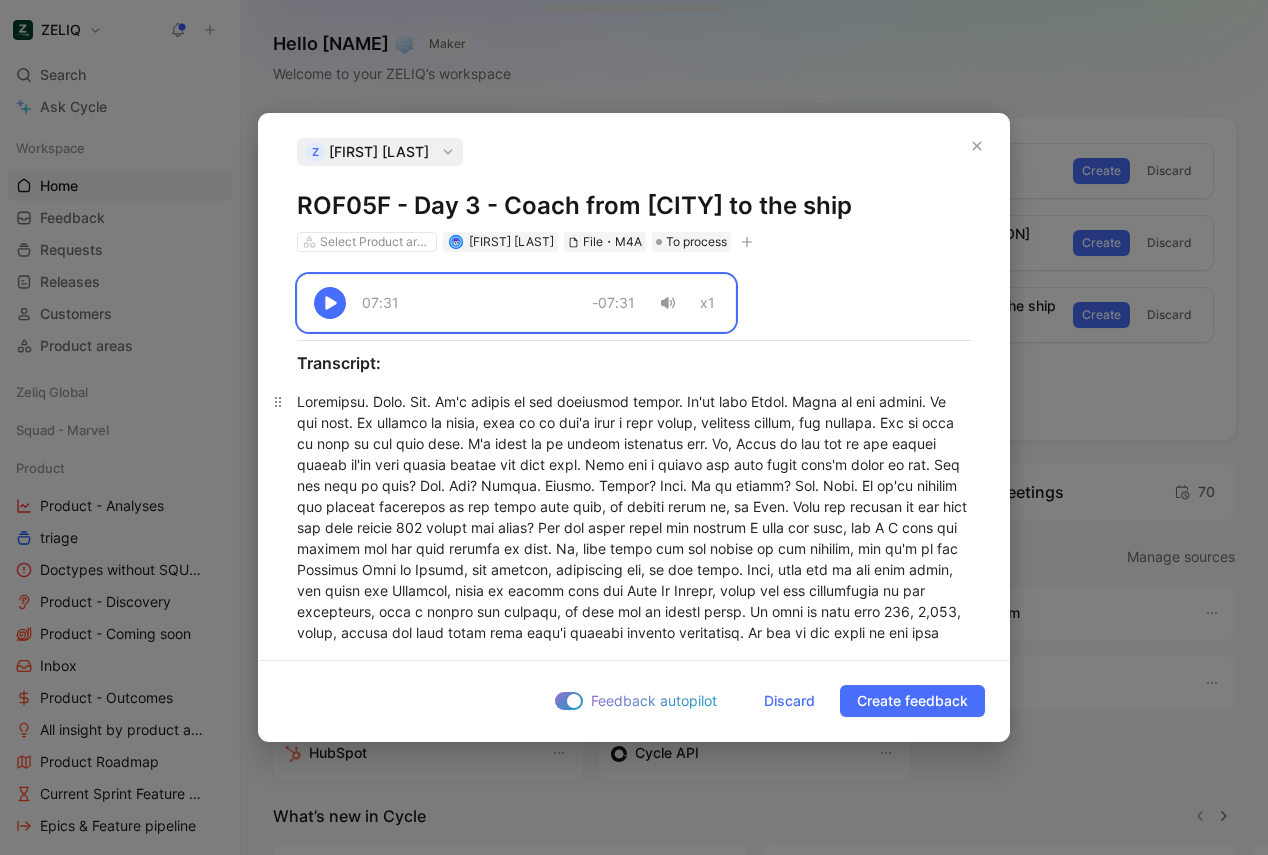 click at bounding box center (634, 958) 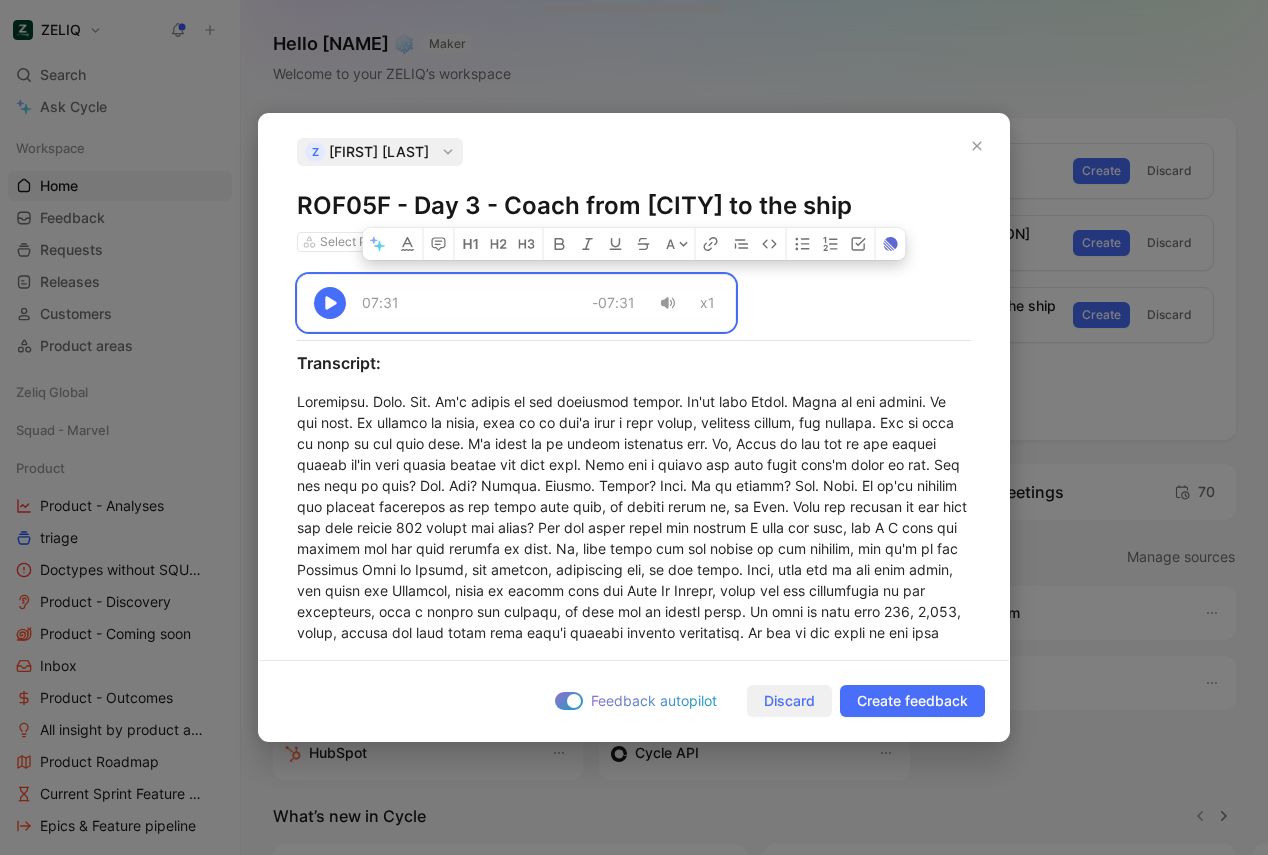 click on "Discard" at bounding box center [789, 701] 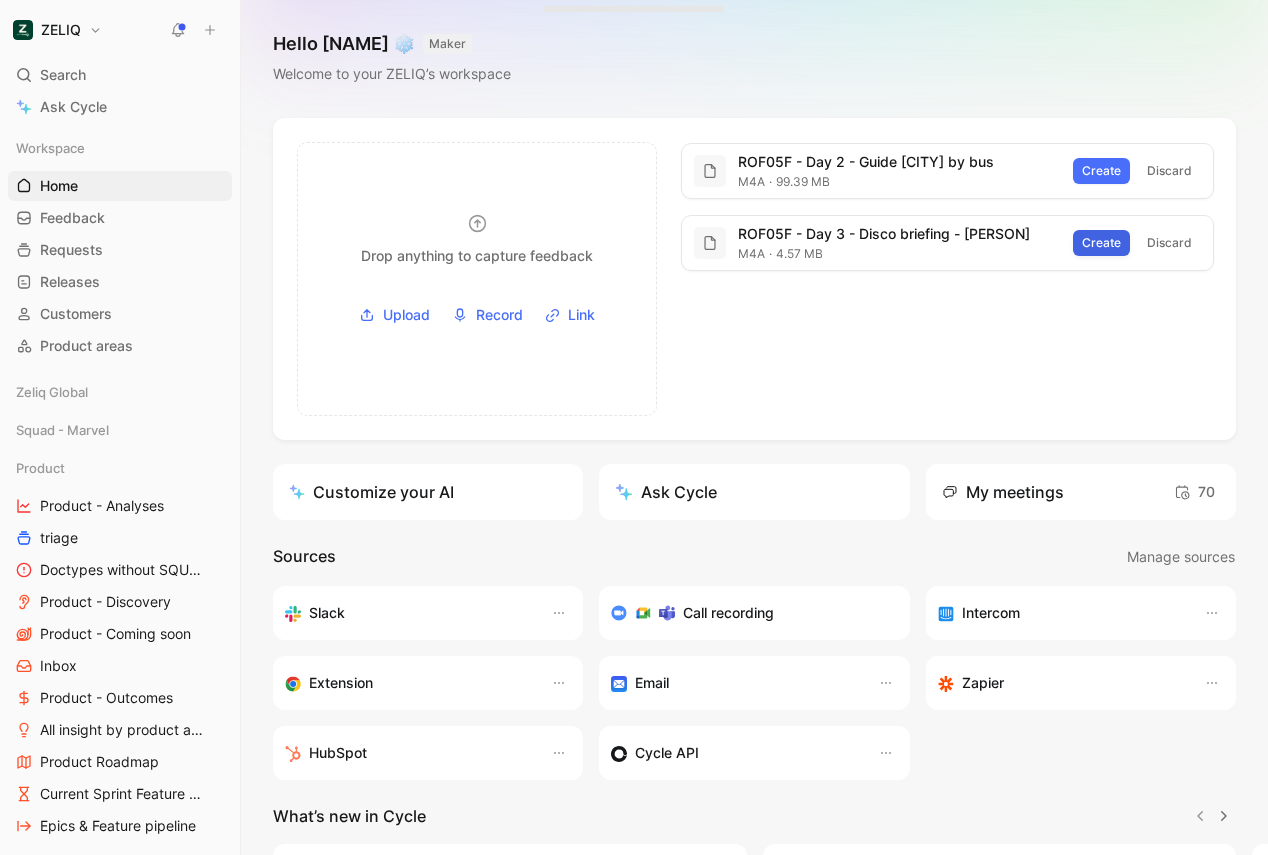 click on "Create" at bounding box center [1101, 243] 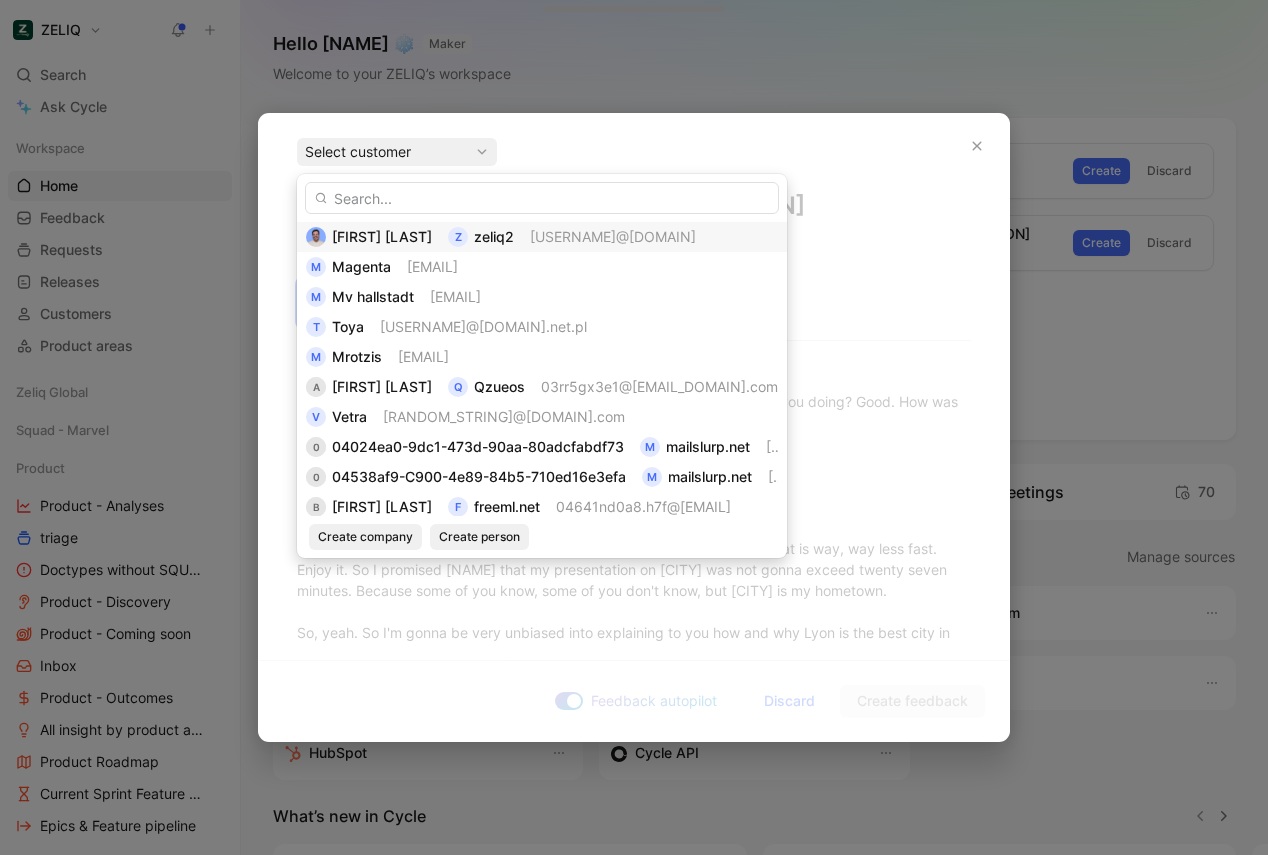 drag, startPoint x: 499, startPoint y: 263, endPoint x: 505, endPoint y: 242, distance: 21.84033 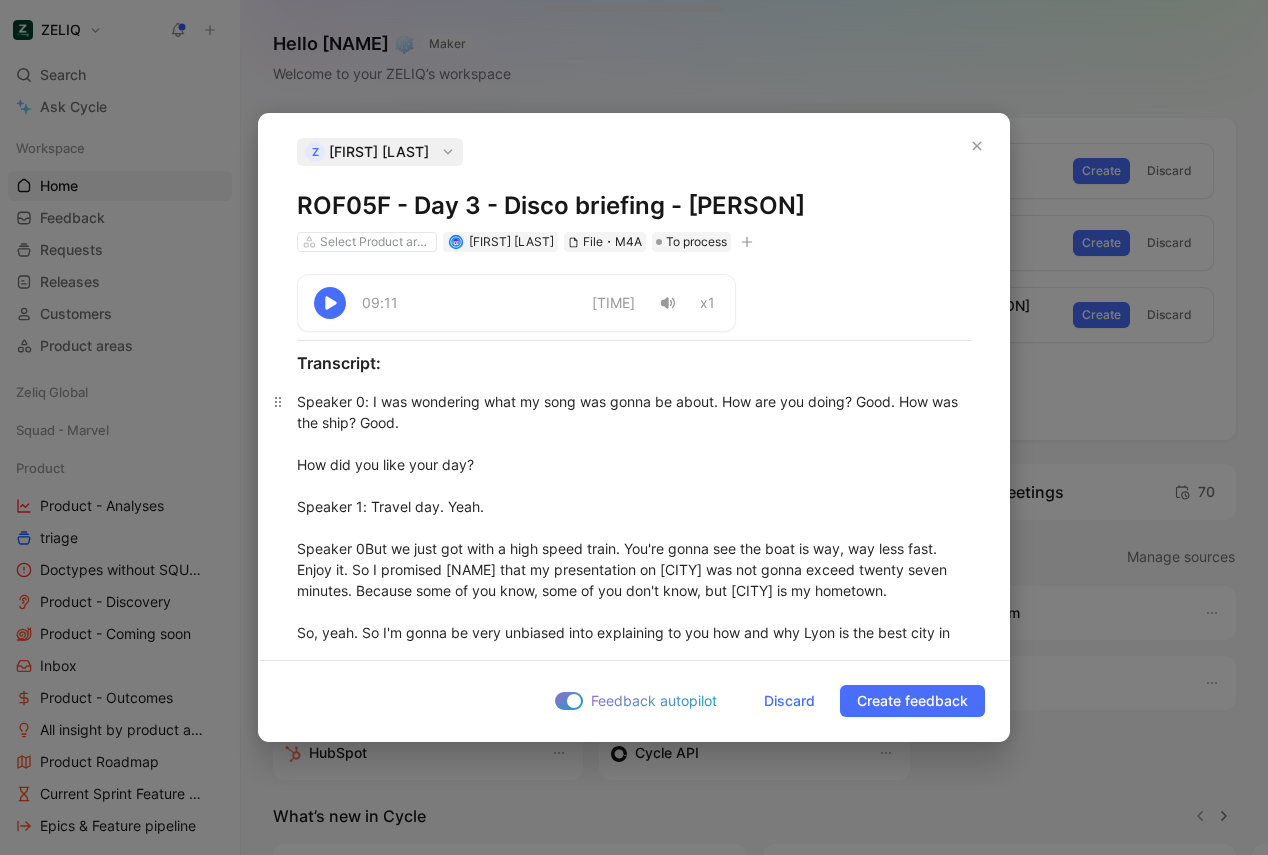 click on "Speaker 0 : I was wondering what my song was gonna be about. How are you doing? Good. How was the ship? Good. How did you like your day? Speaker 1 : Travel day. Yeah. Speaker 0 : But we just got with a high speed train. You're gonna see the boat is way, way less fast. Enjoy it. So I promised Shareen that my presentation on Lyon was not gonna exceed twenty seven minutes. Because some of you know, some of you don't know, but Lyon is my hometown. So, yeah. So I'm gonna be very unbiased into explaining to you how and why Lyon is the best city in the world. Of course, that's what's gonna happen now. So here, what you might not know about Lyon silk industry. This is where the silk was made, and this is how the city really developed. And what is Speaker 2 : also the capital of the Gallo Roman Empire? Speaker 0 Yes. Yeah. So the rat is not who Lyon, but the chef that's yeah. I think it was it was a joke. Who inspired the chef in ratatouille is called because he died a few years ago, Speaker 2 So we're Speaker 0" at bounding box center [634, 1556] 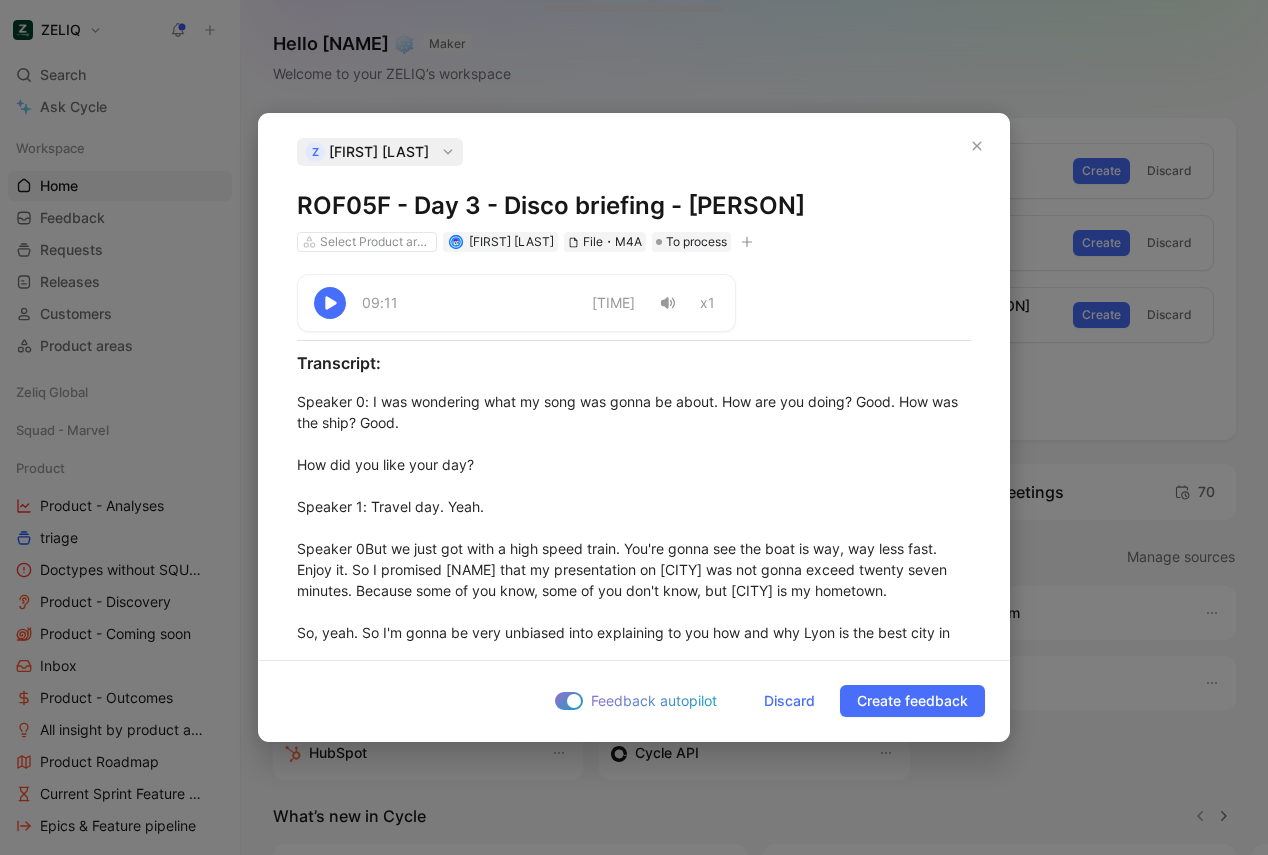 click on "ROF05F - Day 3 - Disco briefing - [PERSON]" at bounding box center [634, 206] 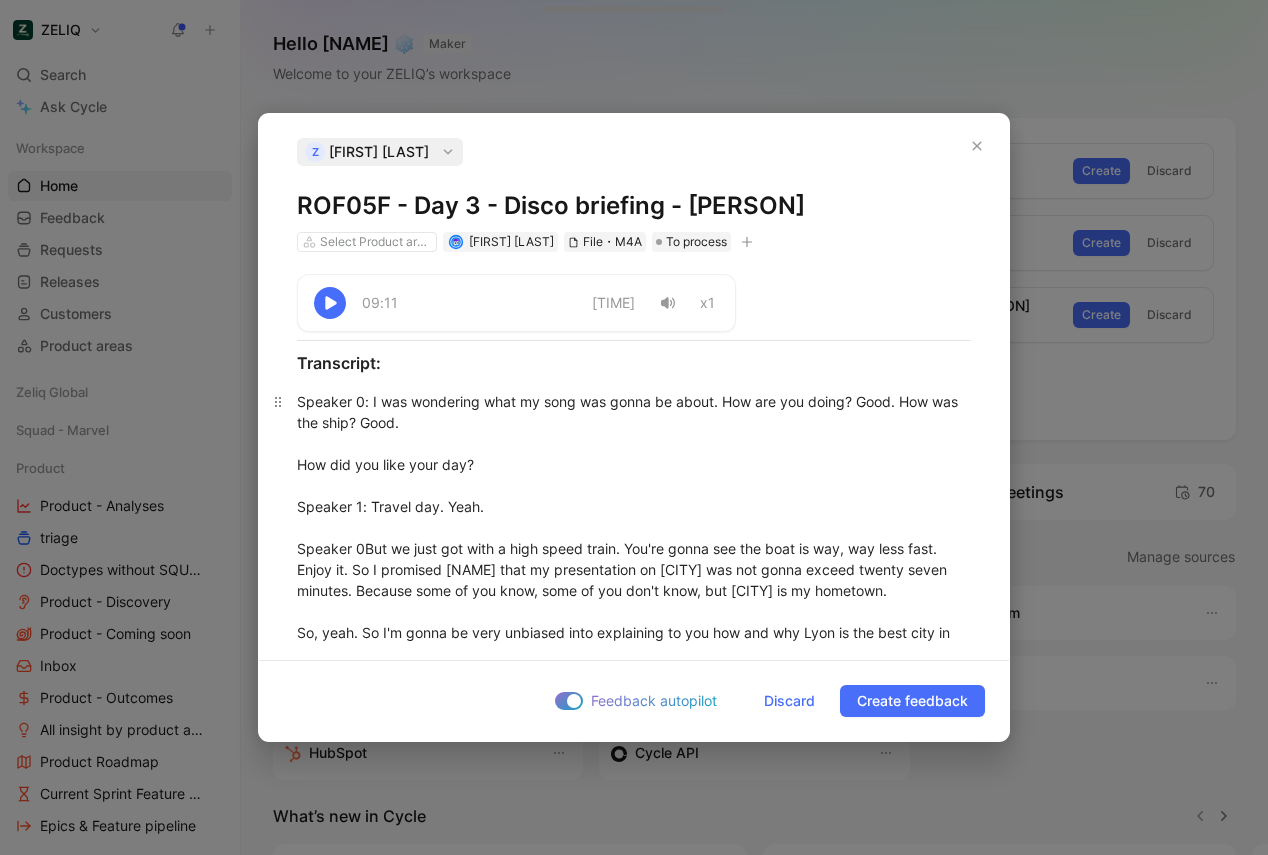 click on "Speaker 0 : I was wondering what my song was gonna be about. How are you doing? Good. How was the ship? Good. How did you like your day? Speaker 1 : Travel day. Yeah. Speaker 0 : But we just got with a high speed train. You're gonna see the boat is way, way less fast. Enjoy it. So I promised Shareen that my presentation on Lyon was not gonna exceed twenty seven minutes. Because some of you know, some of you don't know, but Lyon is my hometown. So, yeah. So I'm gonna be very unbiased into explaining to you how and why Lyon is the best city in the world. Of course, that's what's gonna happen now. So here, what you might not know about Lyon silk industry. This is where the silk was made, and this is how the city really developed. And what is Speaker 2 : also the capital of the Gallo Roman Empire? Speaker 0 Yes. Yeah. So the rat is not who Lyon, but the chef that's yeah. I think it was it was a joke. Who inspired the chef in ratatouille is called because he died a few years ago, Speaker 2 So we're Speaker 0" at bounding box center [634, 1556] 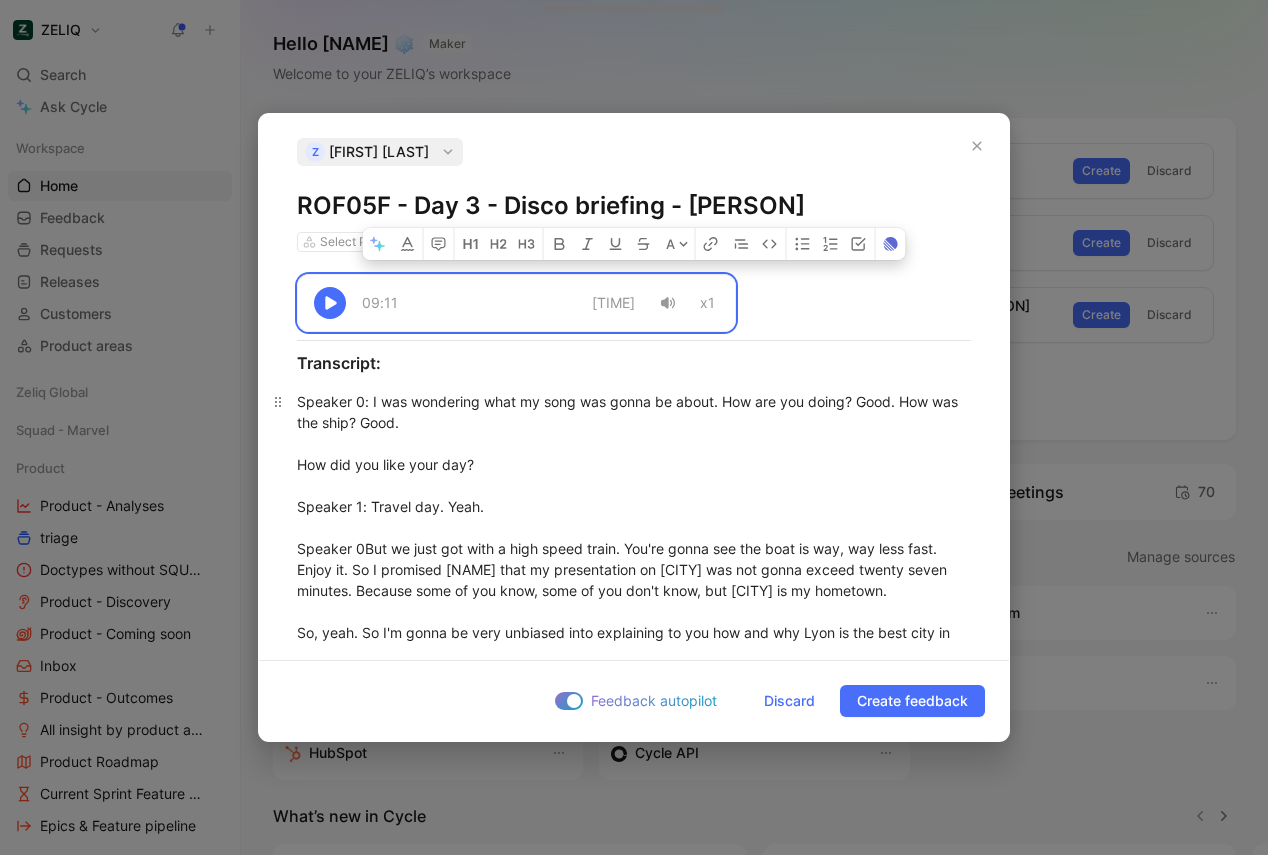 copy on "09:11 -09:11 x1 Transcript: Speaker 0 : I was wondering what my song was gonna be about. How are you doing? Good. How was the ship? Good. How did you like your day? Speaker 1 : Travel day. Yeah. Speaker 0 : But we just got with a high speed train. You're gonna see the boat is way, way less fast. Enjoy it. So I promised [FIRST NAME] that my presentation on Lyon was not gonna exceed twenty seven minutes. Because some of you know, some of you don't know, but Lyon is my hometown. So, yeah. So I'm gonna be very unbiased into explaining to you how and why Lyon is the best city in the world. Of course, that's what's gonna happen now. So here, what you might not know about Lyon silk industry. This is where the silk was made, and this is how the city really developed. And what is Speaker 2 : also the capital of the Gallo Roman Empire? Speaker 0 : So that's capital of the Gallo Roman Empire. So that was a Roman city, and it was the most important city in the Gallo Roman Empire. Rome was the capital of cinema. You might n..." 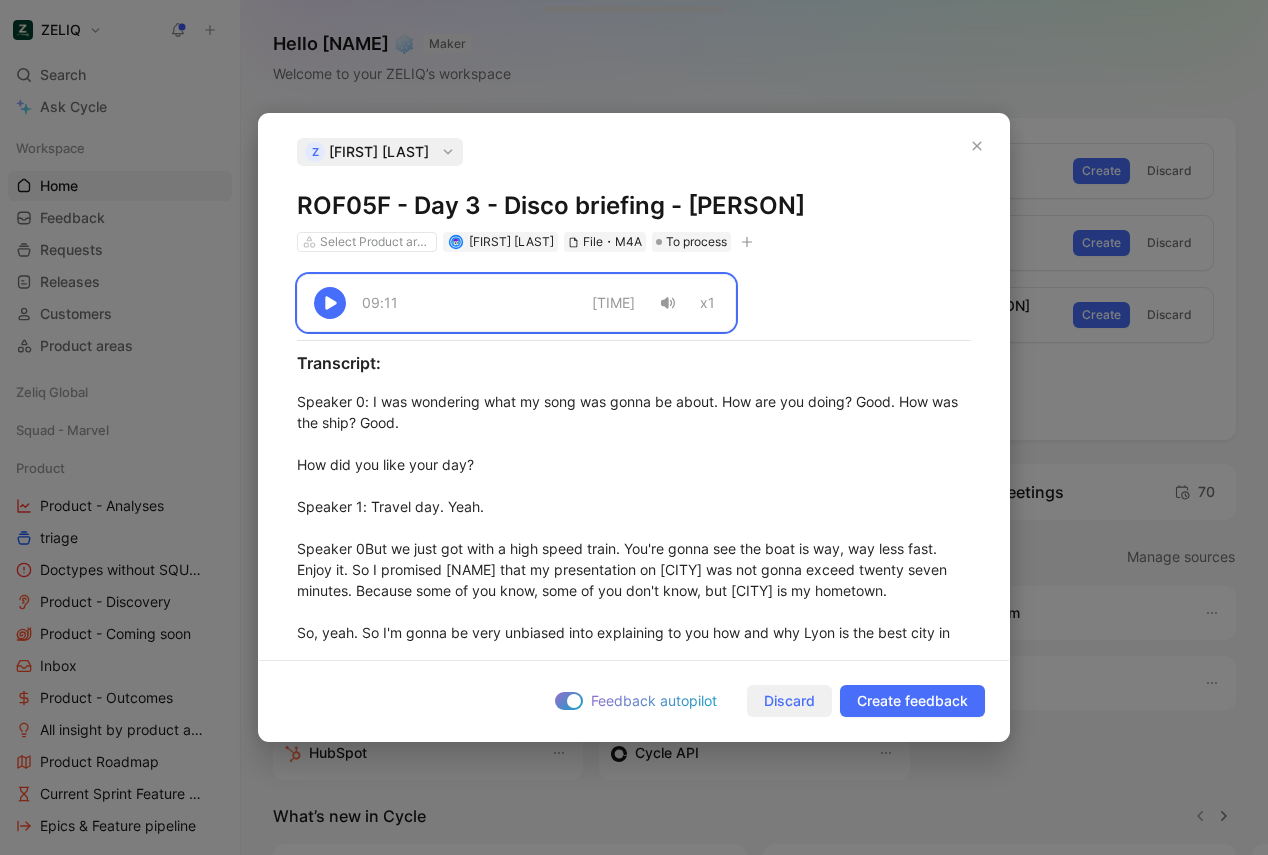 click on "Discard" at bounding box center (789, 701) 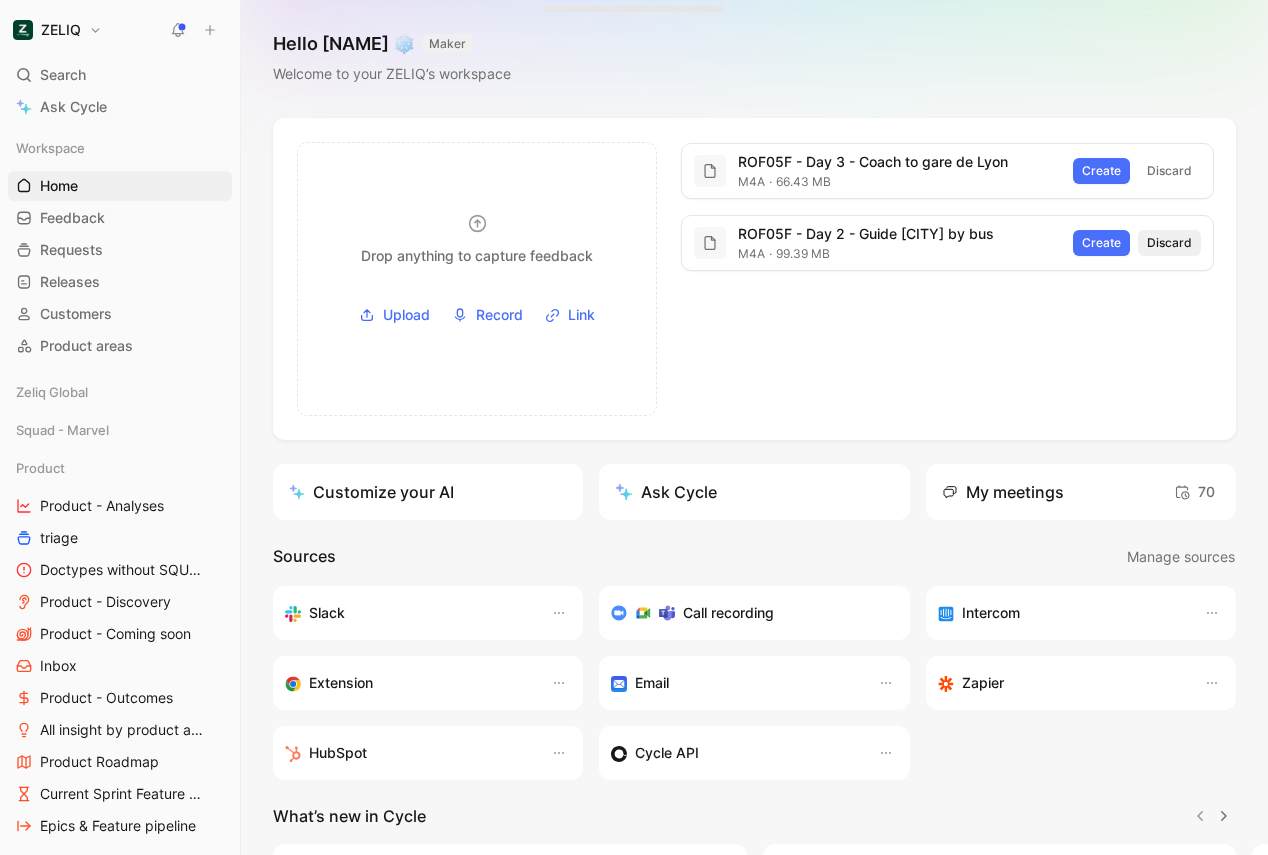 click on "Discard" at bounding box center (1169, 243) 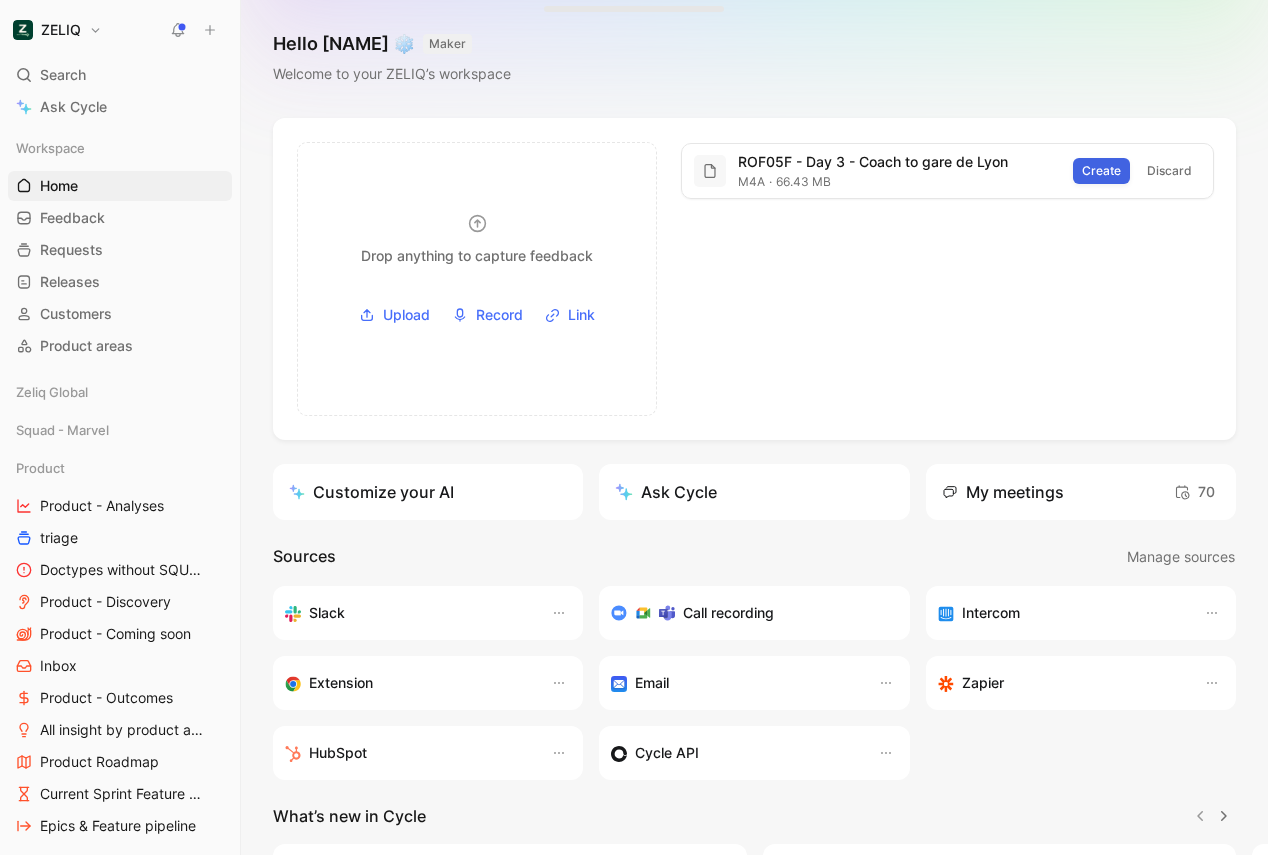 click on "Create" at bounding box center (1101, 171) 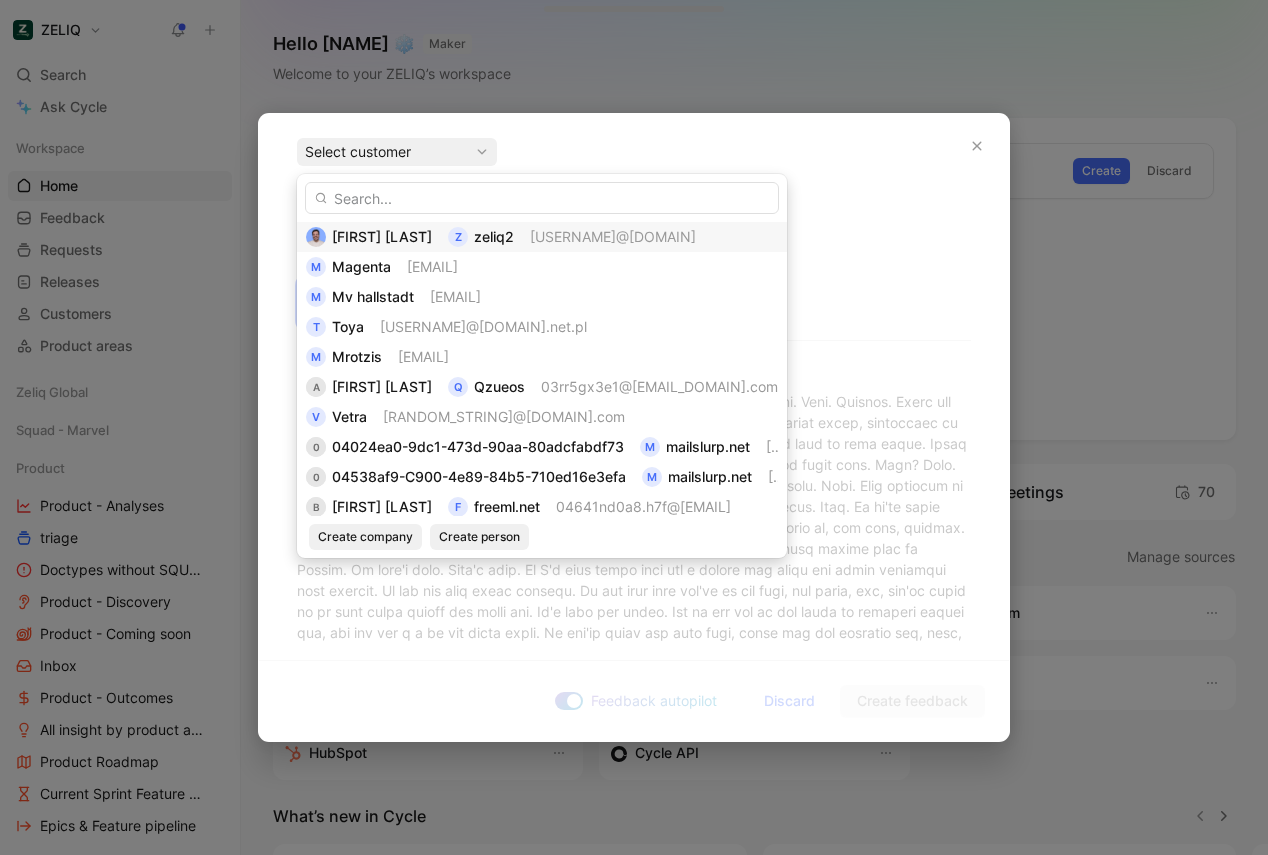 click on "zeliq2" at bounding box center (494, 236) 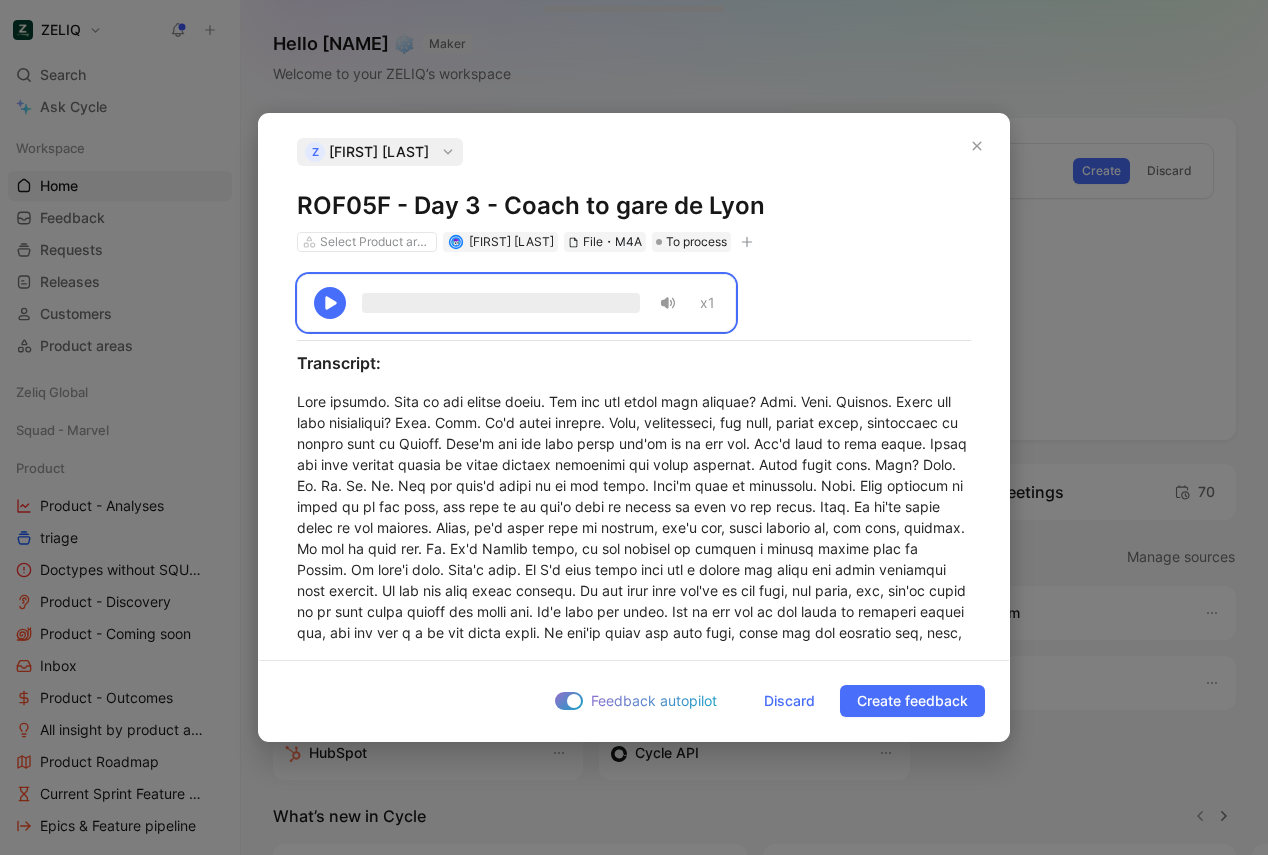 click on "ROF05F - Day 3 - Coach to gare de Lyon" at bounding box center (634, 206) 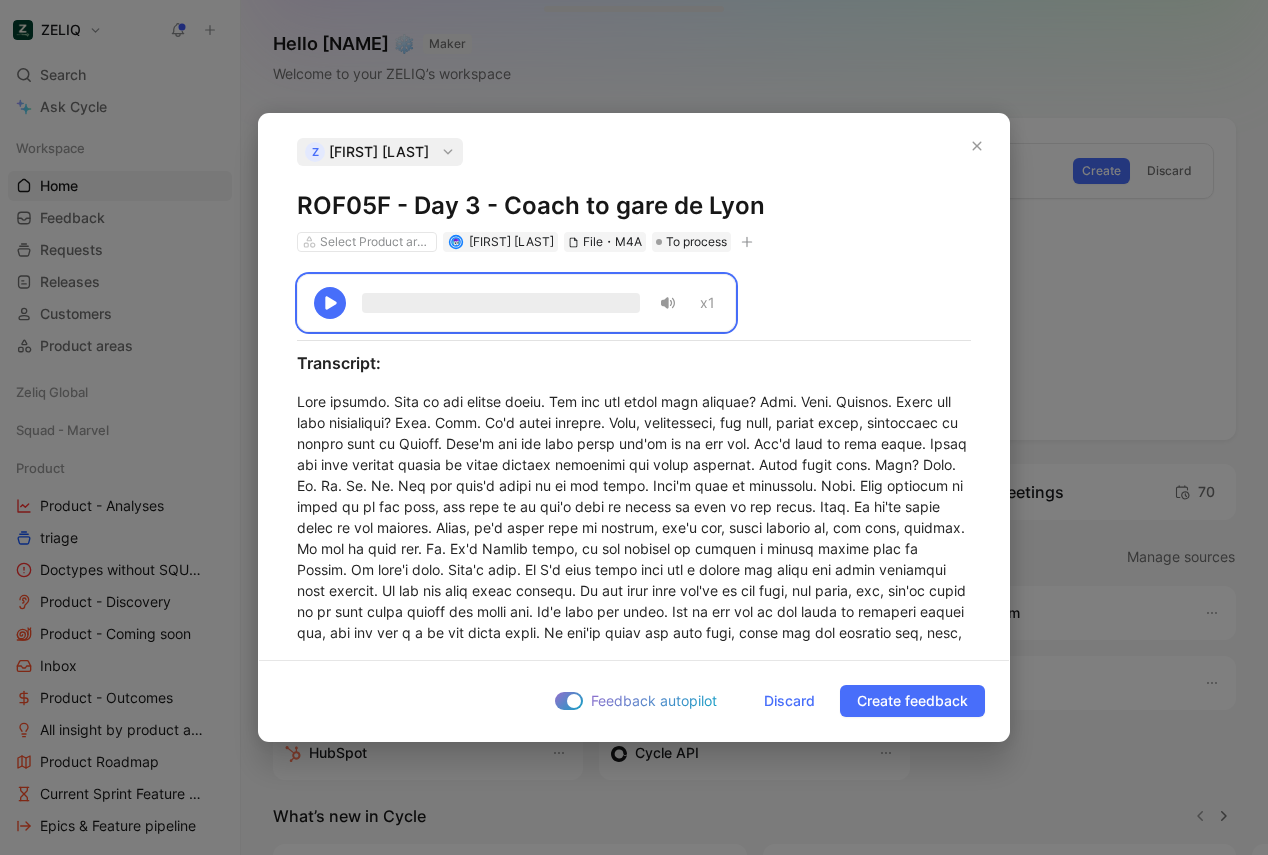 click on "ROF05F - Day 3 - Coach to gare de Lyon" at bounding box center [634, 206] 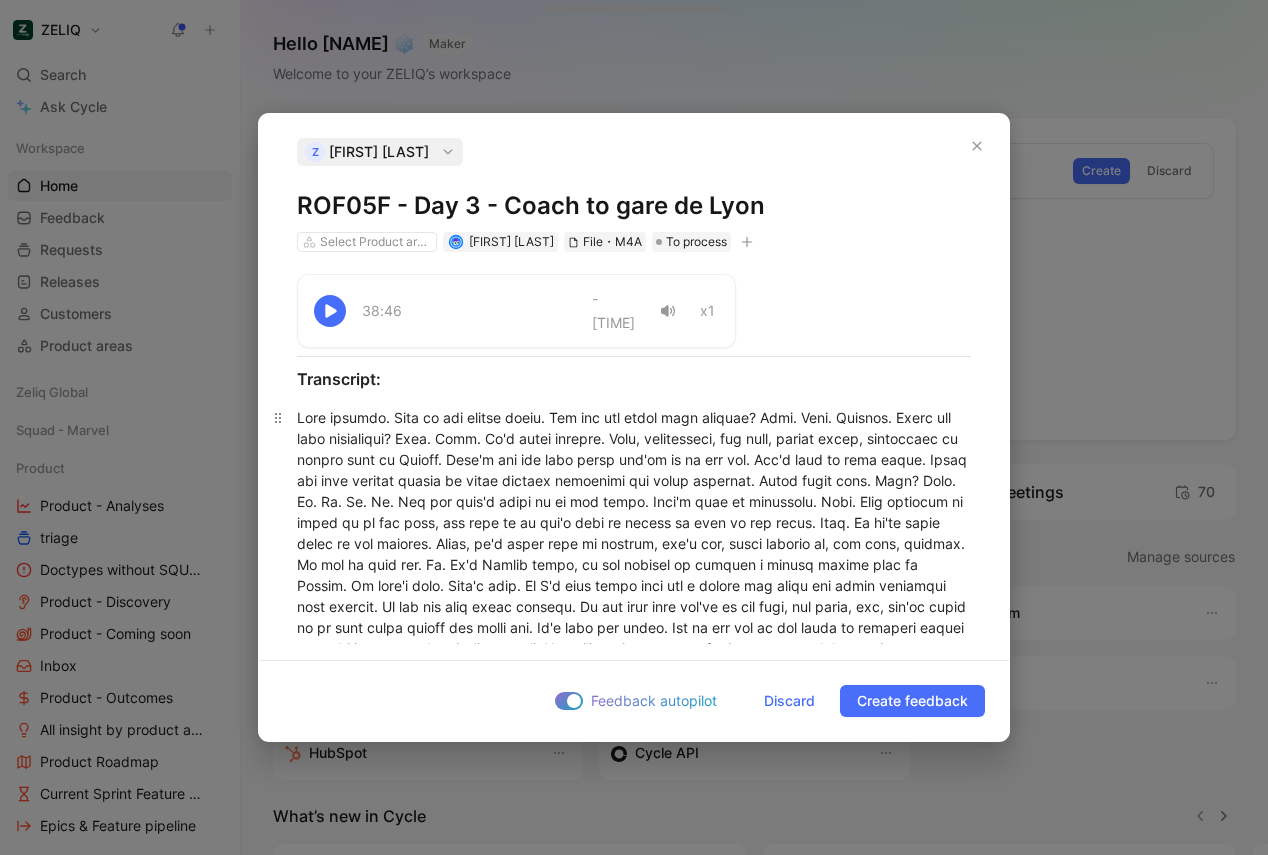 click at bounding box center (634, 3378) 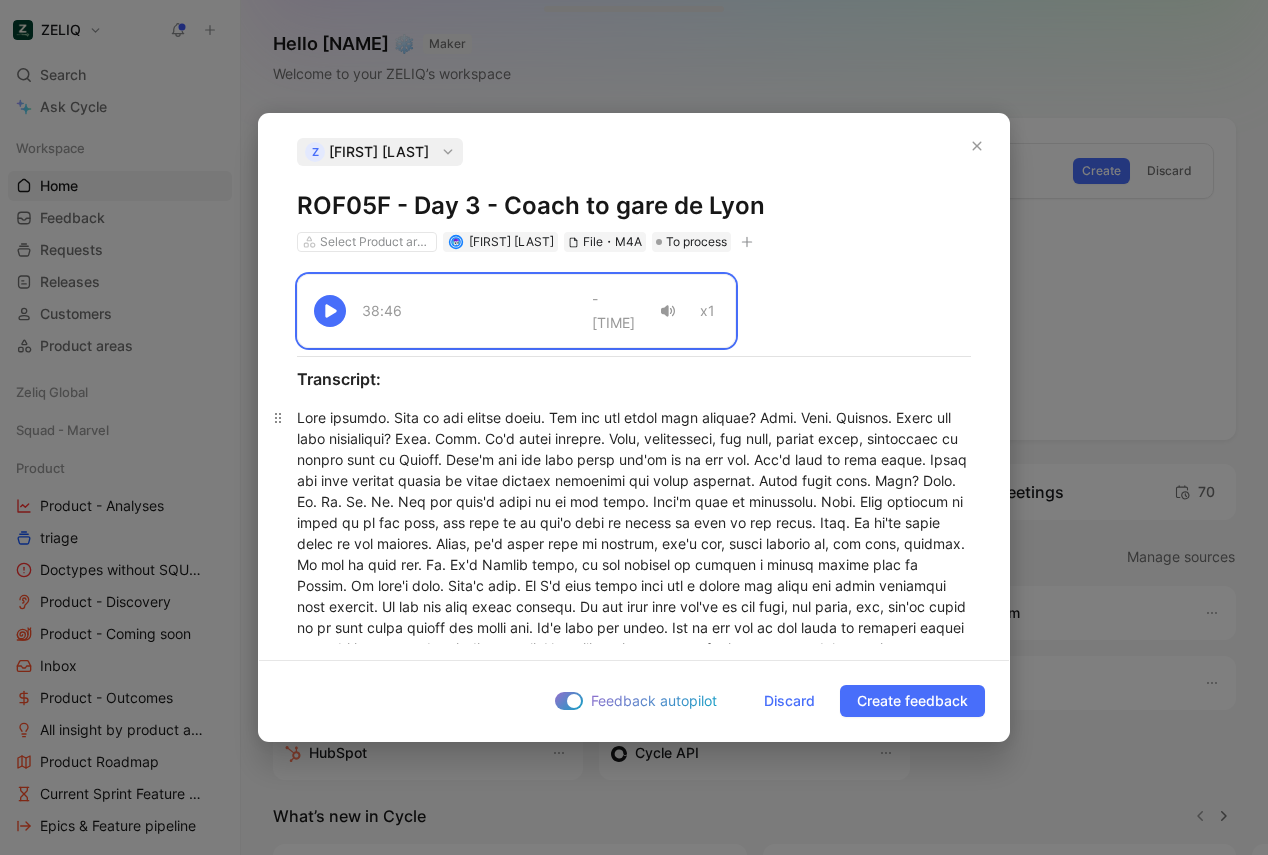 copy on "Good morning. This is our driver today. How are you doing this morning? Good. Good. Alright. Ready for more adventures? Yeah. Good. It's still morning. Well, technically, you know, before lunch, everything is around food in [COUNTRY]. That's how you know where you're at in the day. Don't look at your watch. Watch for your stomach before we leave because everybody has their passport. Empty their safe. Yeah? Okay. No. No. No. No. But you didn't leave it in the hotel. That's what is important. Yeah. Your suitcase is gonna be on the ship, but what we we don't want is things to stay in the hotel. Okay. So we're gonna drive to the station. Again, it's gonna take us between, let's say, forty minutes to, you know, forever. We are in this bus. No. It's Sunday today, so the traffic is usually a little easier than on Sunday. So that's nice. That's nice. So I'm just gonna tell you a little bit about our train adventure this morning. So you got your train tickets. So you know that you're in the..." 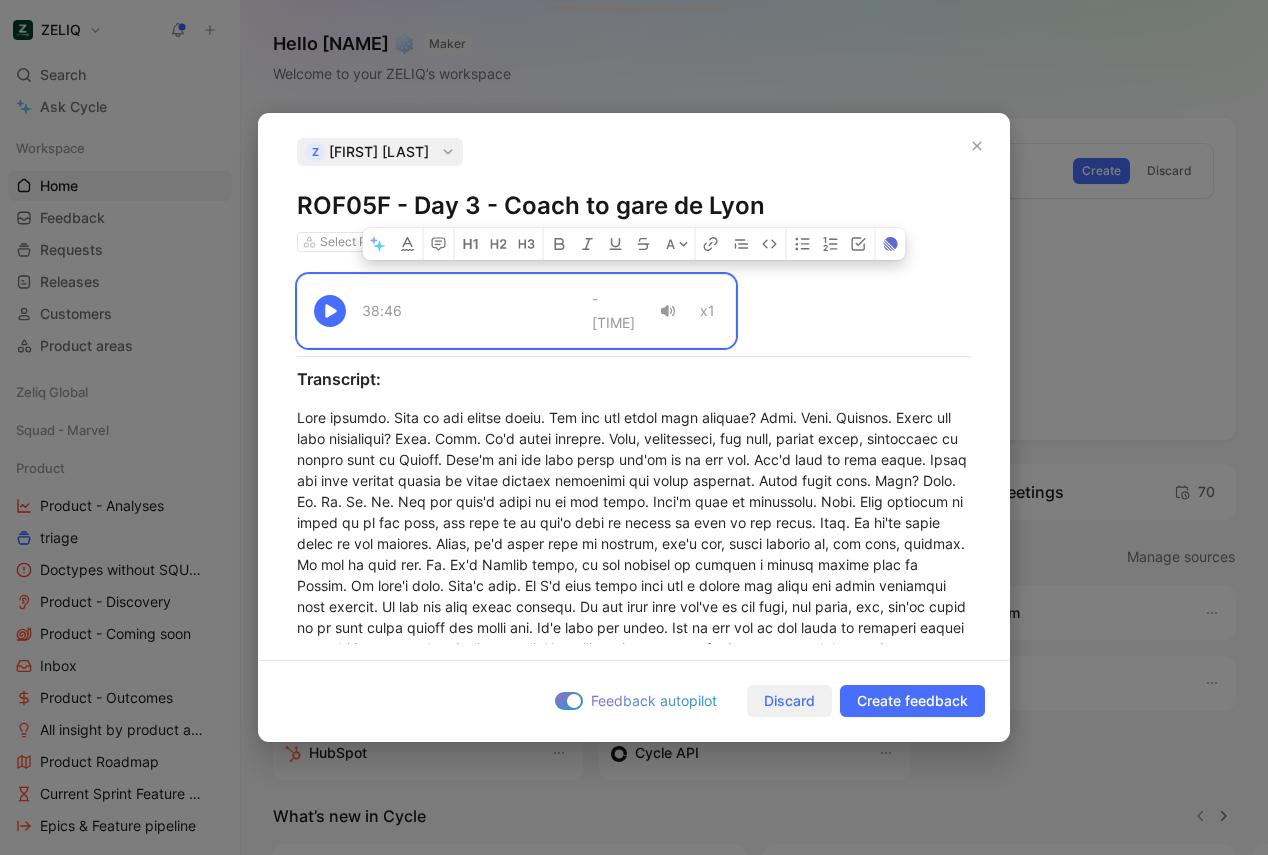 click on "Discard" at bounding box center [789, 701] 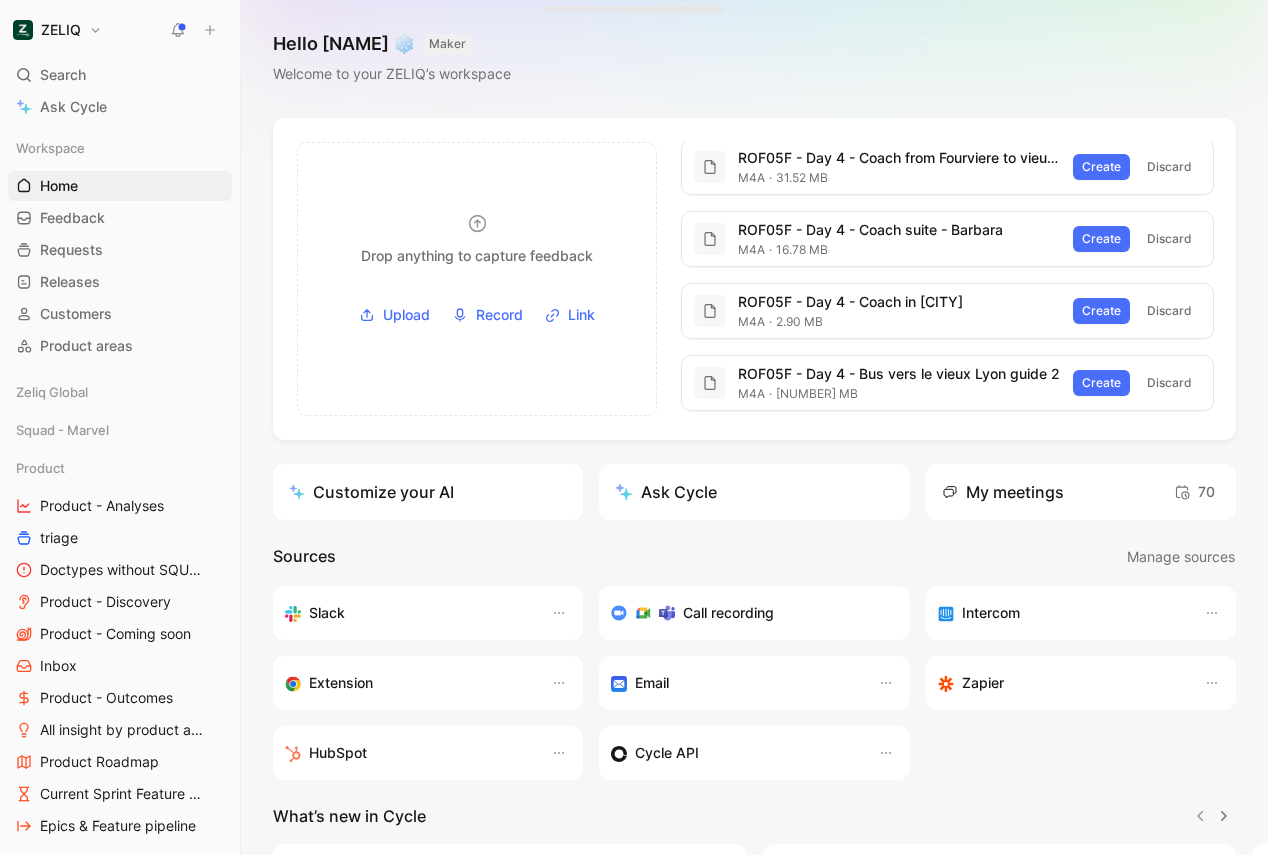 scroll, scrollTop: 0, scrollLeft: 0, axis: both 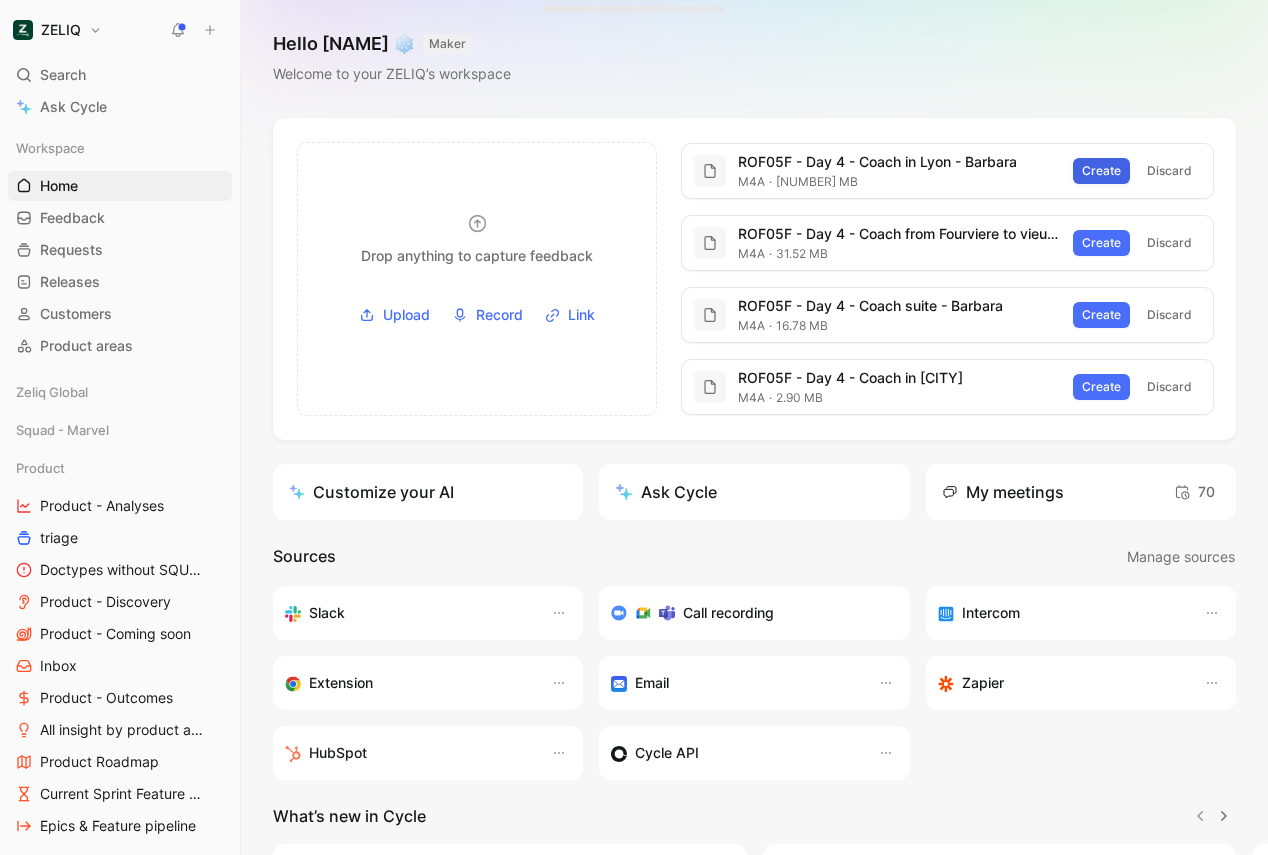 click on "Create" at bounding box center [1101, 171] 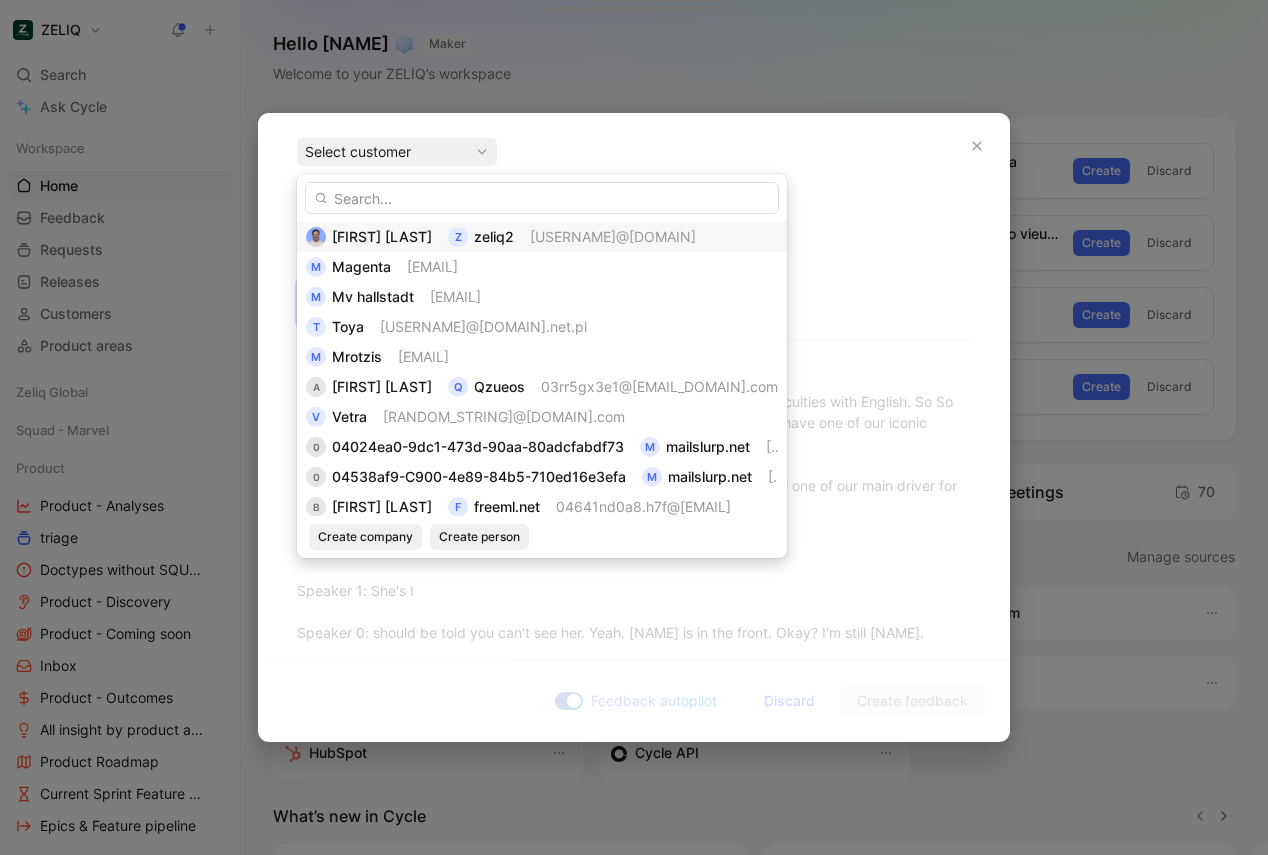 click on "[FIRST] [LAST] [USERNAME]@[DOMAIN]" at bounding box center (542, 237) 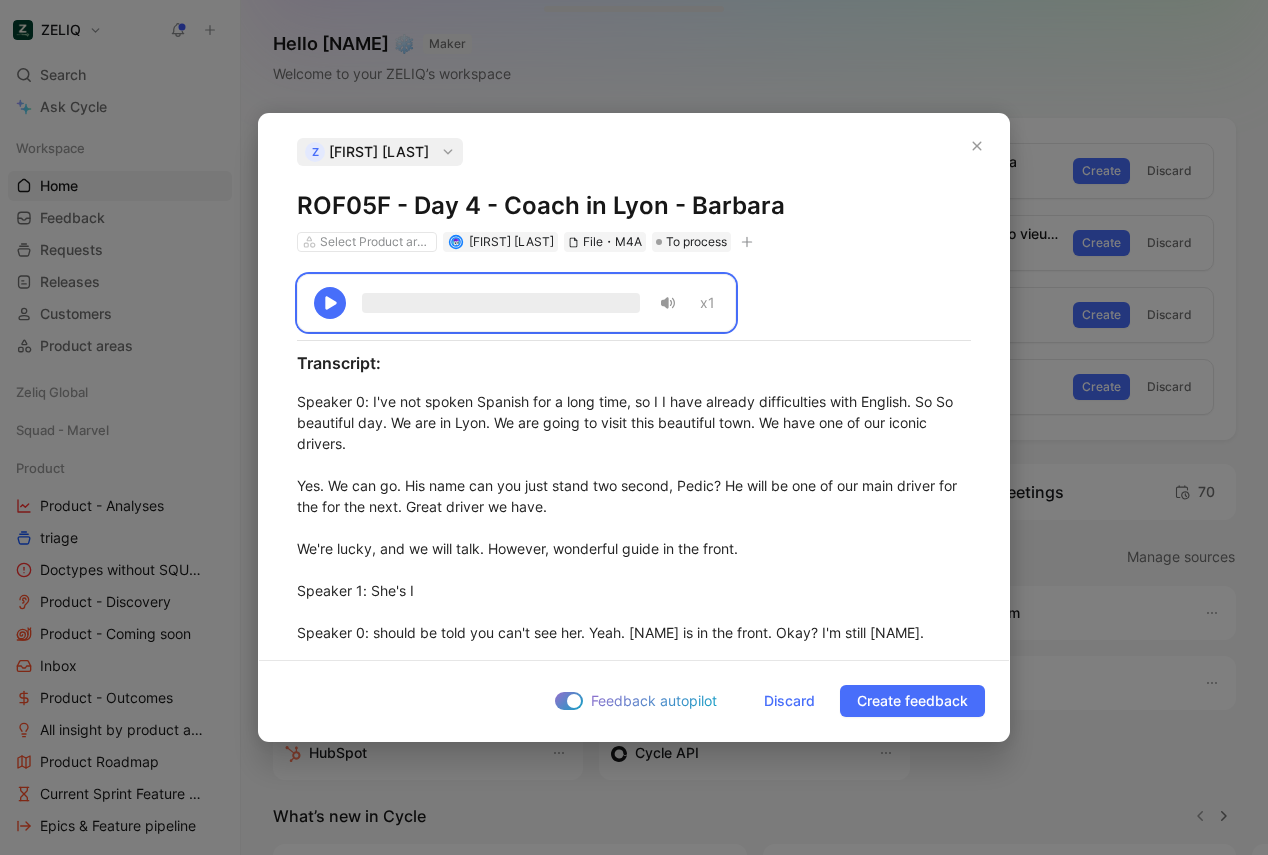 click on "ROF05F - Day 4 - Coach in Lyon - Barbara" at bounding box center [634, 206] 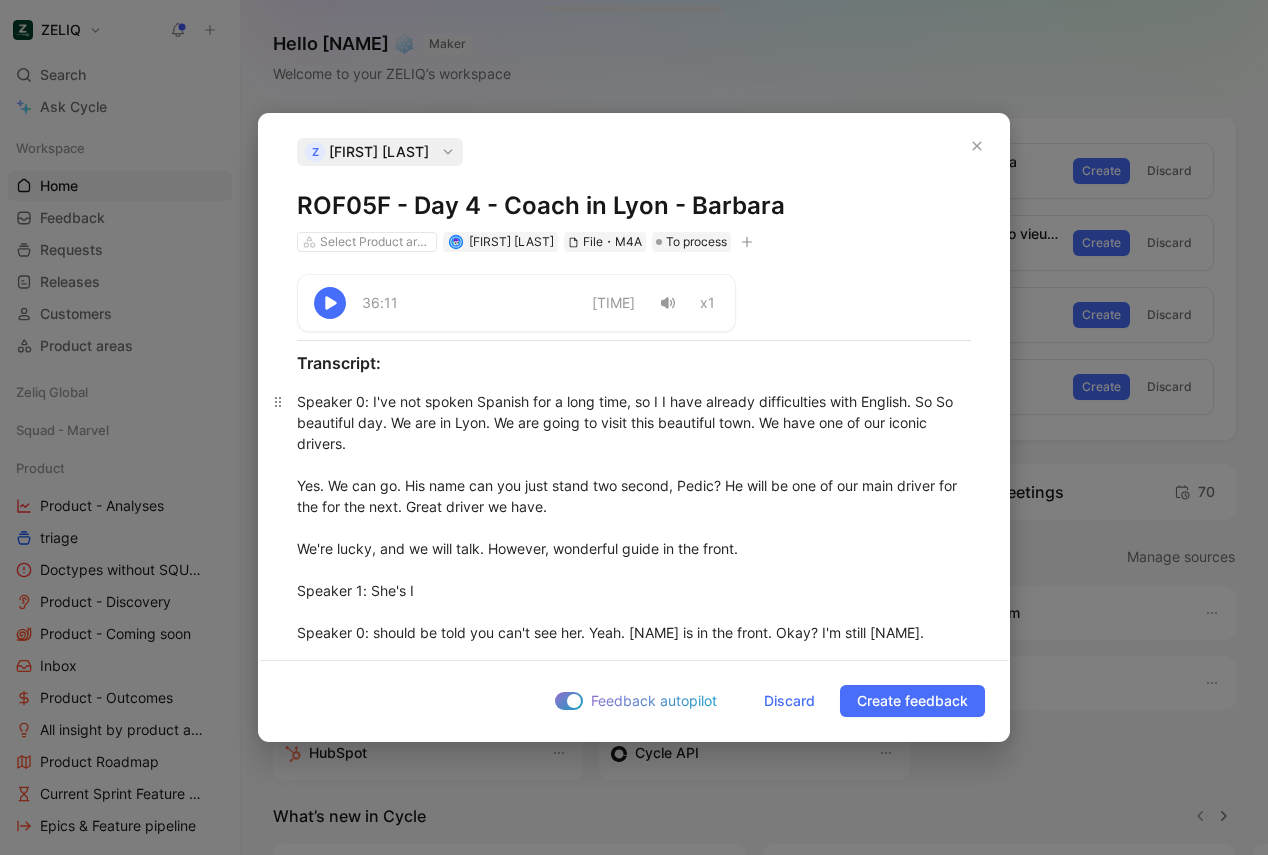 click on "Speaker 0 : I've not spoken Spanish for a long time, so I I have already difficulties with English. So So beautiful day. We are in Lyon. We are going to visit this beautiful town. We have one of our iconic drivers. Yes. We can go. His name can you just stand two second, [LAST NAME]? He will be one of our main driver for the for the next. Great driver we have. We're lucky, and we will talk. However, wonderful guide in the front. Speaker 1 : She's I Speaker 0 : should be told you can't see her. Yeah. [FIRST NAME] is in the front. Okay? I'm still [FIRST NAME]. I'm going to give her the mic. We are going to go to the top of the hill to the top of the hill. Sorry. Have a nice view of this town. Visit few things. So right now, just enjoy. Temperature is good in the coach? Yeah. Good? Yes. Okay. To prepare for the channel, we will be on channel 10. But you don't have to switch it on right now because we preserve the battery if we do it later on. Speaker 1 Speaker 0 : of the of the hill. Speaker 1 Speaker 0 Speaker 1 Speaker 0 Yeah." at bounding box center [634, 4370] 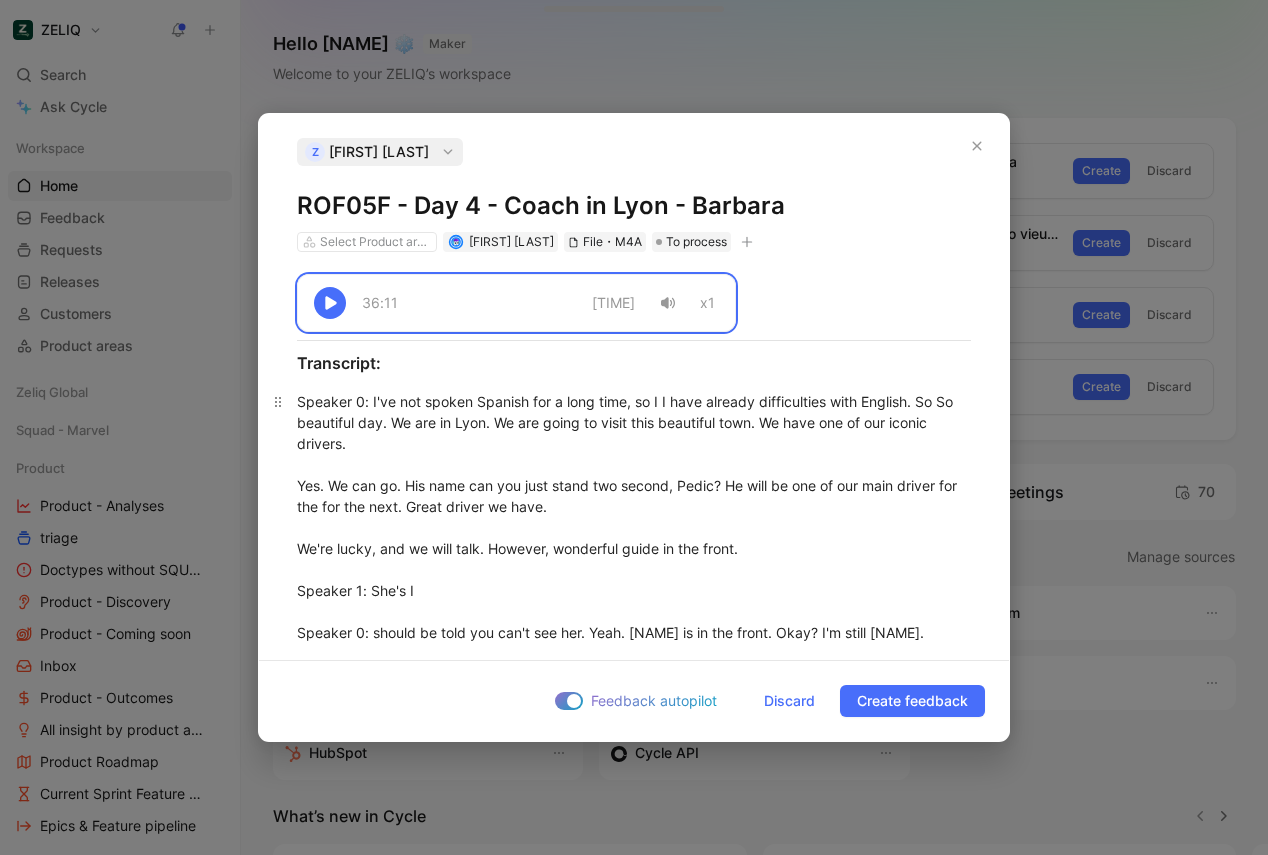 copy on "36:11 -36:11 x1 Transcript: Speaker 0 : I've not spoken Spanish for a long time, so I I have already difficulties with English. So So beautiful day. We are in Lyon. We are going to visit this beautiful town. We have one of our iconic drivers. Yes. We can go. His name can you just stand two second, Pedic? He will be one of our main driver for the for the next. Great driver we have. We're lucky, and we will talk. However, wonderful guide in the front. Speaker 1 : She's I Speaker 0 : should be told you can't see her. Yeah. Emily is in the front. Okay? I'm still Barbara. I'm going to give her the mic. We are going to go to the top of the hill to the top of the hill. Sorry. Have a nice view of this town. Visit few things. Come back in the center of the town to have the historical and to have the food tour, and then we will come back to the to the ship, midday to have our lunch. And after you have different plan, but we will come back to this later on. No need of the VoxBoxes right now. You will need them when w..." 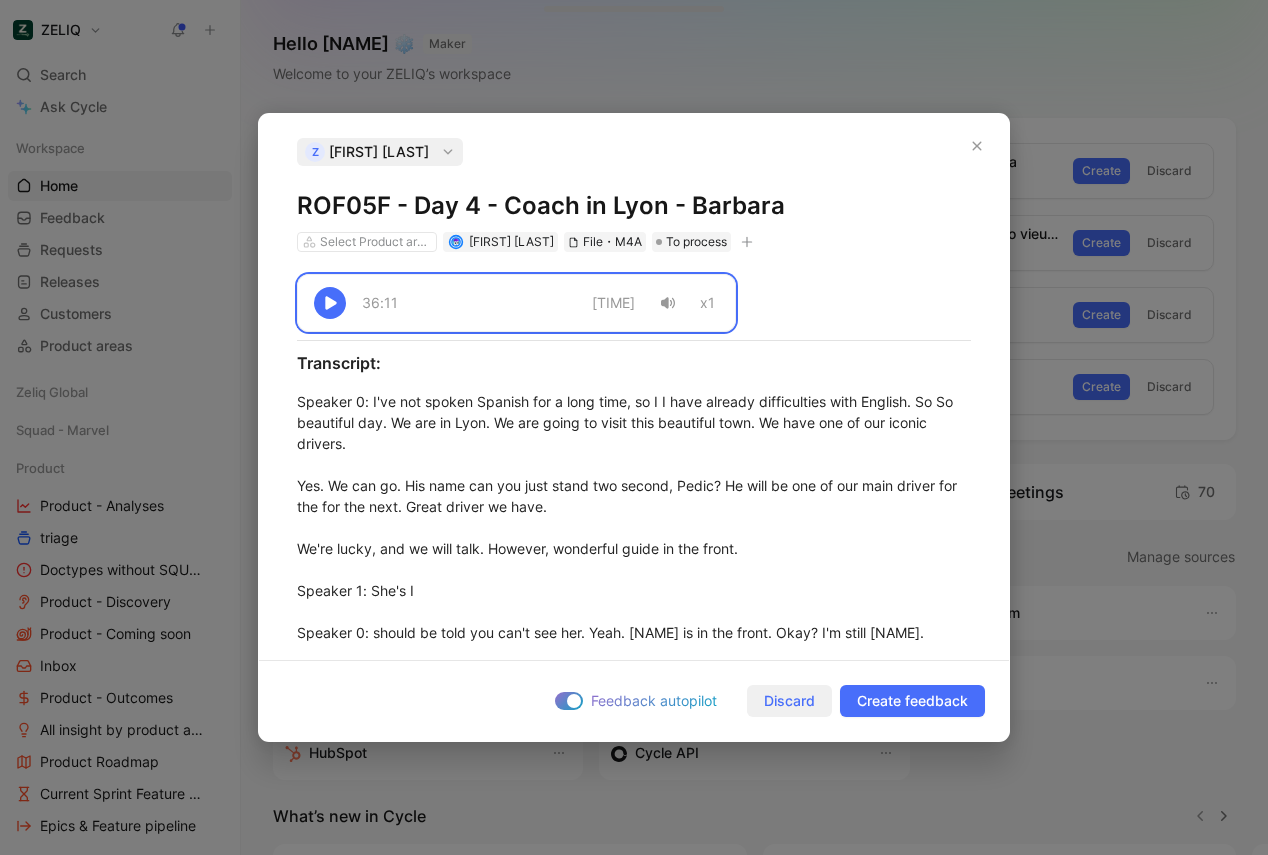 click on "Discard" at bounding box center (789, 701) 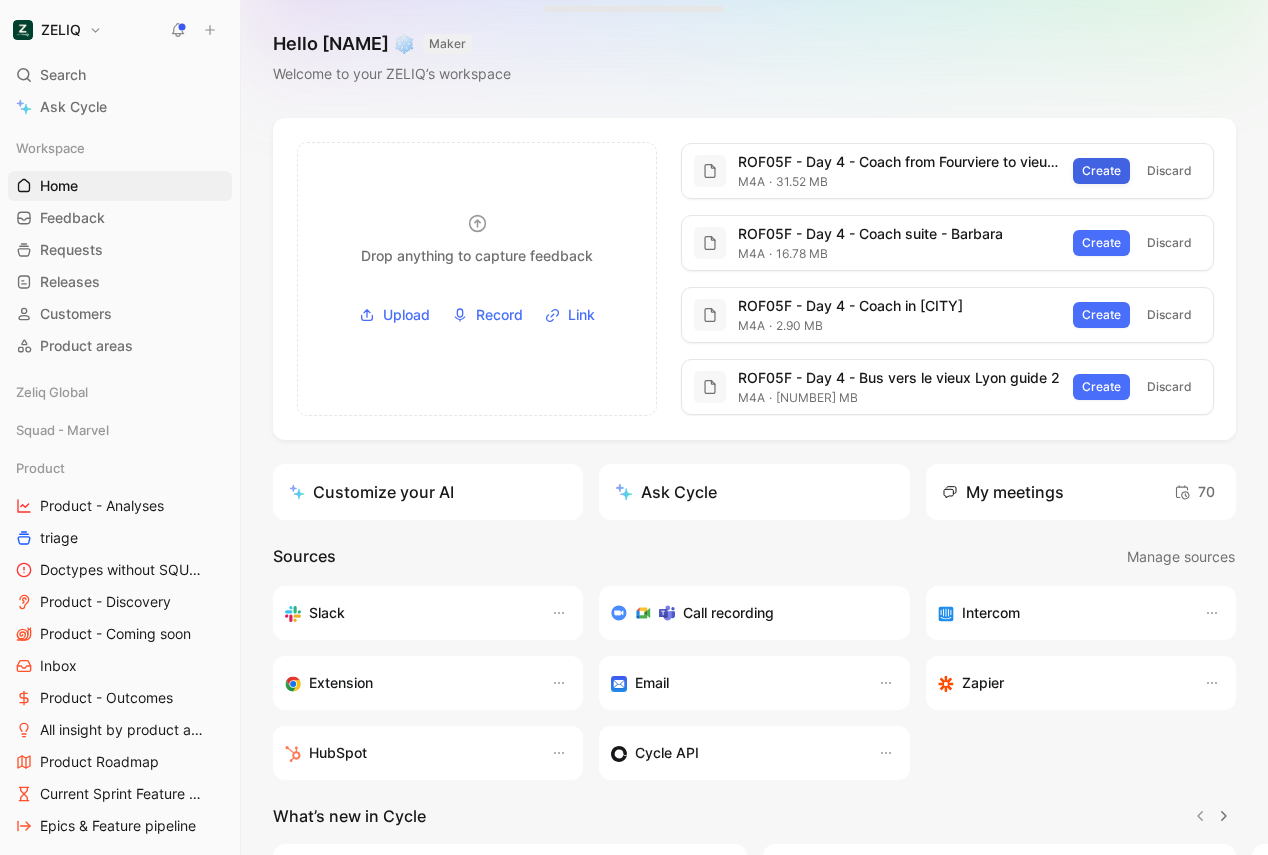 click on "Create" at bounding box center [1101, 171] 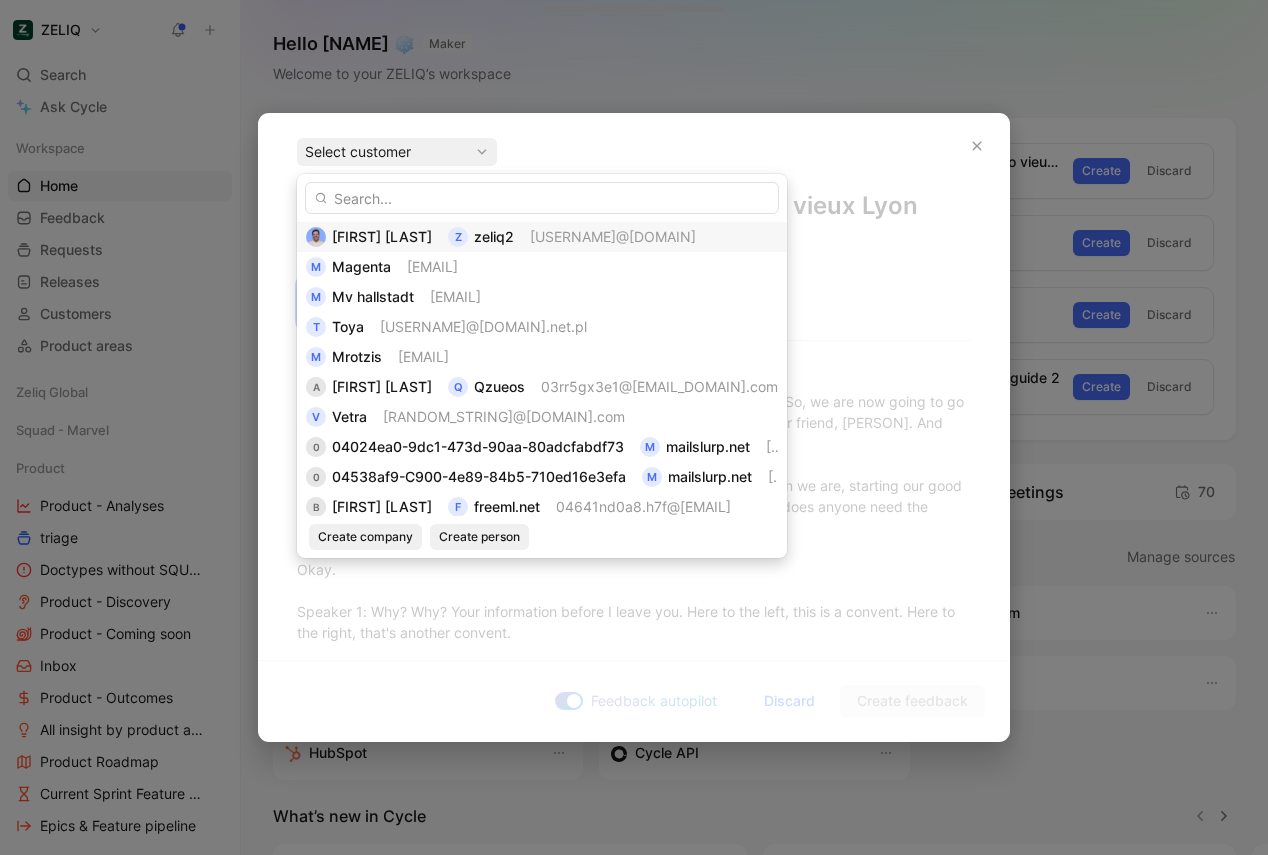 click on "[FIRST] [LAST] [USERNAME]@[DOMAIN]" at bounding box center (542, 237) 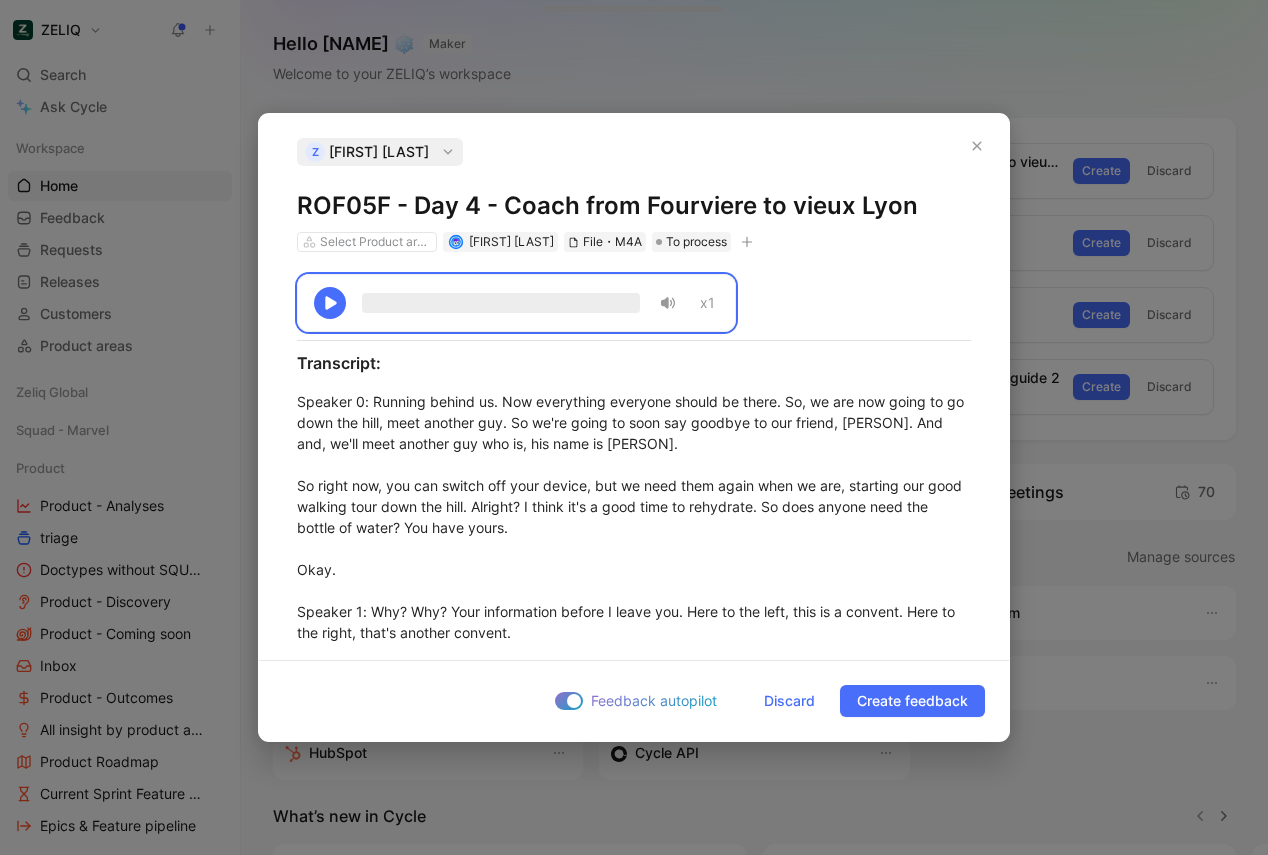 click on "ROF05F - Day 4 - Coach from Fourviere to vieux Lyon" at bounding box center [634, 206] 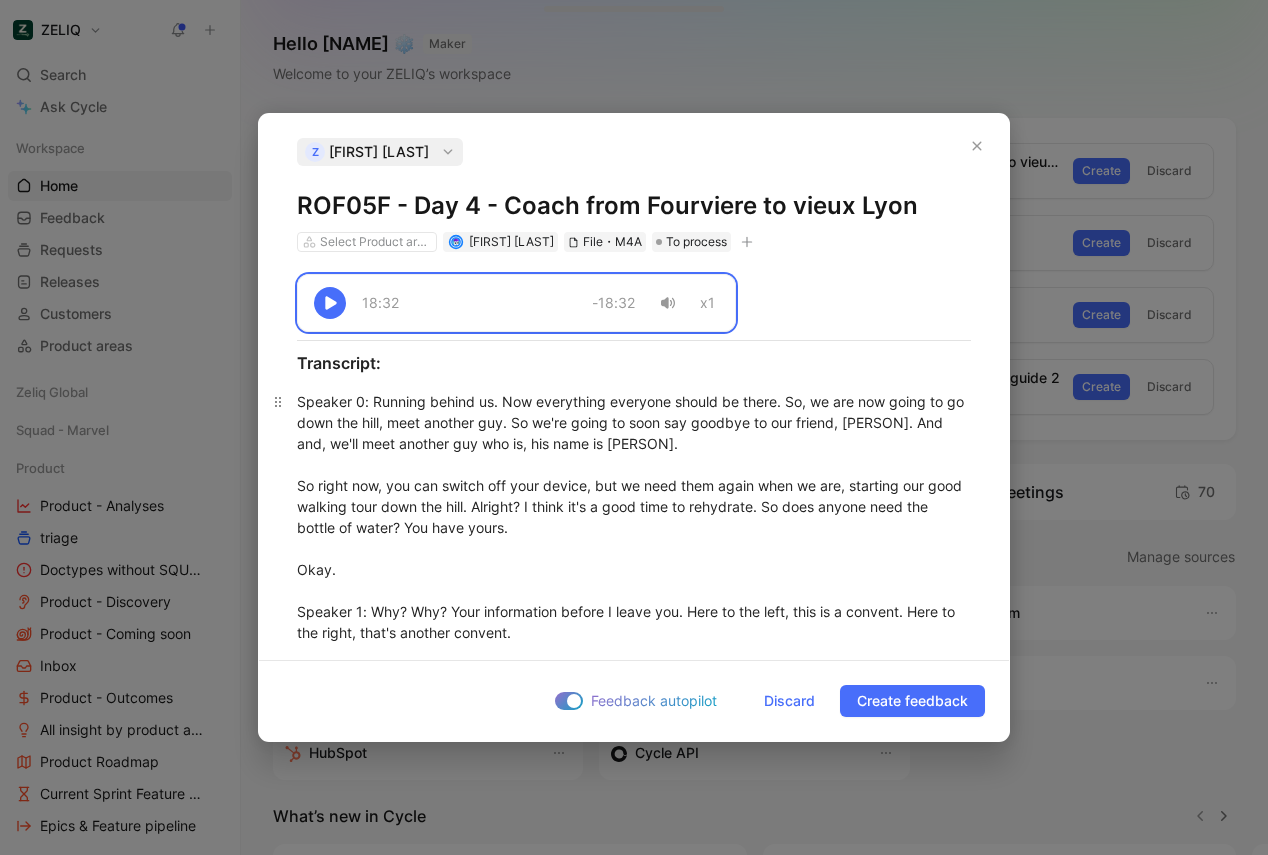 click on "Speaker 0 : Running behind us. Now everyone should be there. So, we are now going to go down the hill, meet another guy. So we're going to soon say goodbye to our friend, [PERSON]. And and, we'll meet another guy who is, his name is [PERSON]. So right now, you can switch off your device, but we need them again when we are, starting our good walking tour down the hill. Alright? I think it's a good time to rehydrate. So does anyone need the bottle of water? You have yours. Okay. Speaker 1 : Why? Why? Your information before I leave you. Here to the left, this is a convent. Here to the right, that's another convent. Here to the left, another convent. Oh, la la. Why? In fact, this is why we call the the Praying Hills. So this is the nickname. Cemetery. So the neighbors are not very loud. They are dead, actually. So this is a cemetery of Lyon, created in the [YEAR]s. So it is more than 200 years old. Alright. Thank you. Thank you. Speaker 0 : Alright. So" at bounding box center (634, 2312) 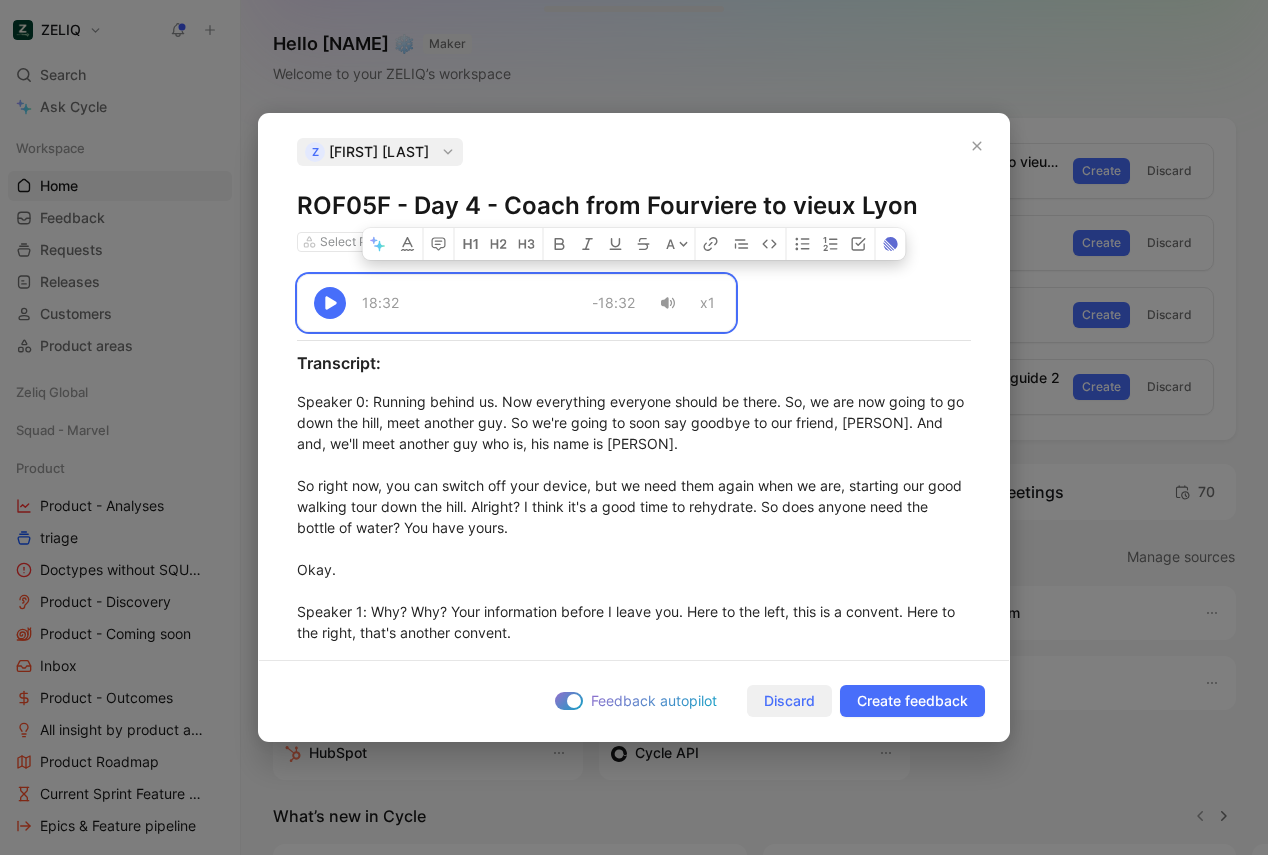 click on "Discard" at bounding box center (789, 701) 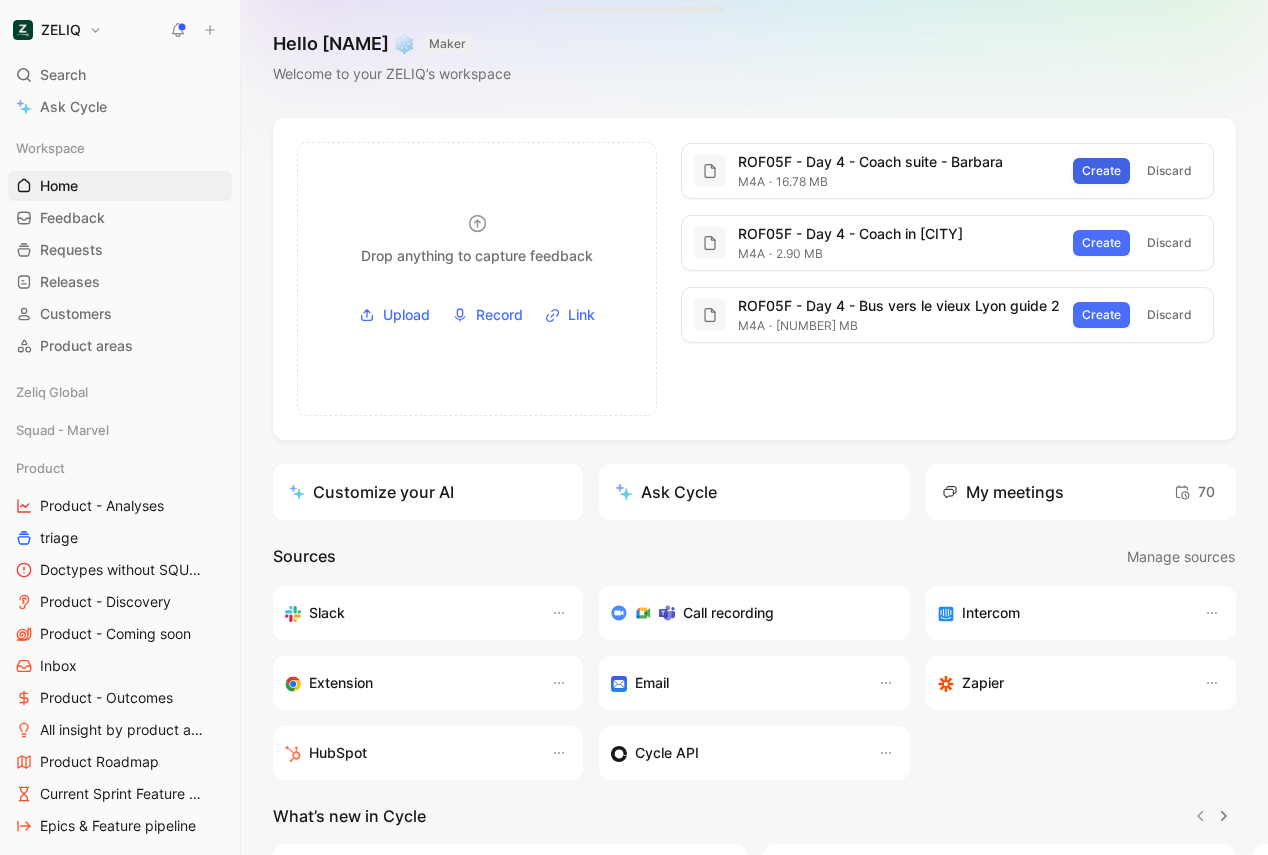 click on "Create" at bounding box center [1101, 171] 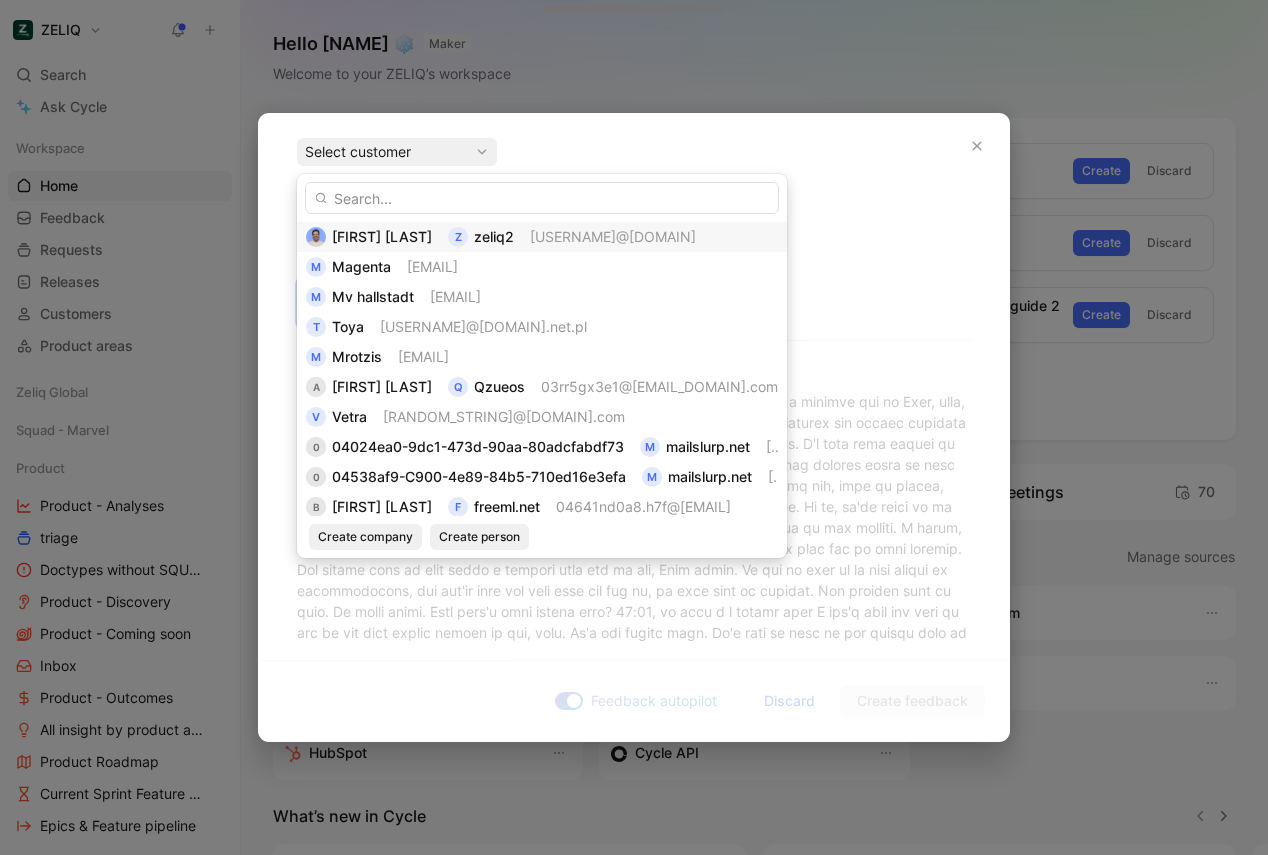 click on "[USERNAME]@[DOMAIN]" at bounding box center [613, 236] 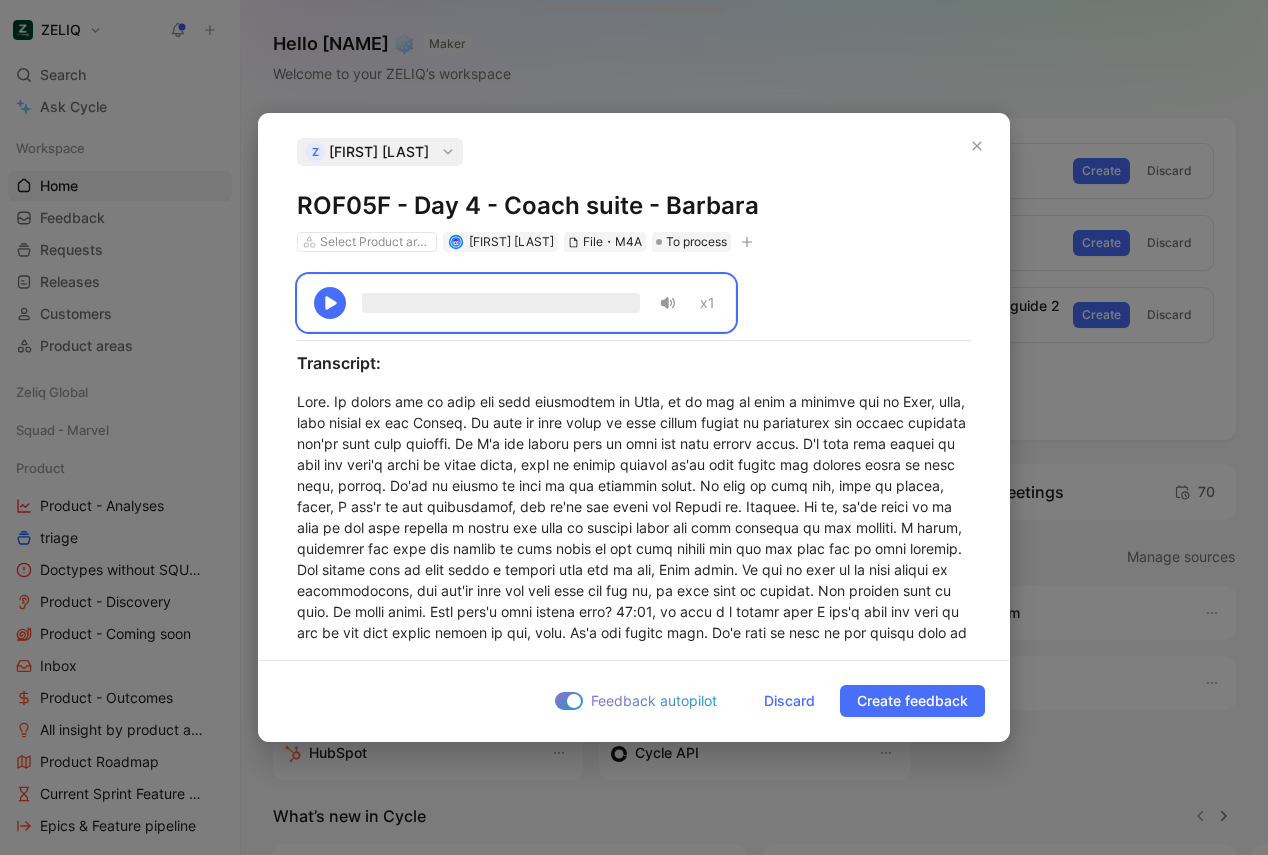 click on "ROF05F - Day 4 - Coach suite - Barbara" at bounding box center [634, 206] 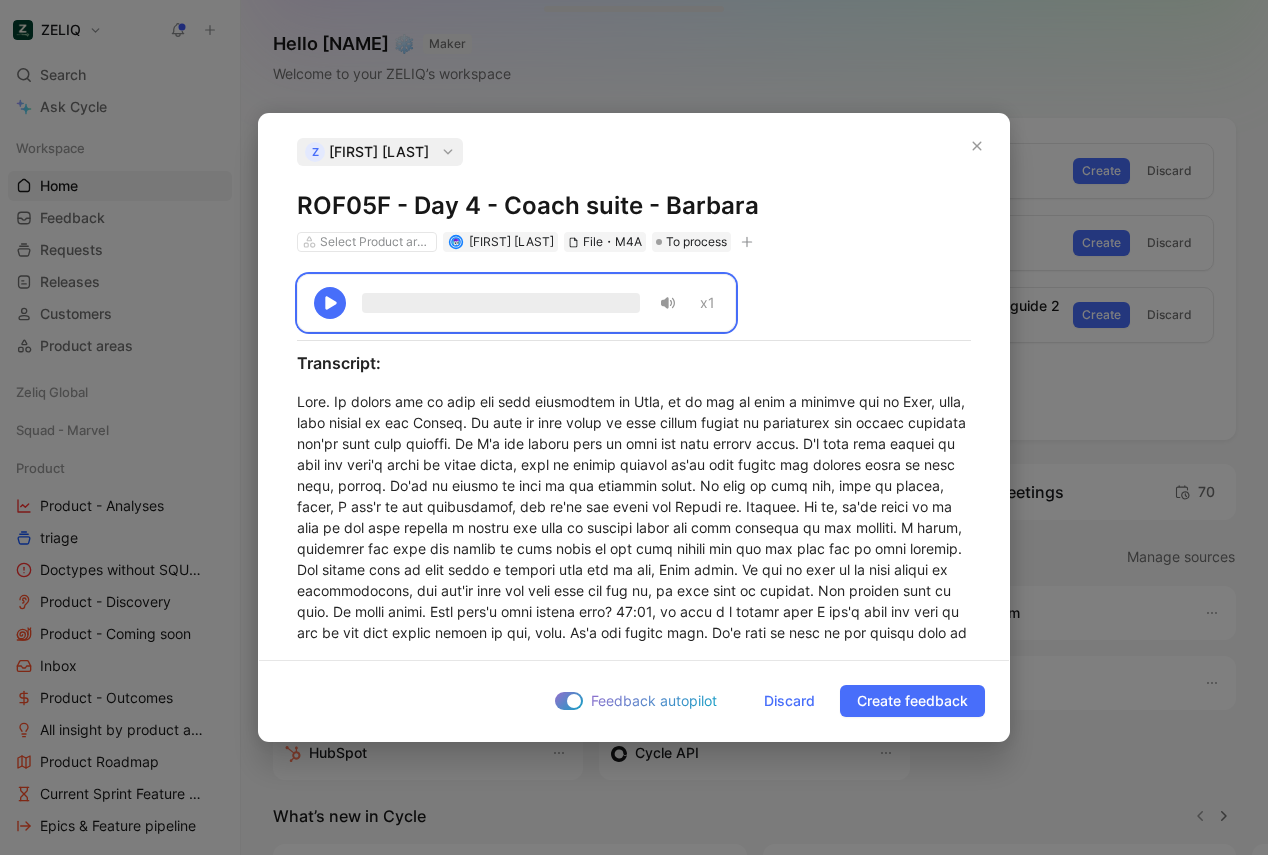 click on "ROF05F - Day 4 - Coach suite - Barbara" at bounding box center [634, 206] 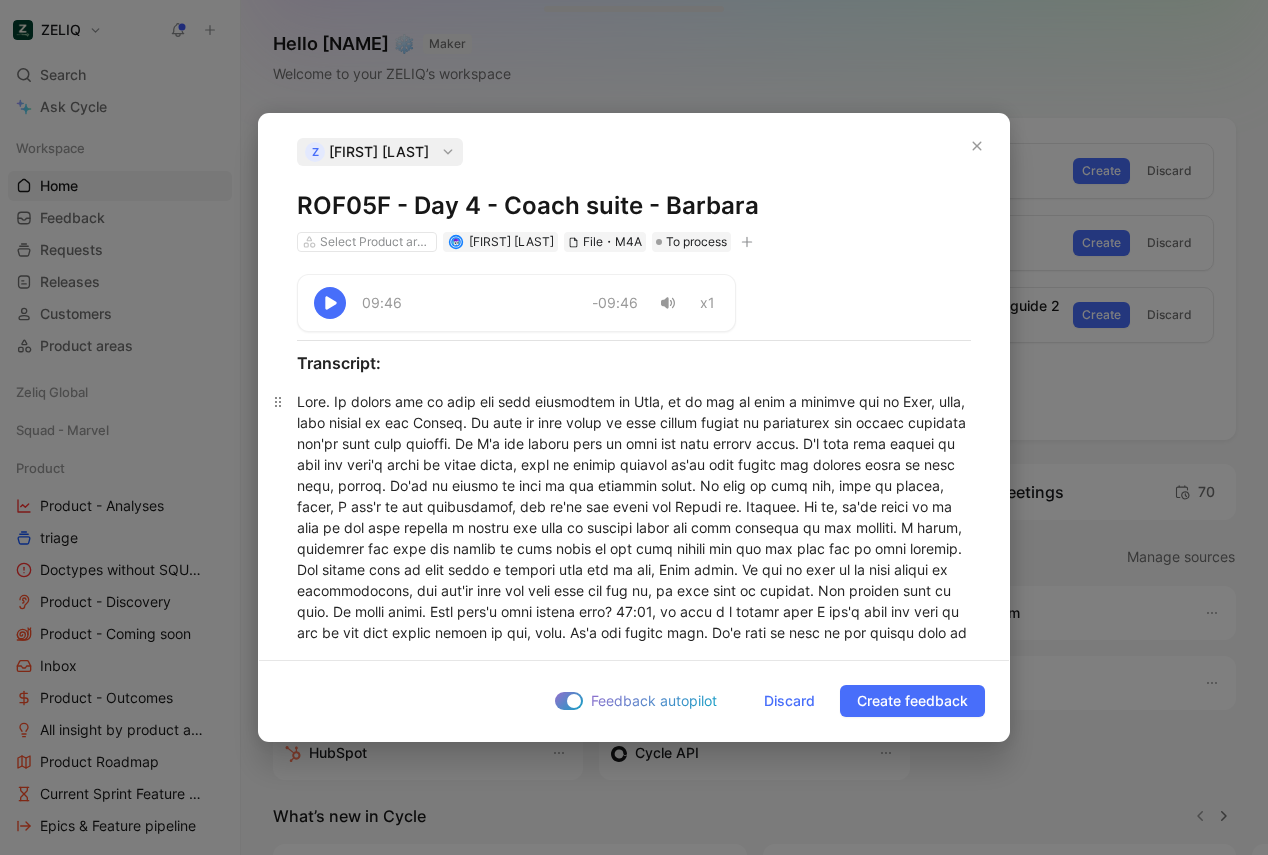 click at bounding box center (634, 1052) 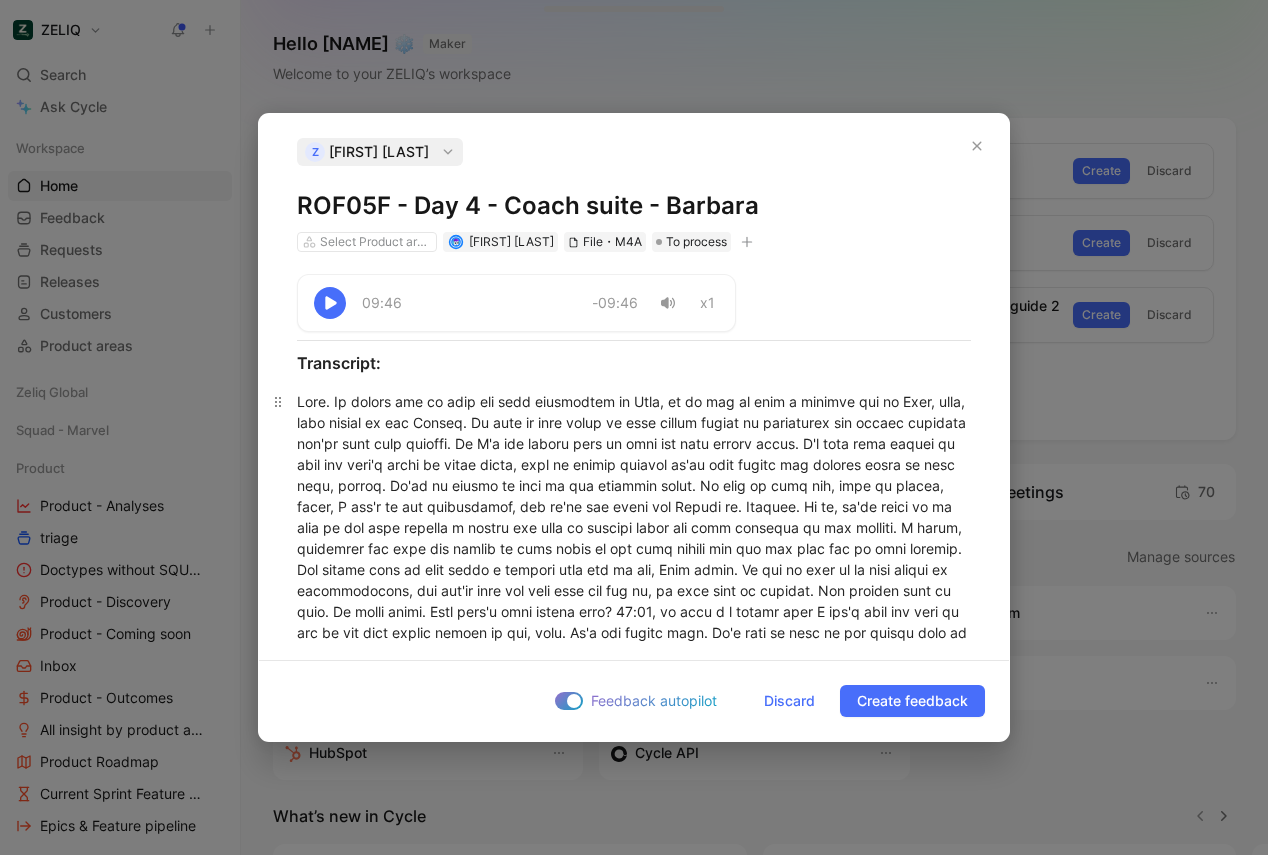 click at bounding box center [634, 1052] 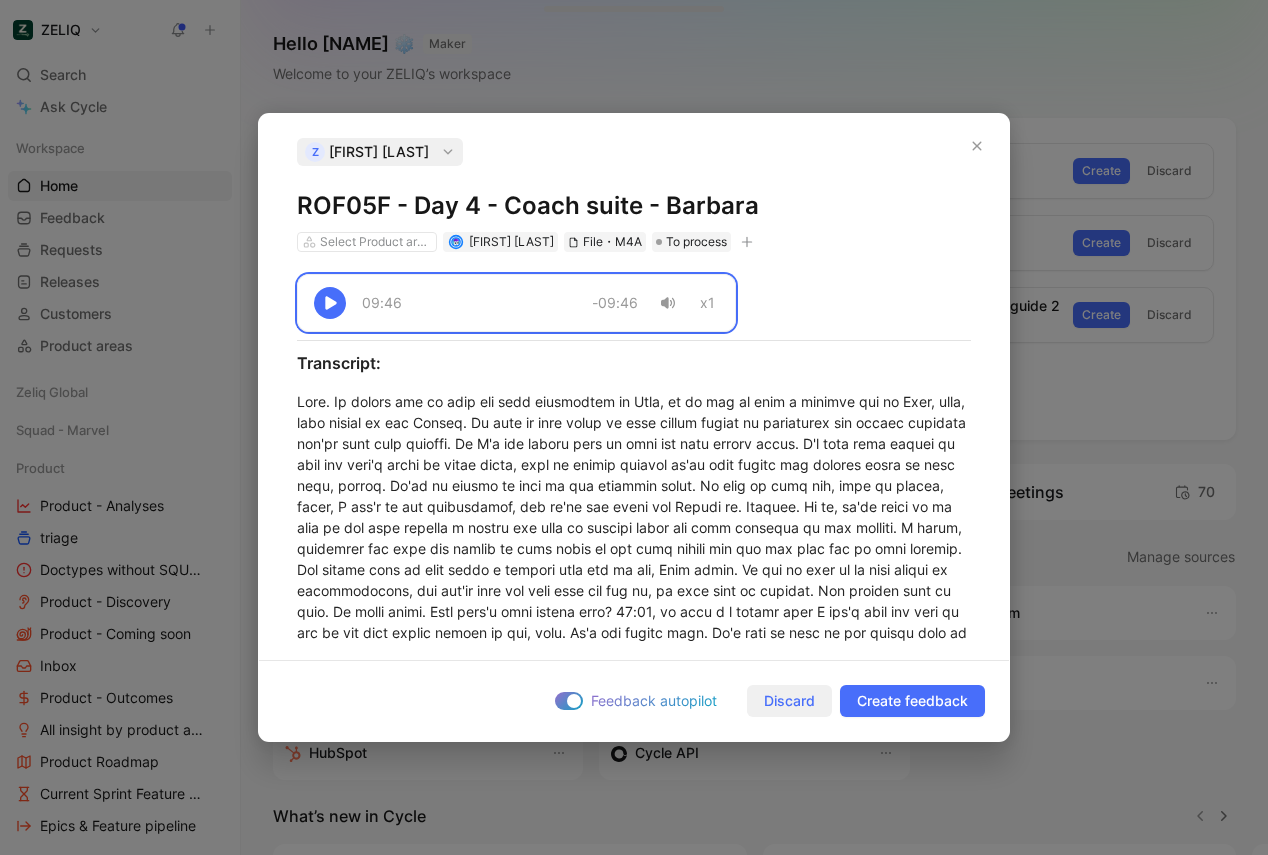 click on "Discard" at bounding box center (789, 701) 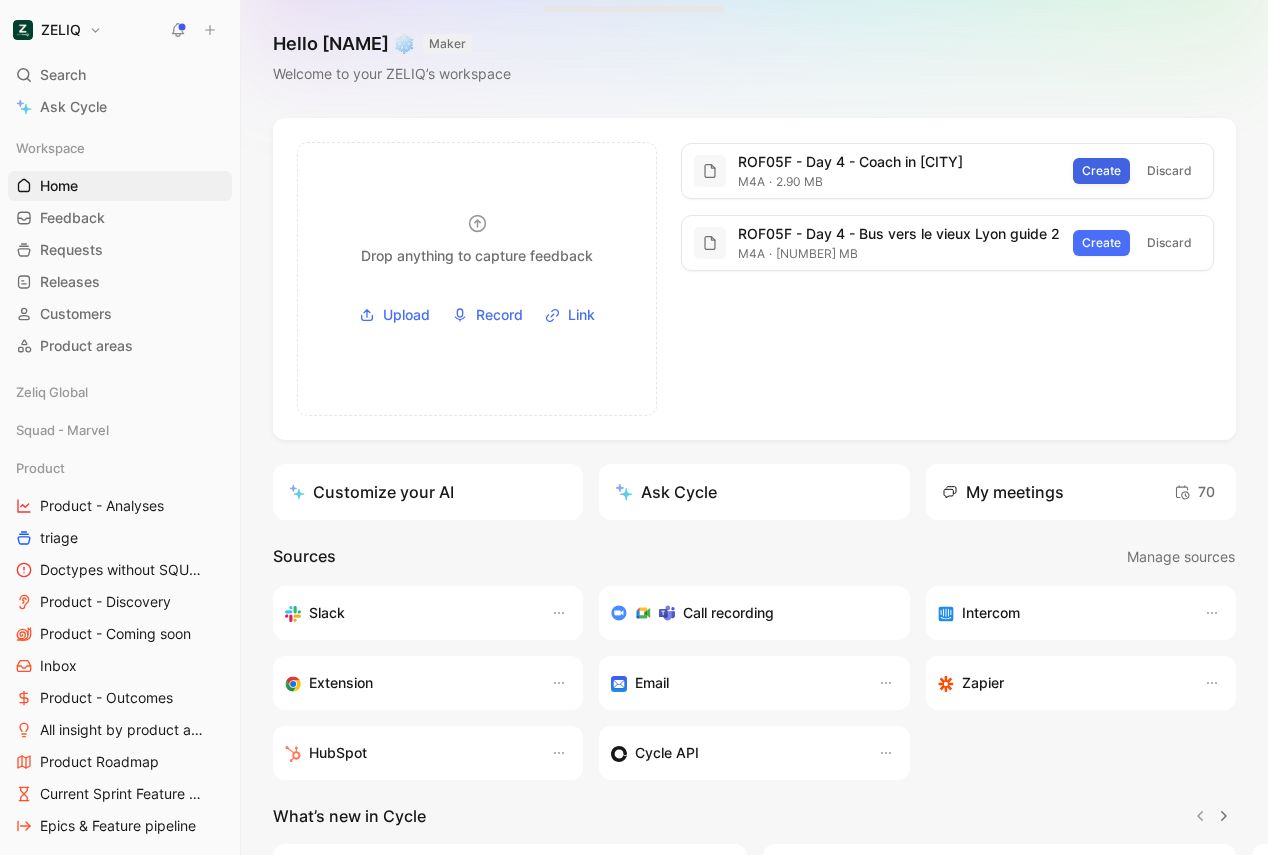 click on "Create" at bounding box center [1101, 171] 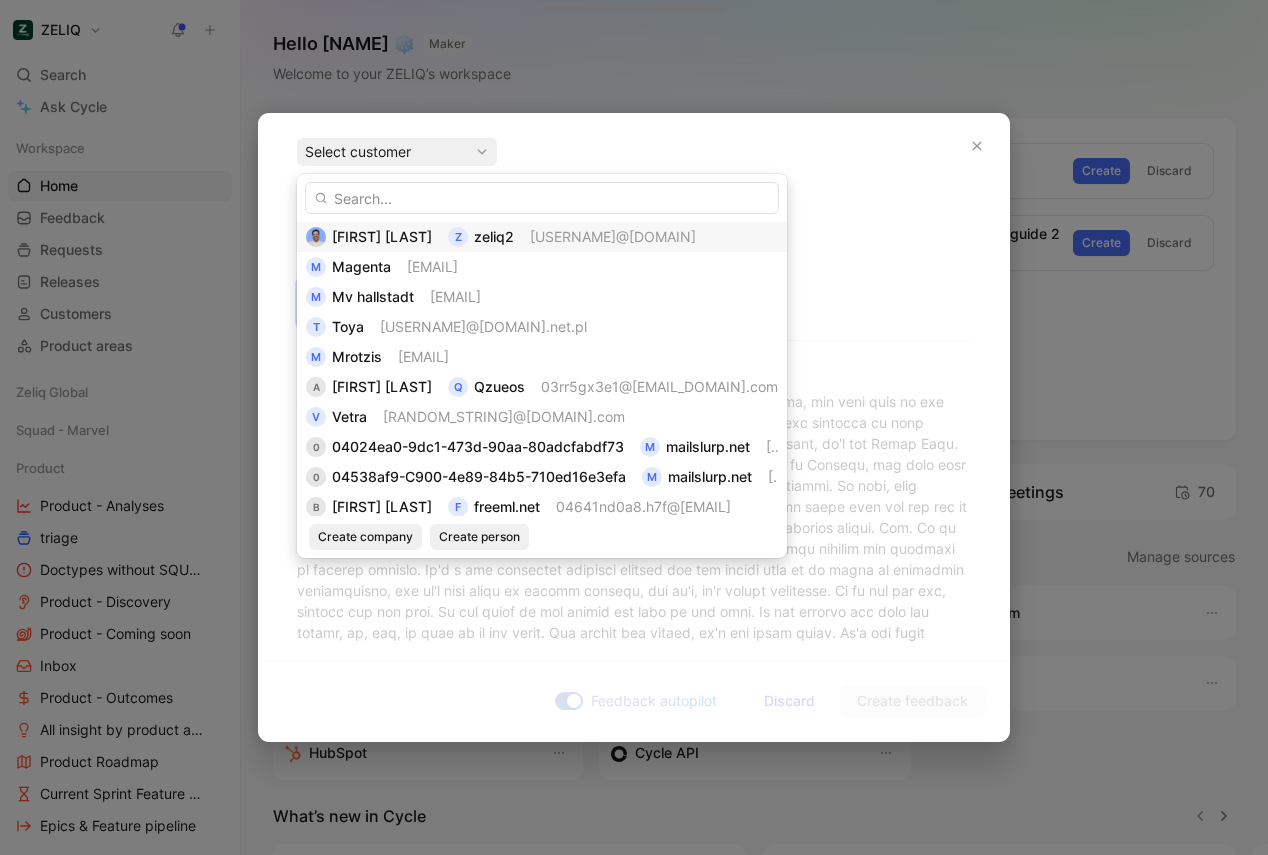 click on "[USERNAME]@[DOMAIN]" at bounding box center [613, 236] 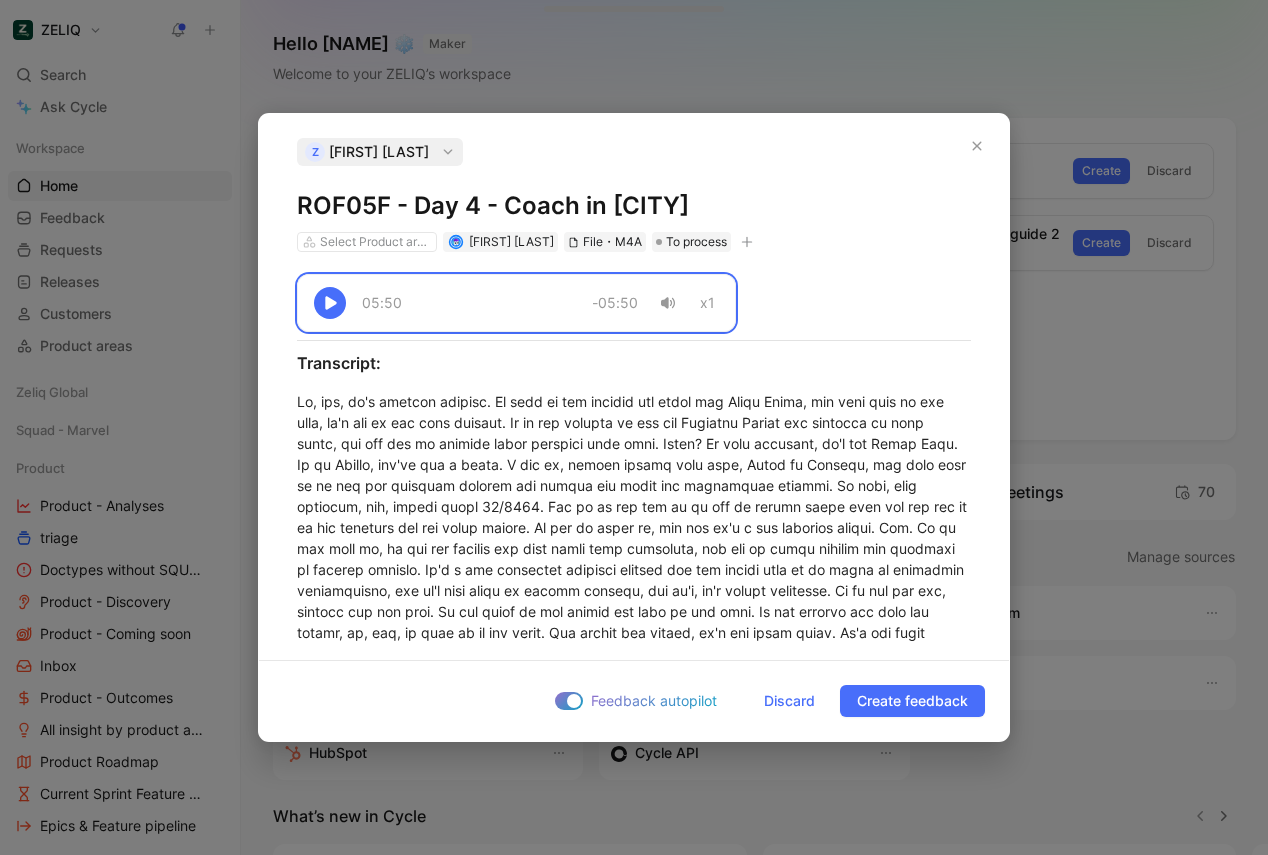 click on "ROF05F - Day 4 - Coach in [CITY]" at bounding box center (634, 206) 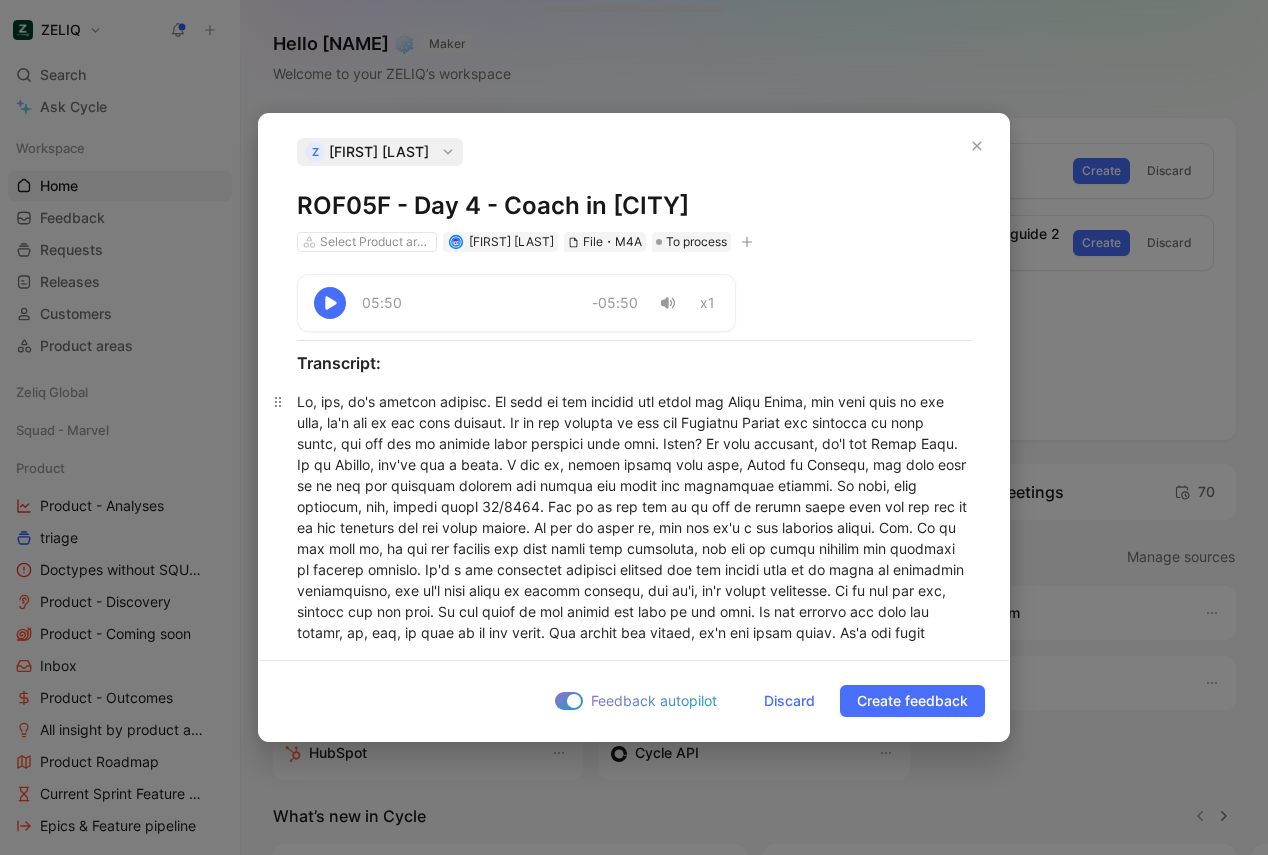 click at bounding box center (634, 800) 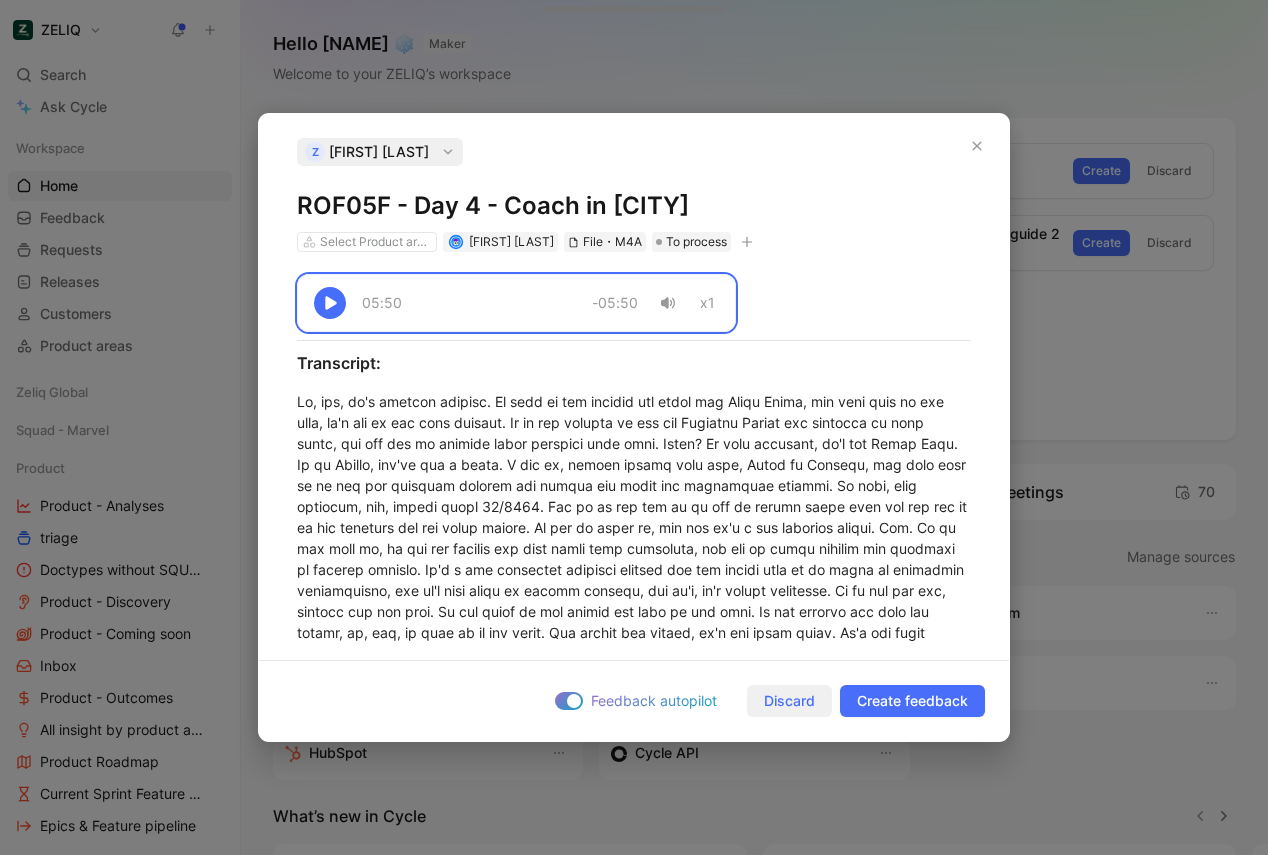 click on "Discard" at bounding box center (789, 701) 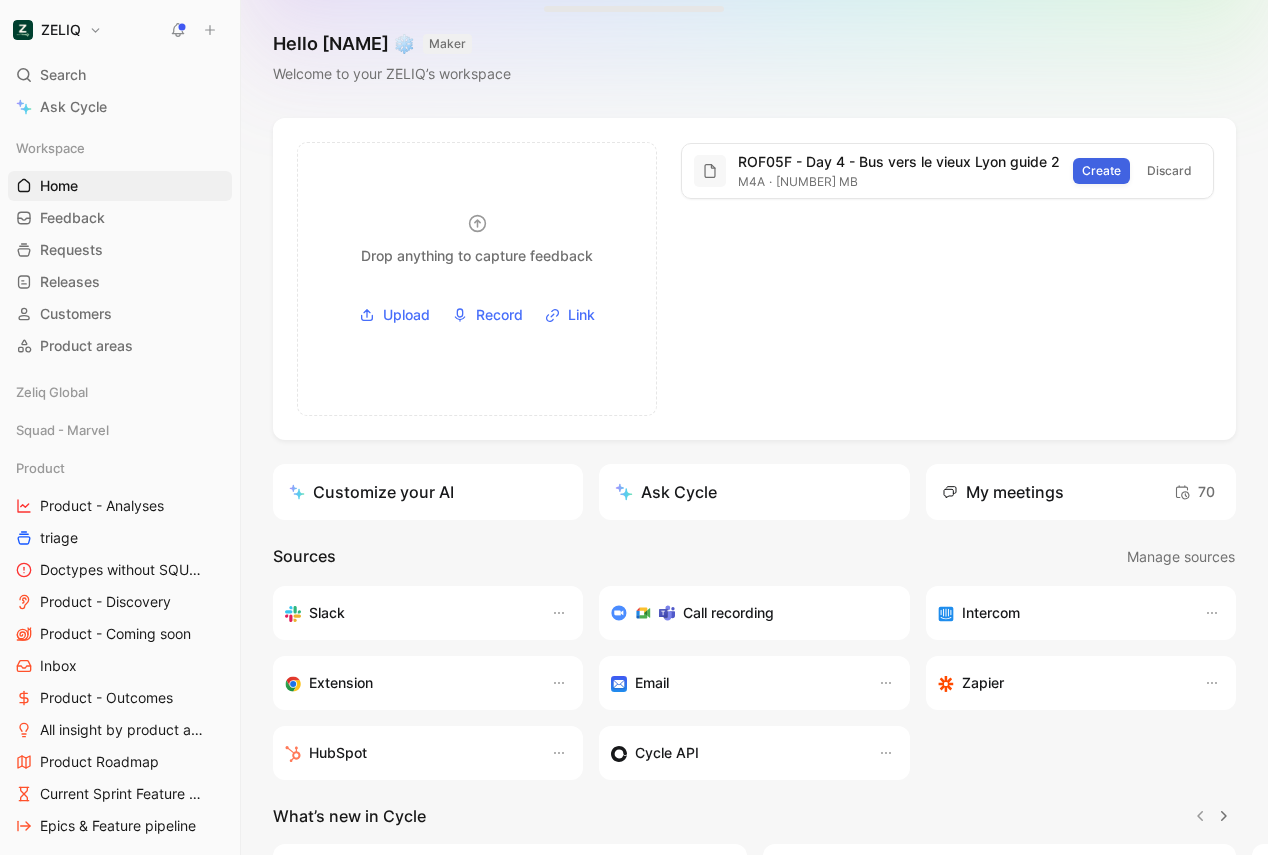 click on "Create" at bounding box center (1101, 171) 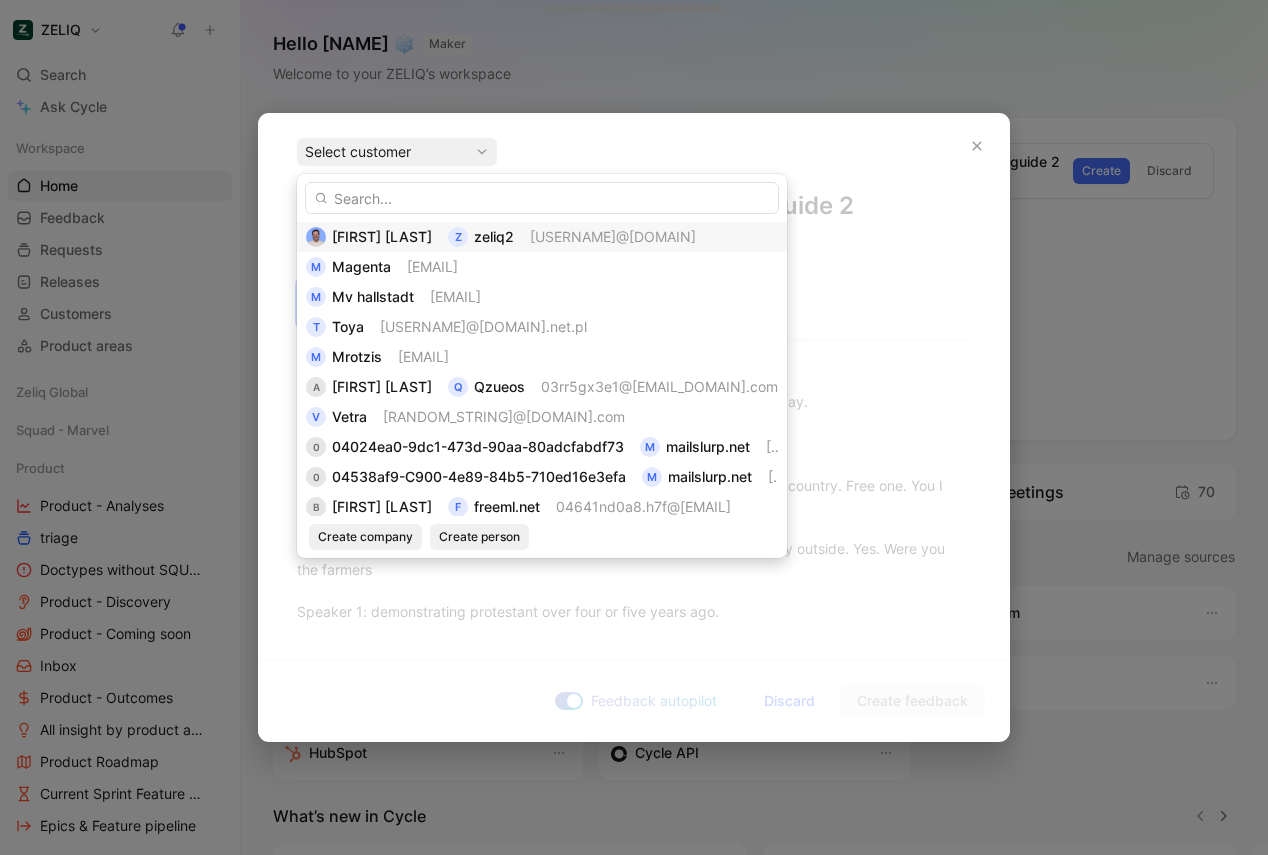 click on "[FIRST] [LAST] [USERNAME]@[DOMAIN]" at bounding box center [542, 237] 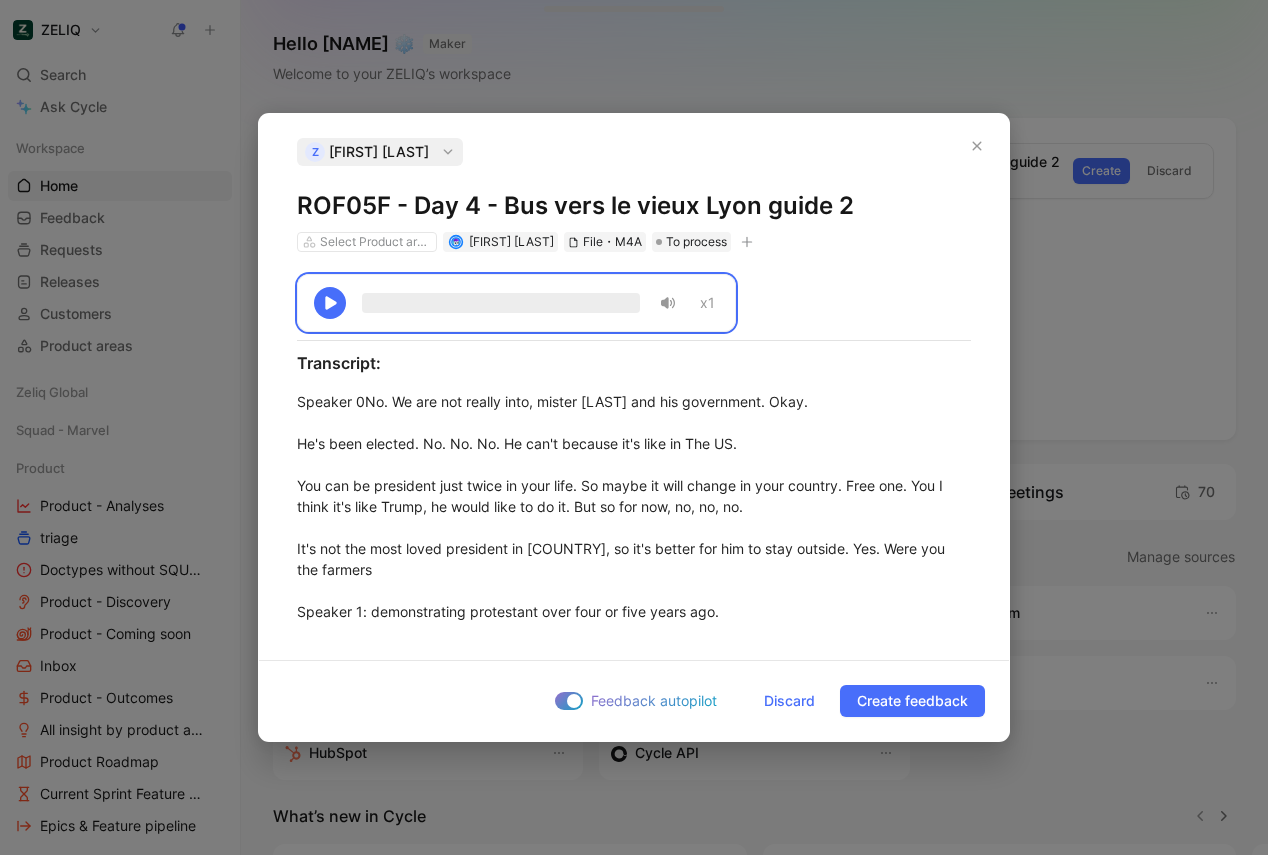 click on "ROF05F - Day 4 - Bus vers le vieux Lyon guide 2" at bounding box center (634, 206) 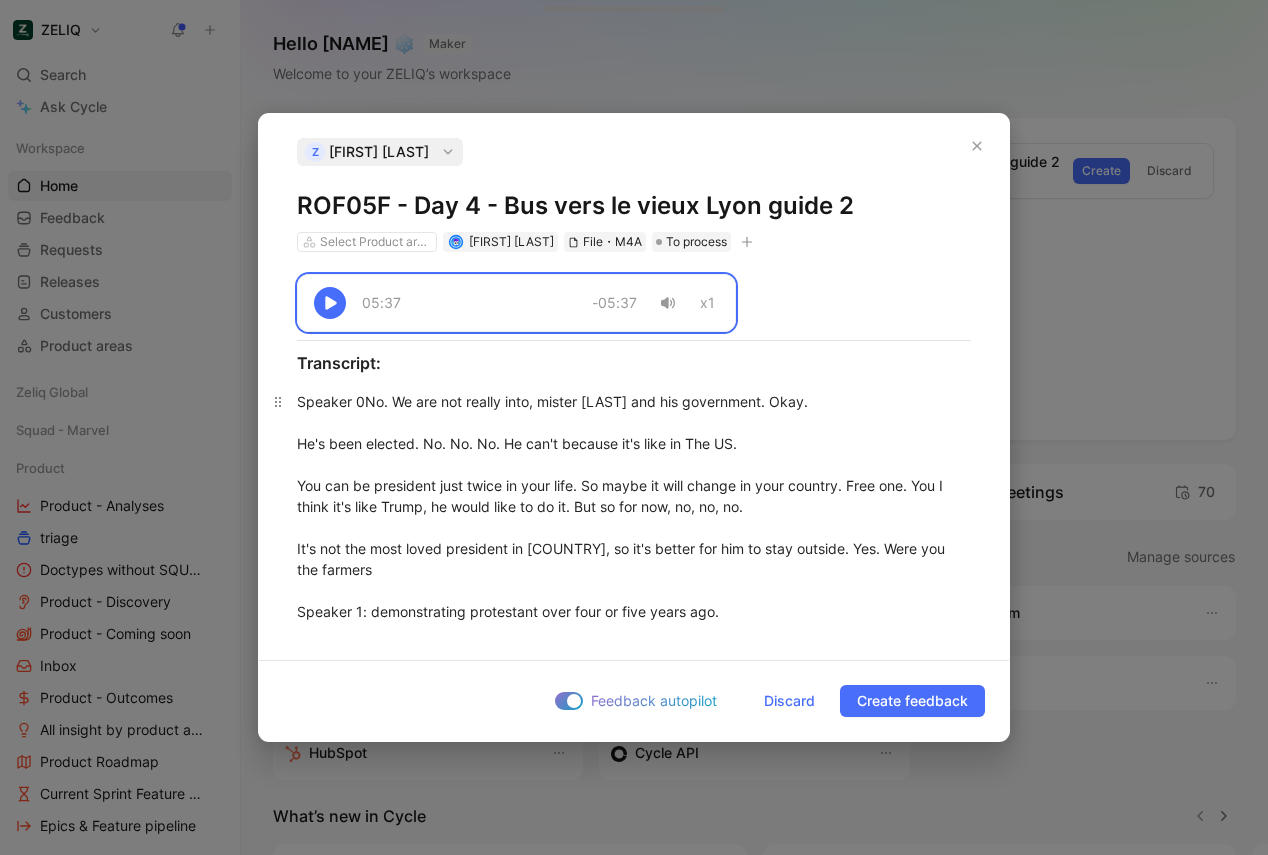 click on "Speaker 0 : Every time you get a new president, you've got a new prime minister and a new French government. So we will see. No. We are not really into, mister Macron and his government. Okay. He's been elected. No. No. No. He can't because it's like in The US. You can be president just twice in your life. So maybe it will change in your country. Free one. You I think it's like Trump, he would like to do it. But so for now, no, no, no. It's not the most loved president in France, so it's better for him to stay outside. Yes. Were you the farmers Speaker 1 : demonstrating protestant over four or five years ago. Speaker 0 : Oh, we still have them. Speaker 1 : Are they called the yellow vests? Speaker 0 They turn it upside down. Yeah. But it was quite, it was last year. They, blocked all the highway and everything was totally crazy. I was hoping that everybody will be following the thing, but no. Let's go. Speaker 1 Just Just Speaker 0 : close. Yes. Close, Bobby. Okay. In Hades. Yes. Yes. They found him. Yeah." at bounding box center [634, 1147] 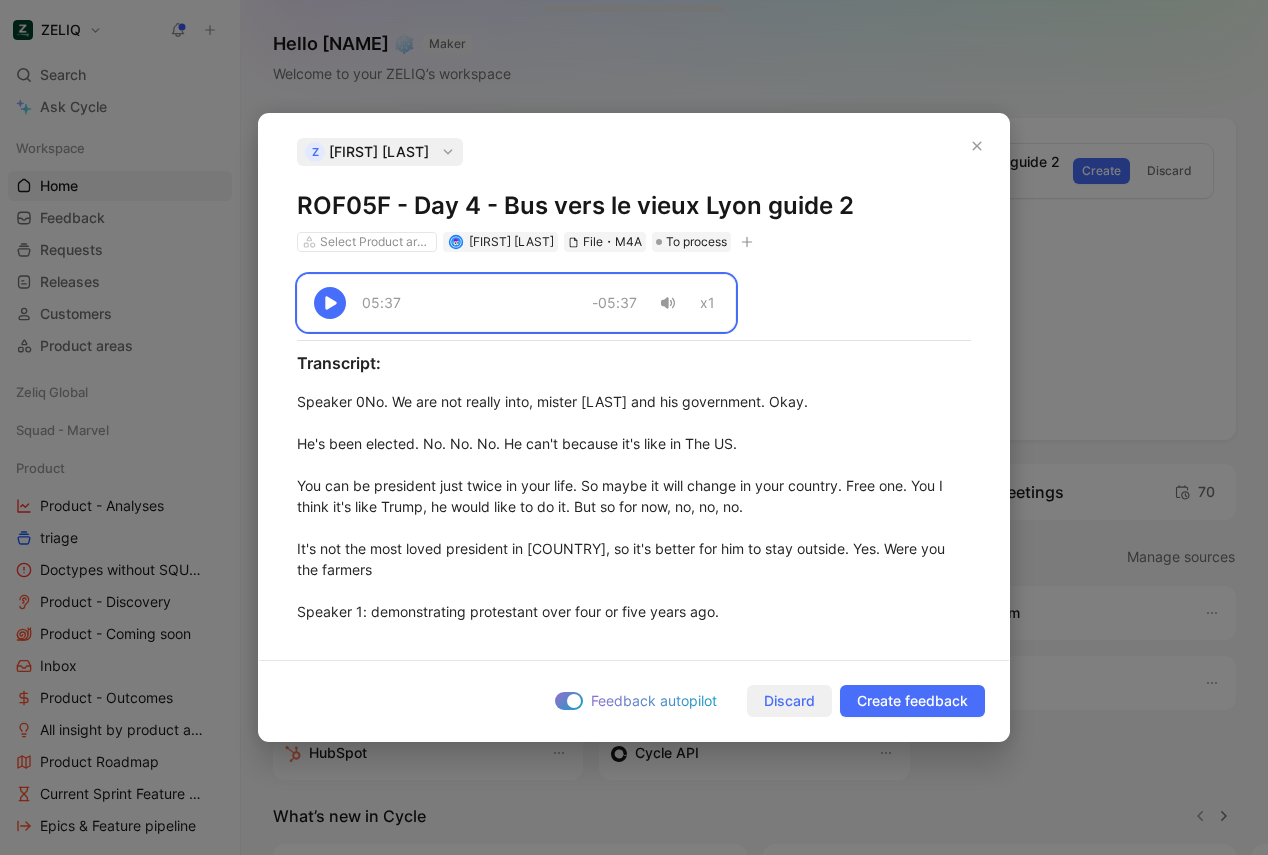 click on "Discard" at bounding box center (789, 701) 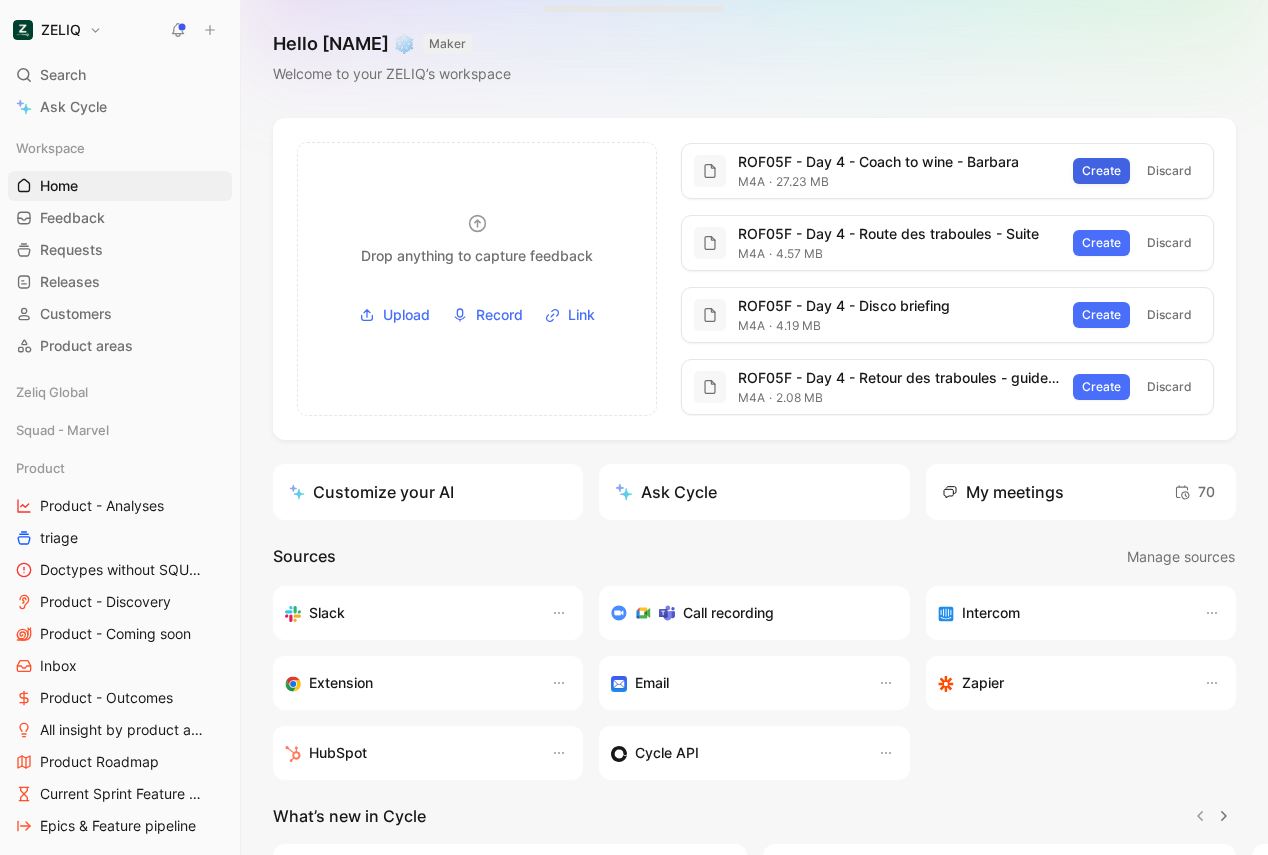click on "Create" at bounding box center (1101, 171) 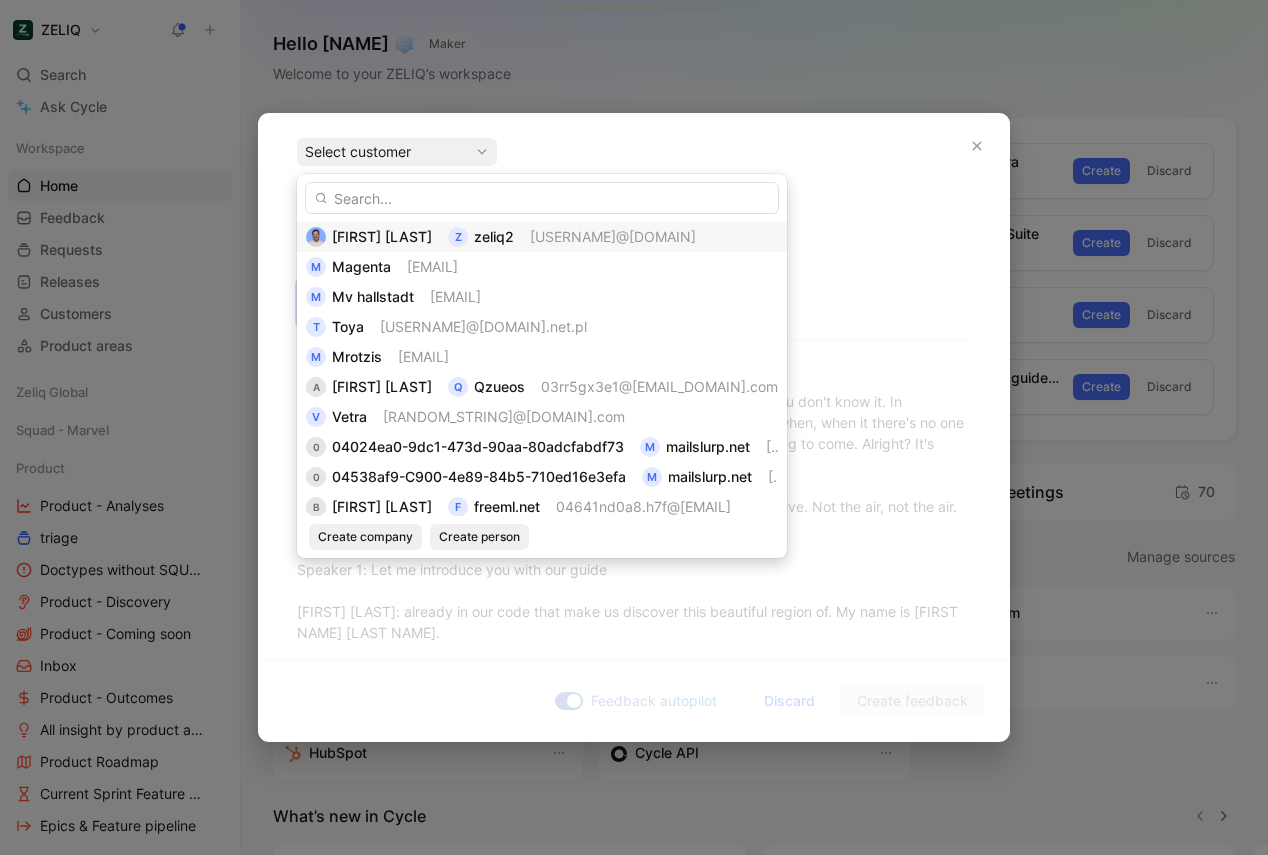 click on "[USERNAME]@[DOMAIN]" at bounding box center [613, 236] 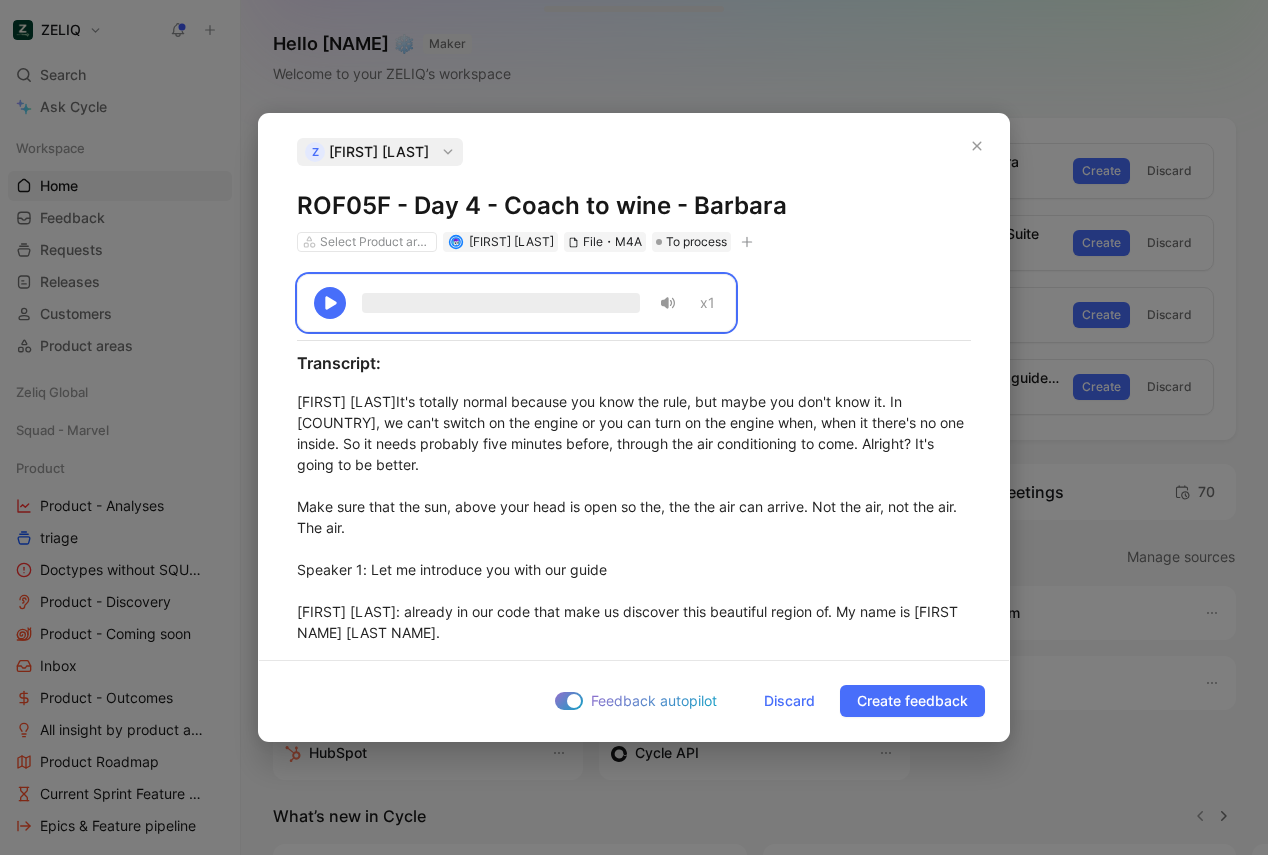 click on "ROF05F - Day 4 - Coach to wine - Barbara" at bounding box center (634, 206) 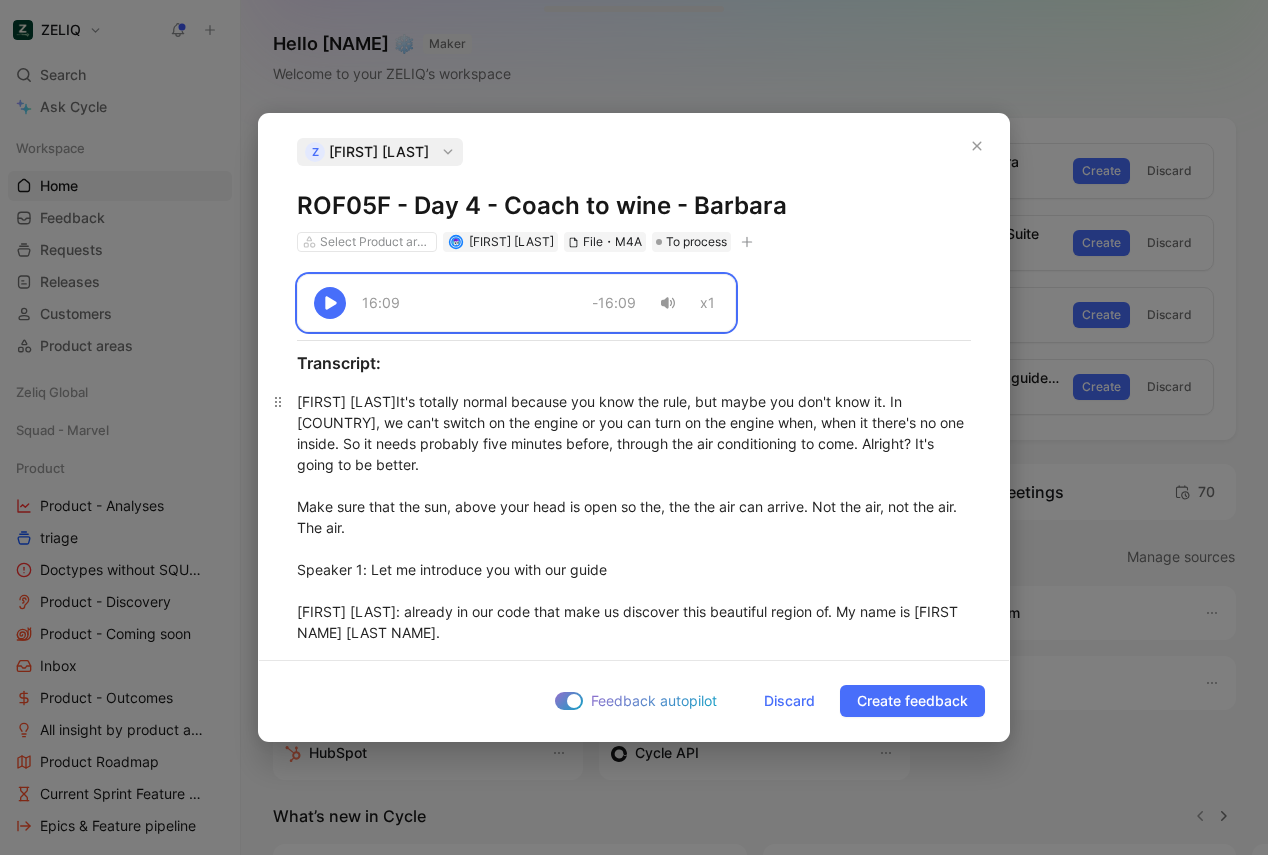 click on "Marie Claire : It's totally normal because you know the rule, but maybe you don't know it. In France, we can't switch on the engine or you can turn on the engine when, when it there's no one inside. So it needs probably five minutes before, through the air conditioning to come. Alright? It's going to be better. Make sure that the sun, above your head is open so the, the the air can arrive. Not the air, not the air. The air. Speaker 1 : Let me introduce you with our guide Marie Claire : already in our code that make us discover this beautiful region of. My name is Marie Claire. Speaker 1 : You don't need your box box right now. Marie Claire : You will need them as soon Speaker 1 : as we arrive in the one, area. Too long. Marie Claire : And we have also Karim, Speaker 1 : our driver. Okay? So now I give the mic to, Marie Claire. So Marie Claire : temperature will be better soon. Okay? Speaker 1 : No. Don't be shy. You can raise Marie Claire : your hand more than this. Yeah. Okay. And you know the rule Speaker 1" at bounding box center [634, 2312] 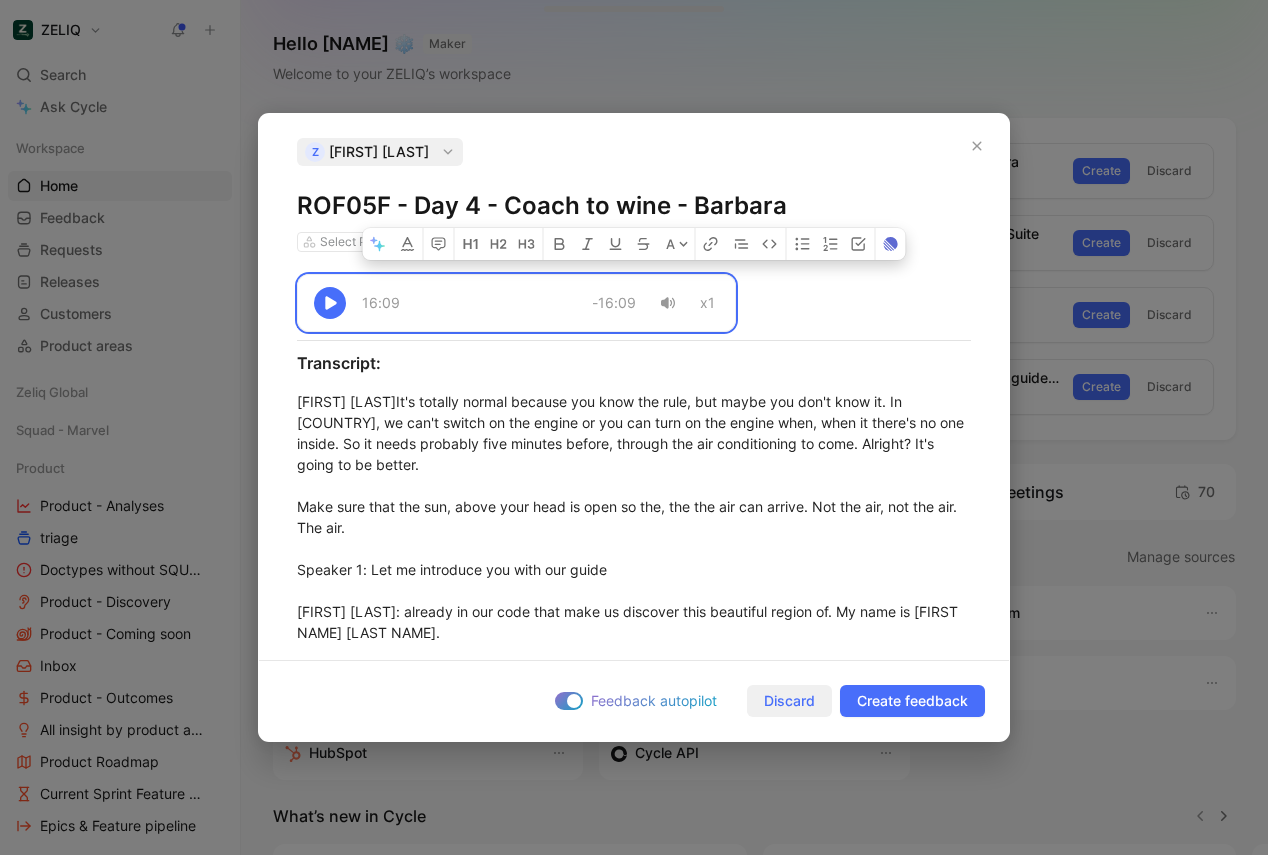 click on "Discard" at bounding box center (789, 701) 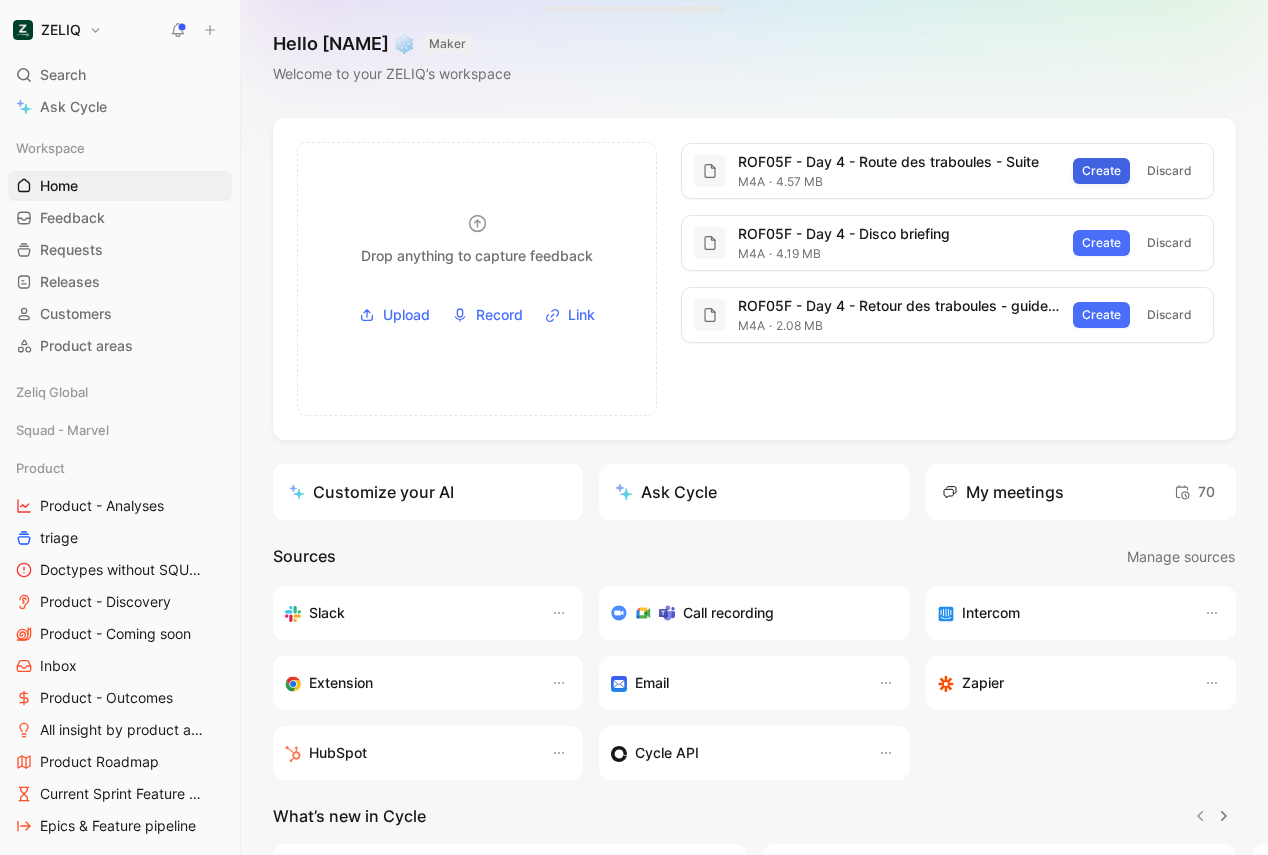 click on "Create" at bounding box center [1101, 171] 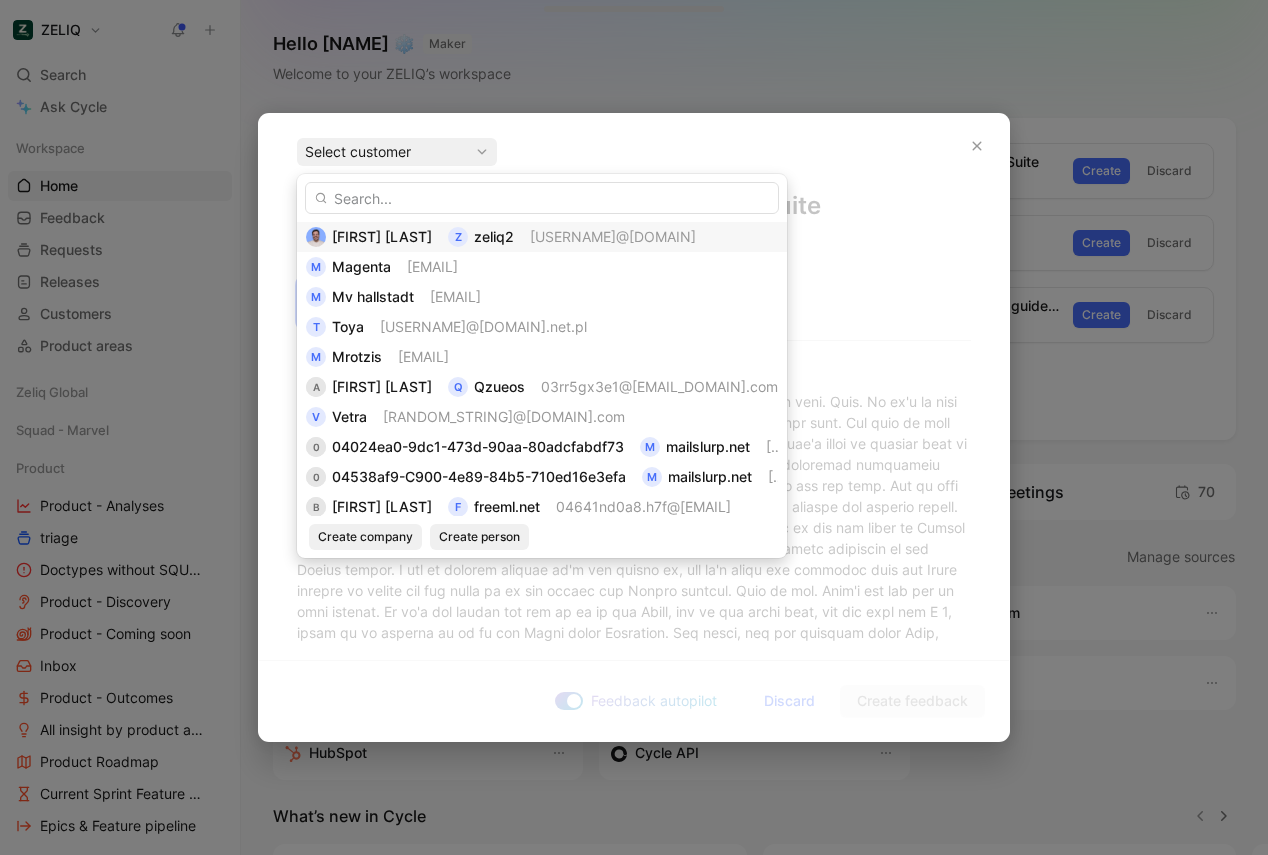 click on "[USERNAME]@[DOMAIN]" at bounding box center [613, 236] 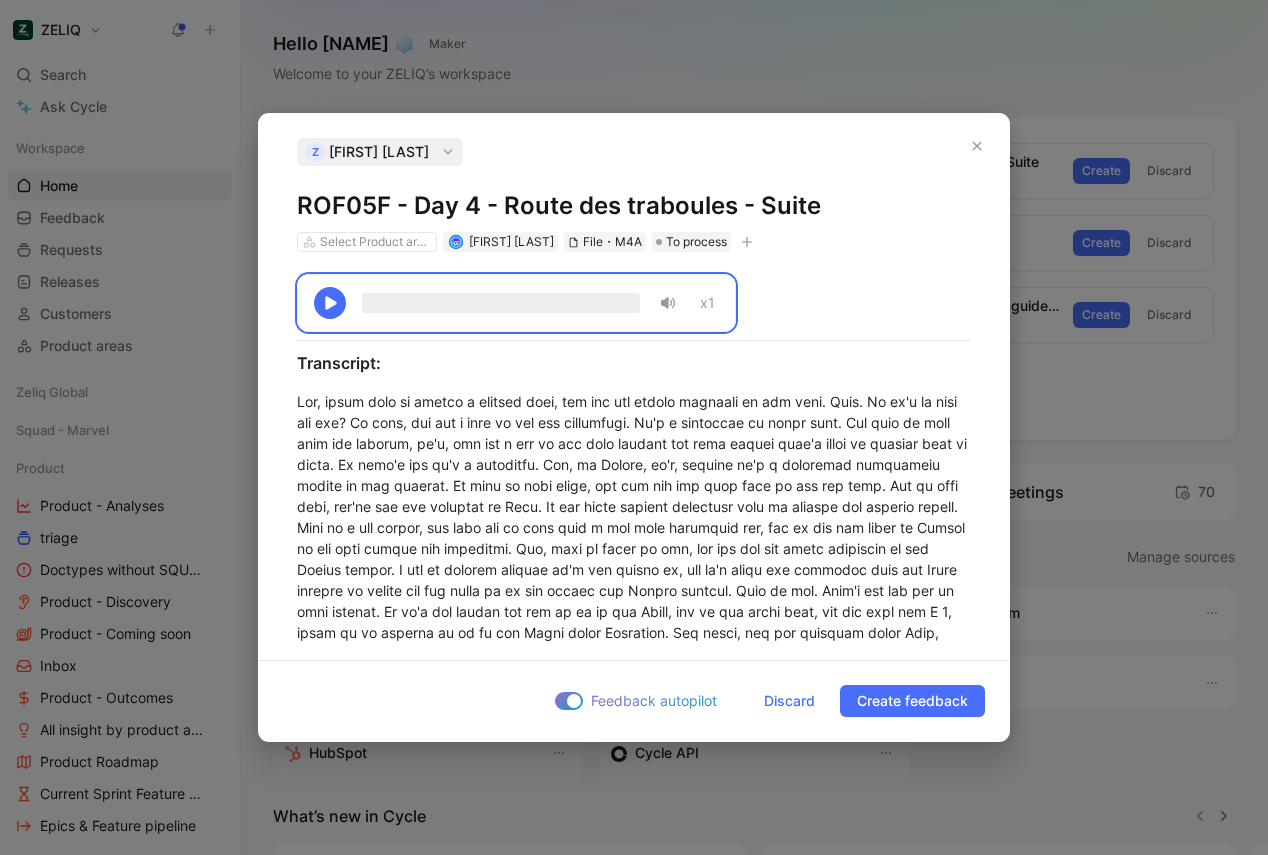 click on "ROF05F - Day 4 - Route des traboules - Suite" at bounding box center (634, 206) 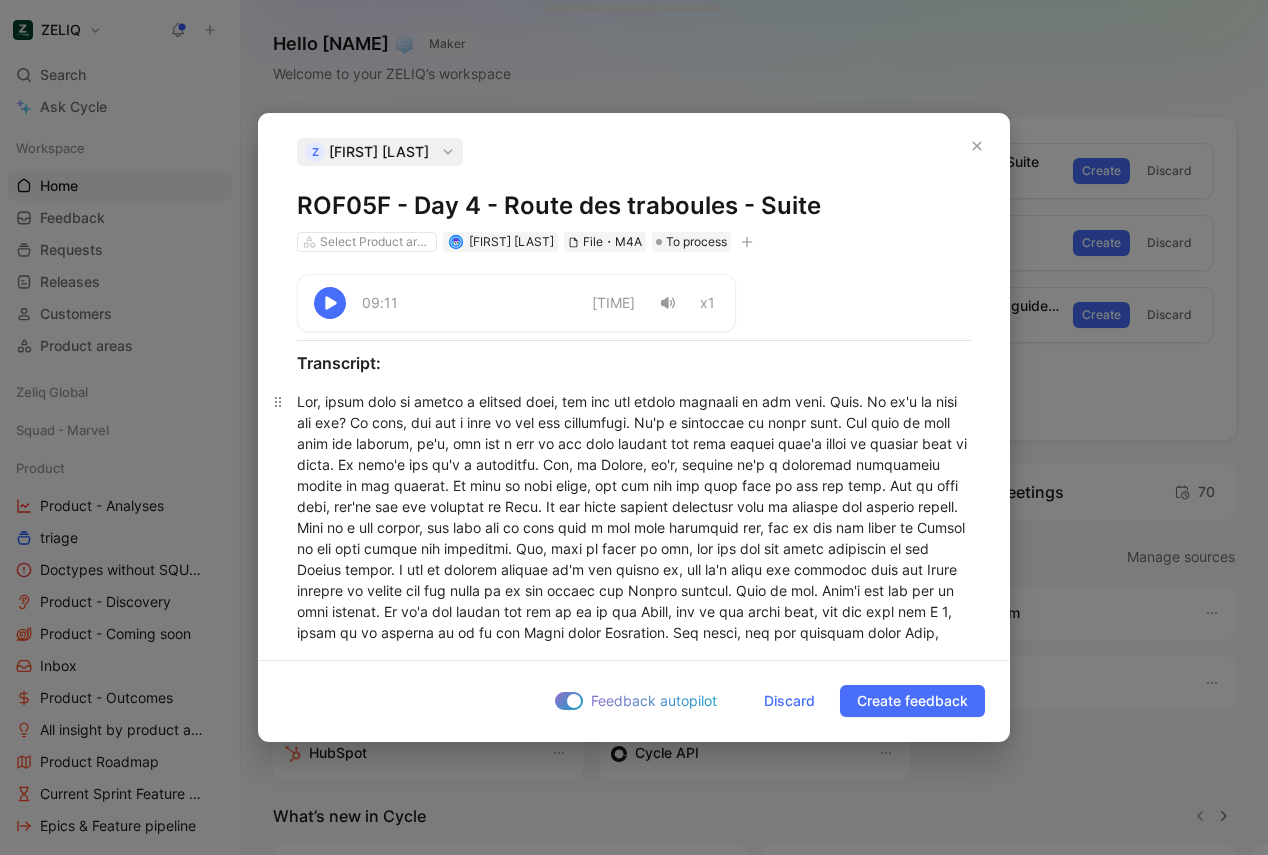 click at bounding box center (634, 1031) 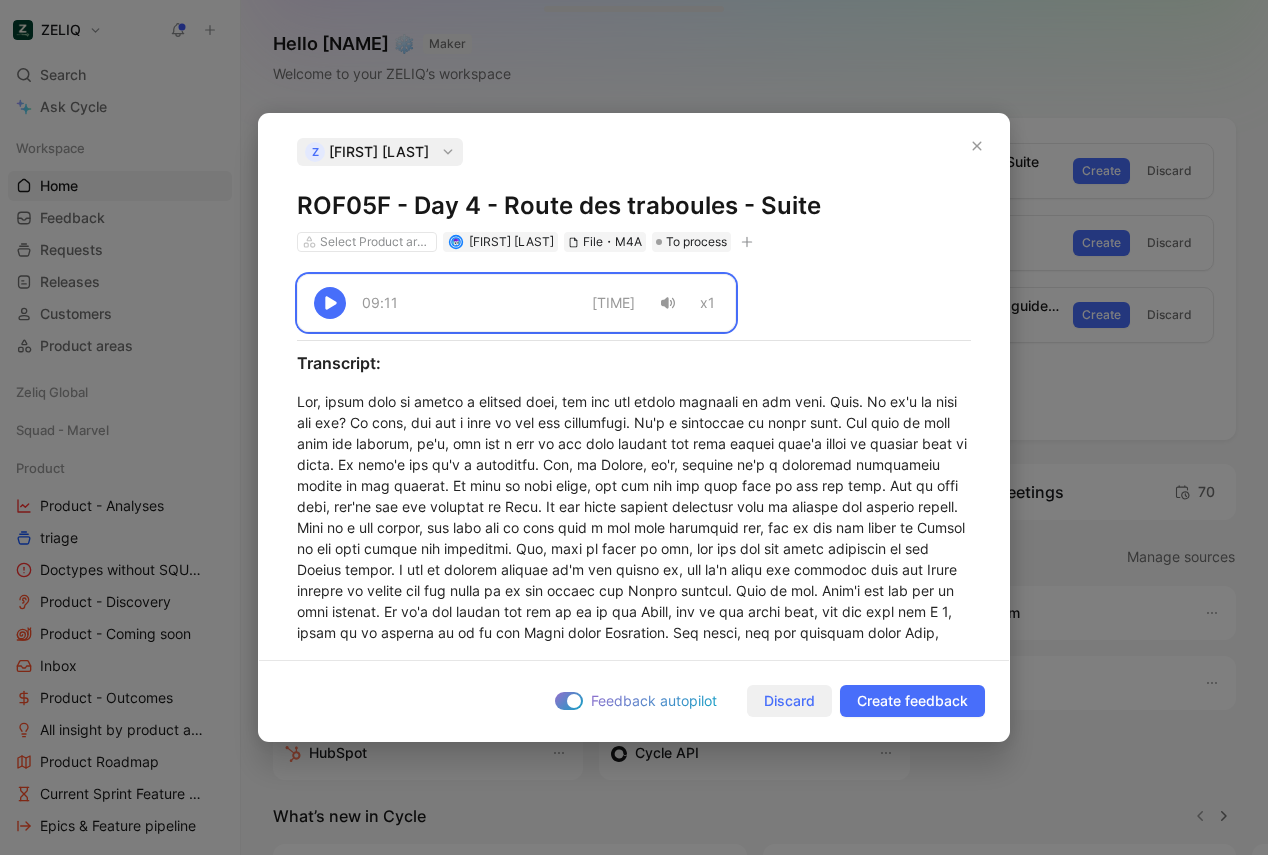 click on "Discard" at bounding box center [789, 701] 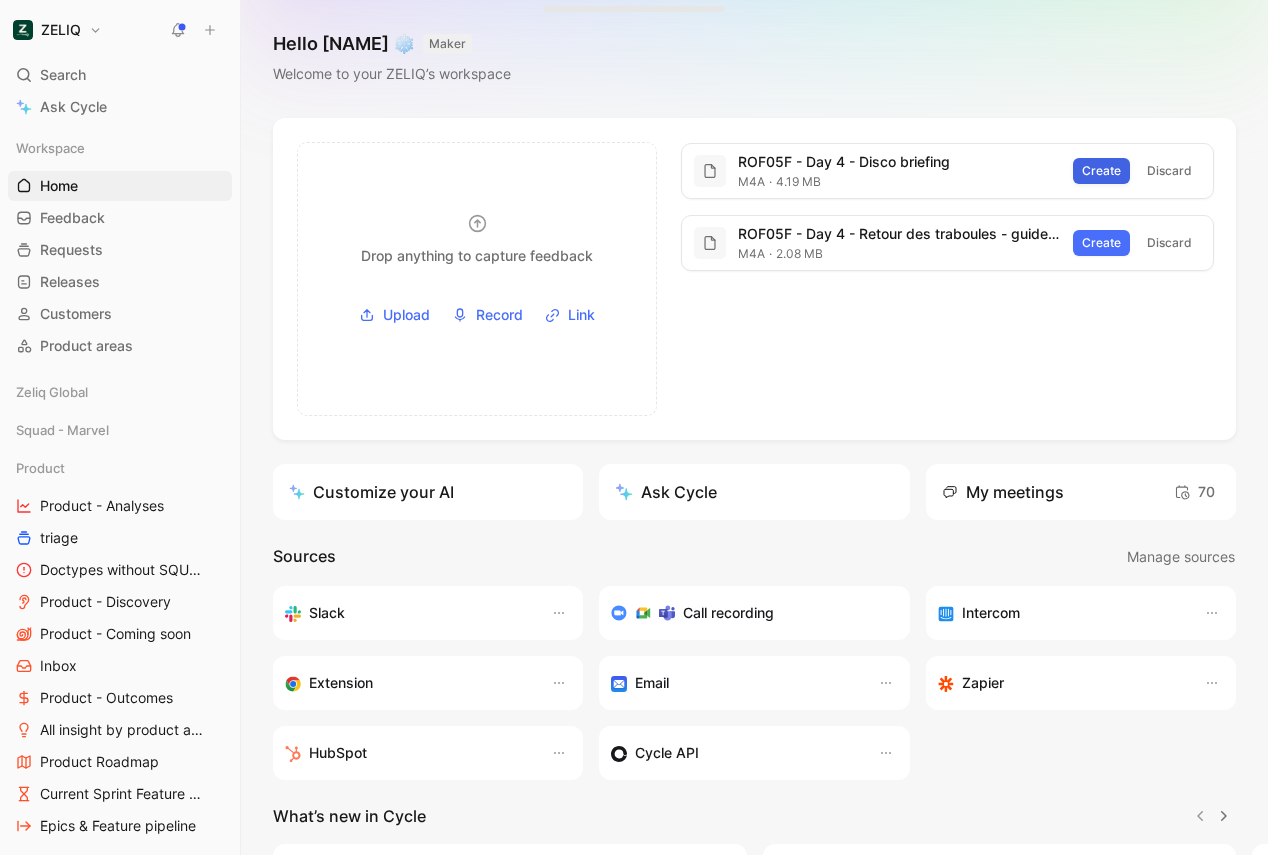 click on "Create" at bounding box center [1101, 171] 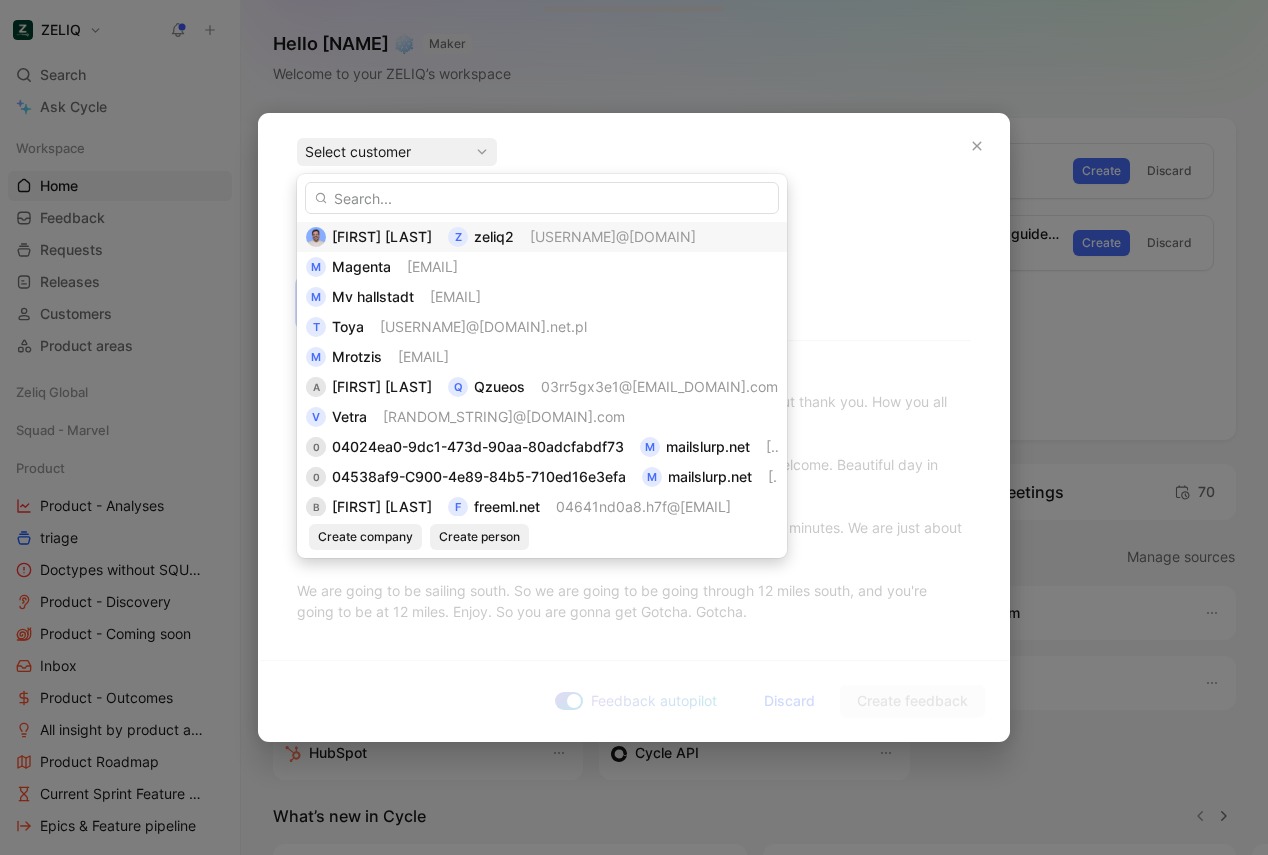 click on "[FIRST] [LAST] [USERNAME]@[DOMAIN]" at bounding box center [542, 237] 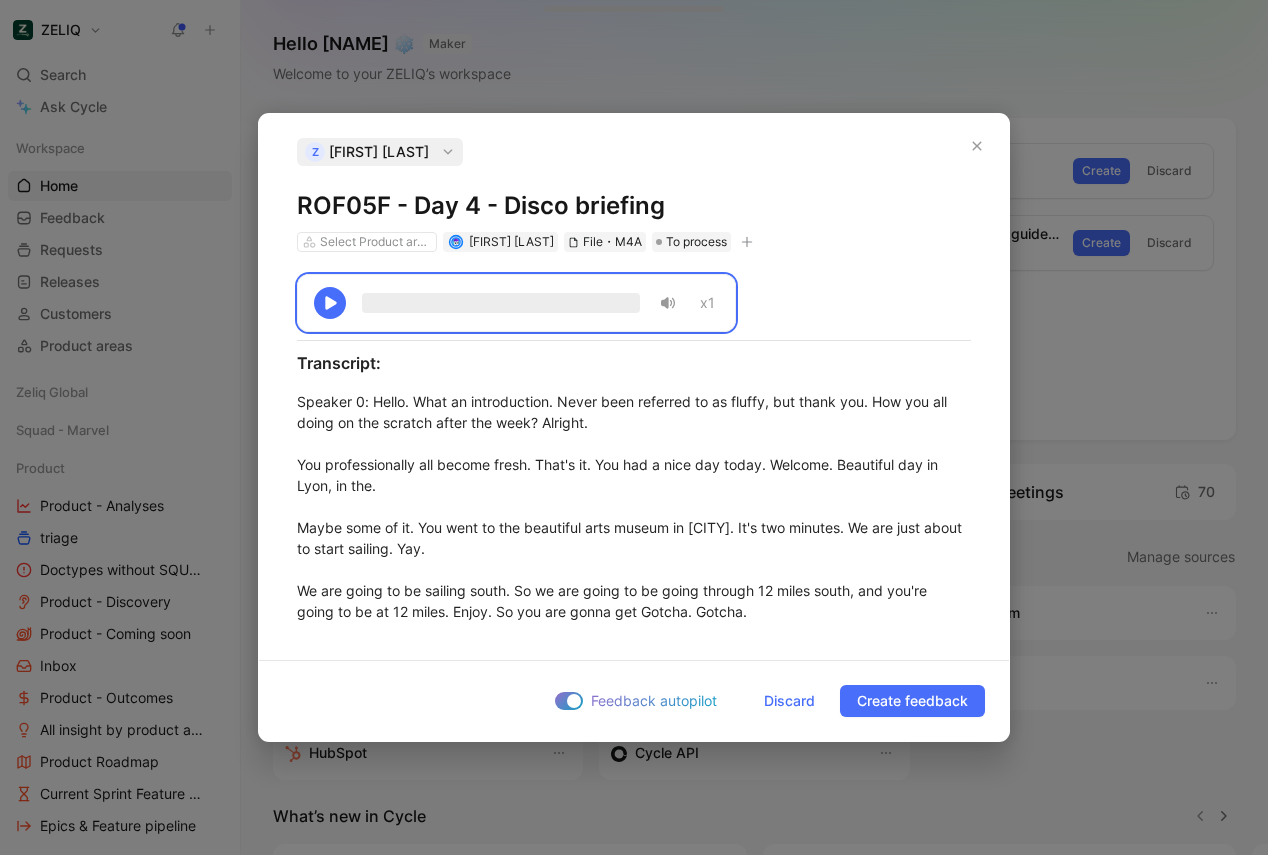 click on "Select Product areas [NAME] File・M4A To process" at bounding box center [527, 242] 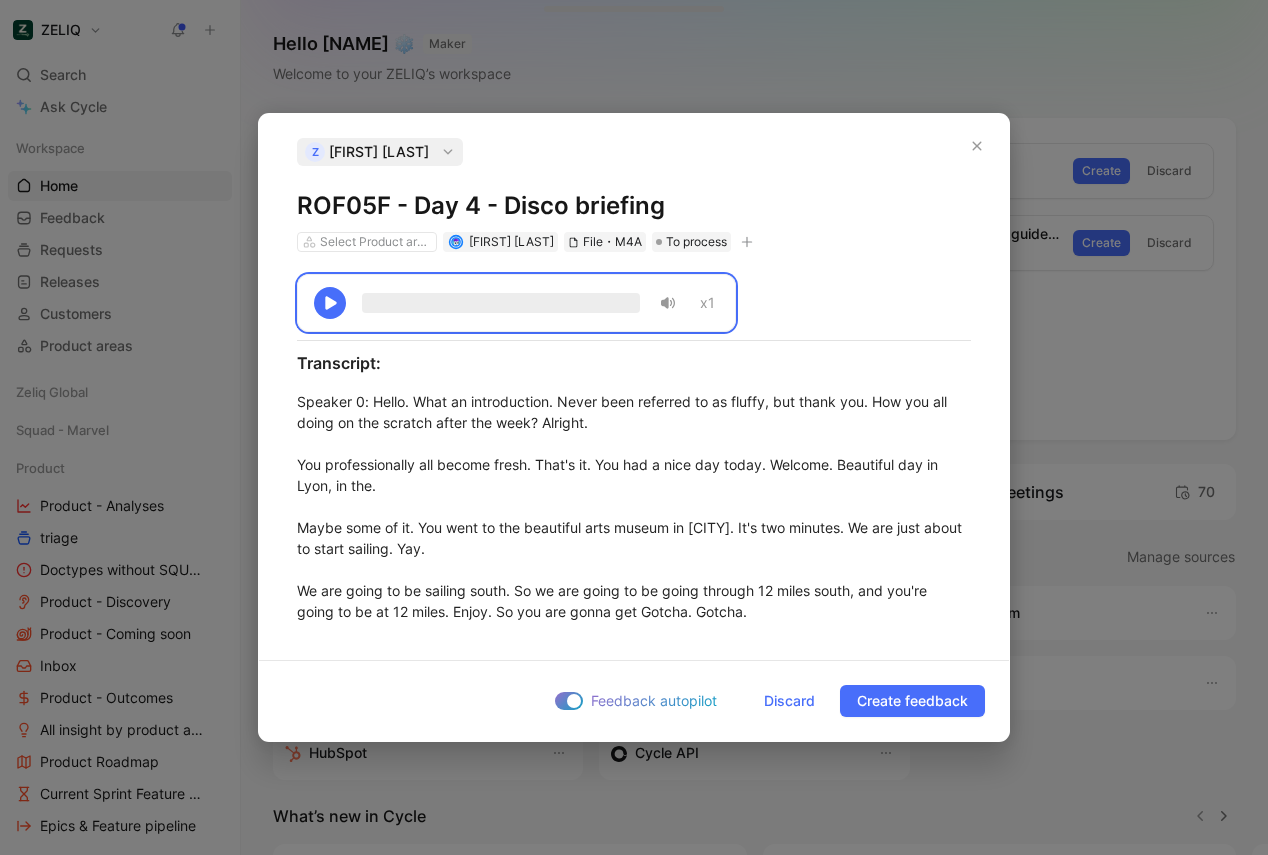 click on "ROF05F - Day 4 - Disco briefing" at bounding box center (634, 206) 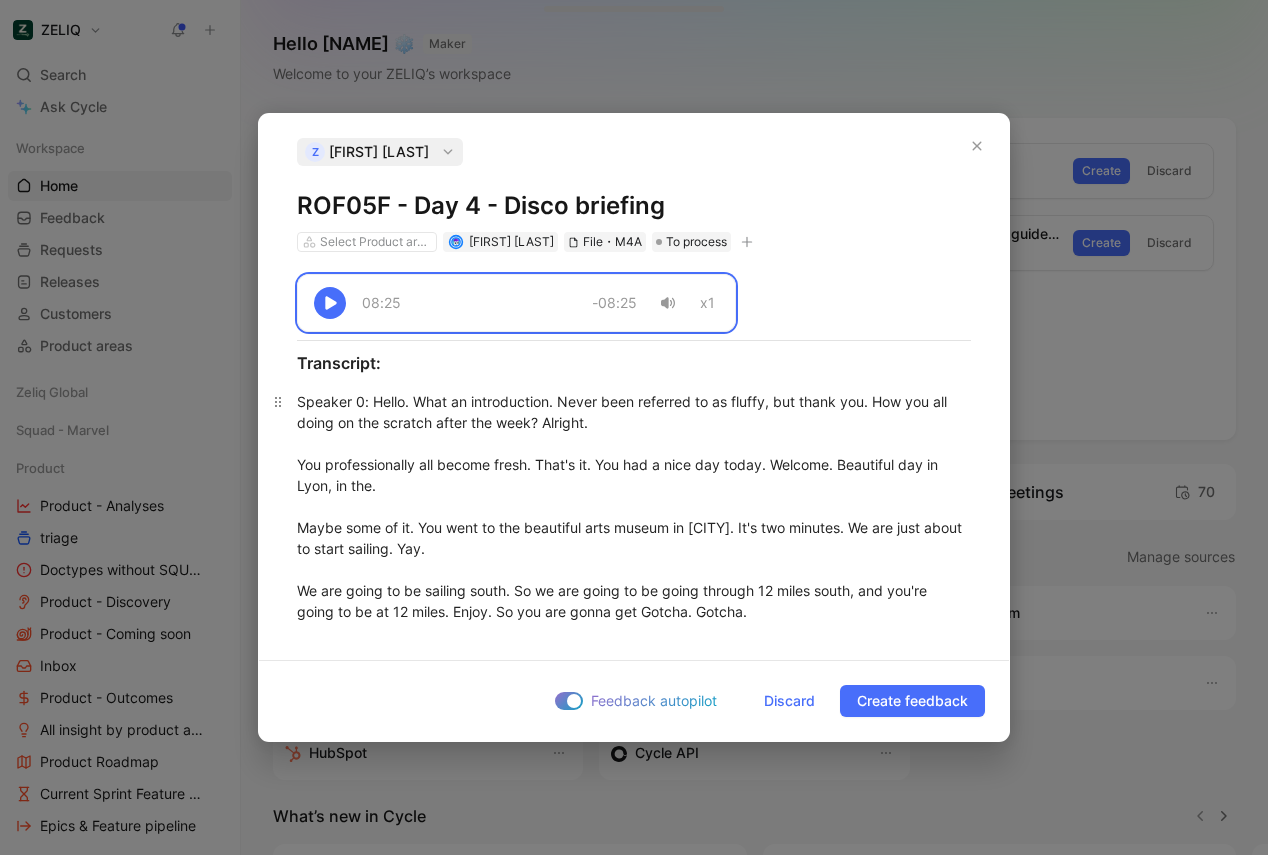 click on "So it's two minutes. We are just about to start sailing. Yay. We are going to be sailing south. So we are going to be going through 12 miles south, and you're going to be at 12 miles. Enjoy. So you are gonna get Gotcha. Gotcha. We tomorrow, we are going to be waking up in, a place called the Gates Of Alphinaudos. [LAST]. We are going to be sailing to a place called Evivier, and this is where all of those things that you think about when you think of [REGION] are going to be appearing. Things like the sunflowers, things like, olive trees, almond trees, the lavender fields. And we are in luck because the lavender fields are gonna start getting chopped down on the July 15. Speaker 1" at bounding box center [634, 1504] 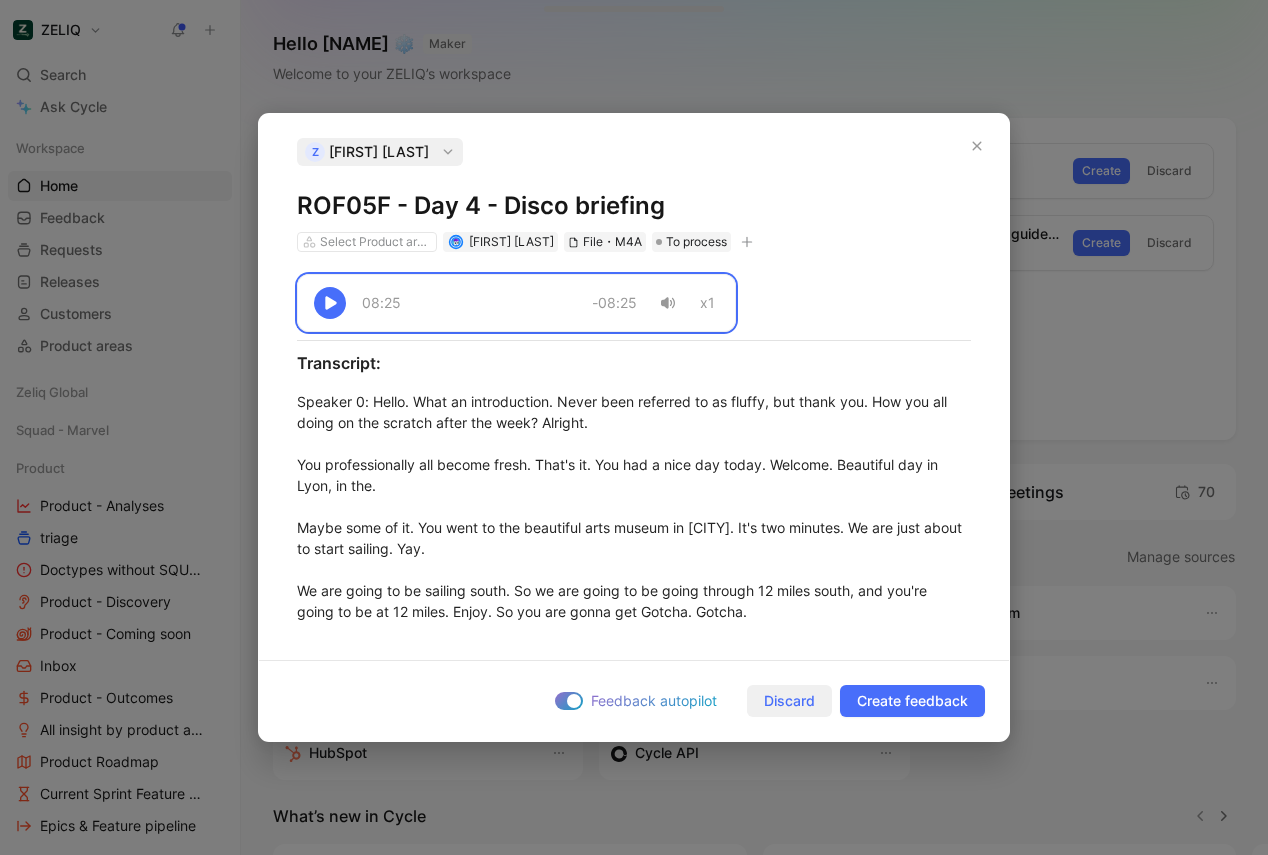 click on "Discard" at bounding box center (789, 701) 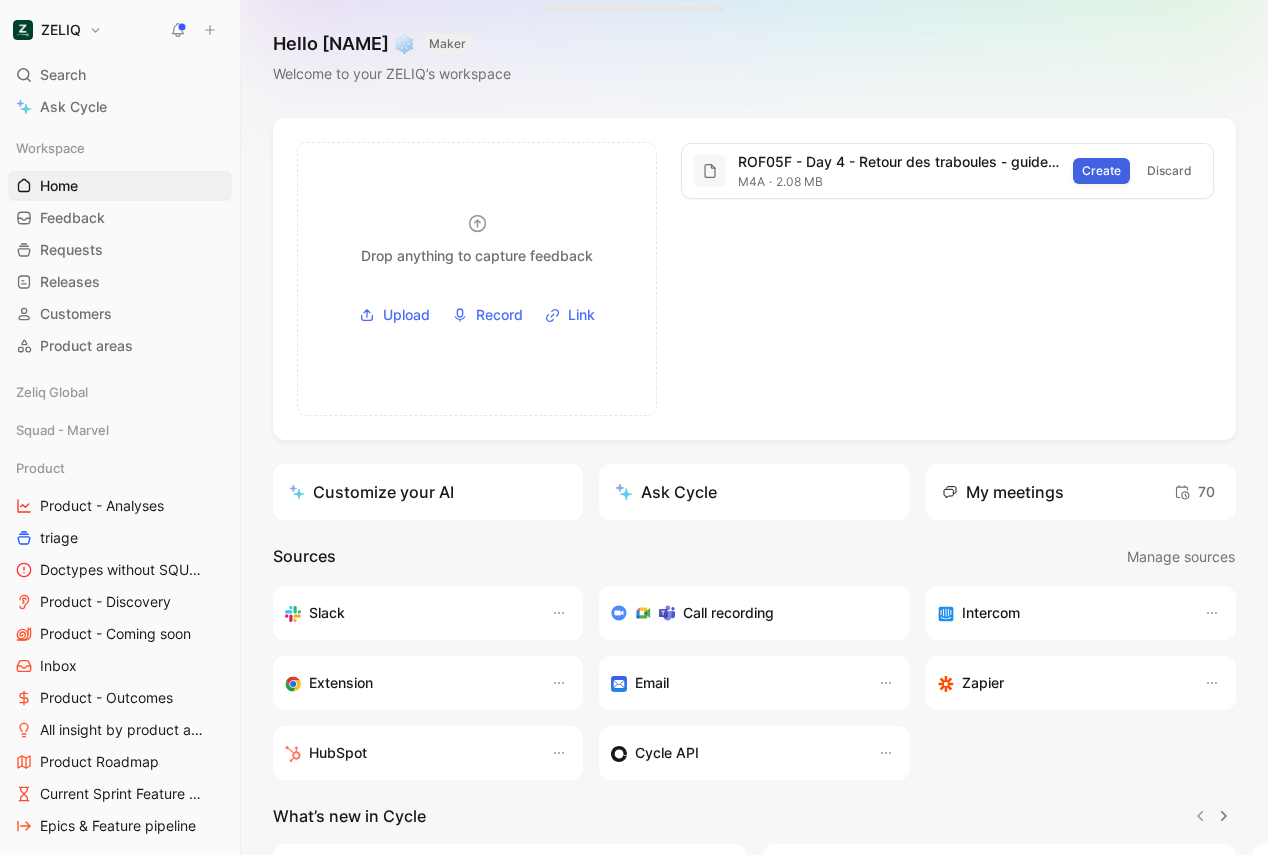 click on "Create" at bounding box center (1101, 171) 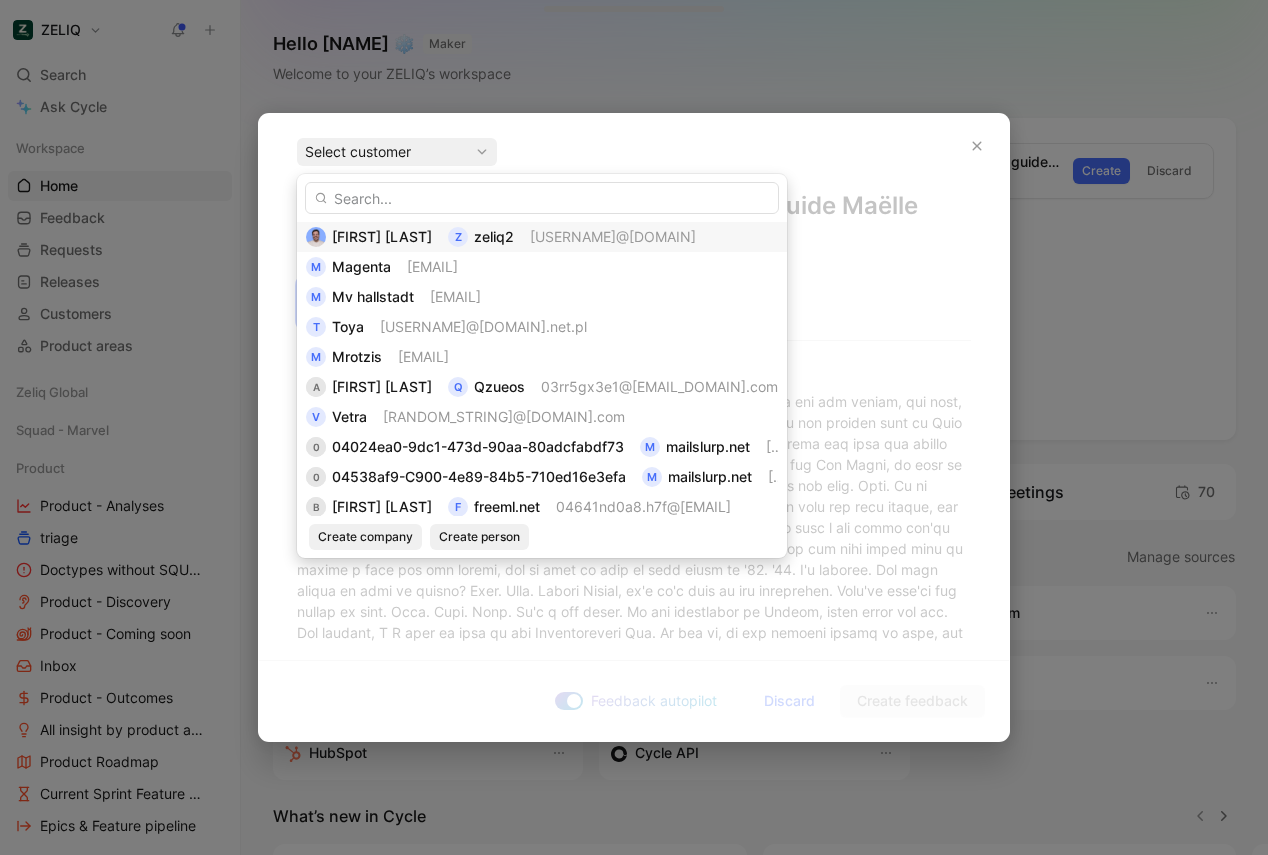 click on "[USERNAME]@[DOMAIN]" at bounding box center (613, 237) 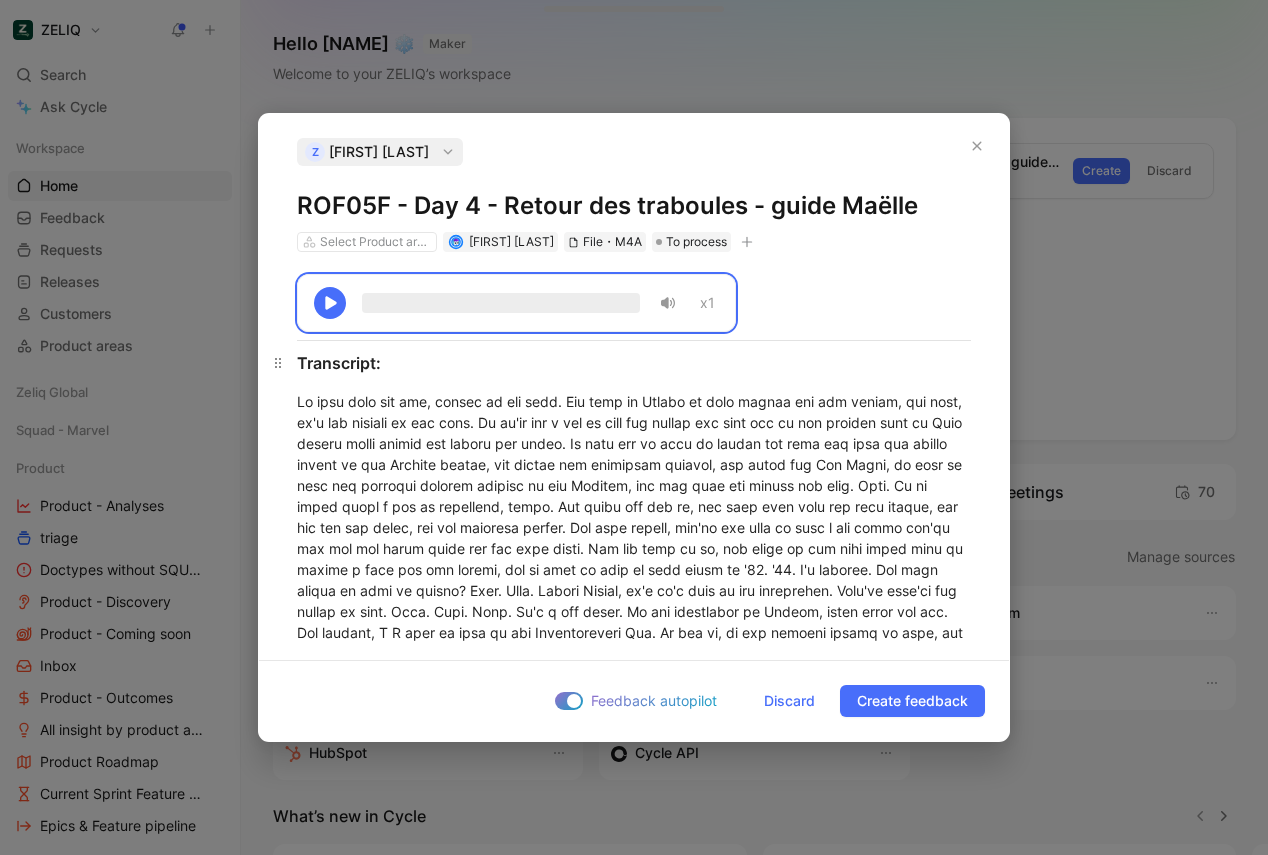click on "Transcript:" at bounding box center (634, 363) 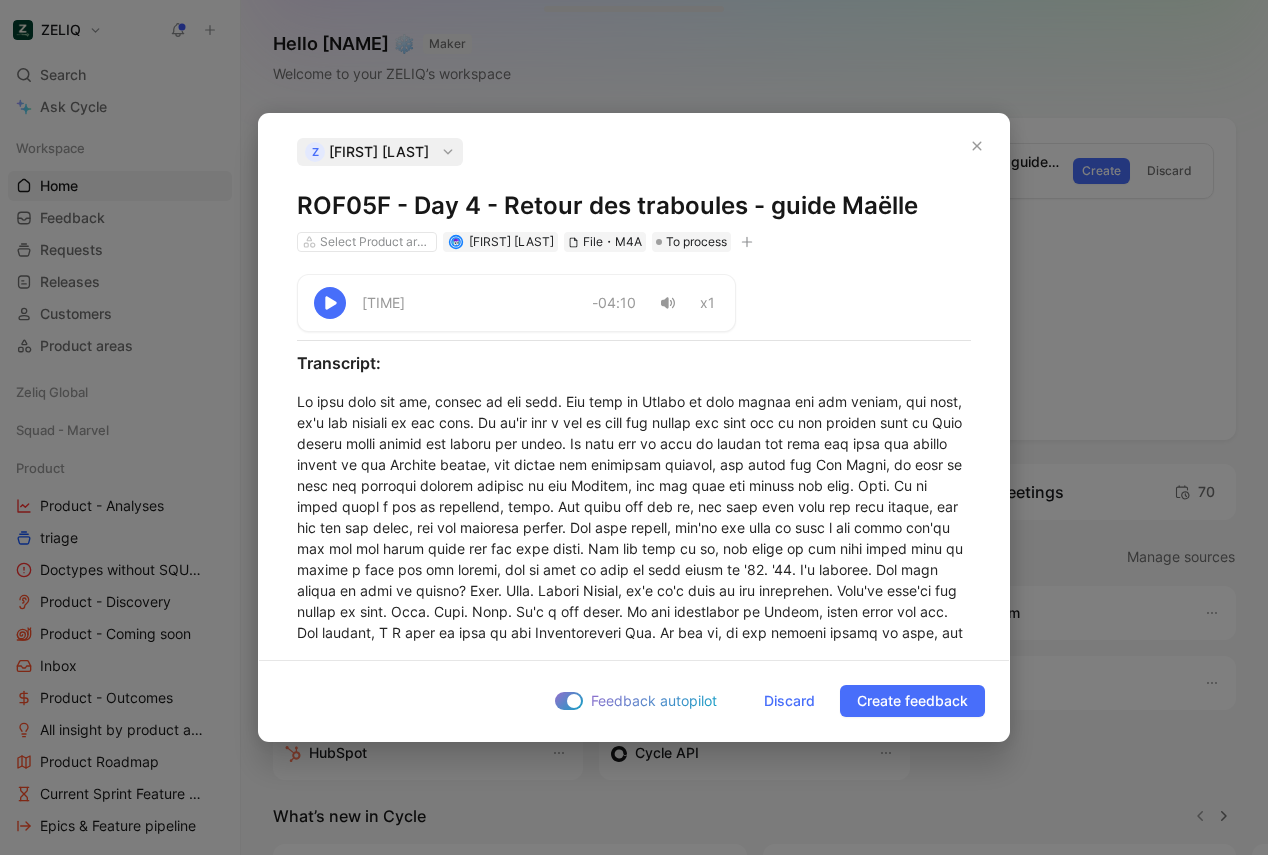 click on "z Bastien IZZO ROF05F - Day 4 - Retour des traboules - guide Maëlle Select Product areas Bastien IZZO File・M4A To process" at bounding box center [634, 195] 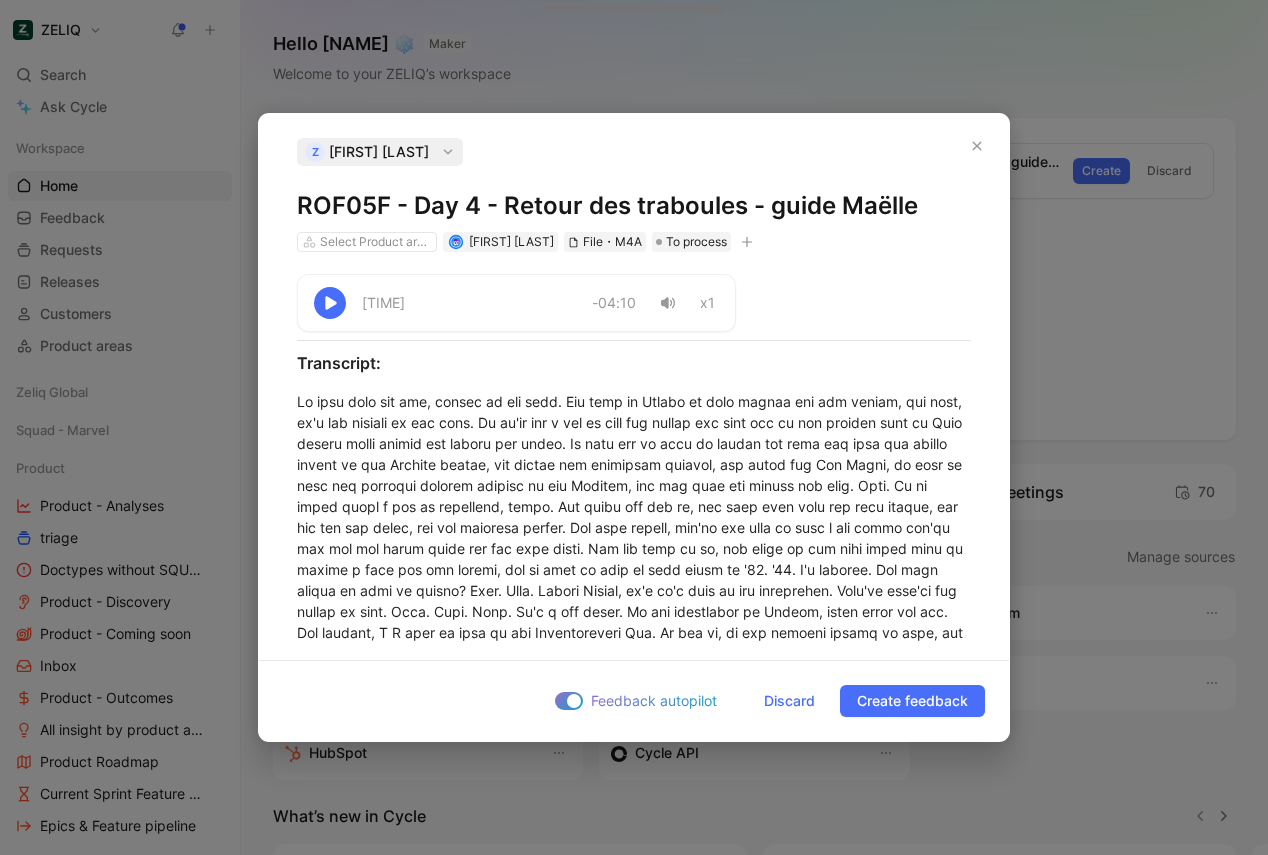 click on "z Bastien IZZO ROF05F - Day 4 - Retour des traboules - guide Maëlle Select Product areas Bastien IZZO File・M4A To process" at bounding box center [634, 195] 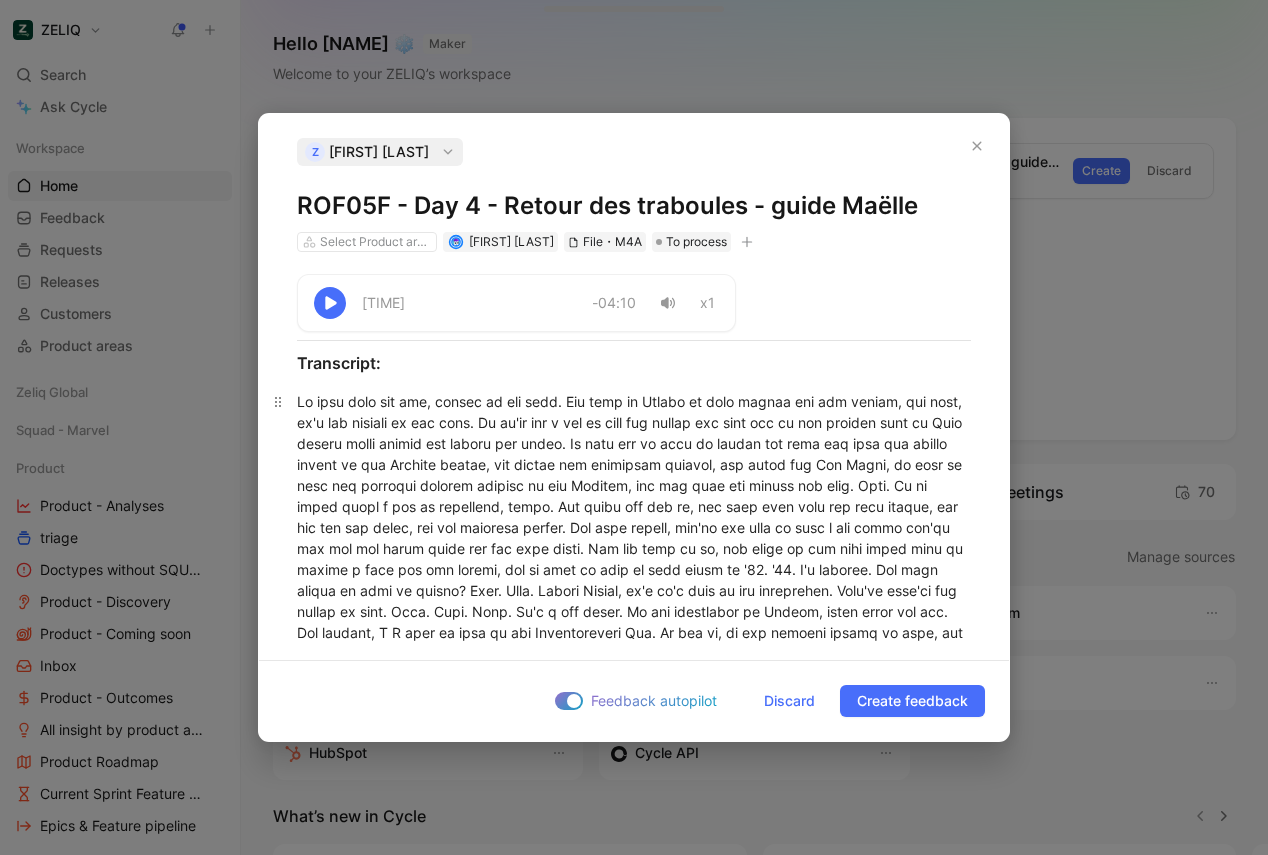 click at bounding box center [634, 706] 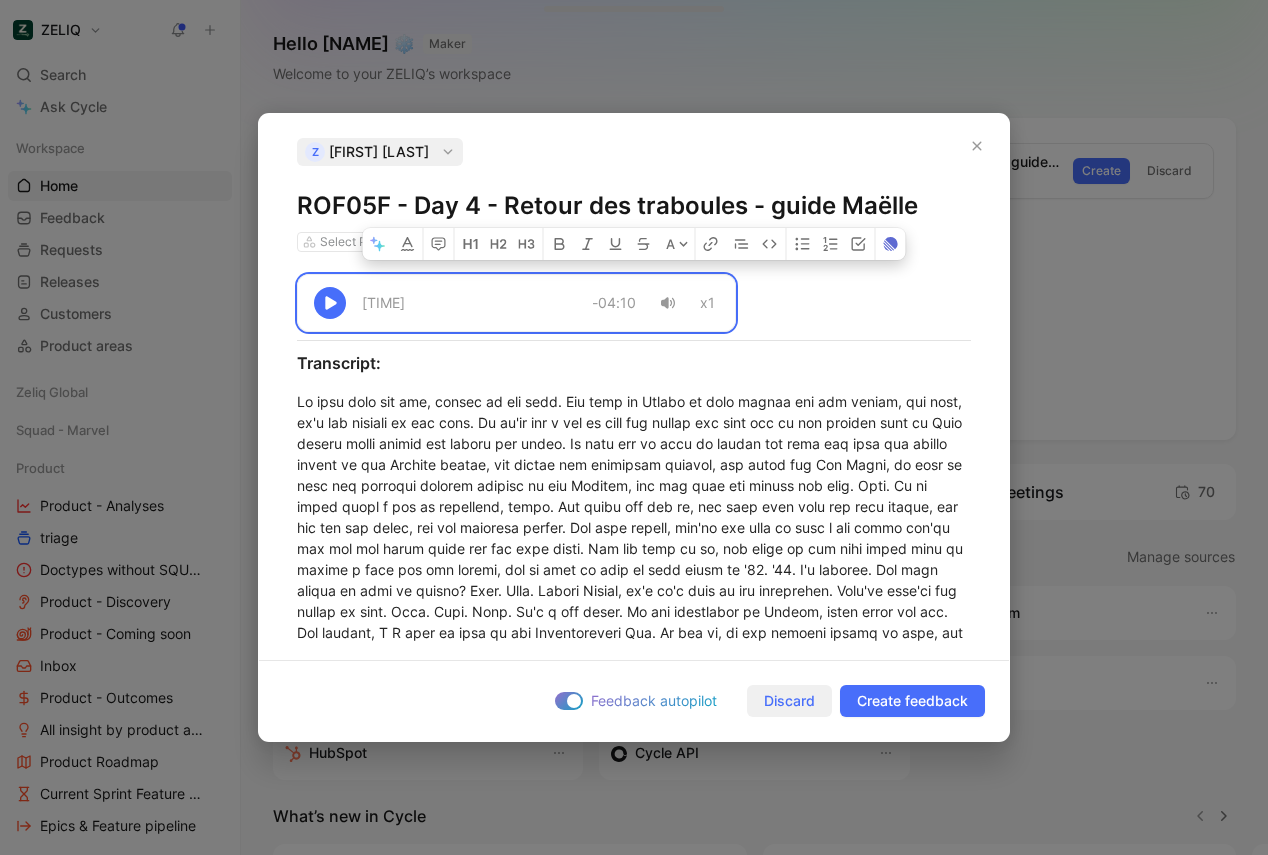 click on "Discard" at bounding box center (789, 701) 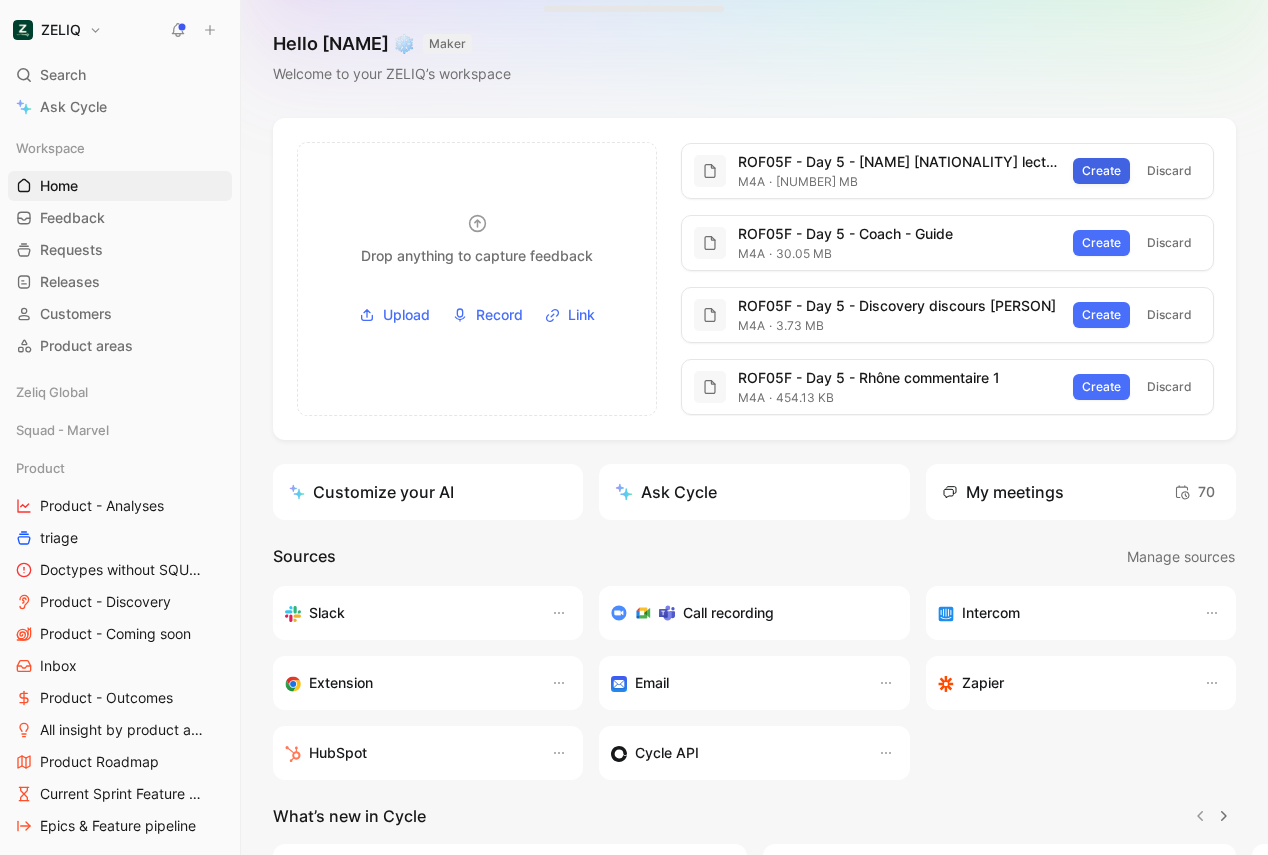 click on "Create" at bounding box center (1101, 171) 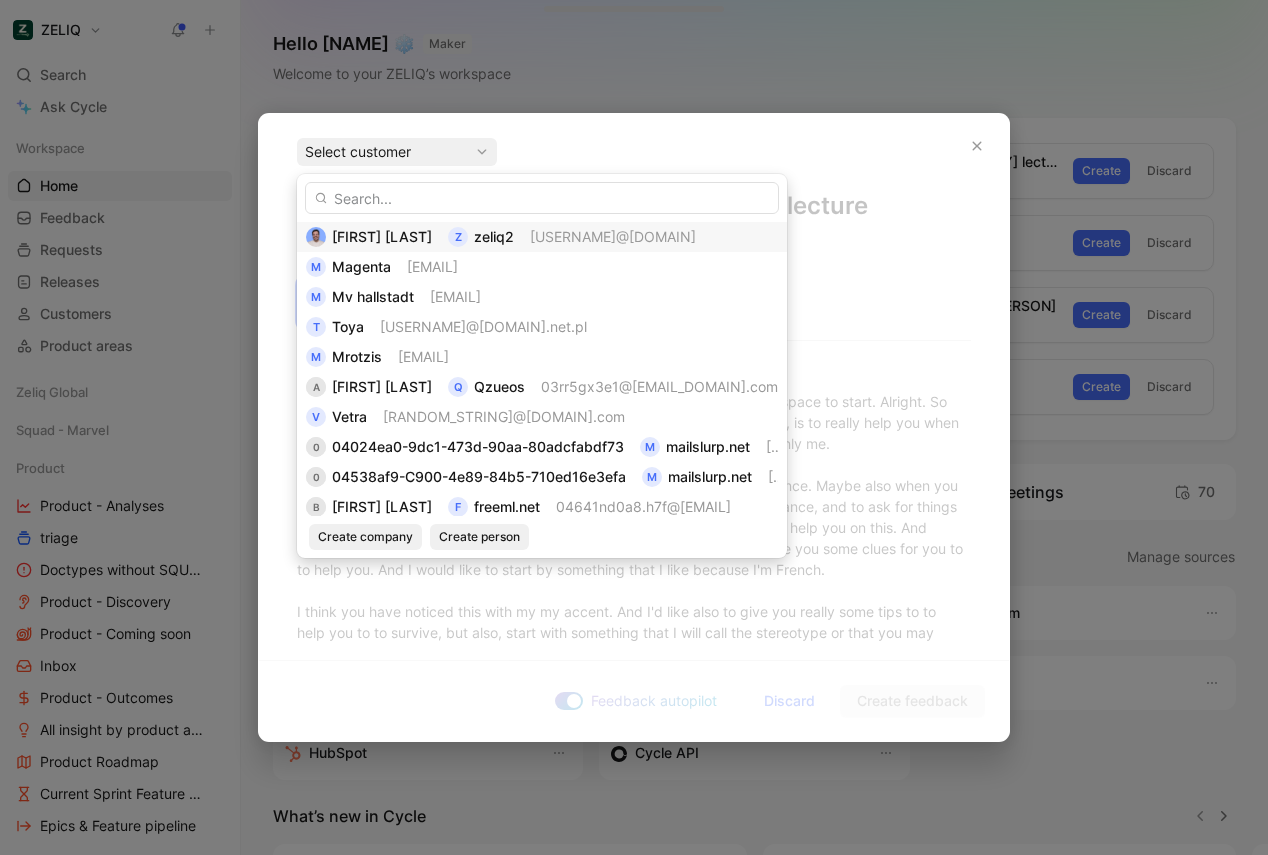 click on "[USERNAME]@[DOMAIN]" at bounding box center [613, 236] 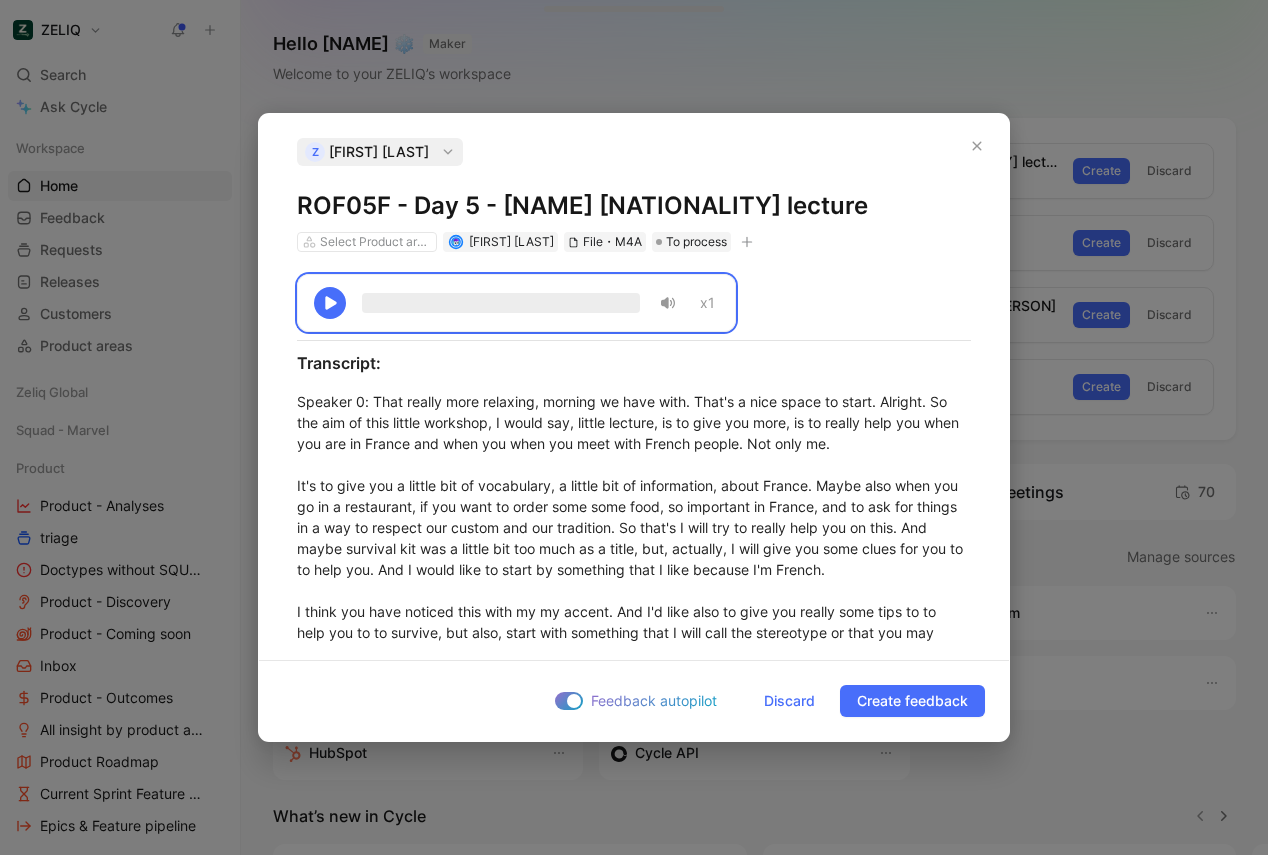 click on "ROF05F - Day 5 - [NAME] [NATIONALITY] lecture" at bounding box center [634, 206] 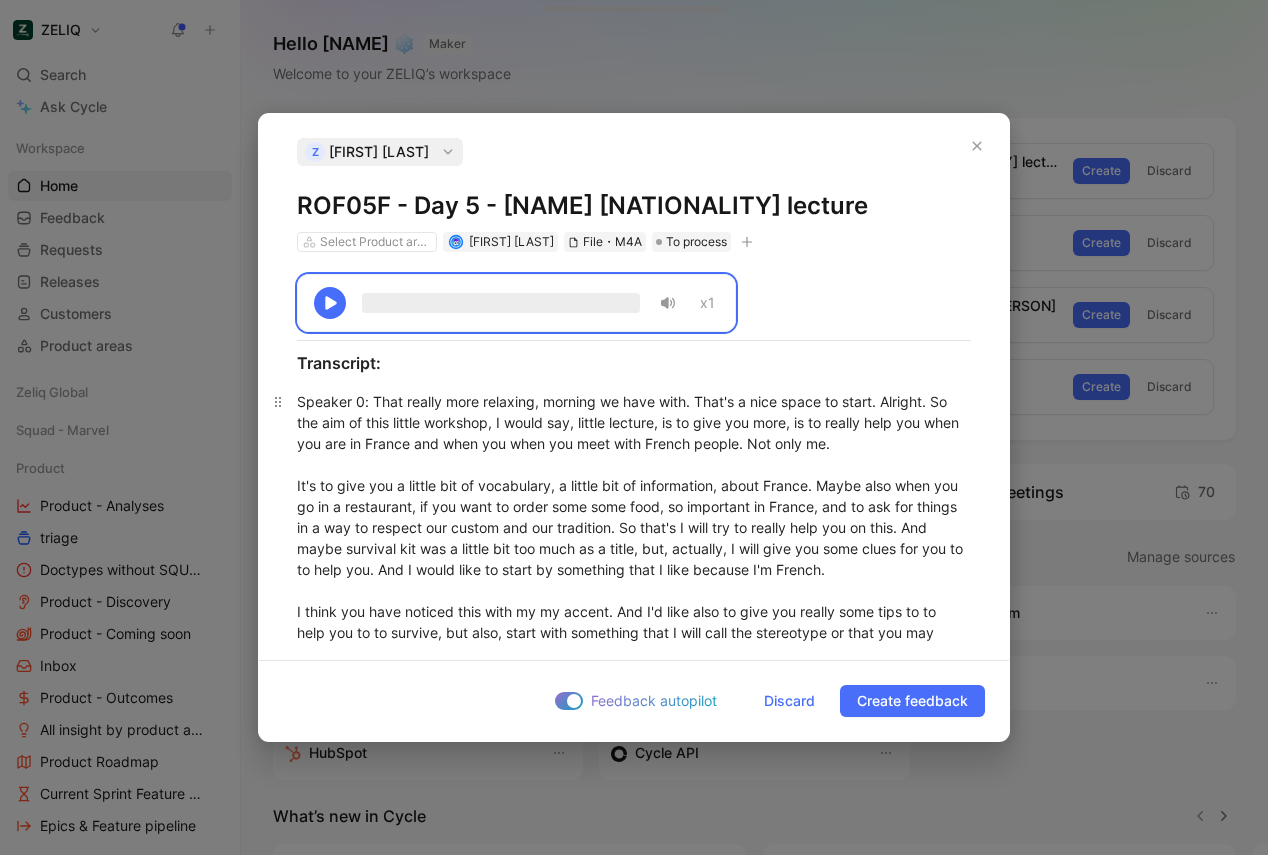 click on "Speaker 0 : That really more relaxing, morning we have with. That's a nice space to start. Alright. So the aim of this little workshop, I would say, little lecture, is to give you more, is to really help you when you are in [LOCATION] and when you when you meet with [NATIONALITY] people. Not only me. It's to give you a little bit of vocabulary, a little bit of information, about [LOCATION]. Maybe also when you go in a restaurant, if you want to order some some food, so important in [LOCATION], and to ask for things in a way to respect our custom and our tradition. So that's I will try to really help you on this. And maybe survival kit was a little bit too much as a title, but, actually, I will give you some clues for you to to help you. And I would like to start by something that I like because I'm [NATIONALITY]. There's no test. Okay? Alright. Let's start by the stereotype. You may have heard about the [NATIONALITY]. And you heard that we have said I heard already, [NATIONALITY] don't wash themselves. No. That's not true. I'm sorry. We do wash." at bounding box center [634, 7489] 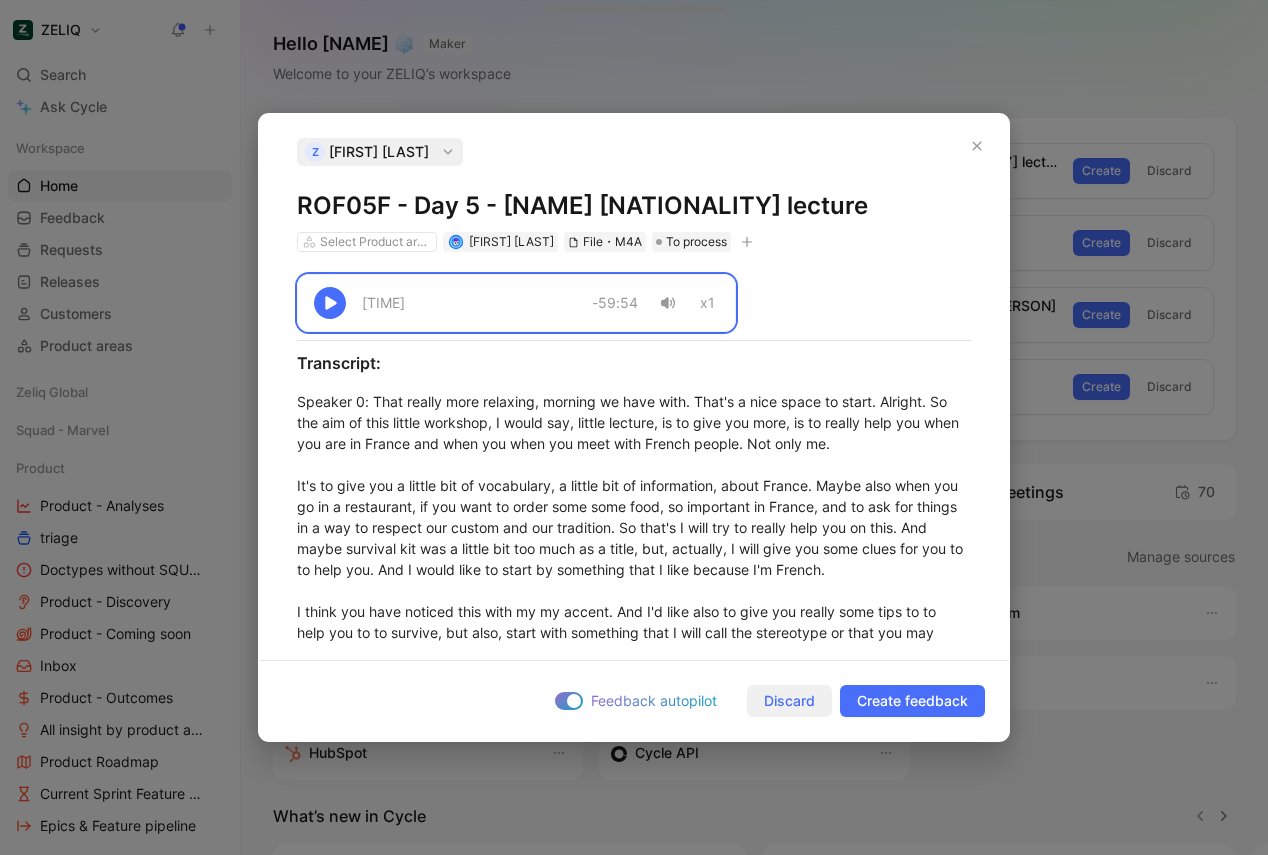 click on "Discard" at bounding box center (789, 701) 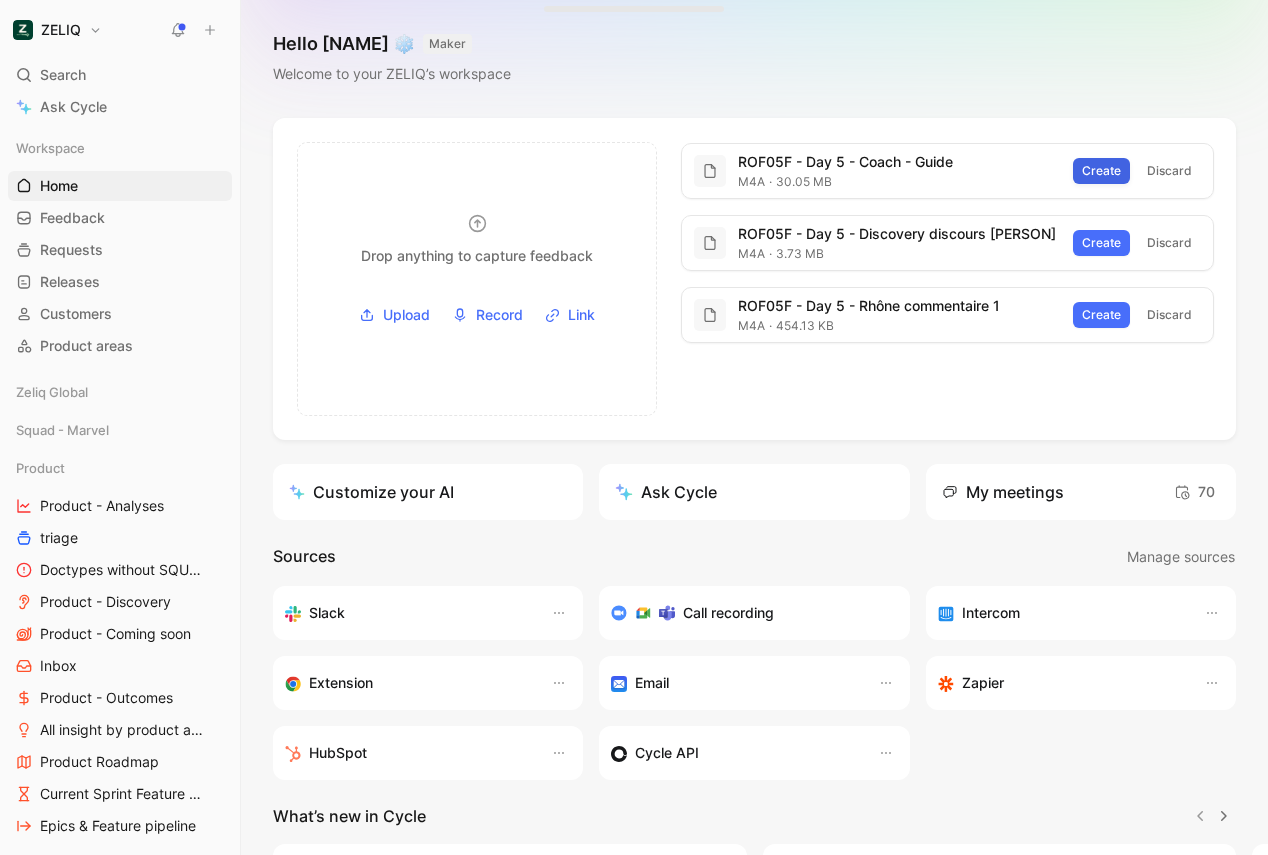 click on "Create" at bounding box center (1101, 171) 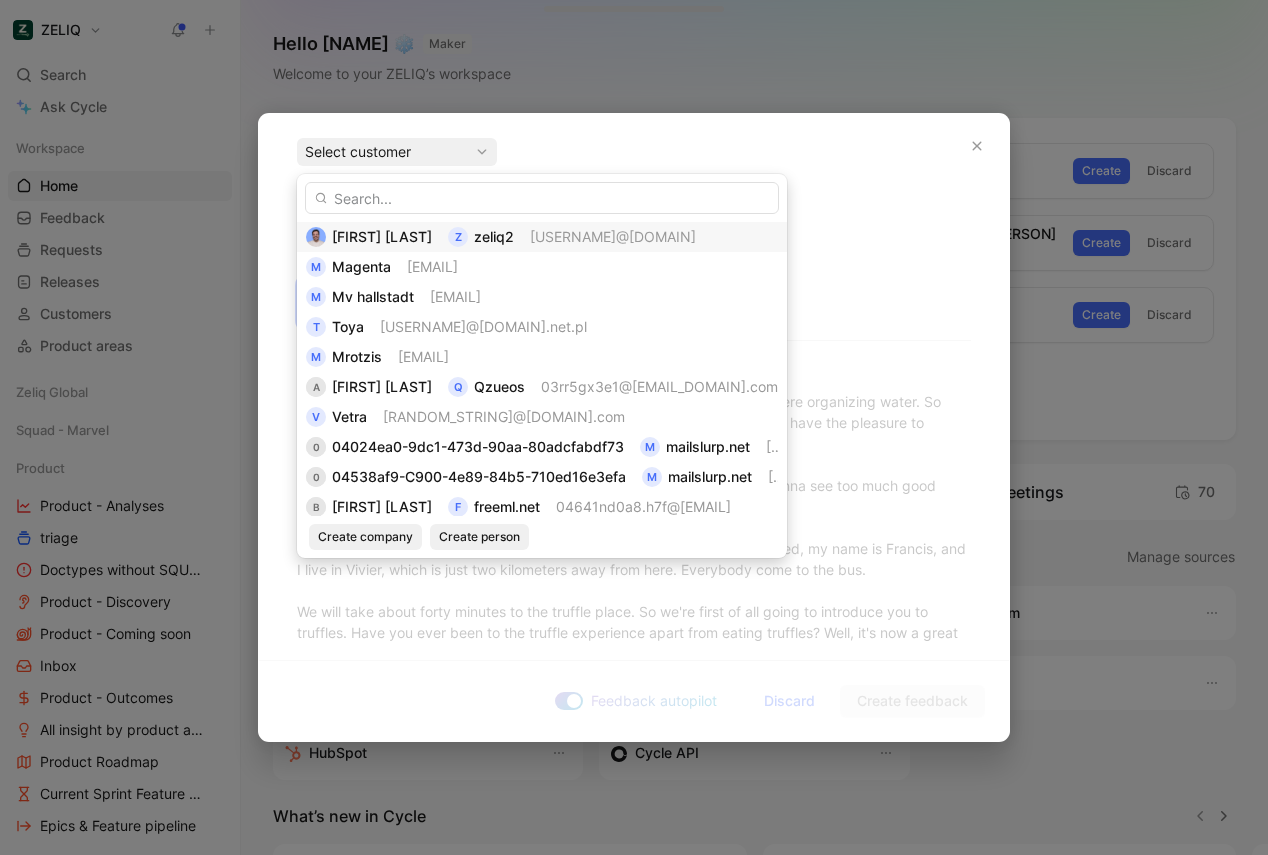 click on "zeliq2" at bounding box center [494, 236] 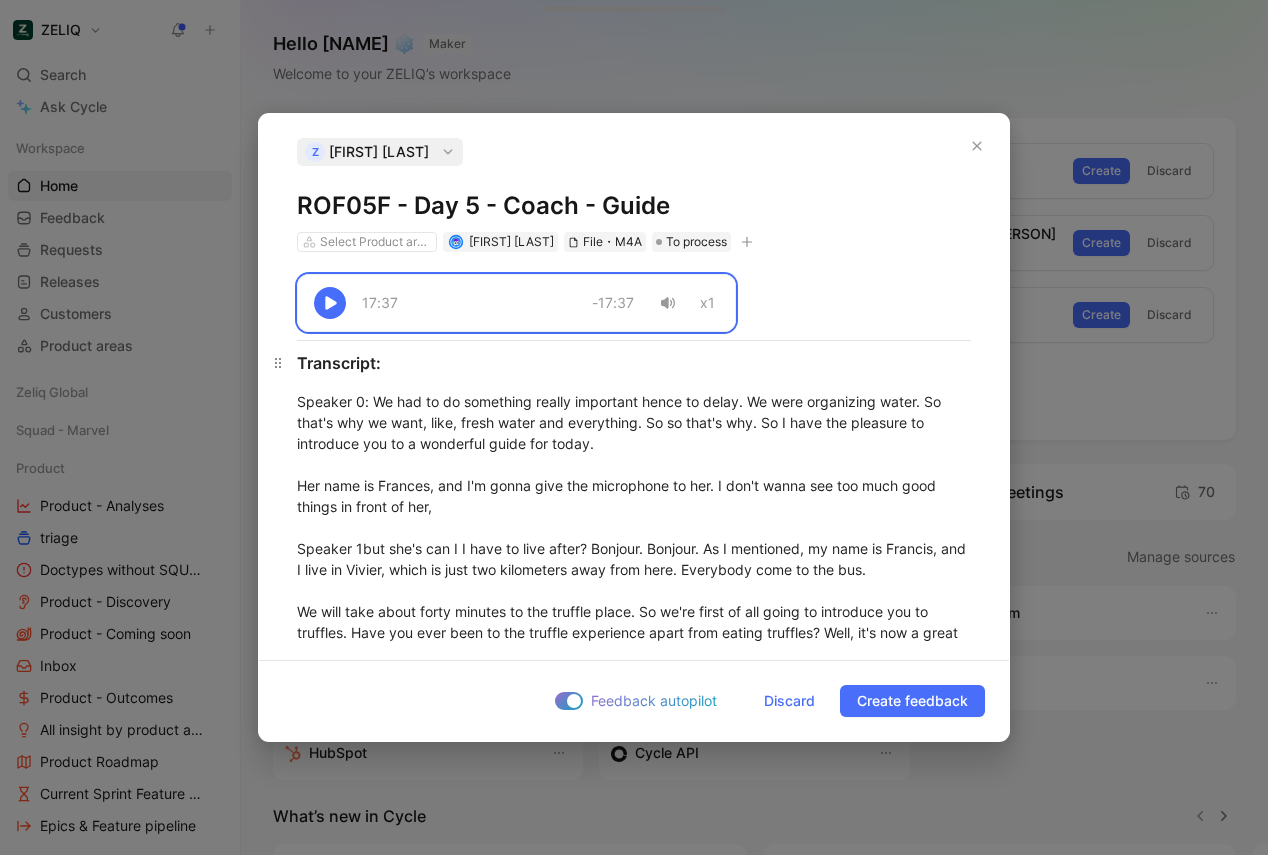 click on "Transcript:" at bounding box center [634, 363] 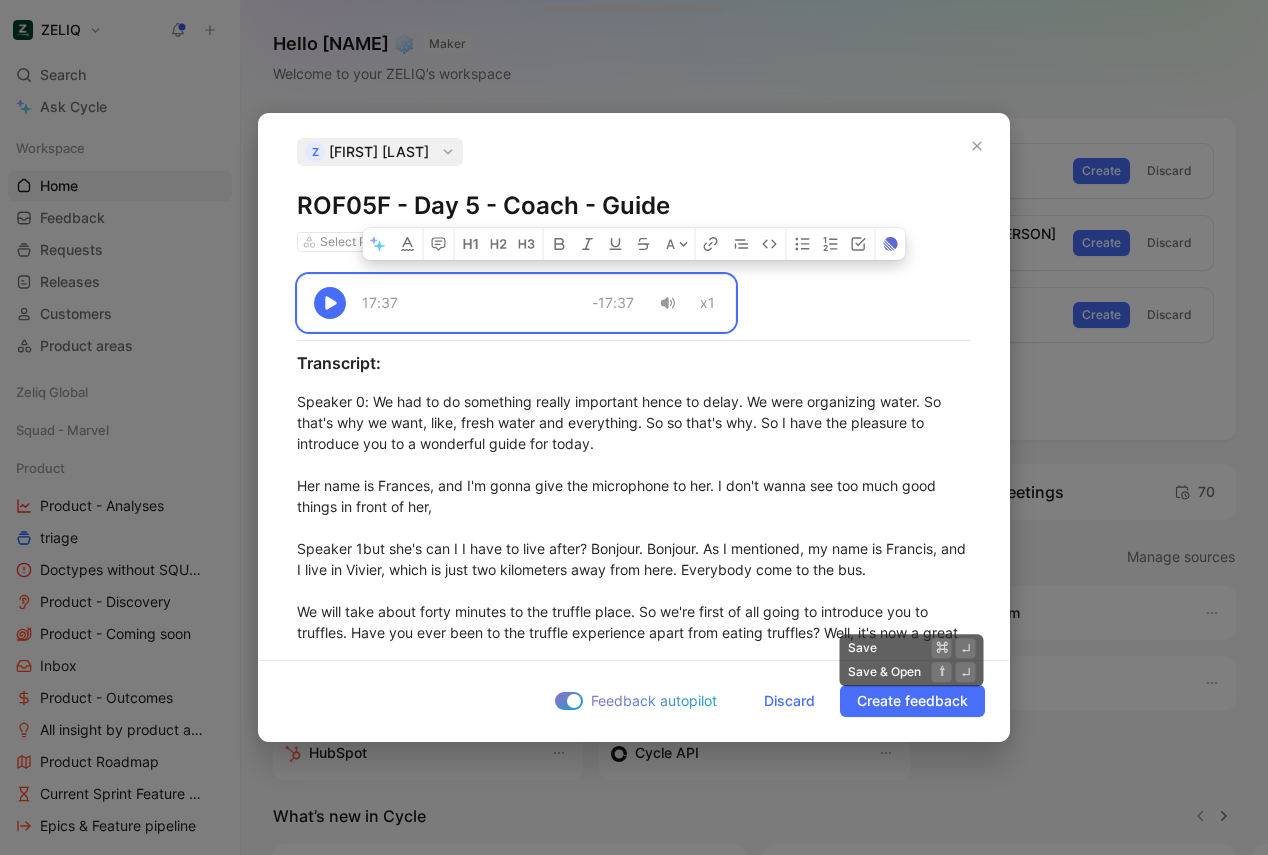 click on "Feedback autopilot Discard Create feedback" at bounding box center (634, 700) 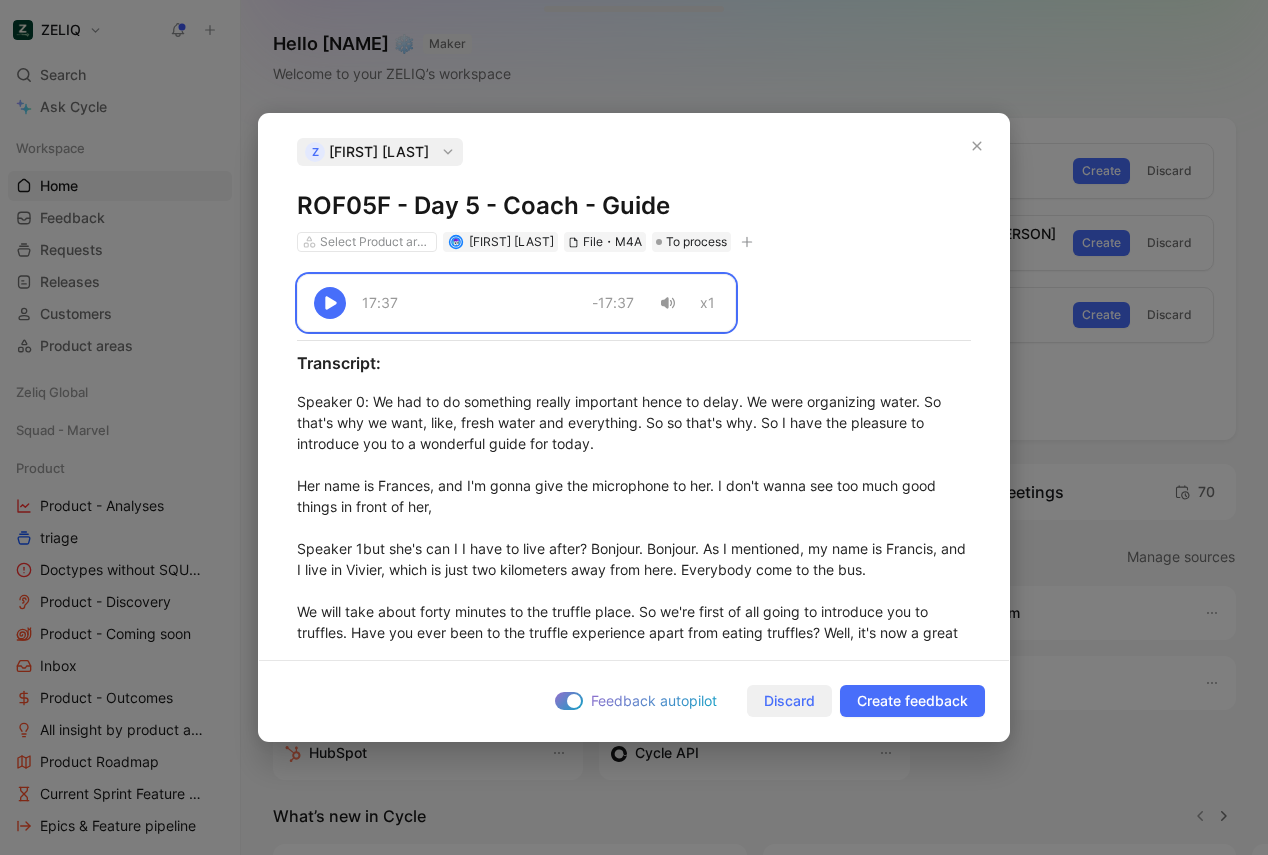 click on "Discard" at bounding box center [789, 701] 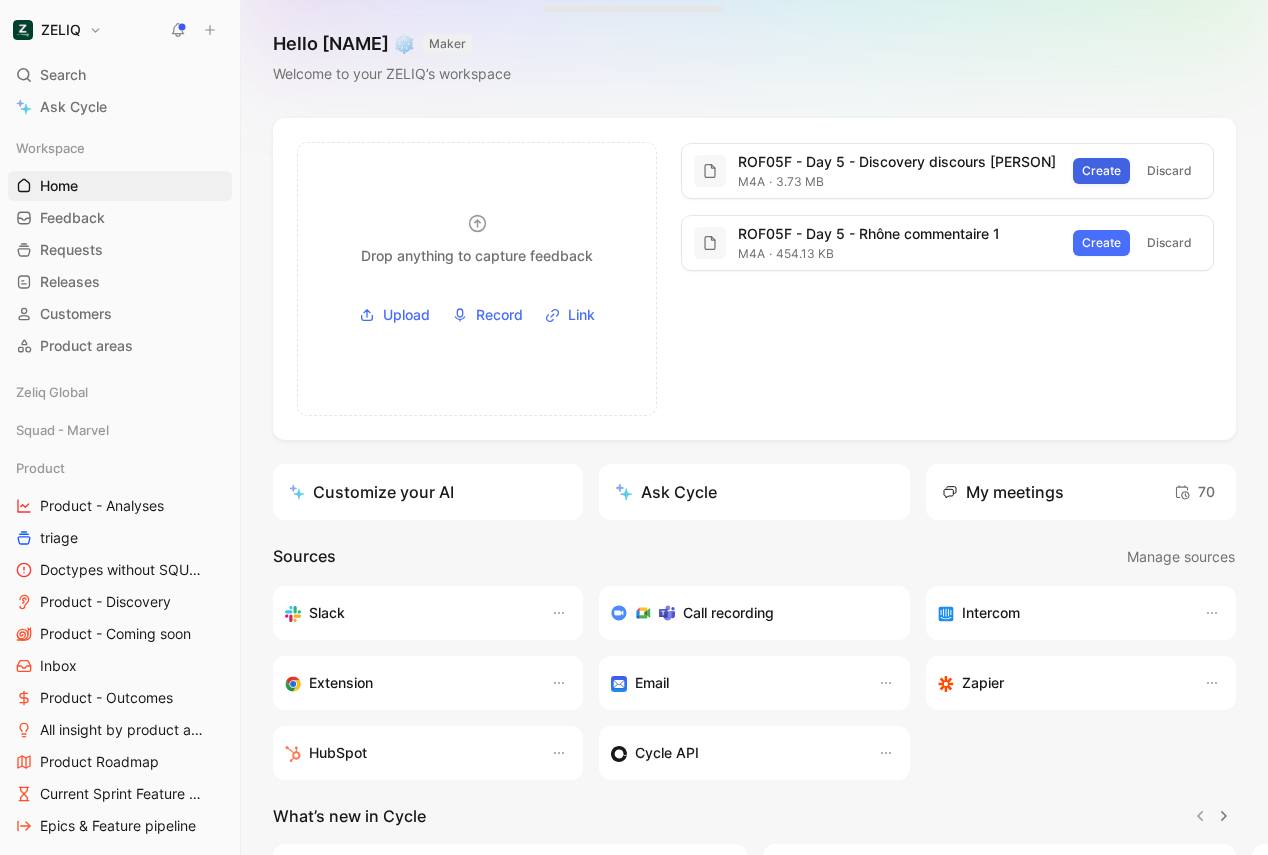 click on "Create" at bounding box center [1101, 171] 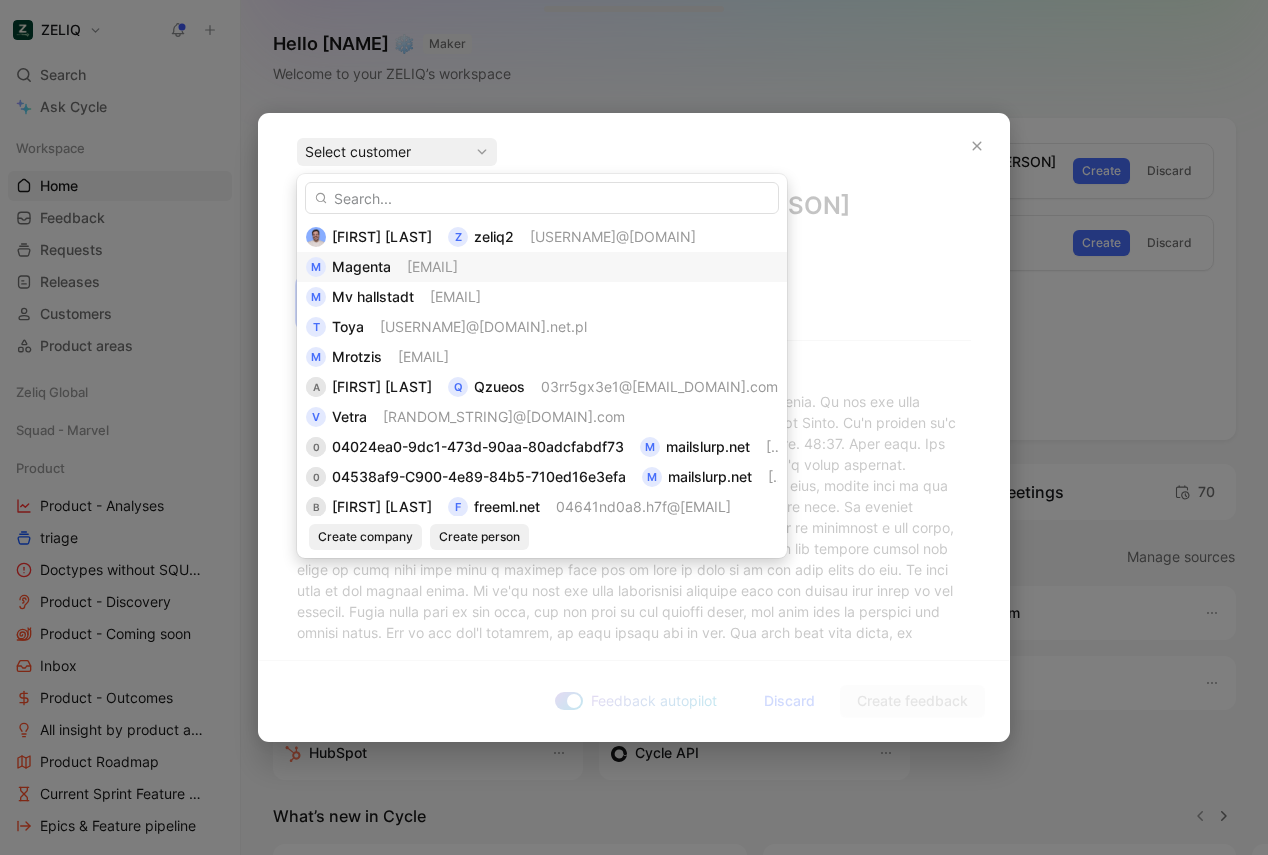 click on "[EMAIL]" at bounding box center [542, 267] 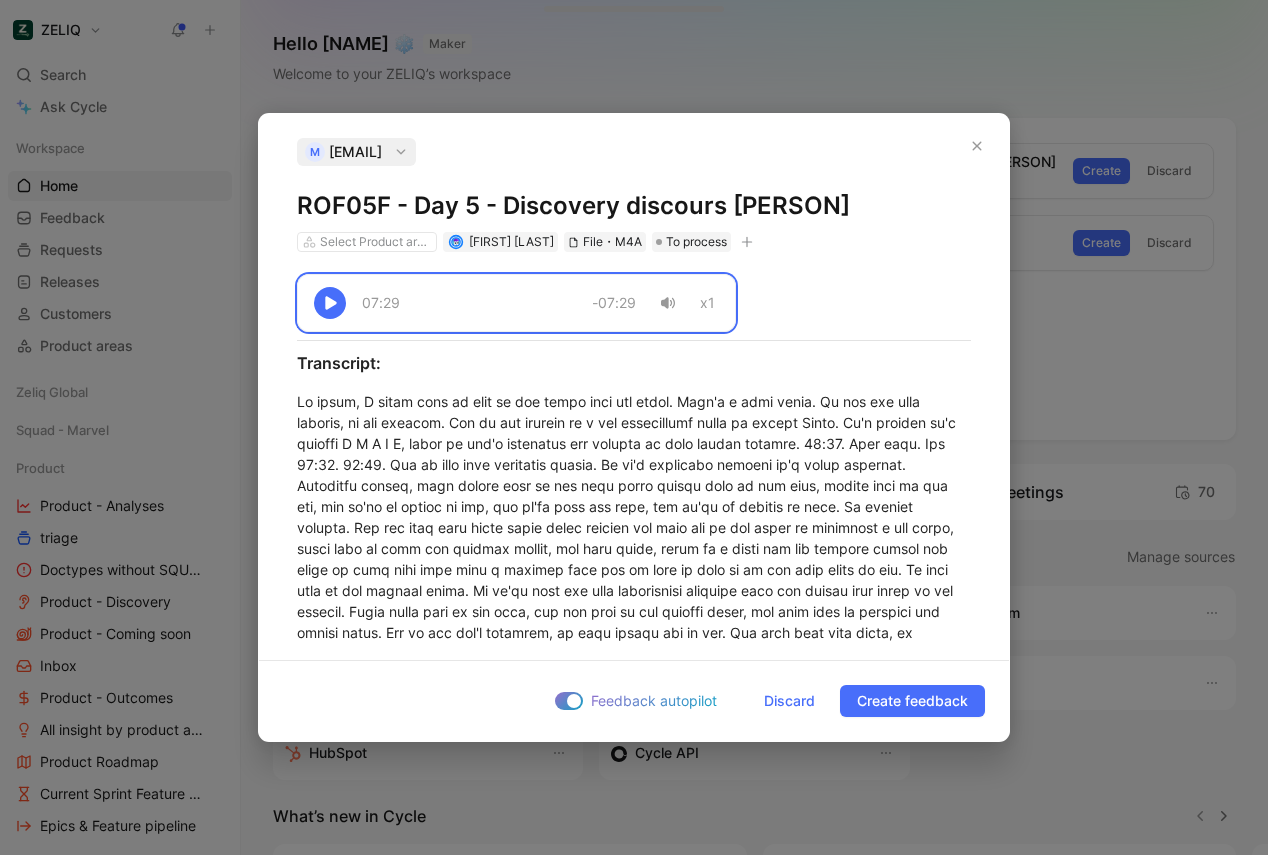 click on "[EMAIL] ROF05F - Day 5 - Coach Barbara Select Product areas Bastien IZZO File・M4A To process" at bounding box center [634, 195] 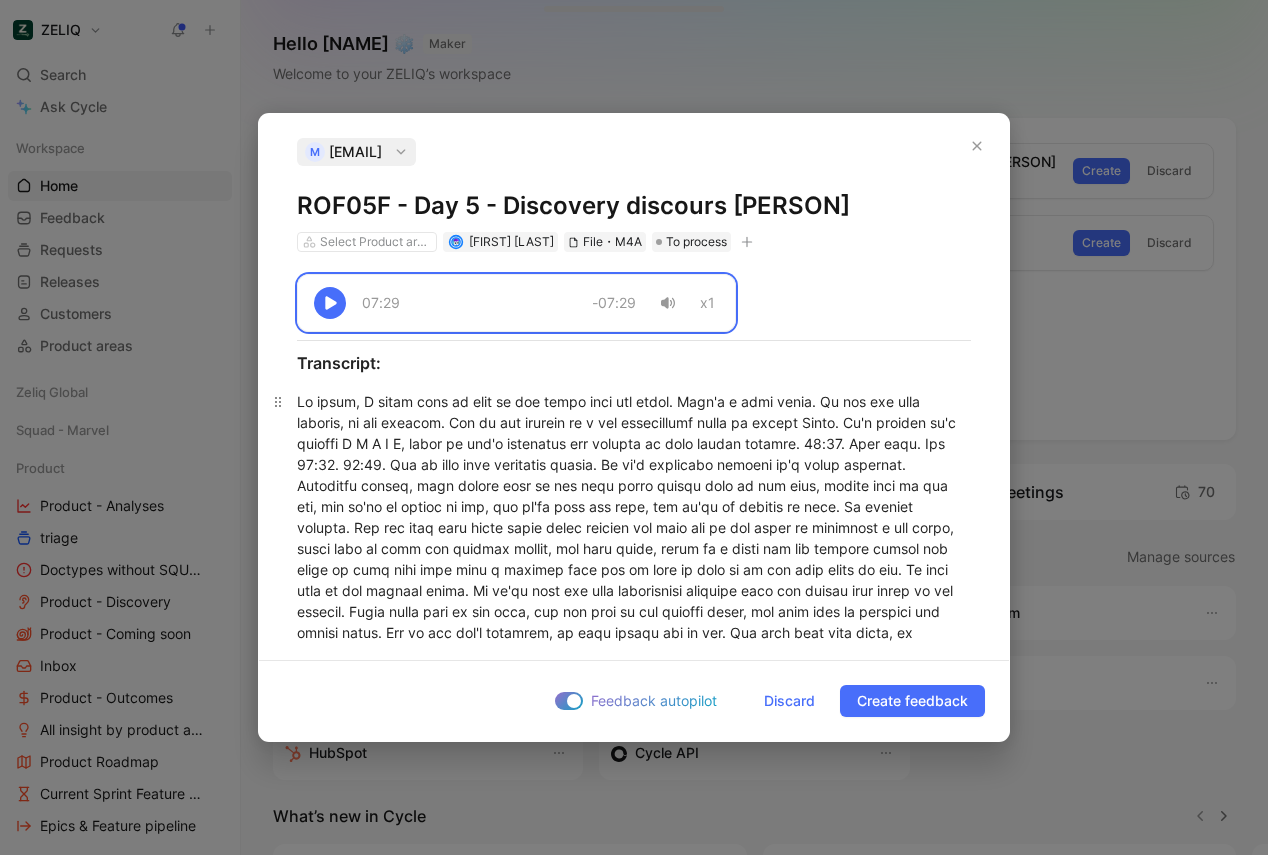 click at bounding box center [634, 884] 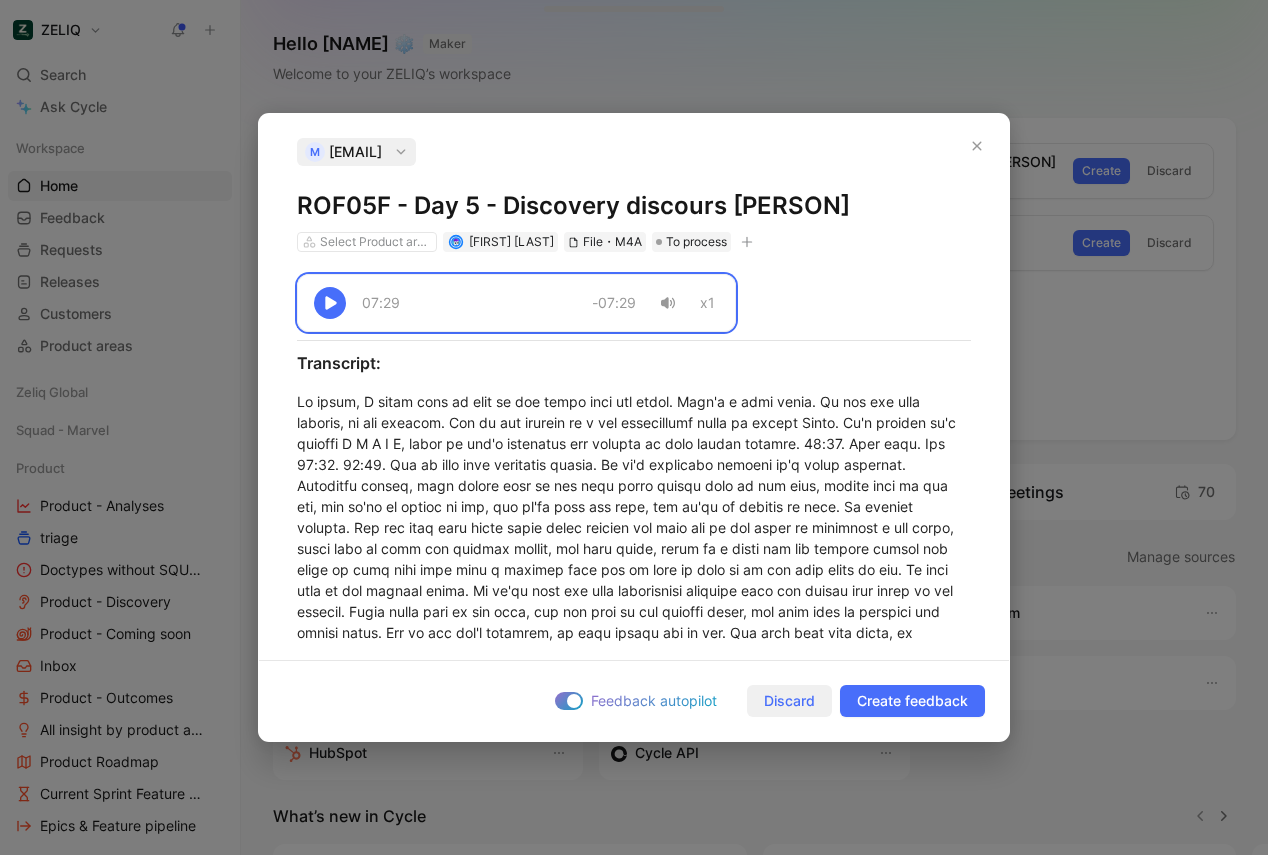 click on "Discard" at bounding box center (789, 701) 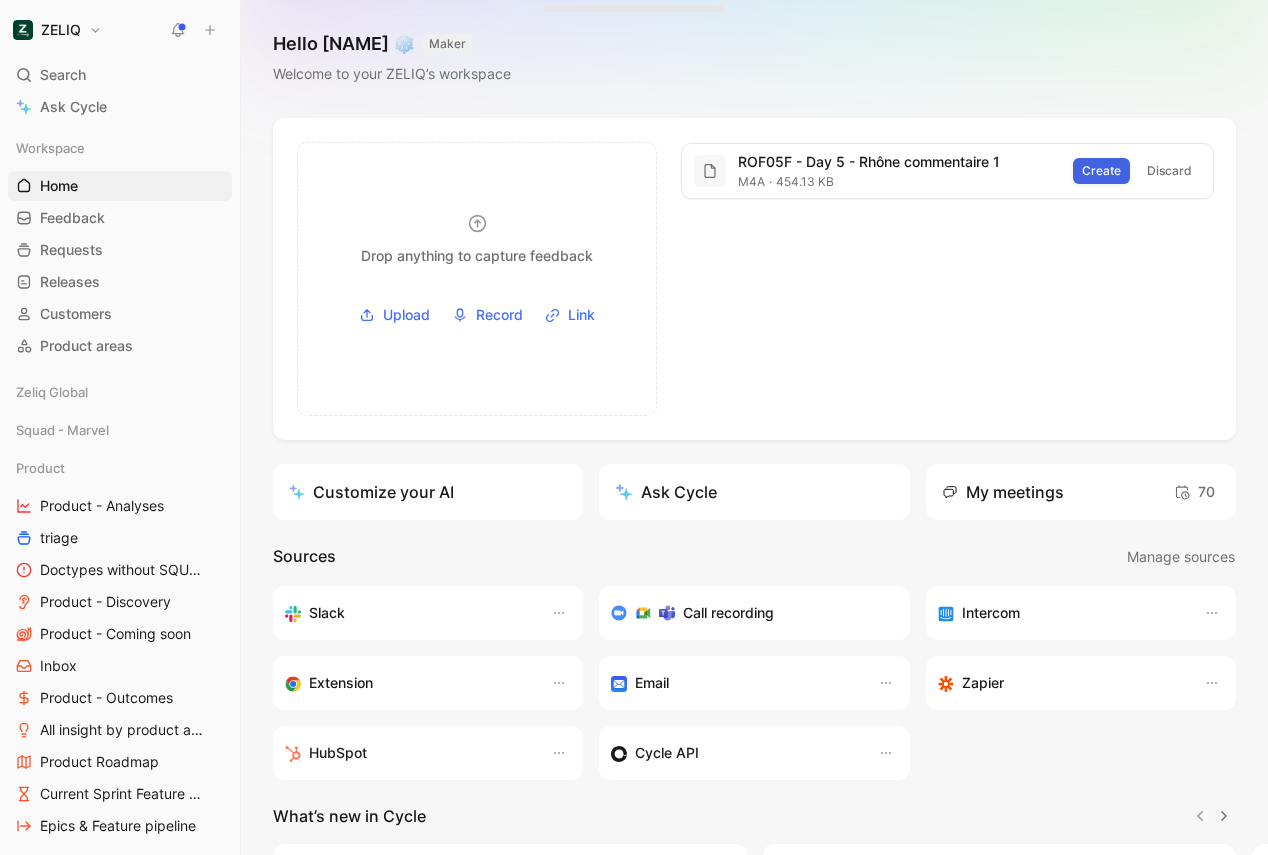 click on "Create" at bounding box center [1101, 171] 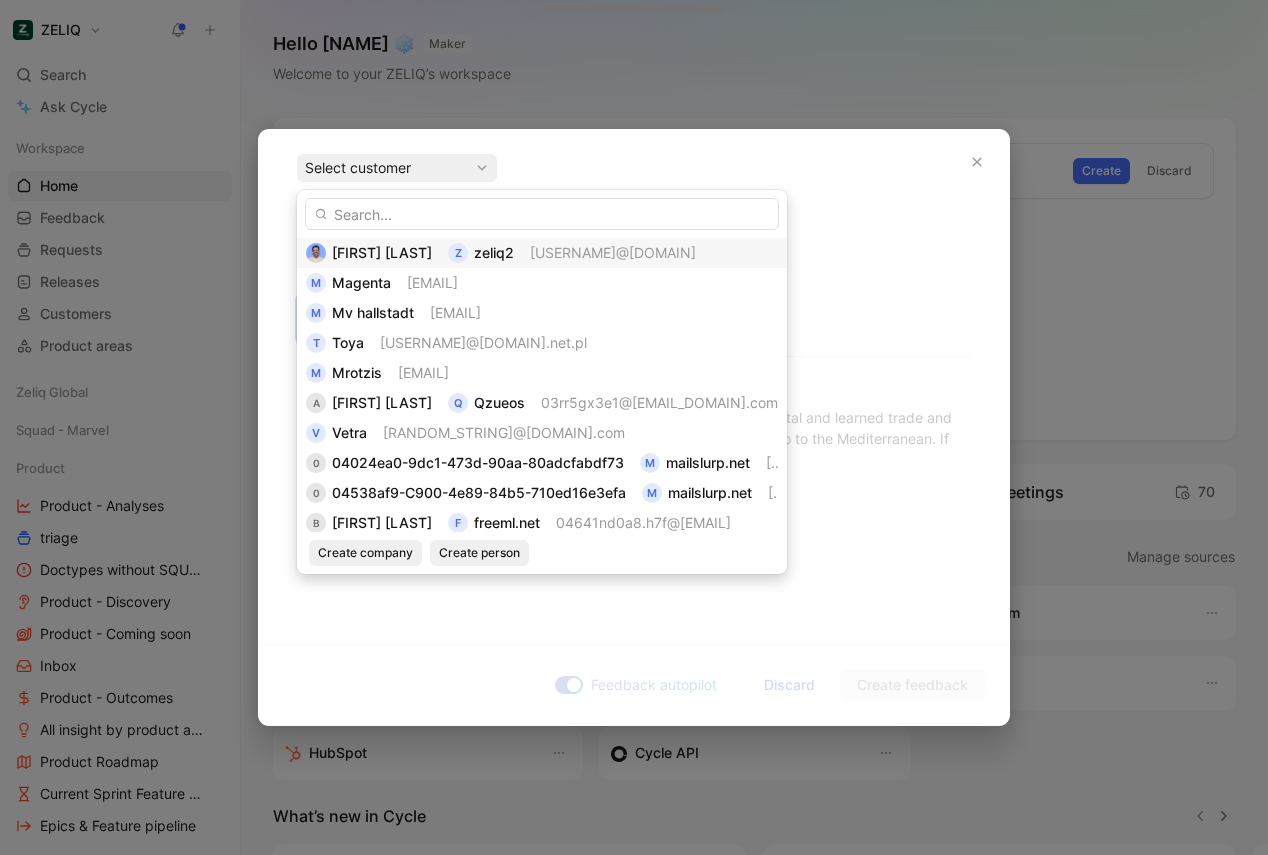 click on "[USERNAME]@[DOMAIN]" at bounding box center [613, 252] 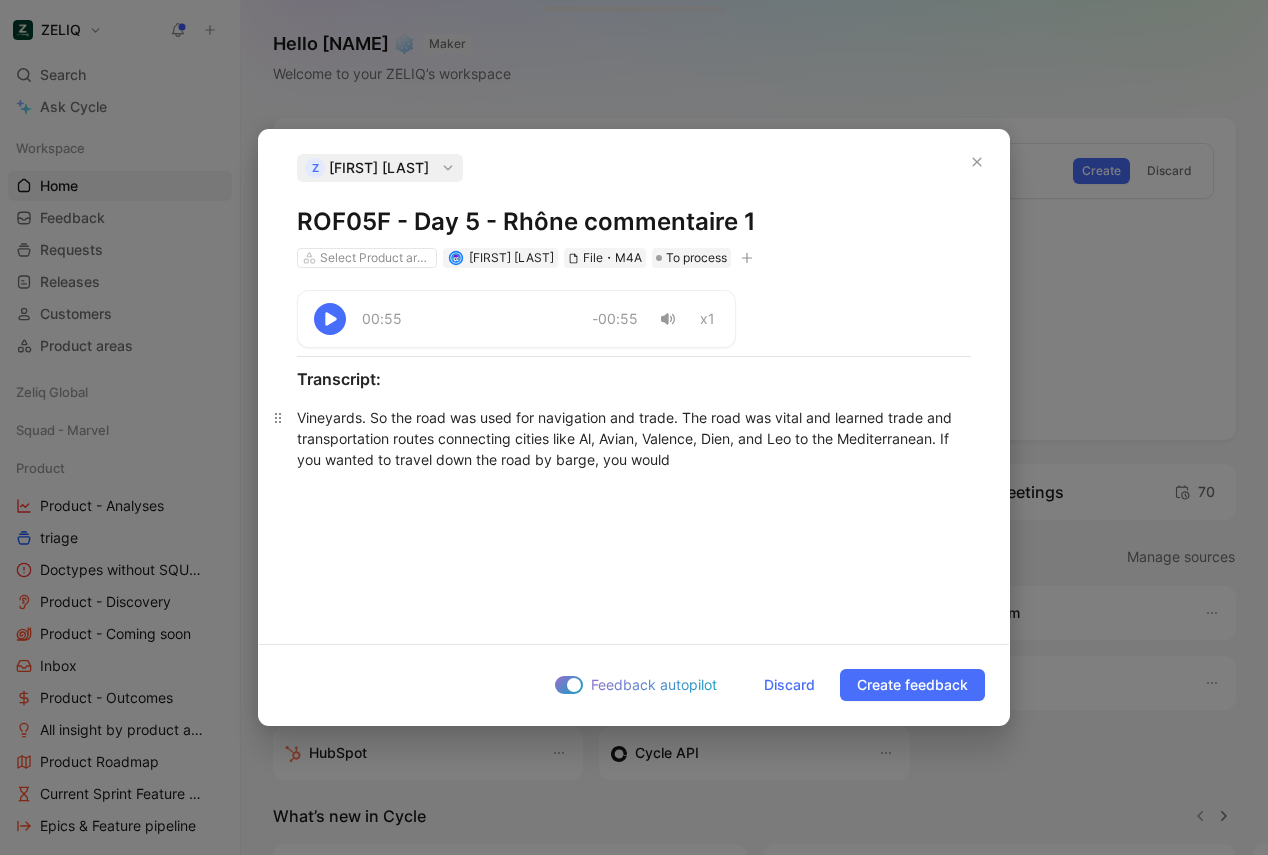 click on "Vineyards. So the road was used for navigation and trade. The road was vital and learned trade and transportation routes connecting cities like Al, Avian, Valence, Dien, and Leo to the Mediterranean. If you wanted to travel down the road by barge, you would" at bounding box center [634, 438] 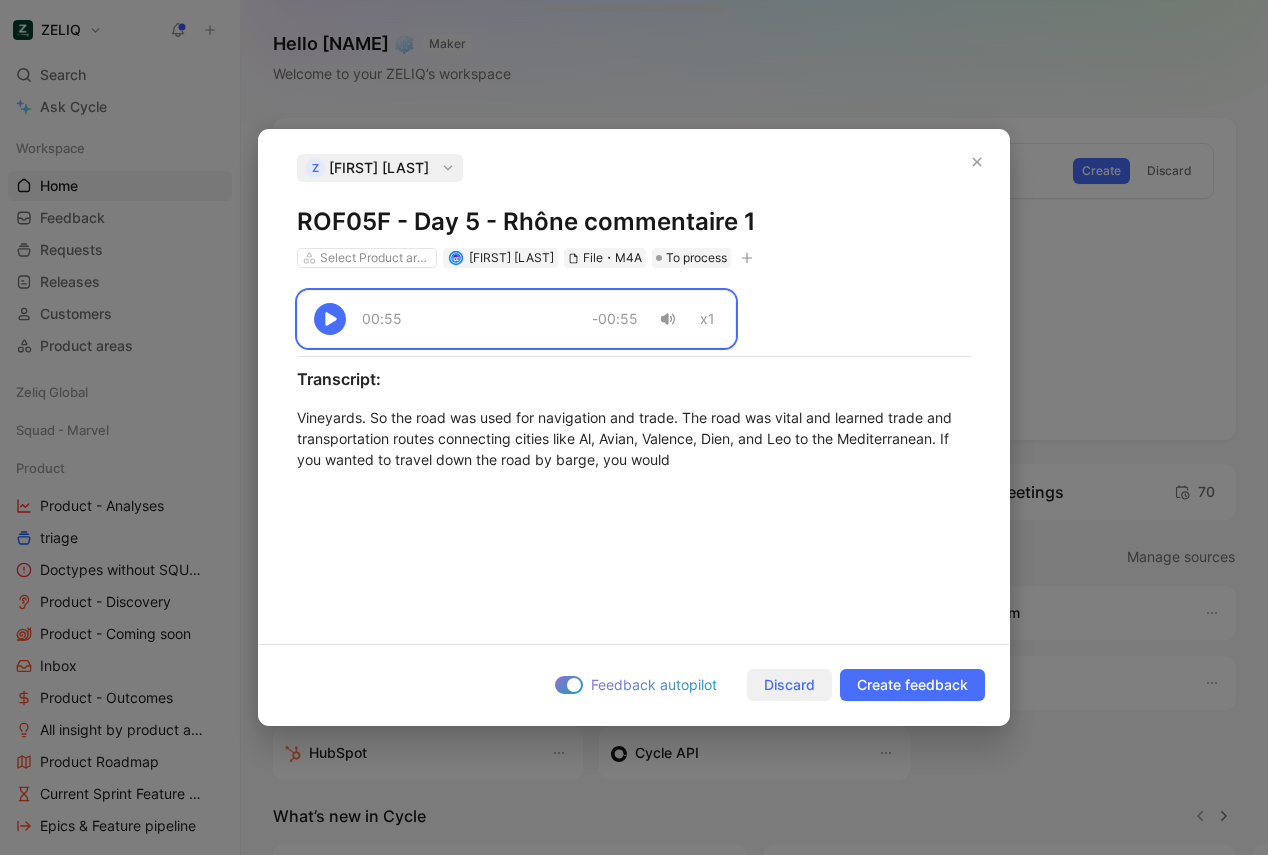 click on "Discard" at bounding box center (789, 685) 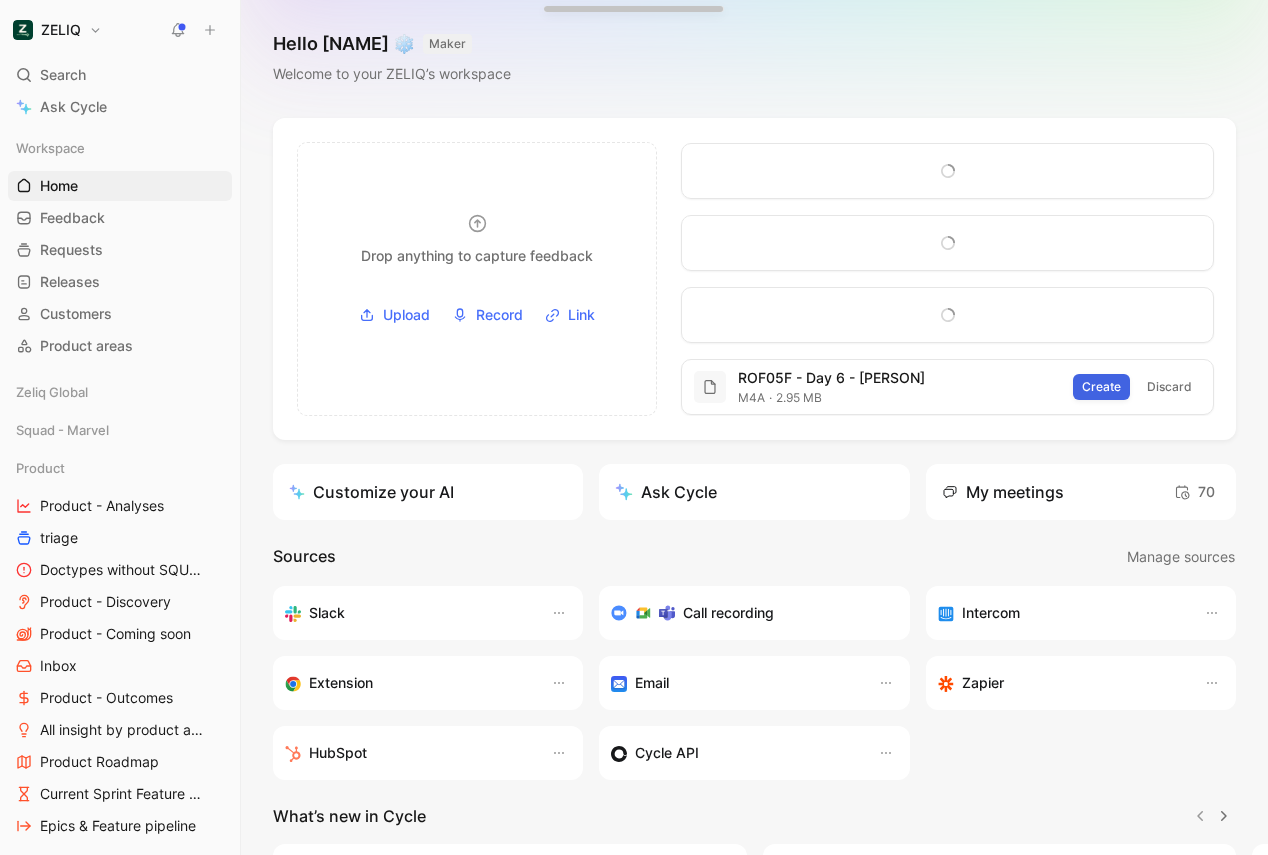 click on "Create" at bounding box center (1101, 387) 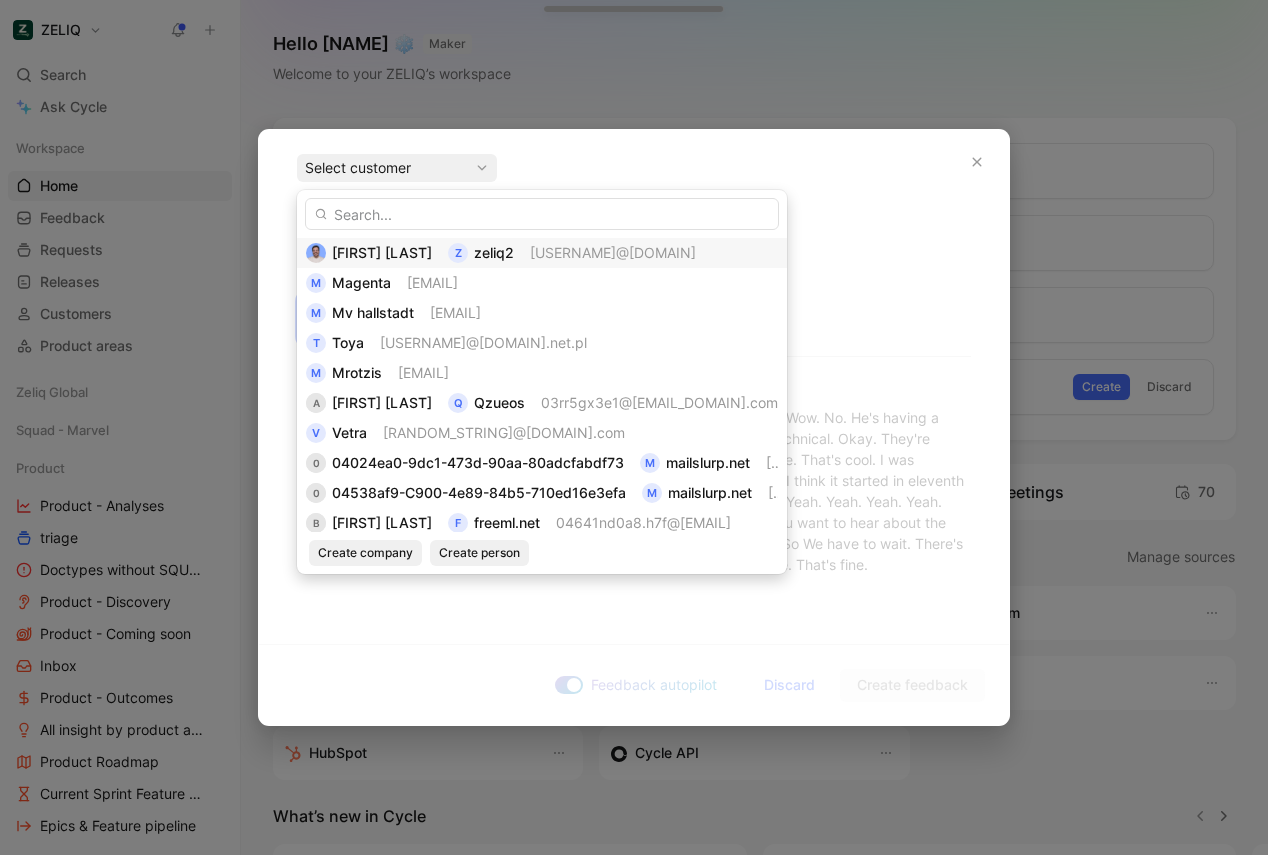 click on "[FIRST] [LAST] [USERNAME]@[DOMAIN]" at bounding box center (542, 253) 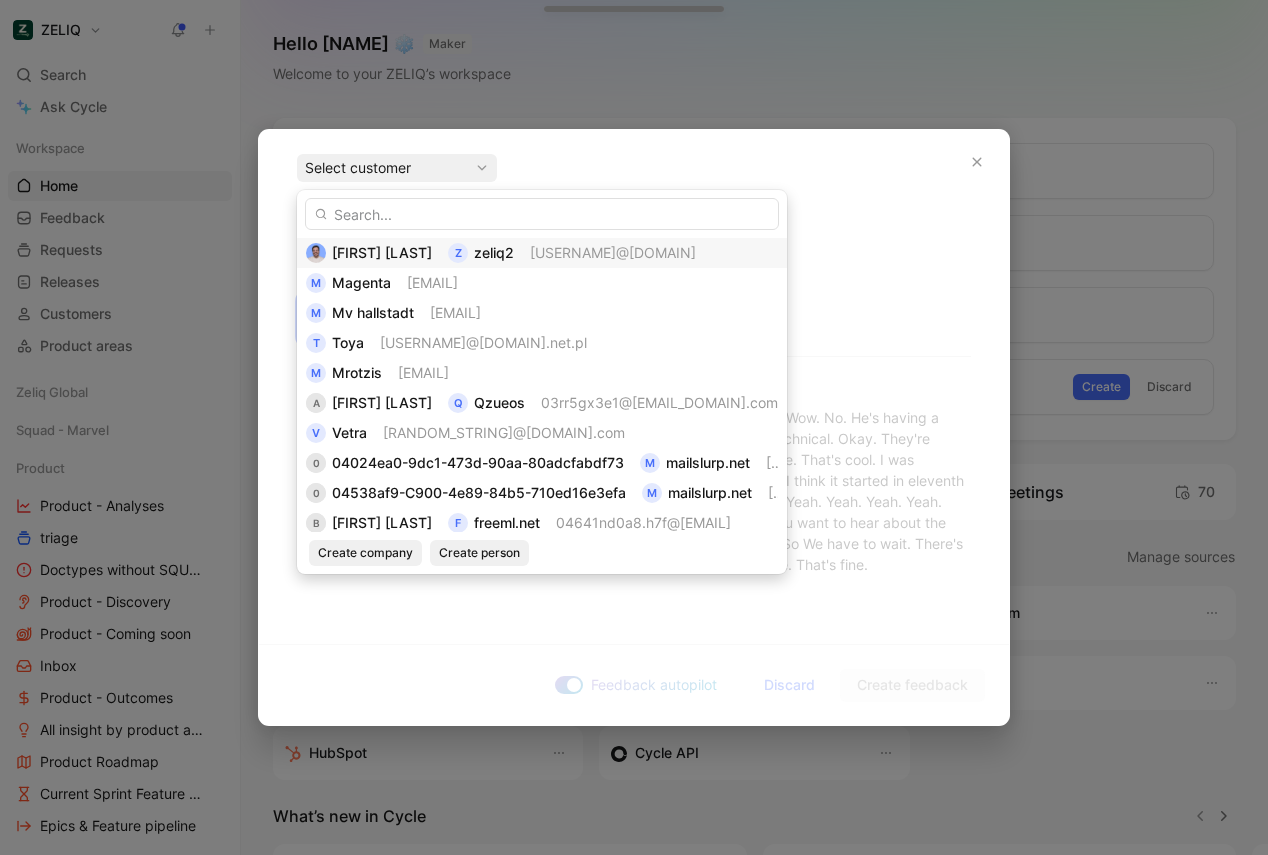 click on "[USERNAME]@[DOMAIN]" at bounding box center [613, 252] 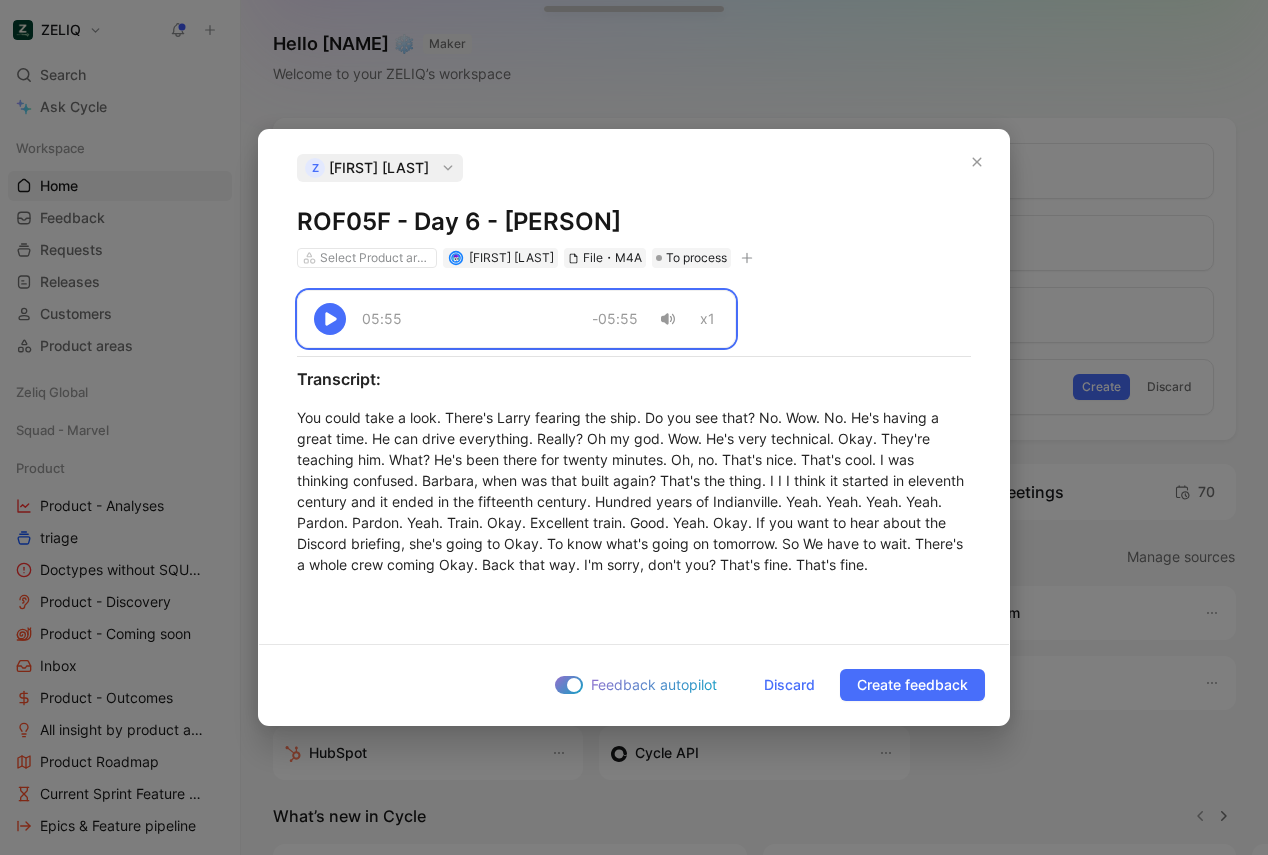 click on "ROF05F - Day 6 - [PERSON]" at bounding box center [634, 222] 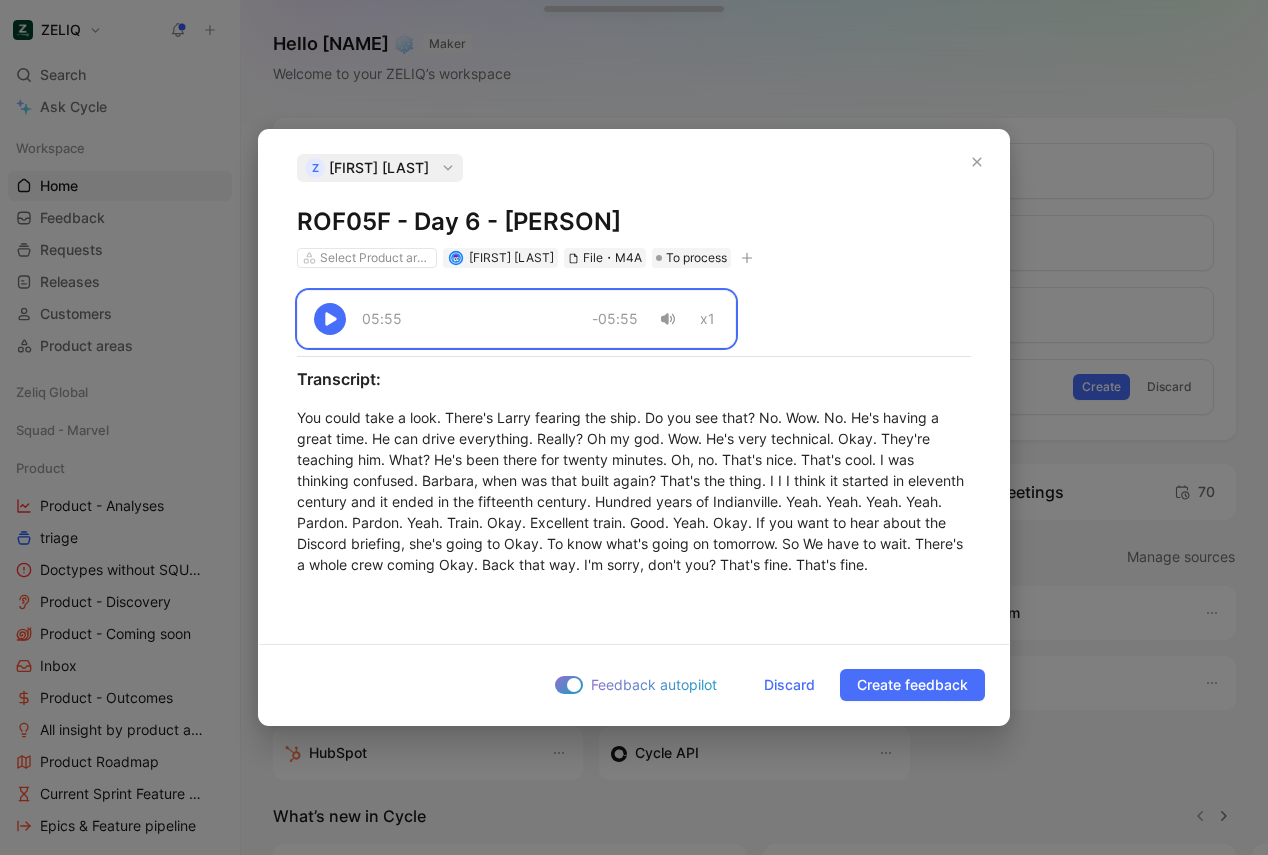 click on "ROF05F - Day 6 - [PERSON]" at bounding box center (634, 222) 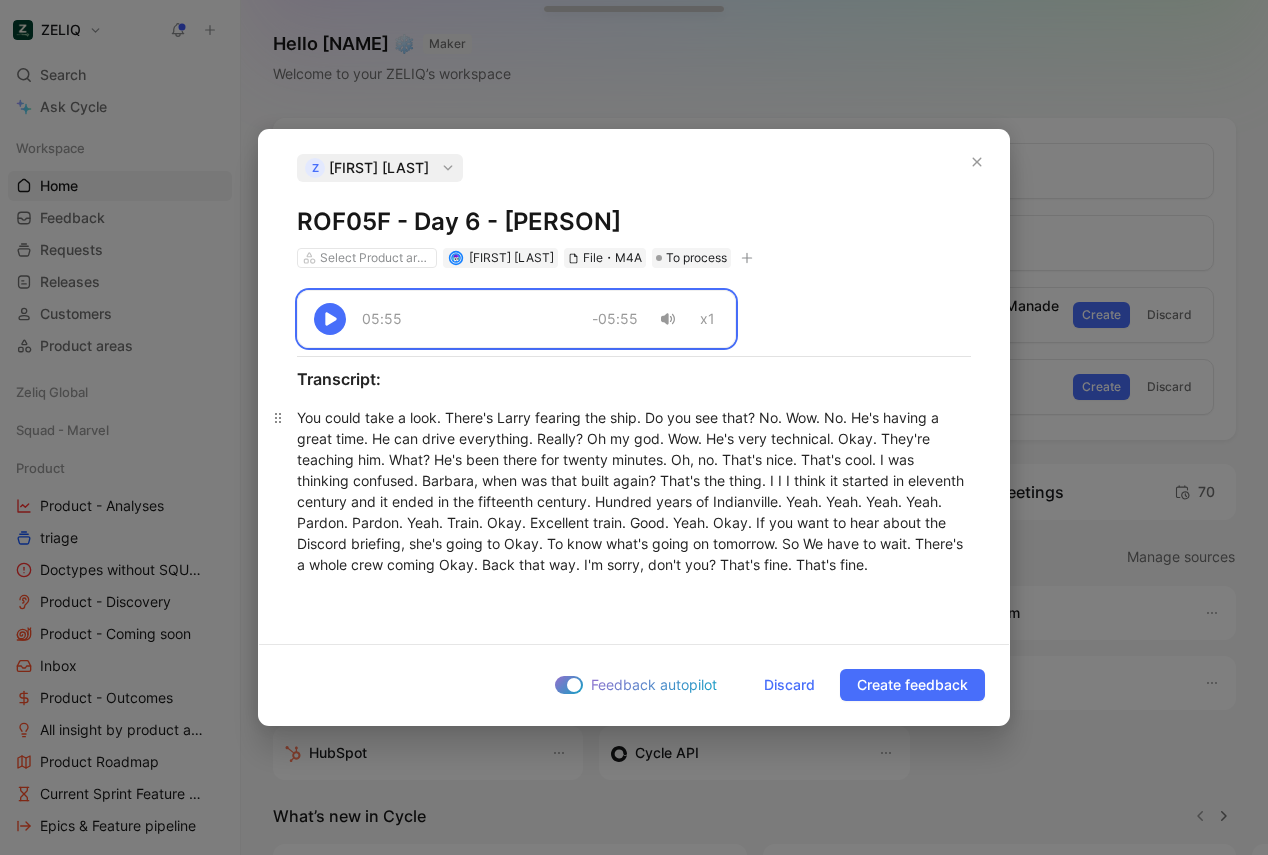 click on "You could take a look. There's Larry fearing the ship. Do you see that? No. Wow. No. He's having a great time. He can drive everything. Really? Oh my god. Wow. He's very technical. Okay. They're teaching him. What? He's been there for twenty minutes. Oh, no. That's nice. That's cool. I was thinking confused. Barbara, when was that built again? That's the thing. I I I think it started in eleventh century and it ended in the fifteenth century. Hundred years of Indianville. Yeah. Yeah. Yeah. Yeah. Pardon. Pardon. Yeah. Train. Okay. Excellent train. Good. Yeah. Okay. If you want to hear about the Discord briefing, she's going to Okay. To know what's going on tomorrow. So We have to wait. There's a whole crew coming Okay. Back that way. I'm sorry, don't you? That's fine. That's fine." at bounding box center [634, 491] 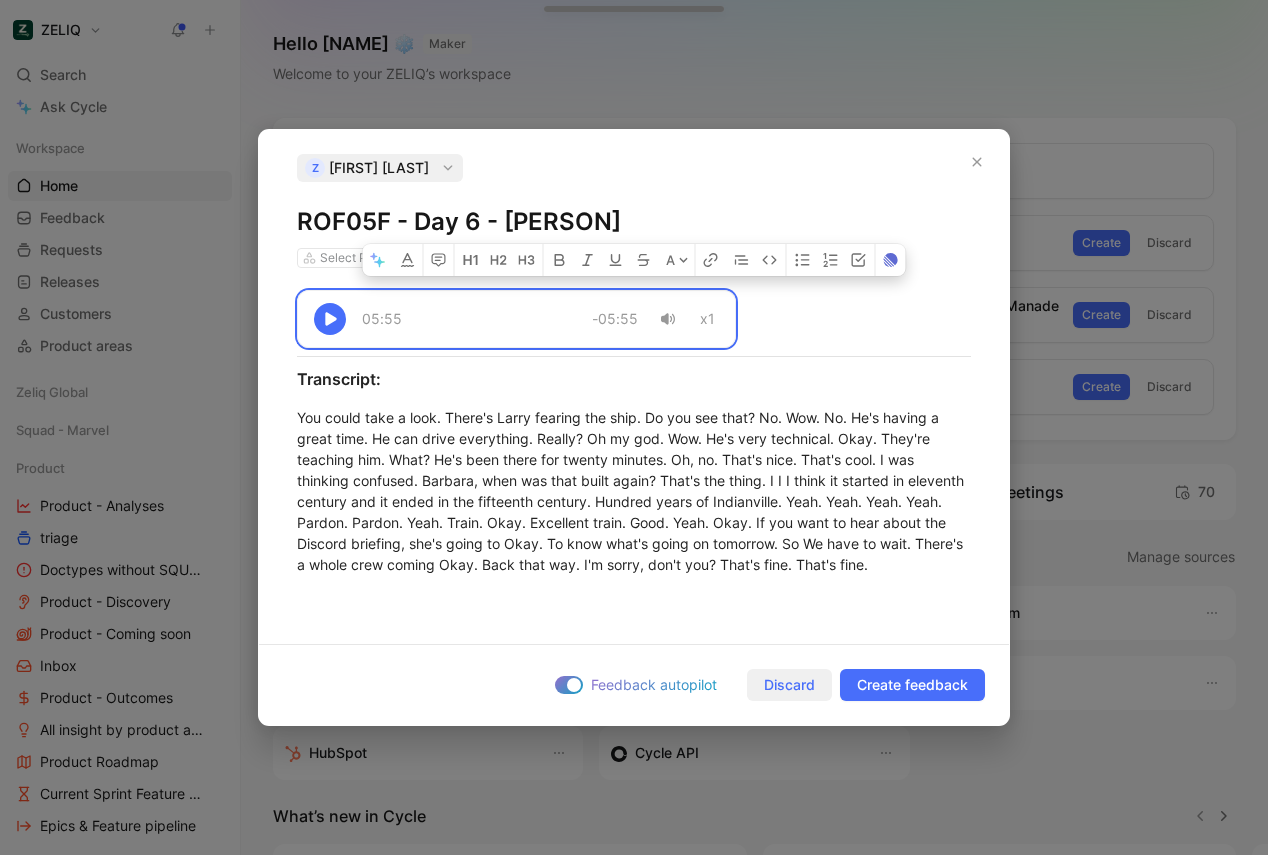 click on "Discard" at bounding box center [789, 685] 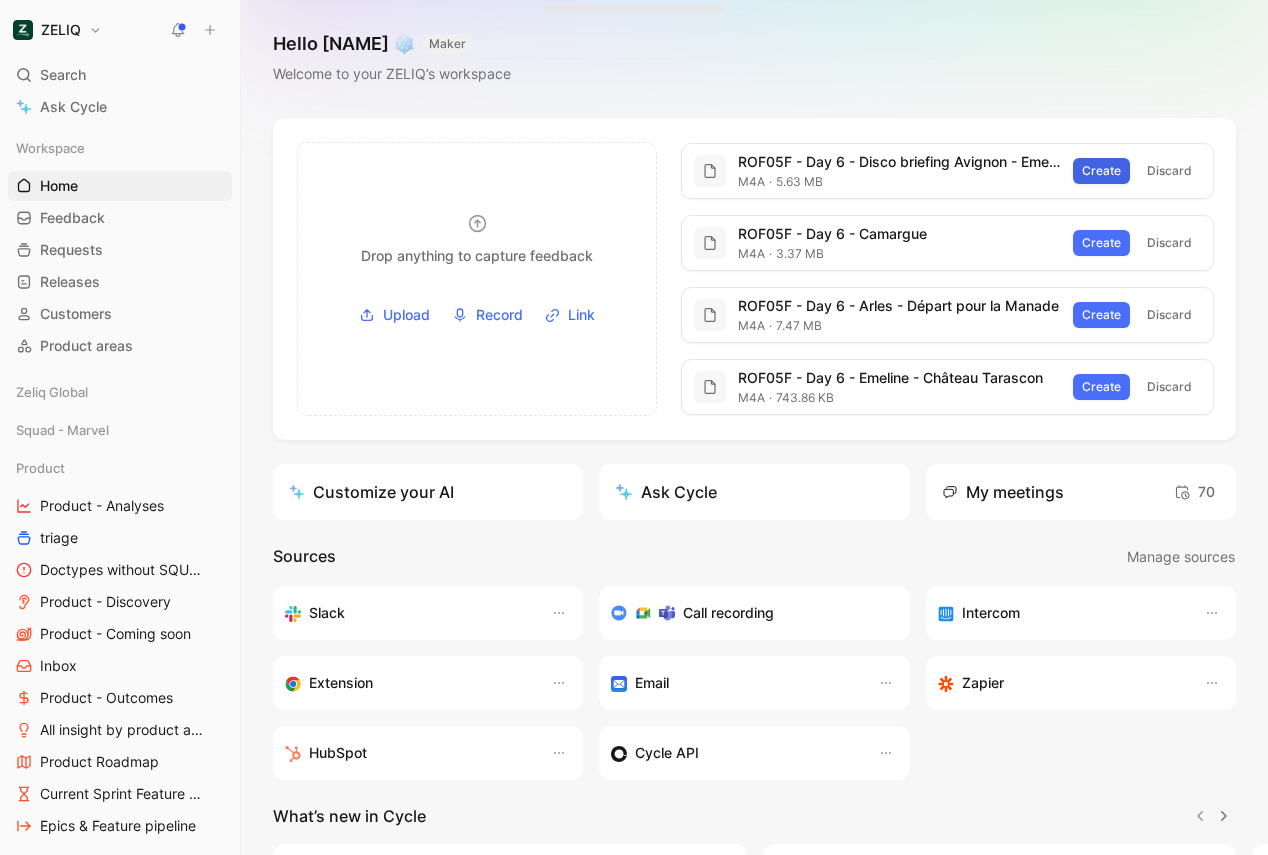 click on "Create" at bounding box center (1101, 171) 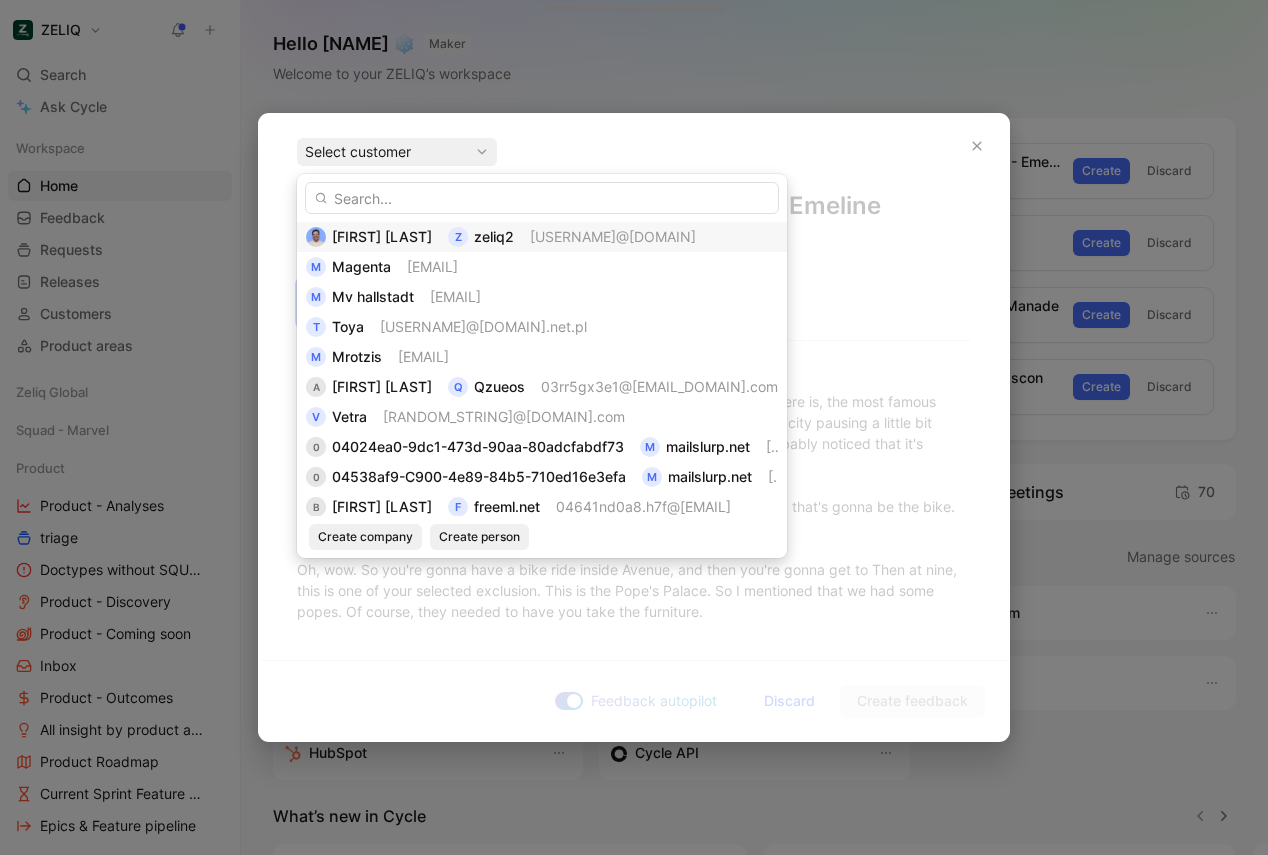 click on "[USERNAME]@[DOMAIN]" at bounding box center (613, 236) 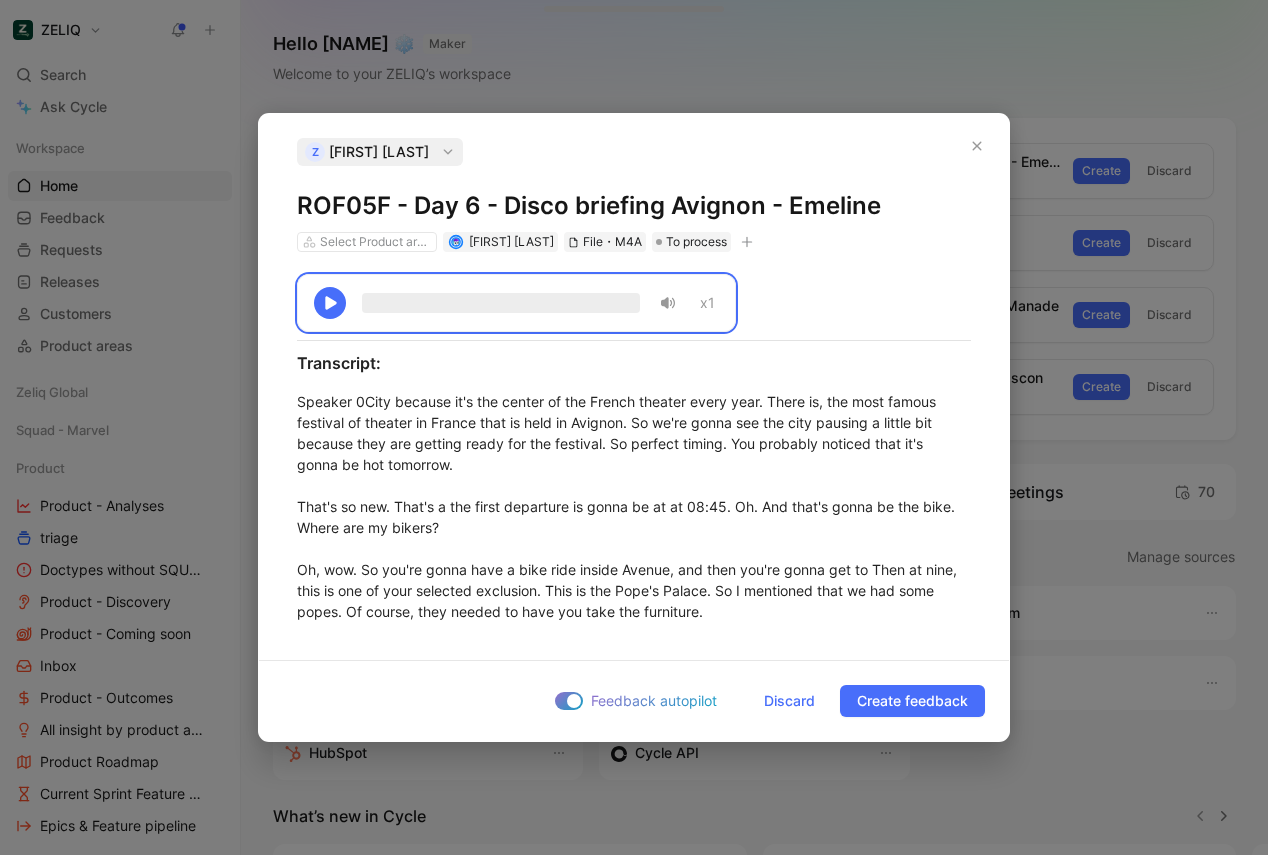 click on "z Bastien IZZO ROF05F - Day 6 - Disco briefing Avignon - Emeline Select Product areas Bastien IZZO File・M4A To process" at bounding box center [634, 195] 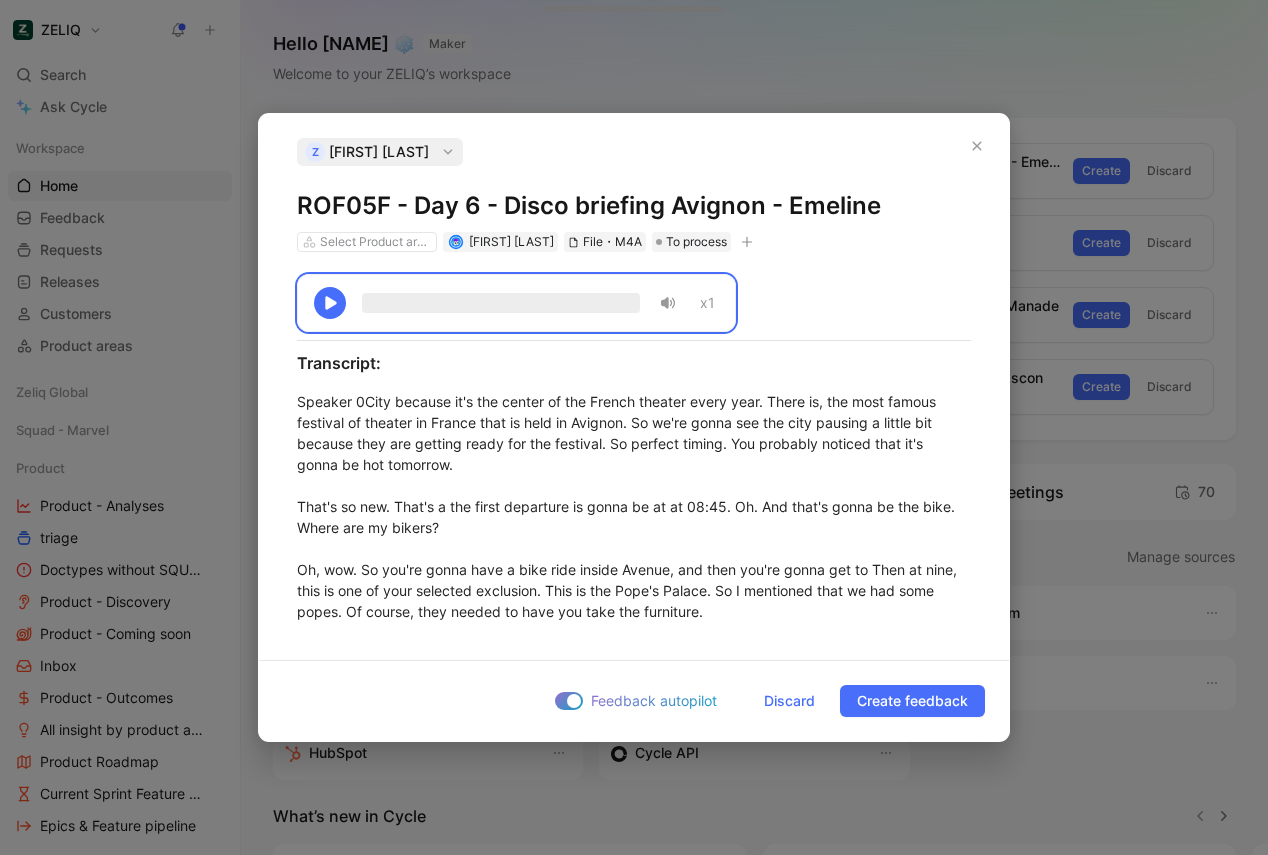 click on "ROF05F - Day 6 - Disco briefing Avignon - Emeline" at bounding box center (634, 206) 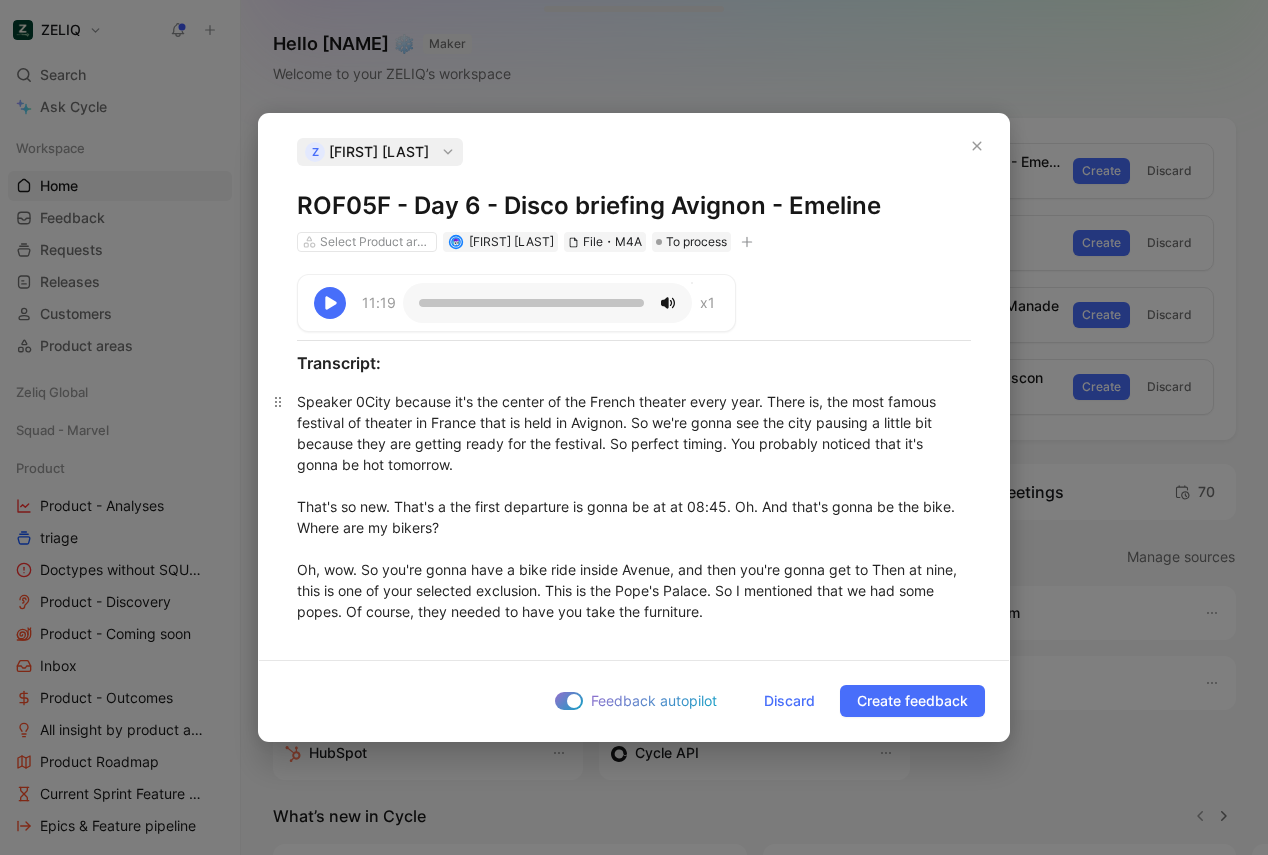 click on "Speaker 0 : City because it's the center of the French theater every year. There is, the most famous festival of theater in France that is held in Avignon. So we're gonna see the city pausing a little bit because they are getting ready for the festival. So perfect timing. You probably noticed that it's gonna be hot tomorrow. That's so new. That's a the first departure is gonna be at at 08:45. Oh. And that's gonna be the bike. Where are my bikers? Oh, wow. So you're gonna have a bike ride inside Avenue, and then you're gonna get to Then at nine, this is one of your selected exclusion. This is the Pope's Palace. So I mentioned that we had some popes. Of course, they needed to have you take the furniture. Right? They did the same. So it's a palace, but don't expect, like, tapestries and and and massive beds and, like, it's empty. Okay? But you still get to see the inside. But the trick is you have about 200 steps in total, not at once. I'm going on the inside. The book's Alice. Okay. I see many caches. Speaker 1" at bounding box center (634, 895) 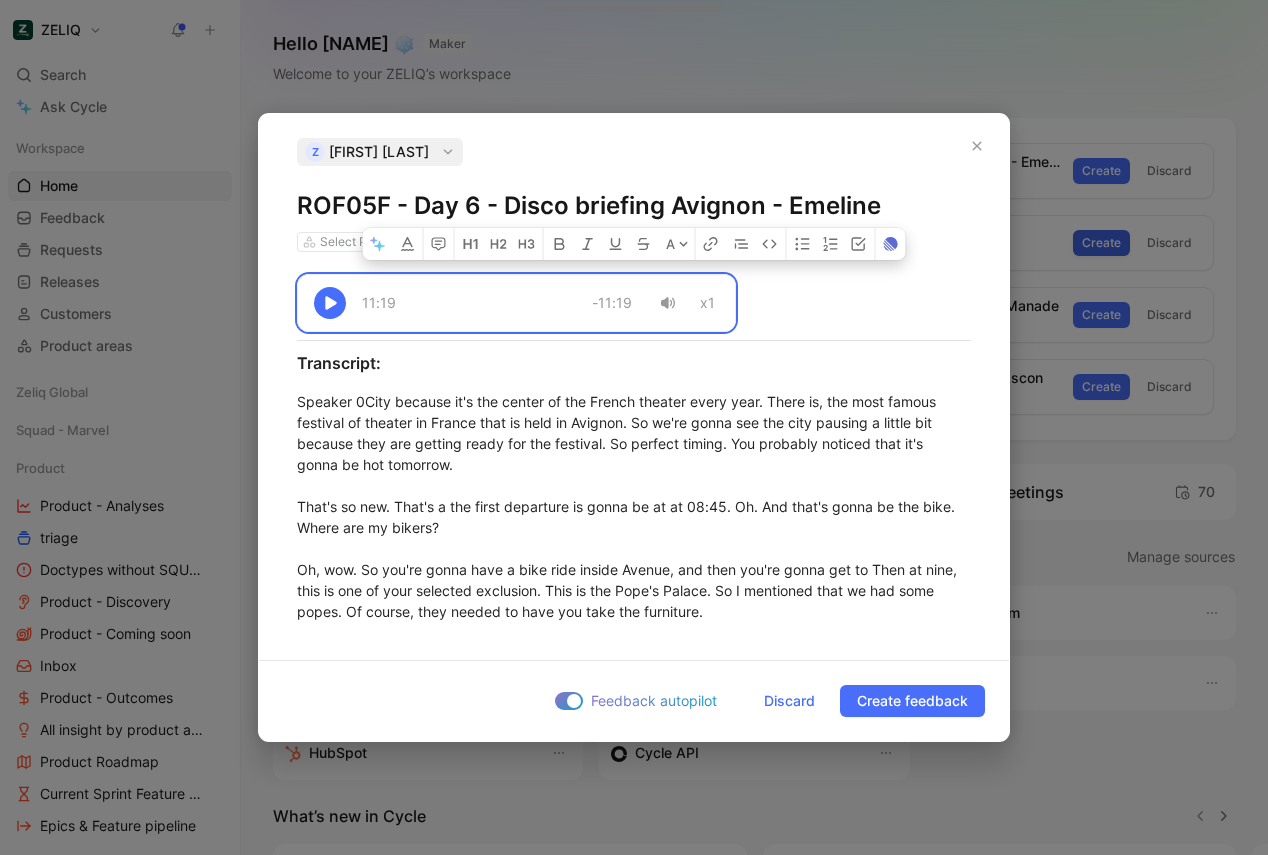 click on "Discard" at bounding box center (789, 701) 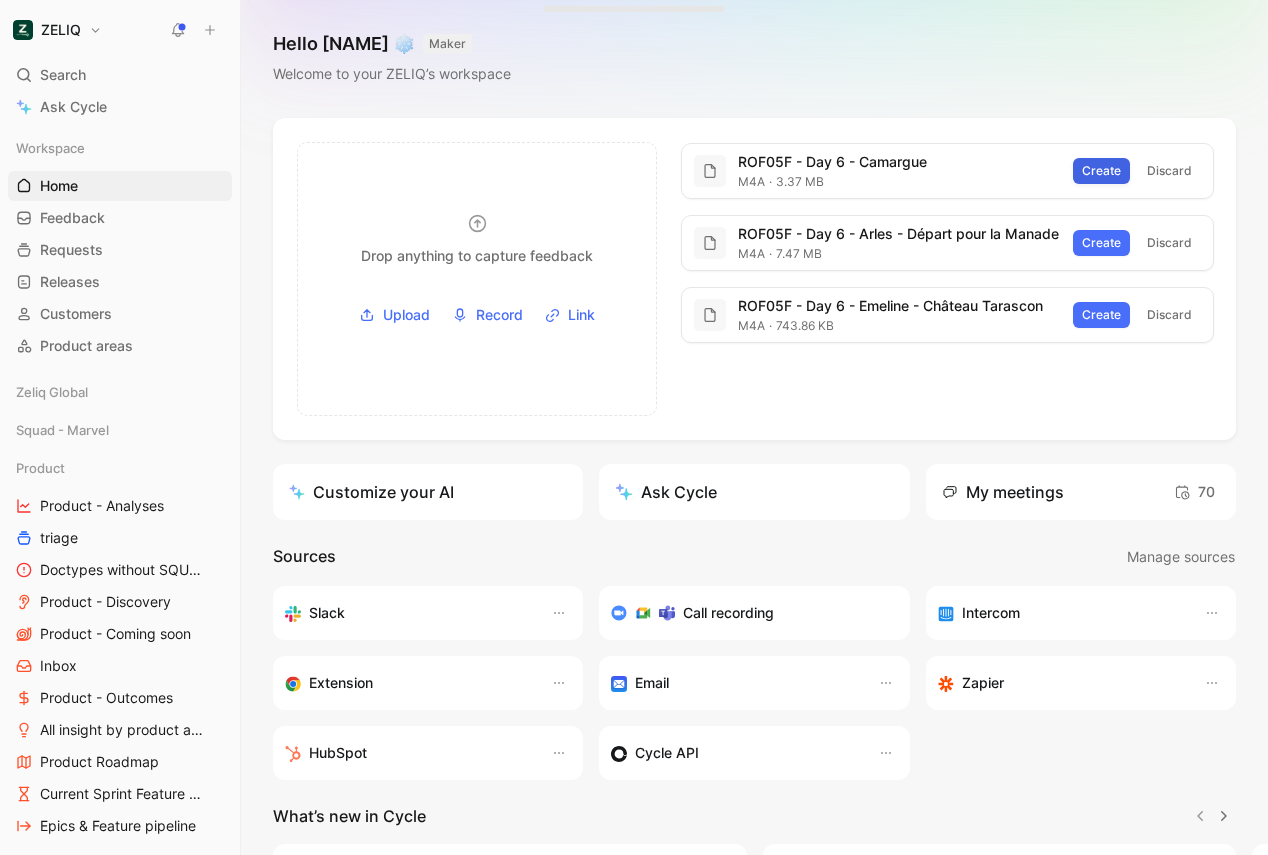 click on "Create" at bounding box center [1101, 171] 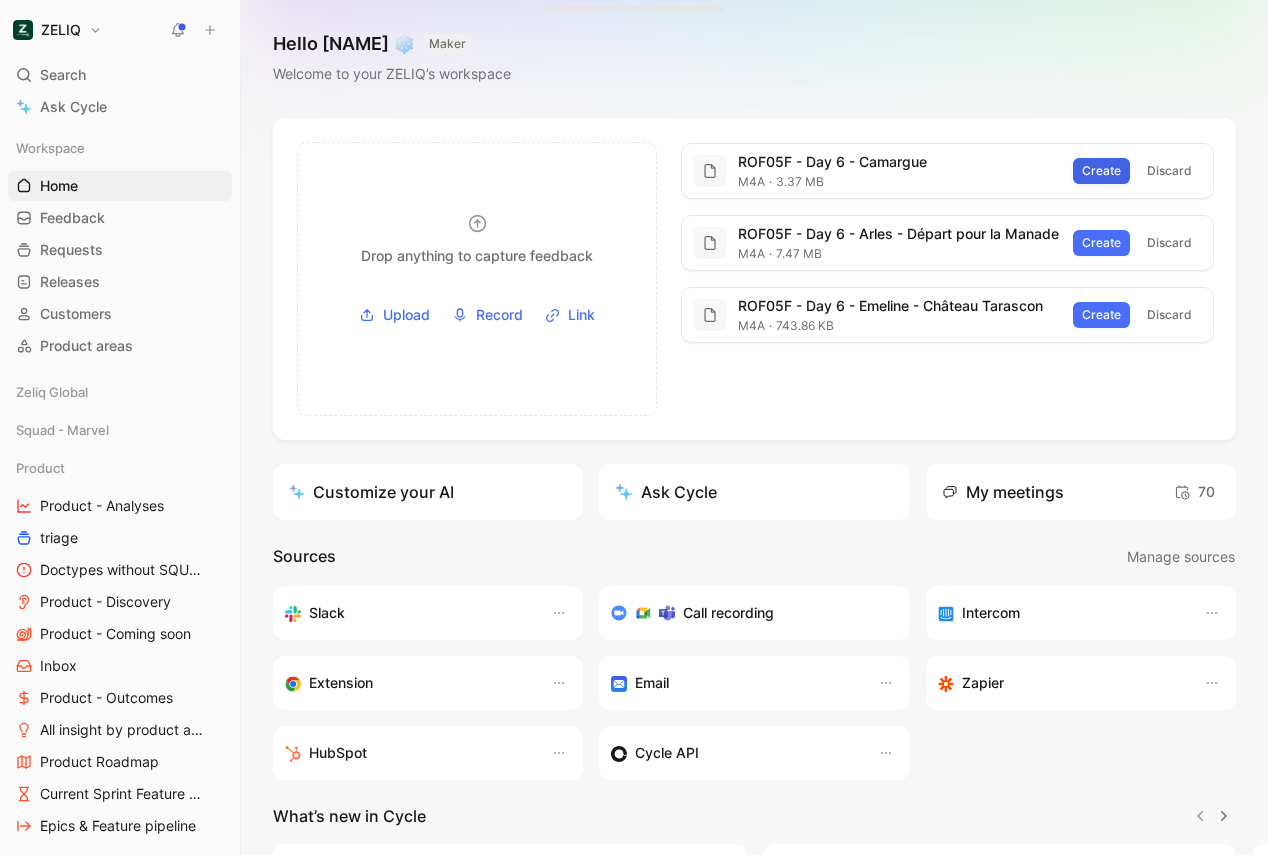 type 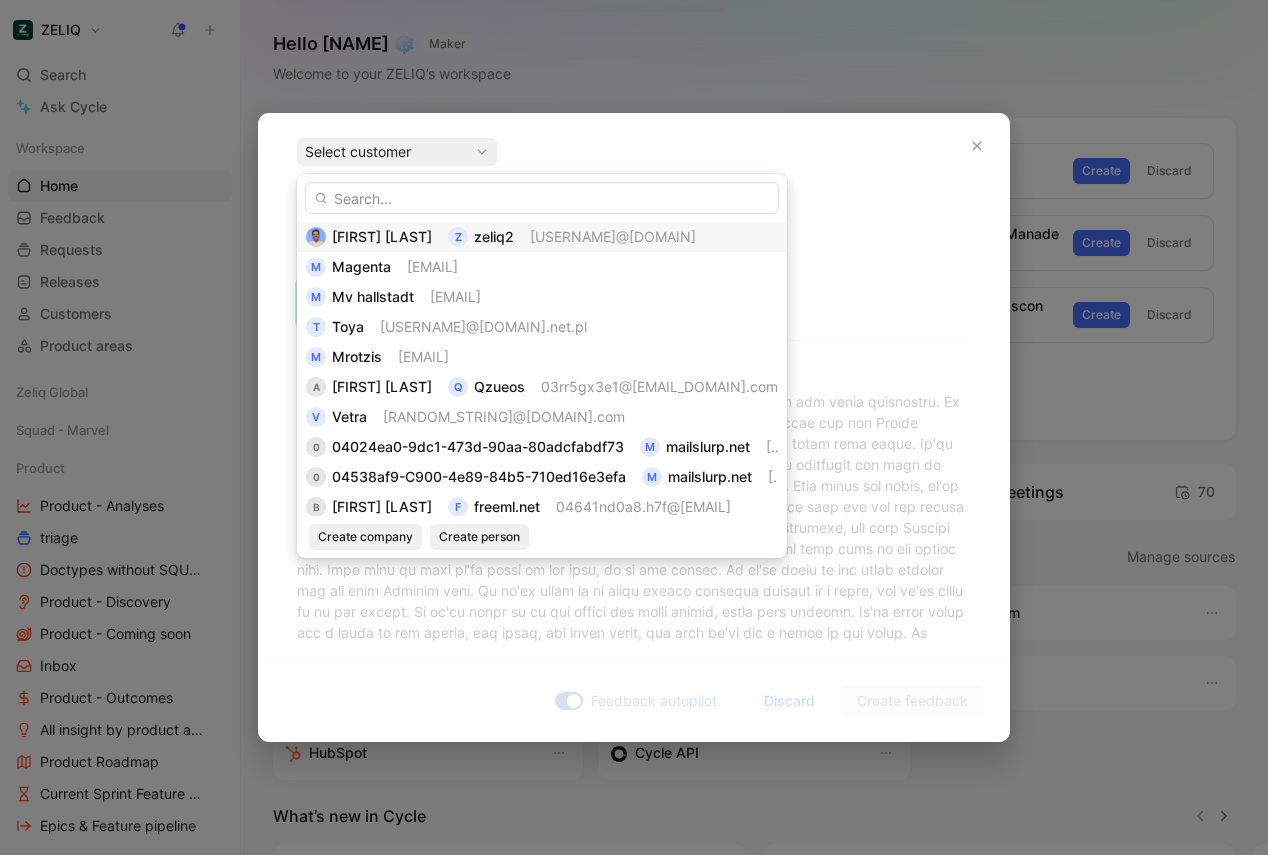 click on "[FIRST] [LAST] [USERNAME]@[DOMAIN]" at bounding box center [542, 237] 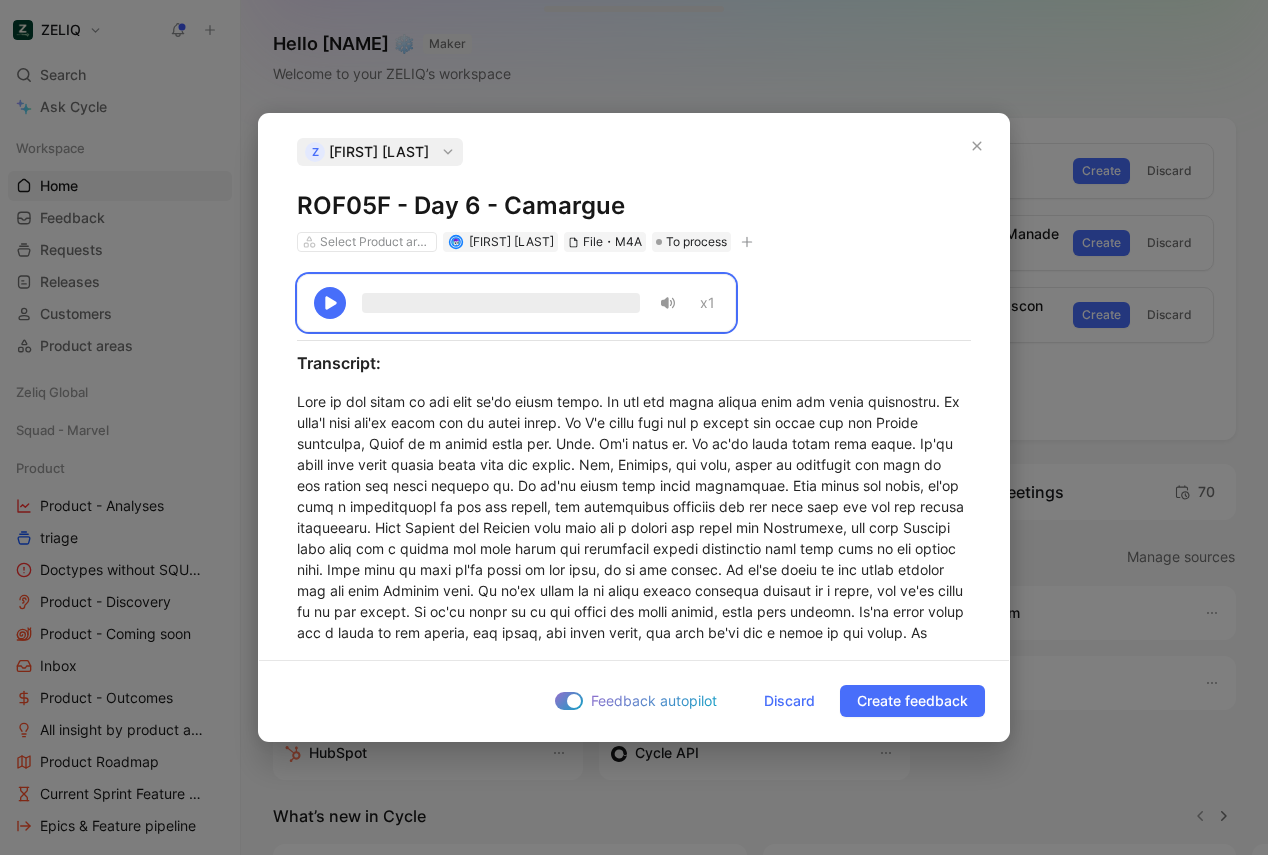 click on "z Bastien IZZO ROF05F - Day 6 - Camargue Select Product areas Bastien IZZO File・M4A To process" at bounding box center (634, 195) 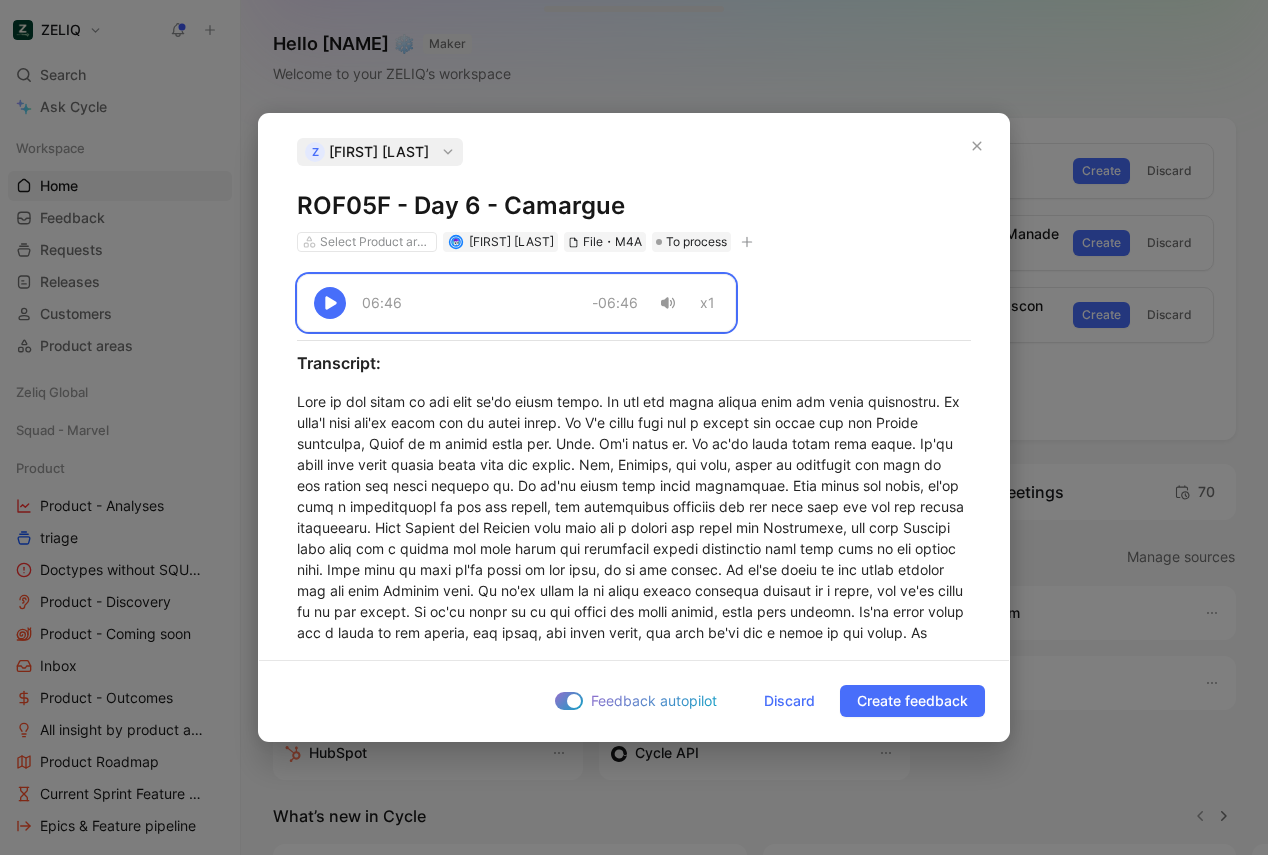 click on "ROF05F - Day 6 - Camargue" at bounding box center [634, 206] 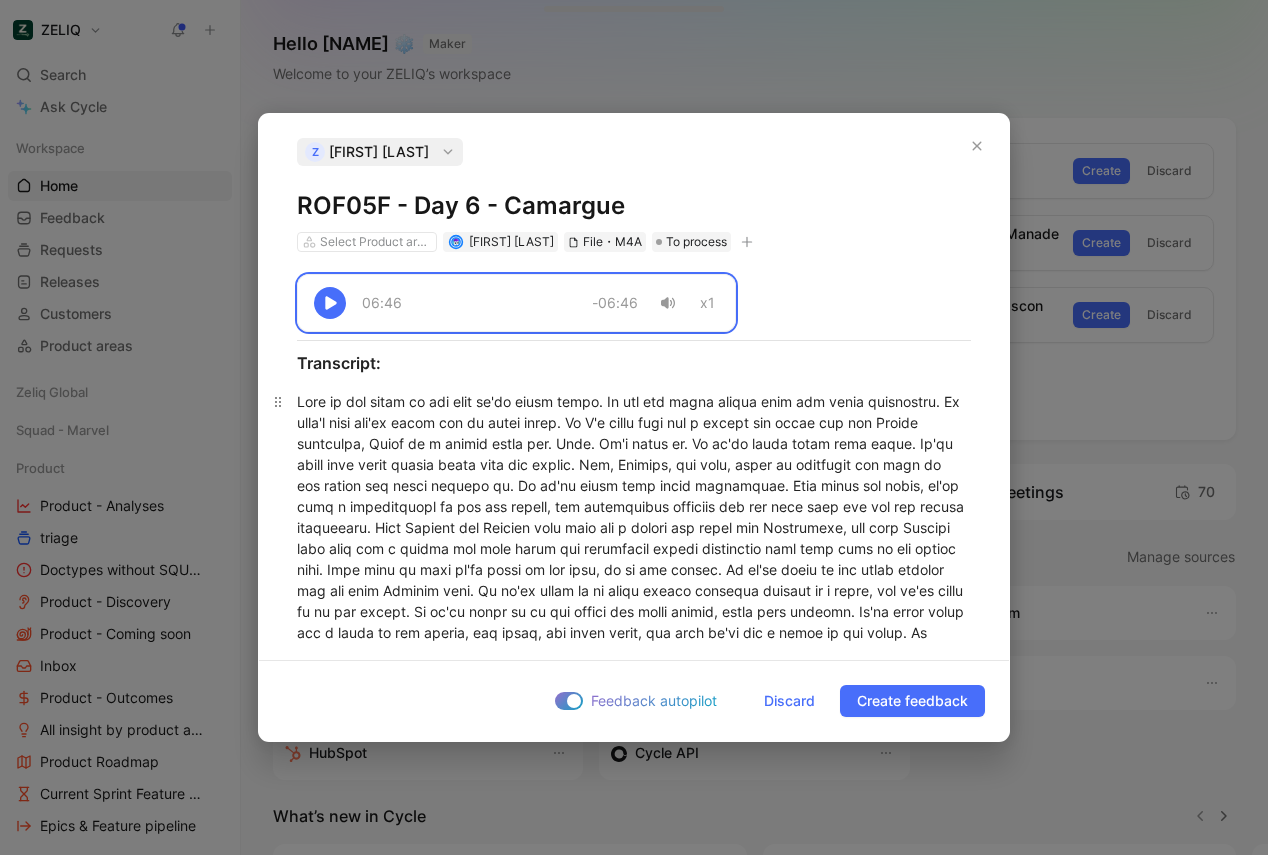 click at bounding box center (634, 769) 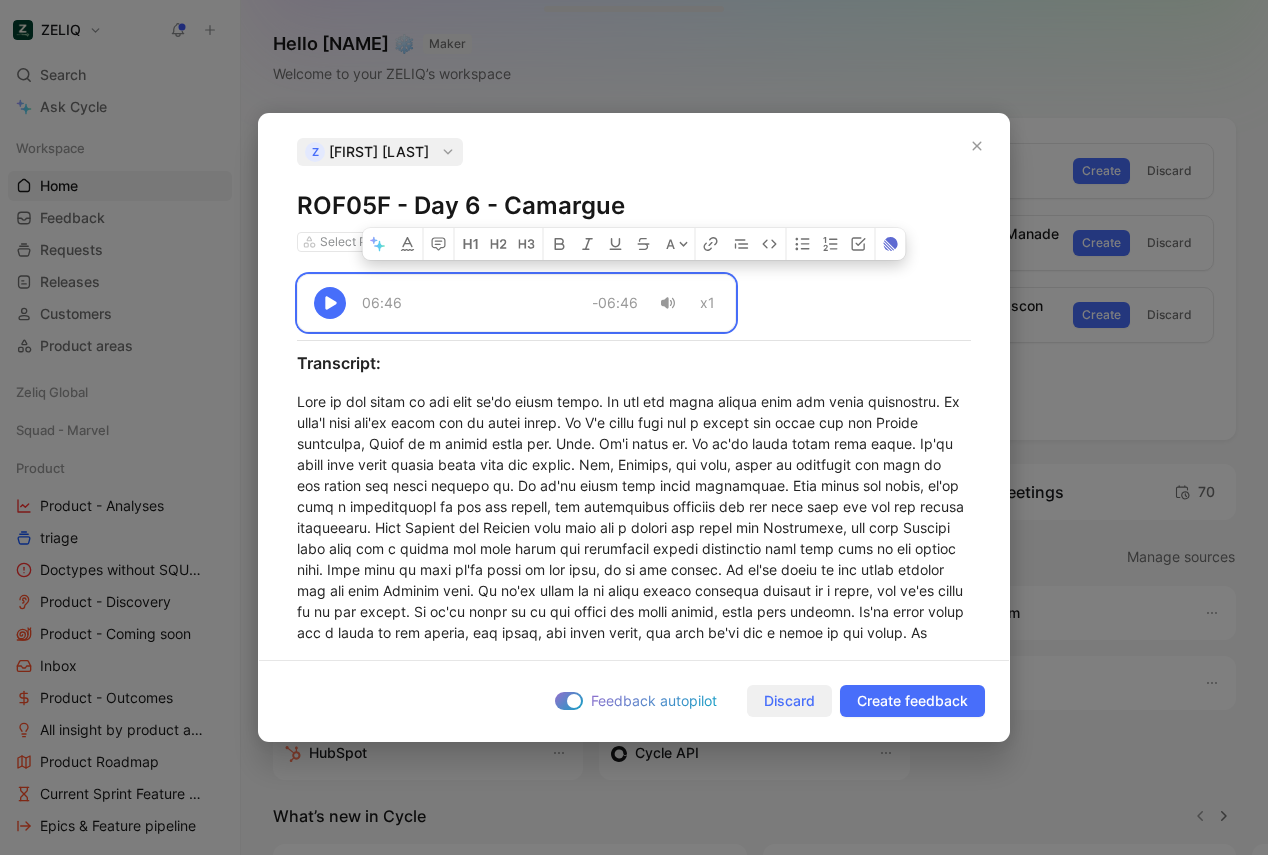 click on "Discard" at bounding box center (789, 701) 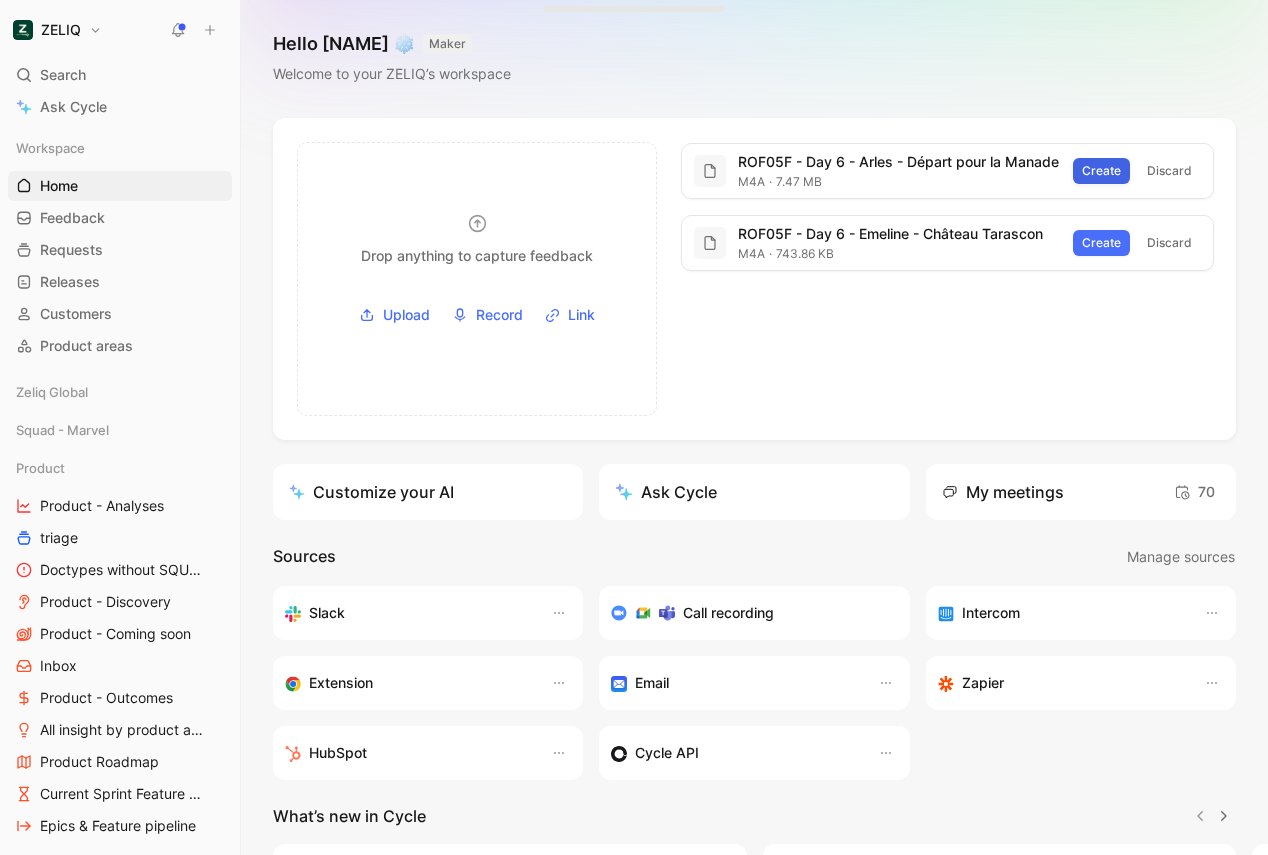 click on "Create" at bounding box center [1101, 171] 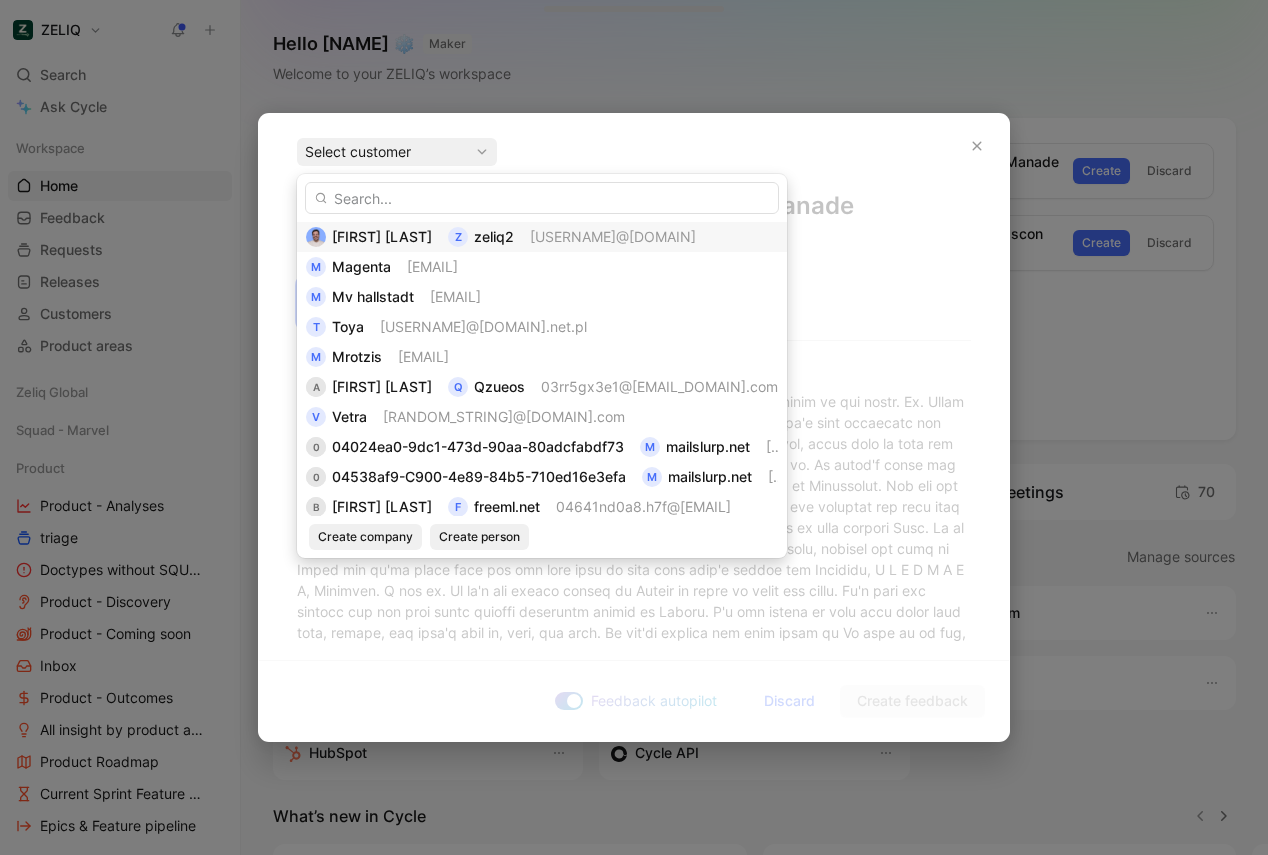 click on "[USERNAME]@[DOMAIN]" at bounding box center (613, 236) 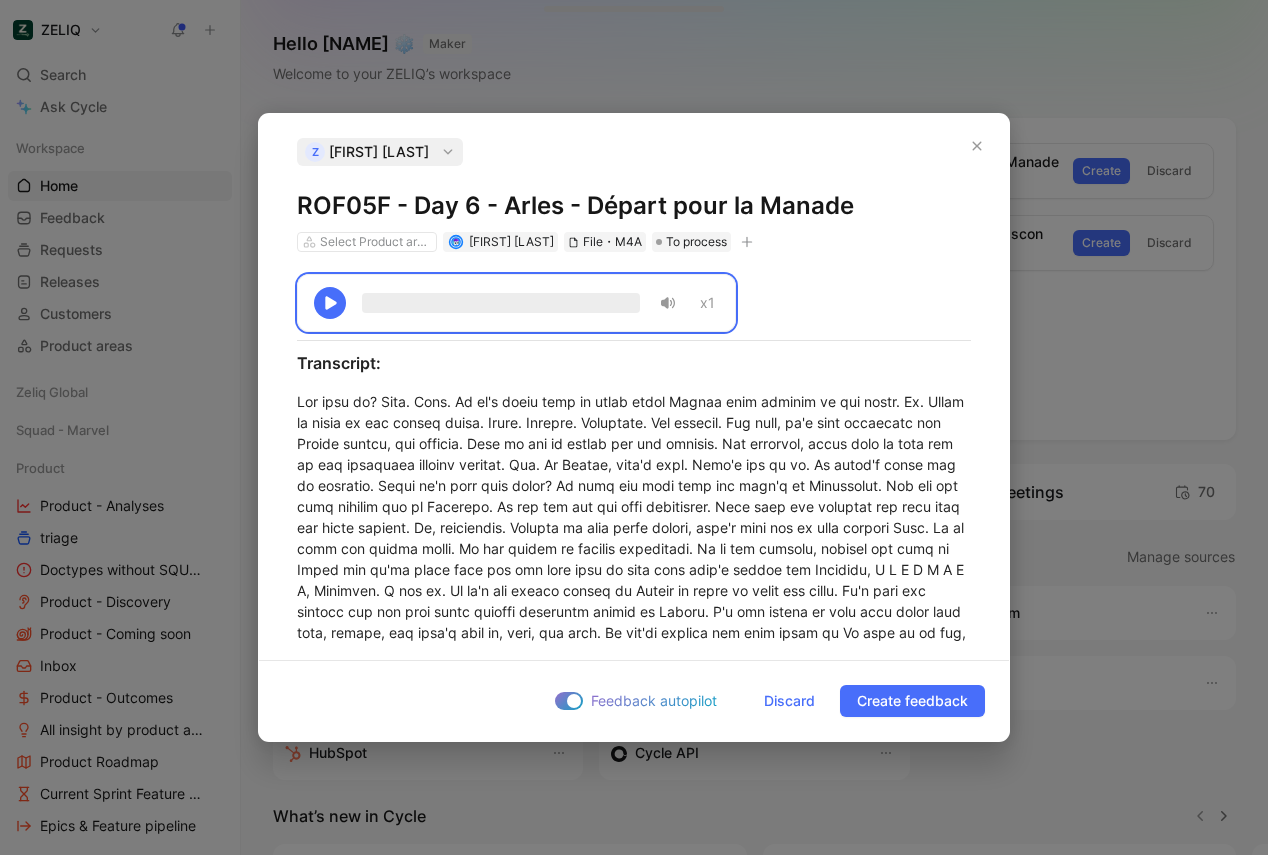 click on "ROF05F - Day 6 - Arles - Départ pour la Manade" at bounding box center (634, 206) 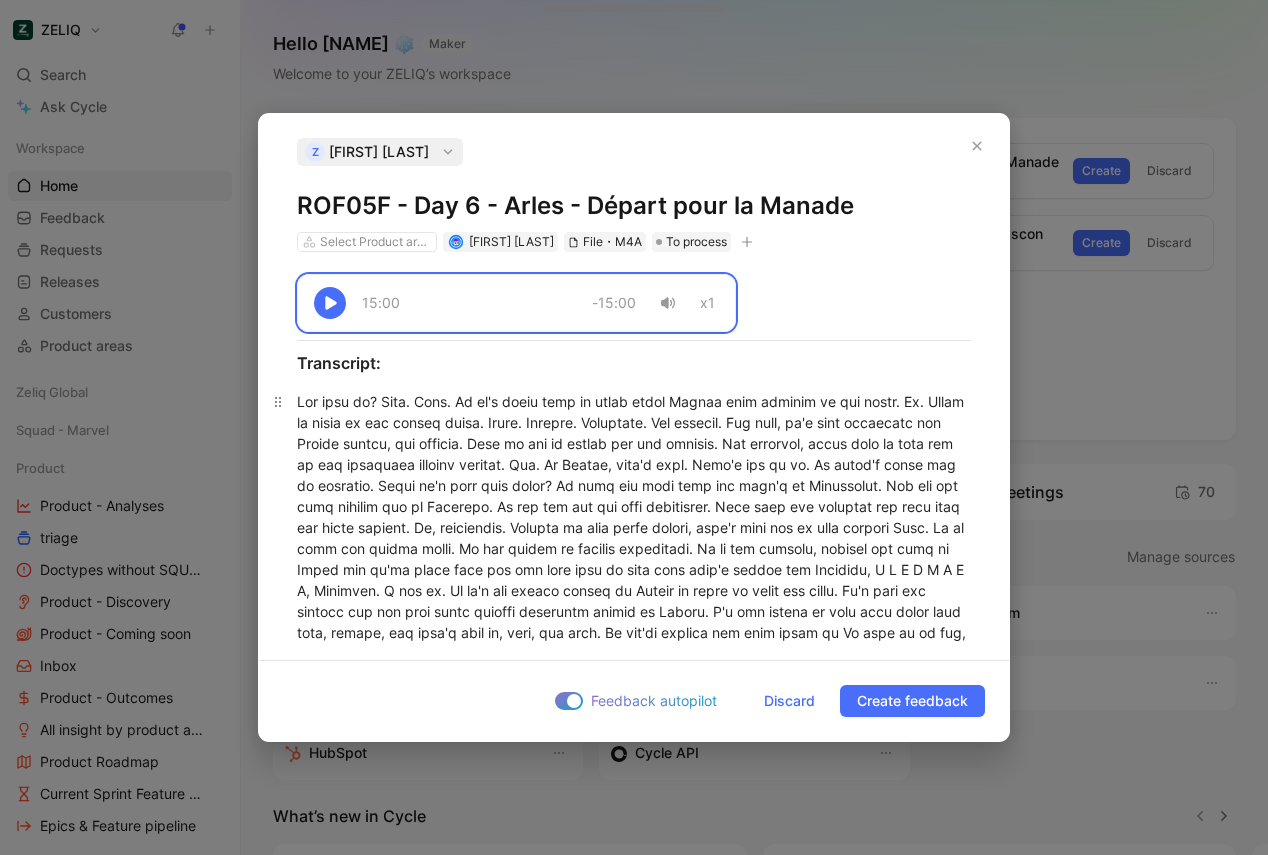 click at bounding box center (634, 1346) 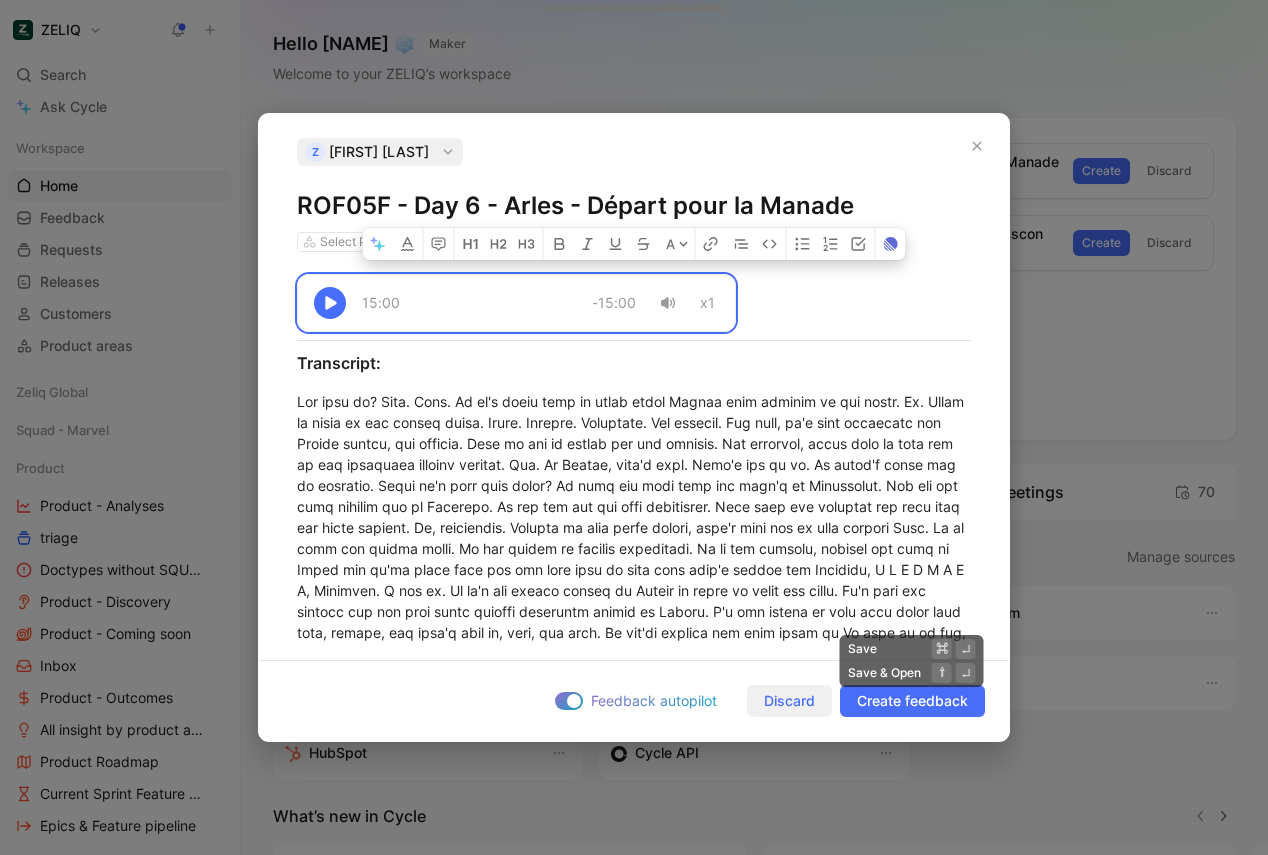 click on "Discard" at bounding box center (789, 701) 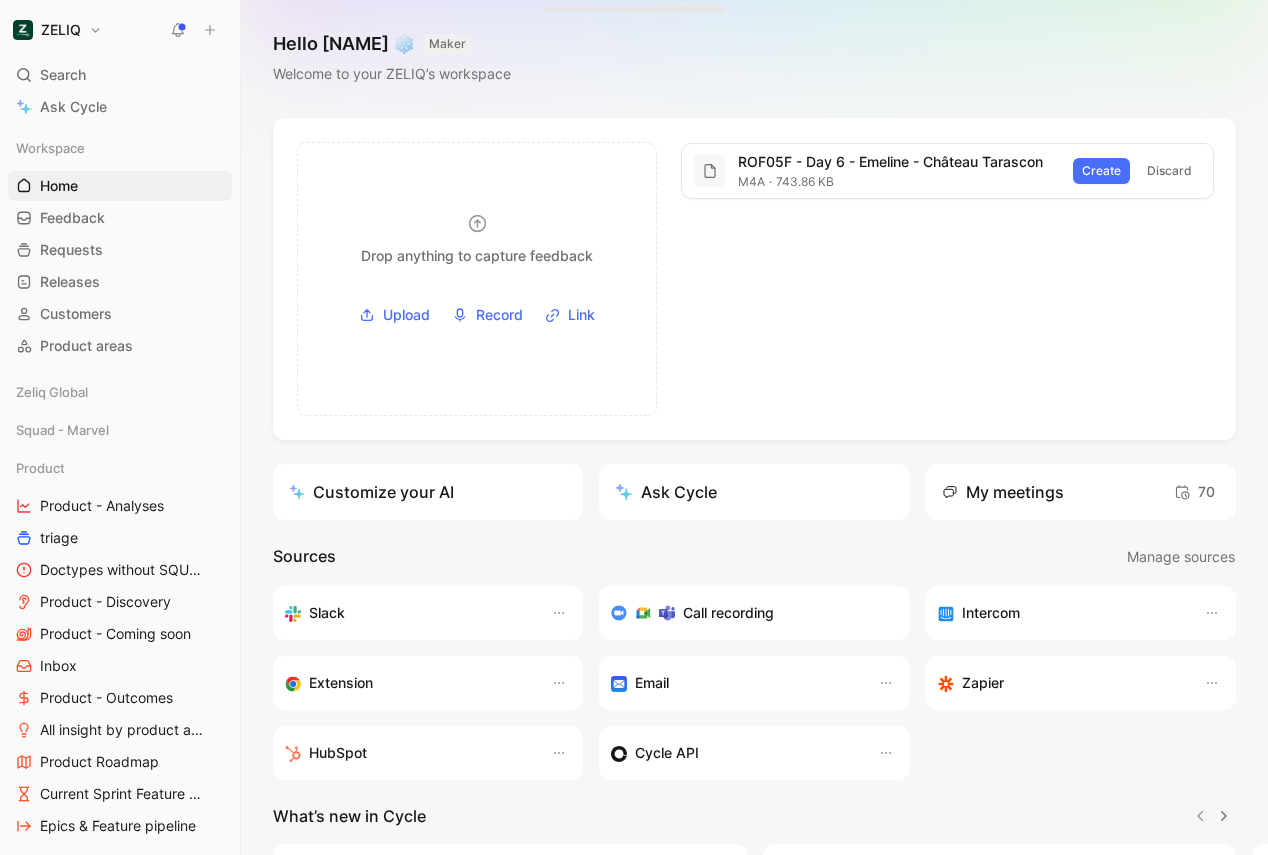 click on "ROF05F - Day 6 - [PERSON] - Château Tarascon m4a 743.86 KB Create Discard" at bounding box center (947, 171) 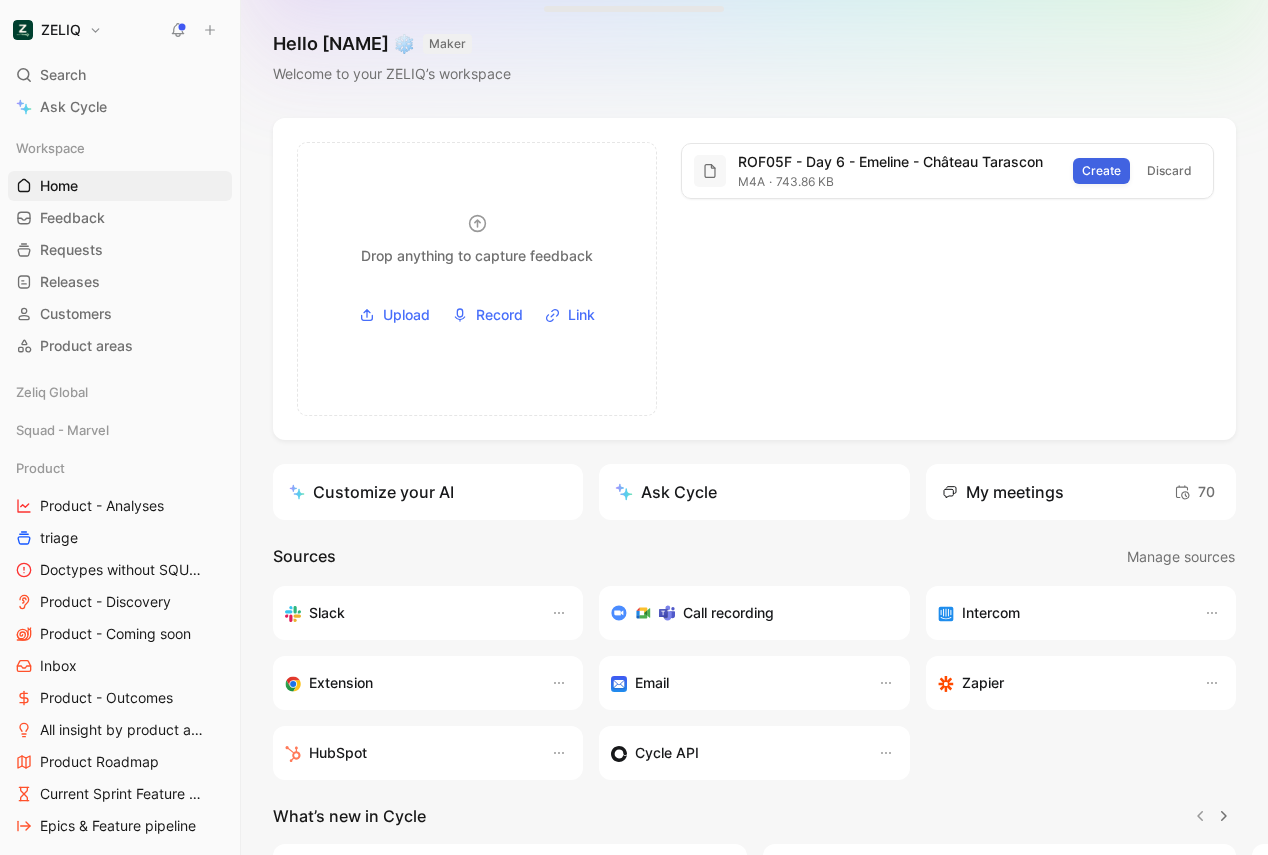 click on "Create" at bounding box center (1101, 171) 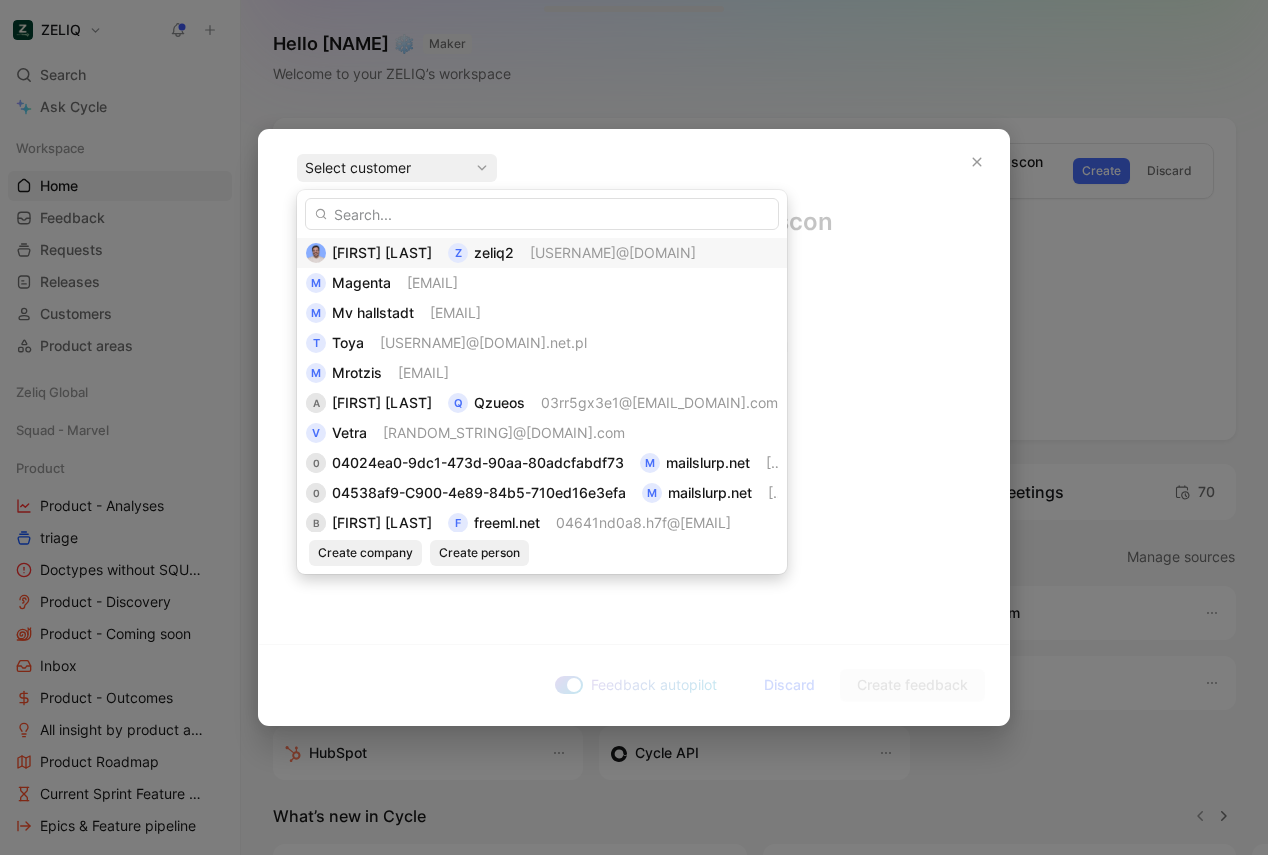 click on "[FIRST] [LAST] [USERNAME]@[DOMAIN]" at bounding box center [542, 253] 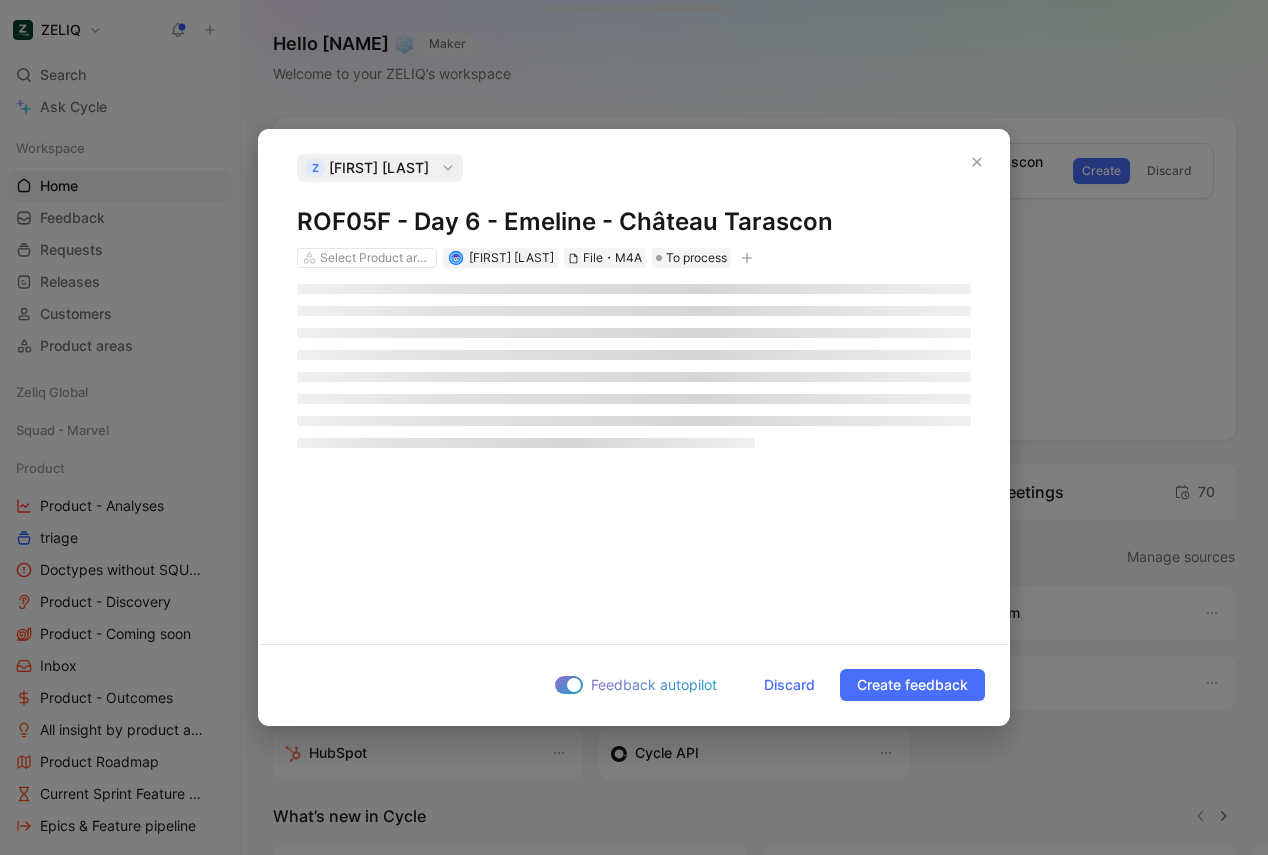 click on "ROF05F - Day 6 - Emeline - Château Tarascon" at bounding box center (634, 222) 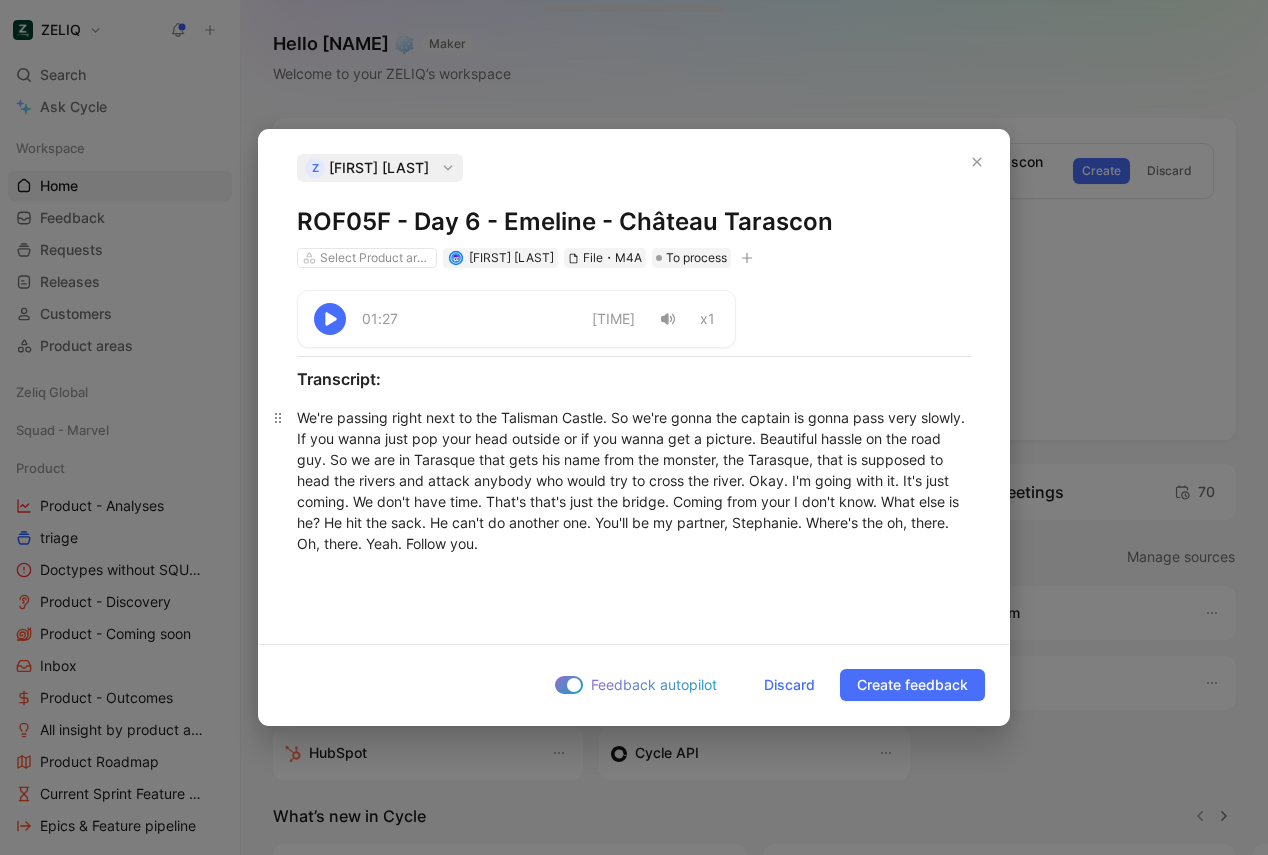 click on "We're passing right next to the Talisman Castle. So we're gonna the captain is gonna pass very slowly. If you wanna just pop your head outside or if you wanna get a picture. Beautiful hassle on the road guy. So we are in Tarasque that gets his name from the monster, the Tarasque, that is supposed to head the rivers and attack anybody who would try to cross the river. Okay. I'm going with it. It's just coming. We don't have time. That's that's just the bridge. Coming from your I don't know. What else is he? He hit the sack. He can't do another one. You'll be my partner, Stephanie. Where's the oh, there. Oh, there. Yeah. Follow you." at bounding box center (634, 480) 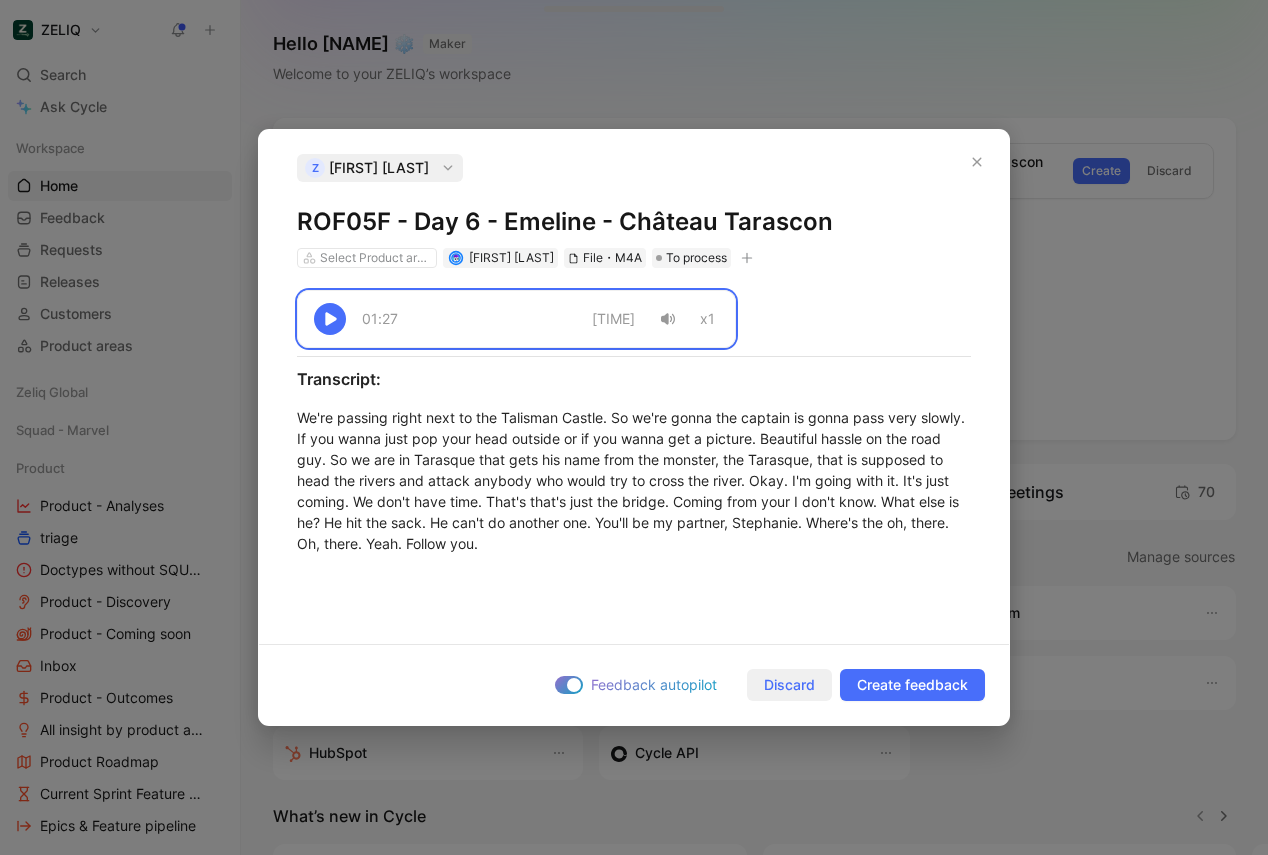 click on "Discard" at bounding box center (789, 685) 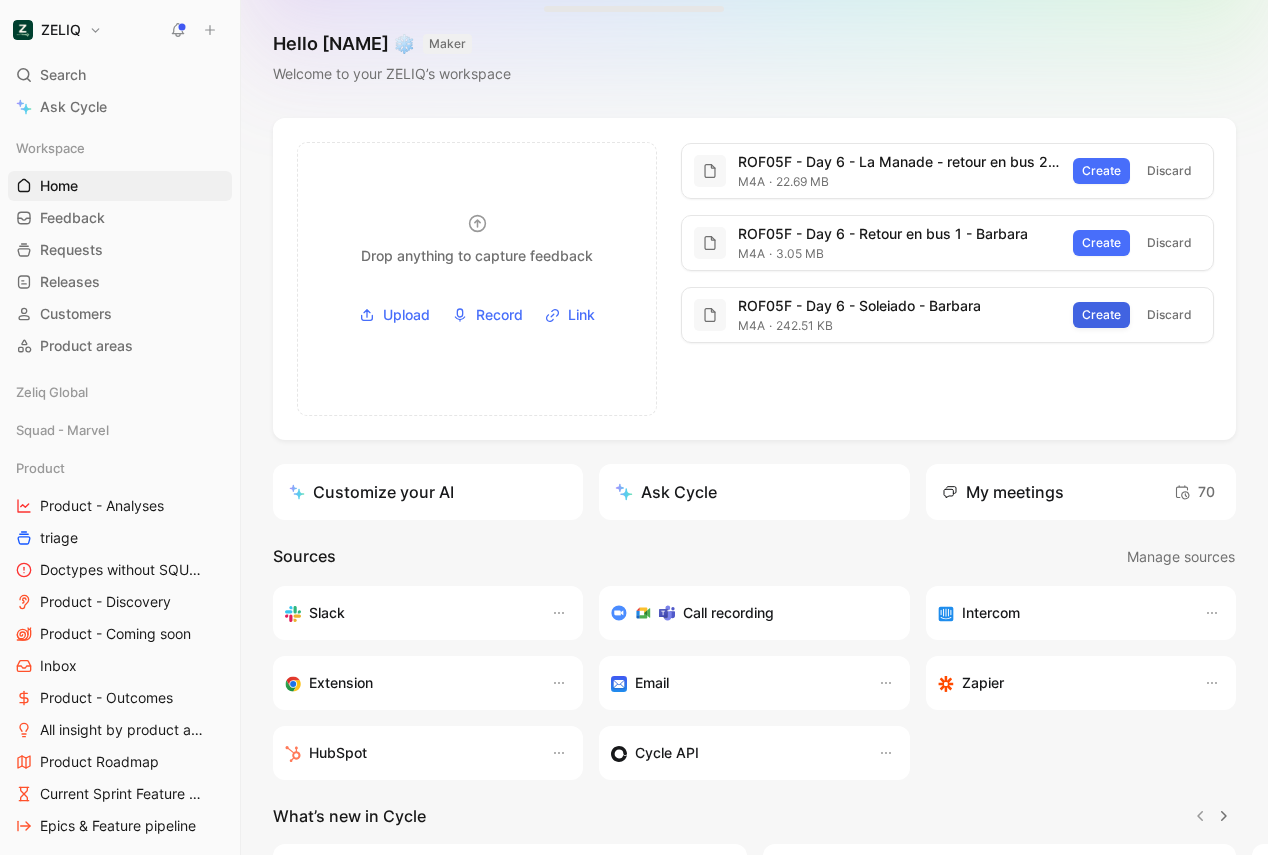 click on "Create" at bounding box center [1101, 315] 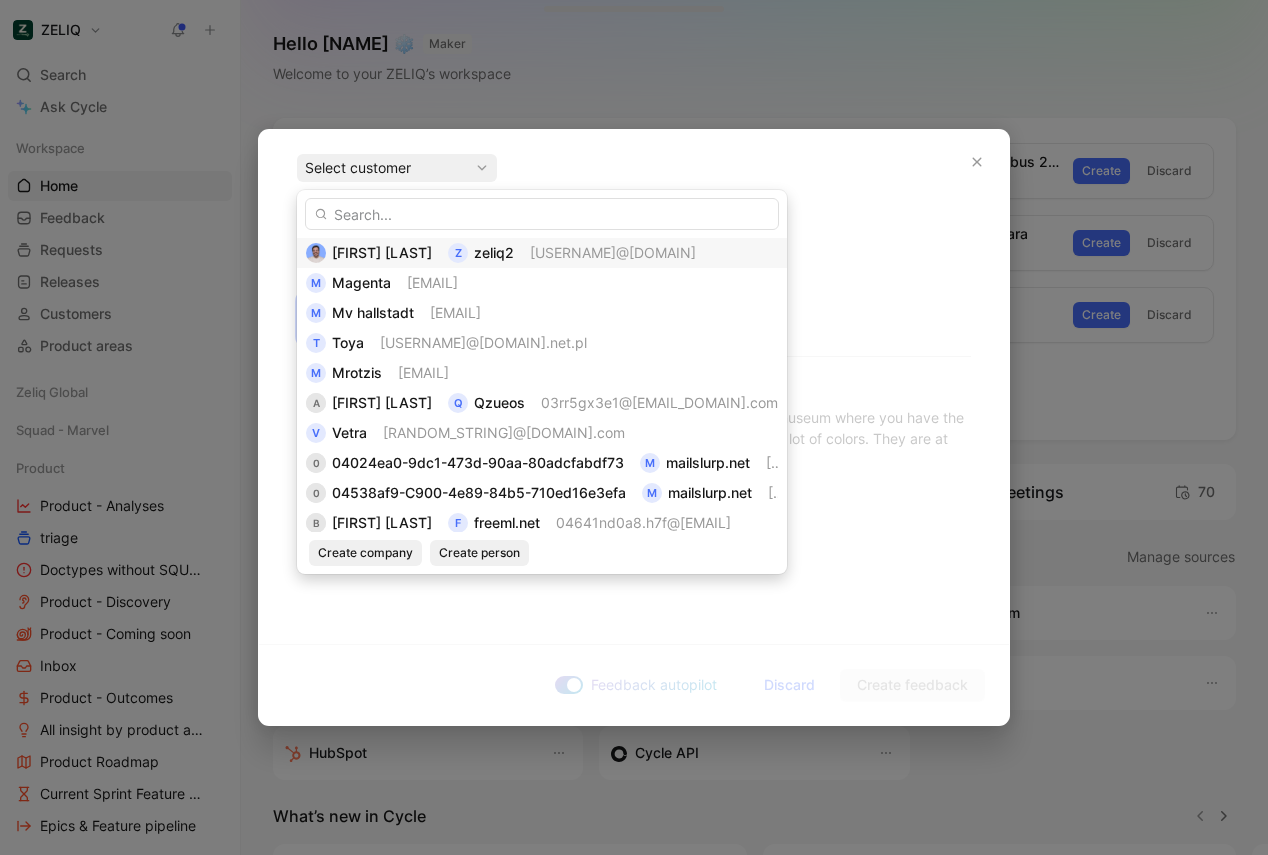 click on "[USERNAME]@[DOMAIN]" at bounding box center (613, 253) 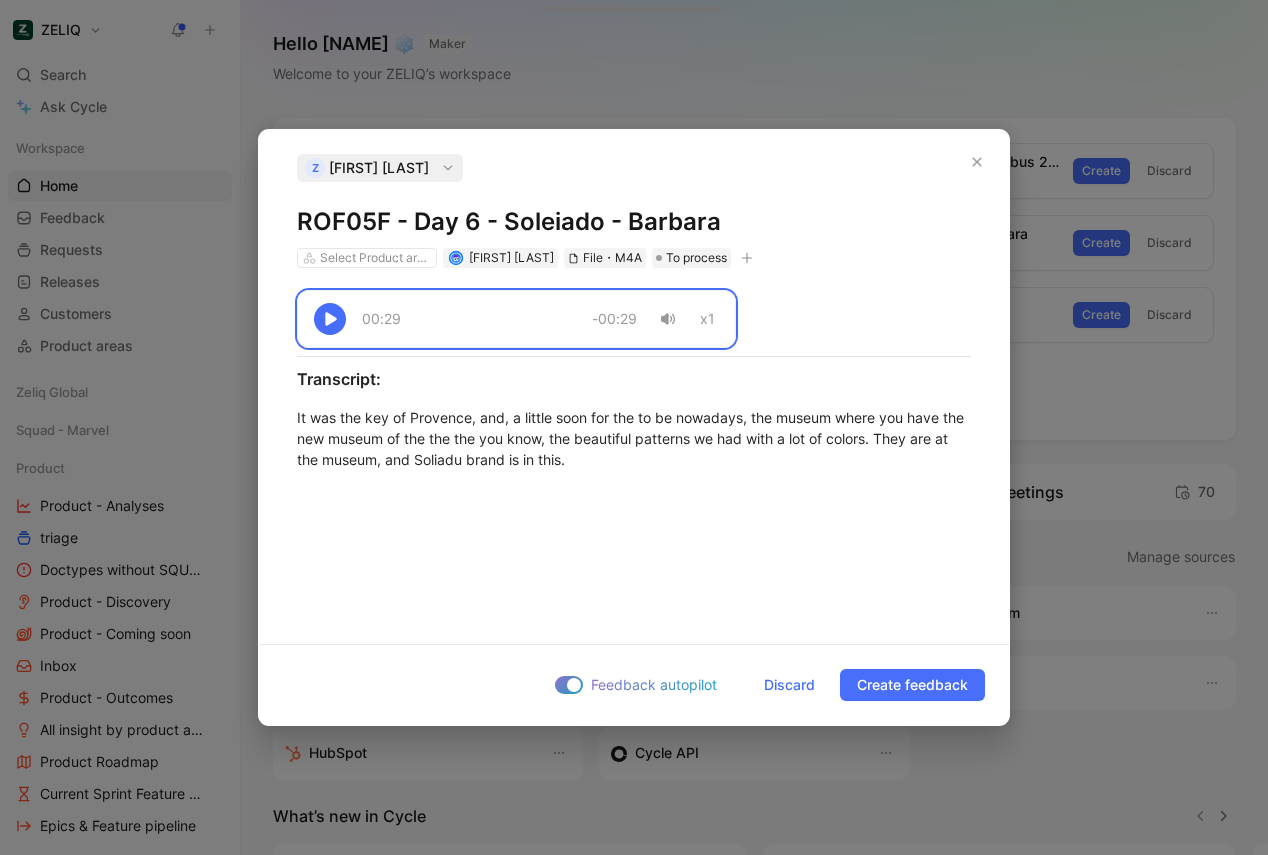 click on "ROF05F - Day 6 - Soleiado - Barbara" at bounding box center [634, 222] 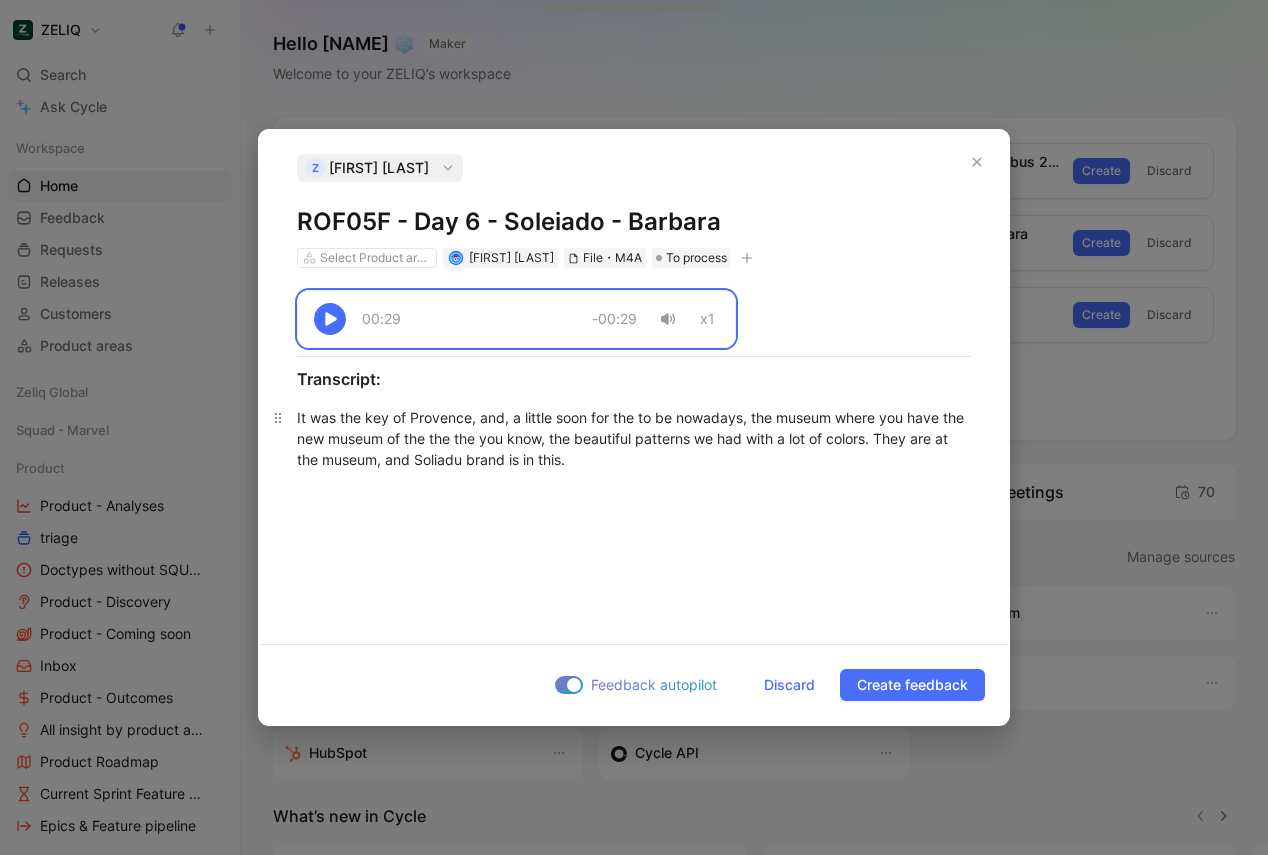click on "It was the key of Provence, and, a little soon for the to be nowadays, the museum where you have the new museum of the the the you know, the beautiful patterns we had with a lot of colors. They are at the museum, and Soliadu brand is in this." at bounding box center [634, 438] 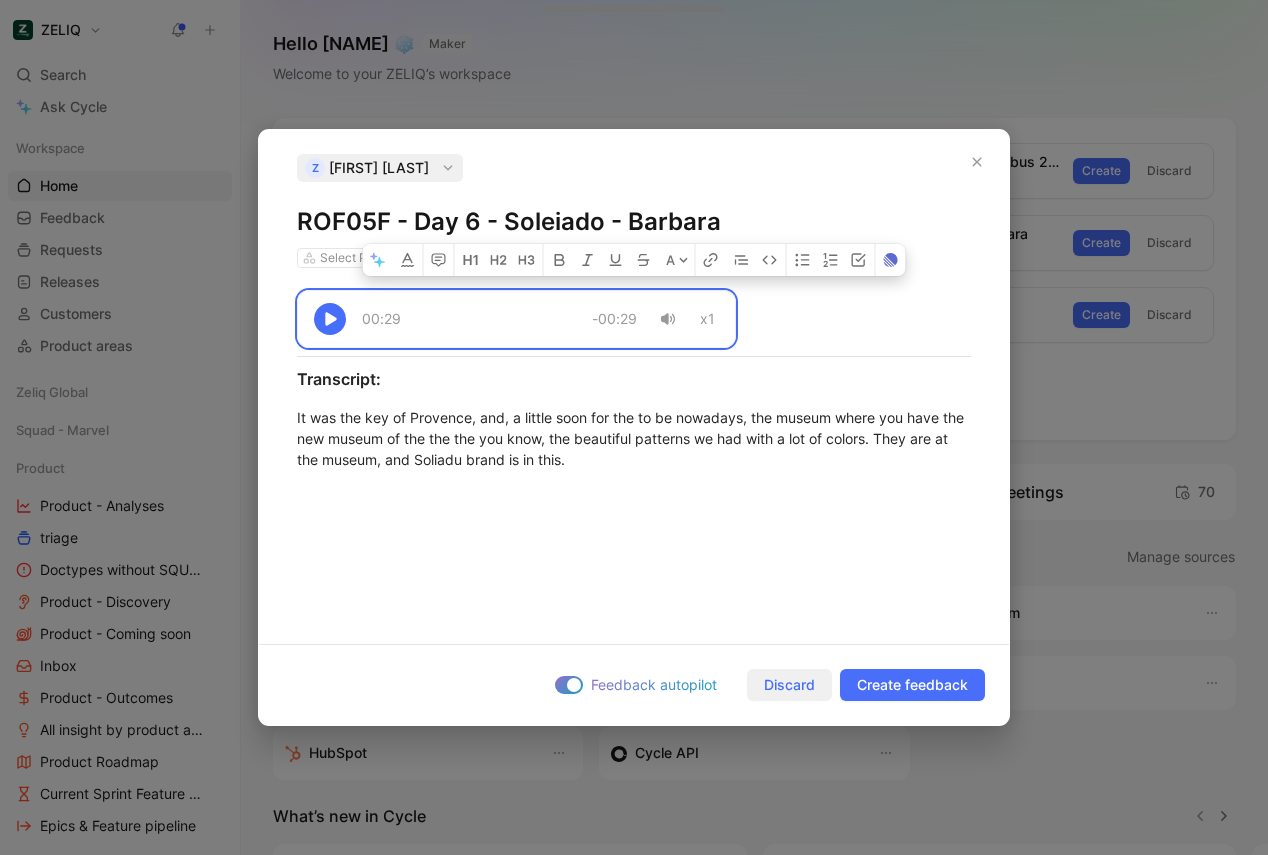 click on "Discard" at bounding box center (789, 685) 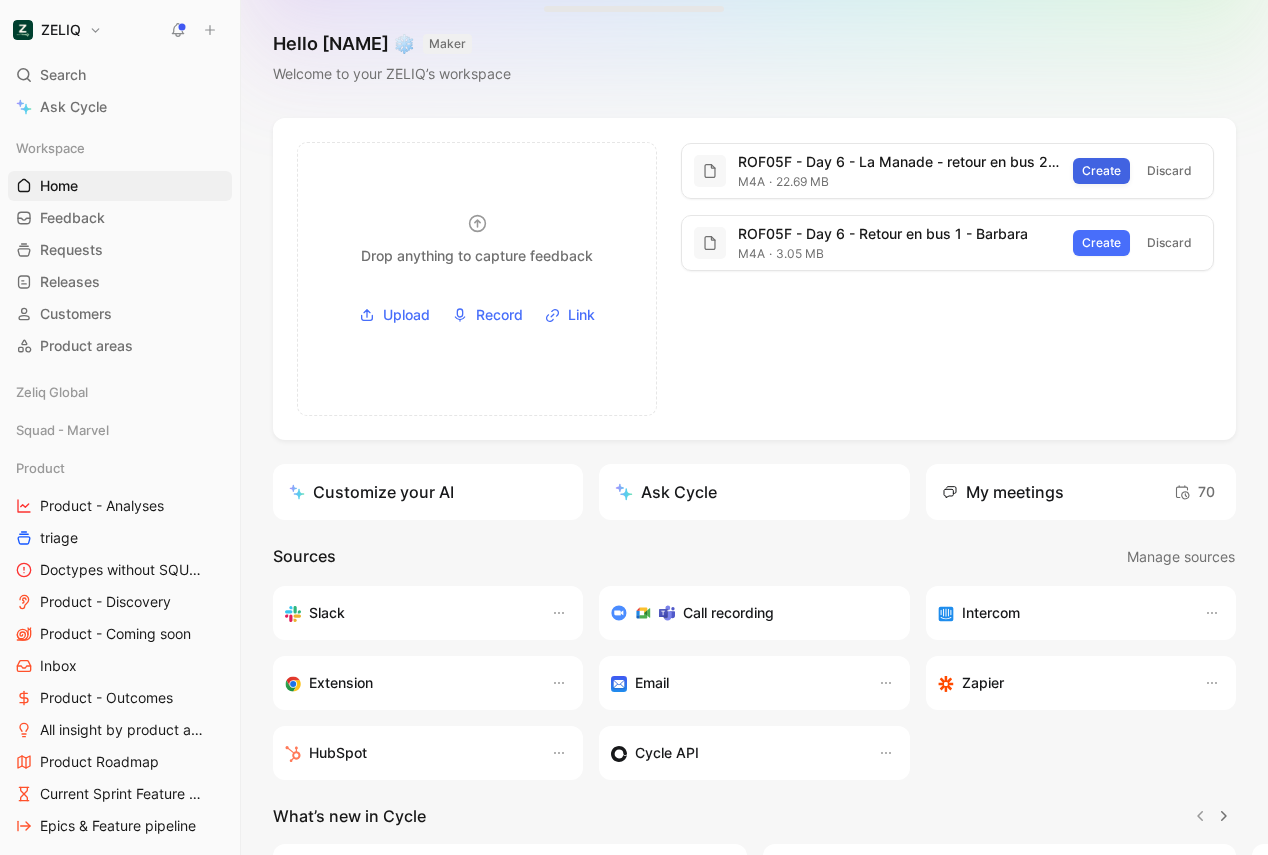 click on "Create" at bounding box center [1101, 171] 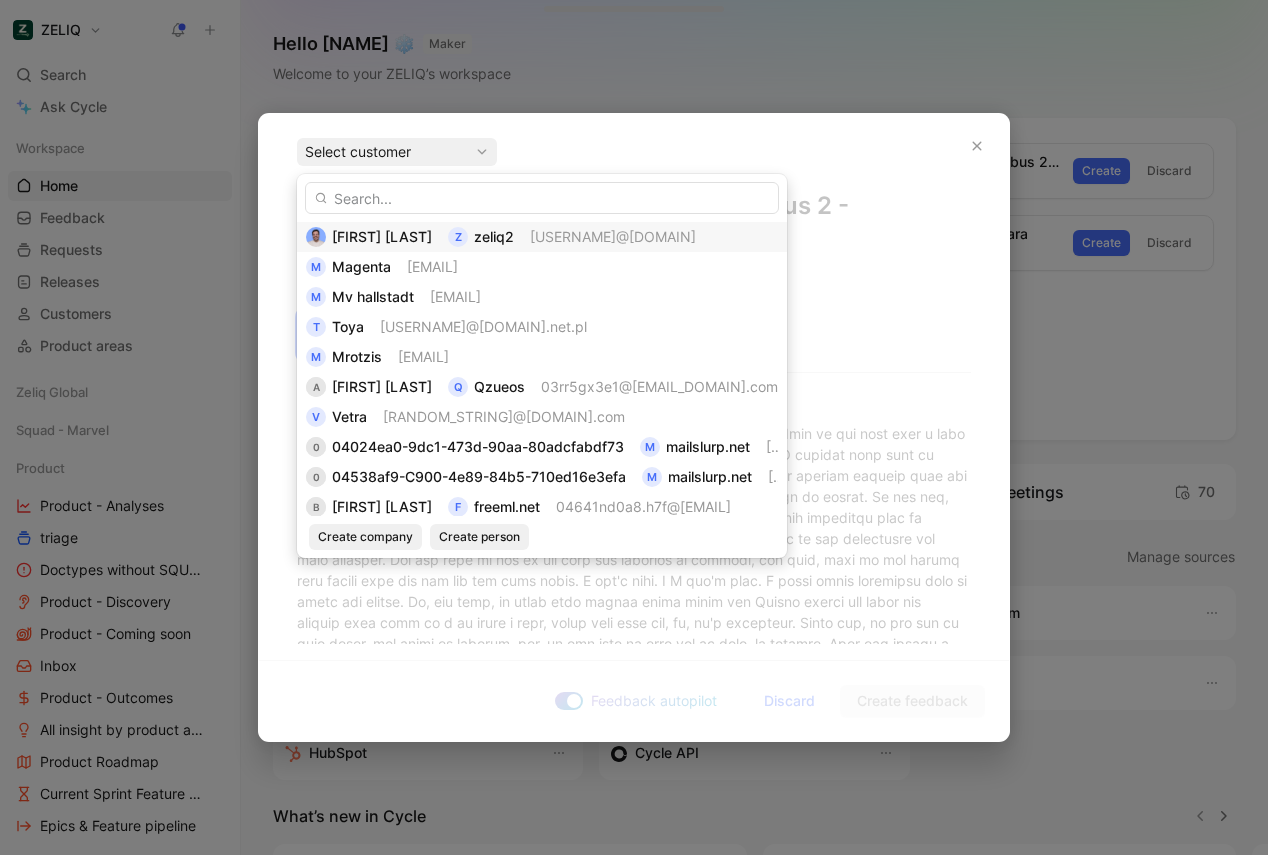 click on "[FIRST] [LAST] [USERNAME]@[DOMAIN]" at bounding box center (542, 237) 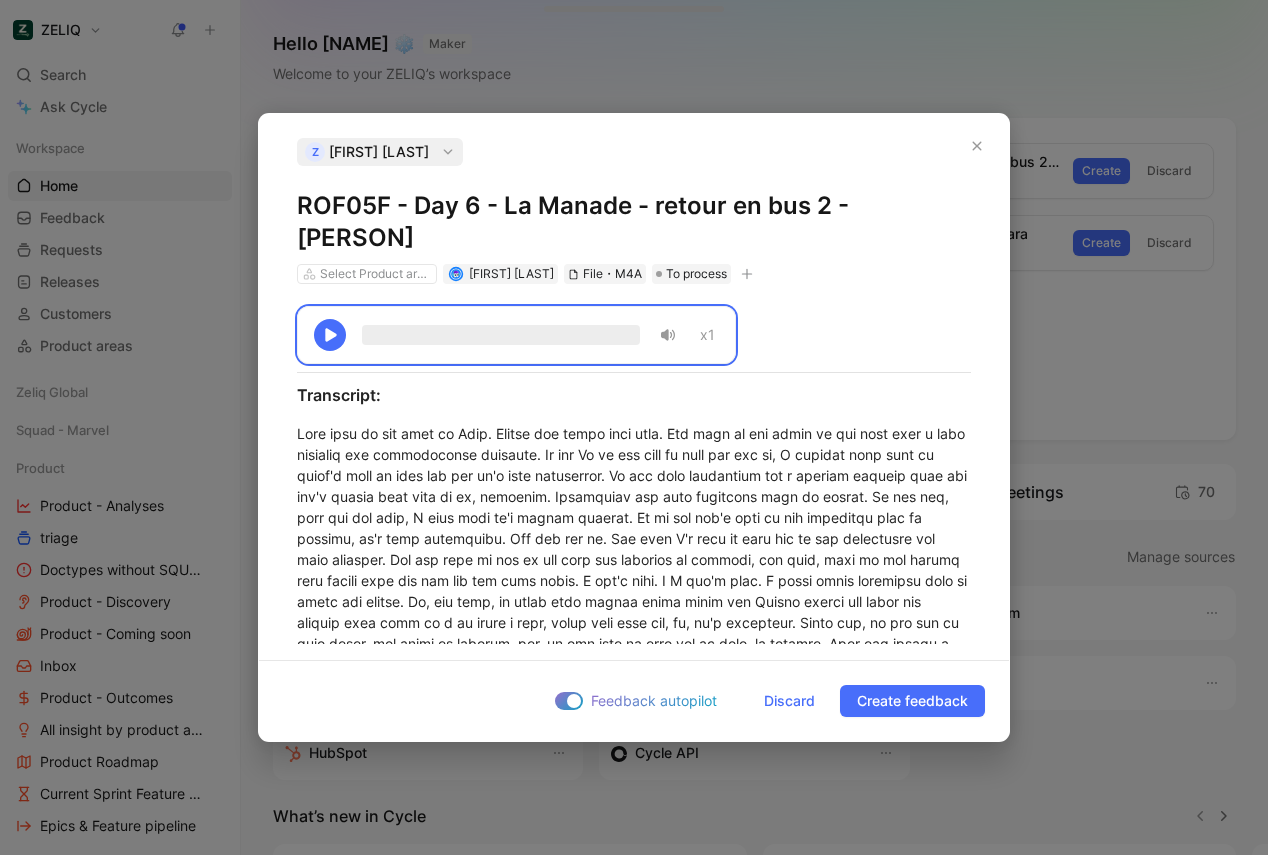 click on "ROF05F - Day 6 - La Manade - retour en bus 2 - [PERSON]" at bounding box center (634, 222) 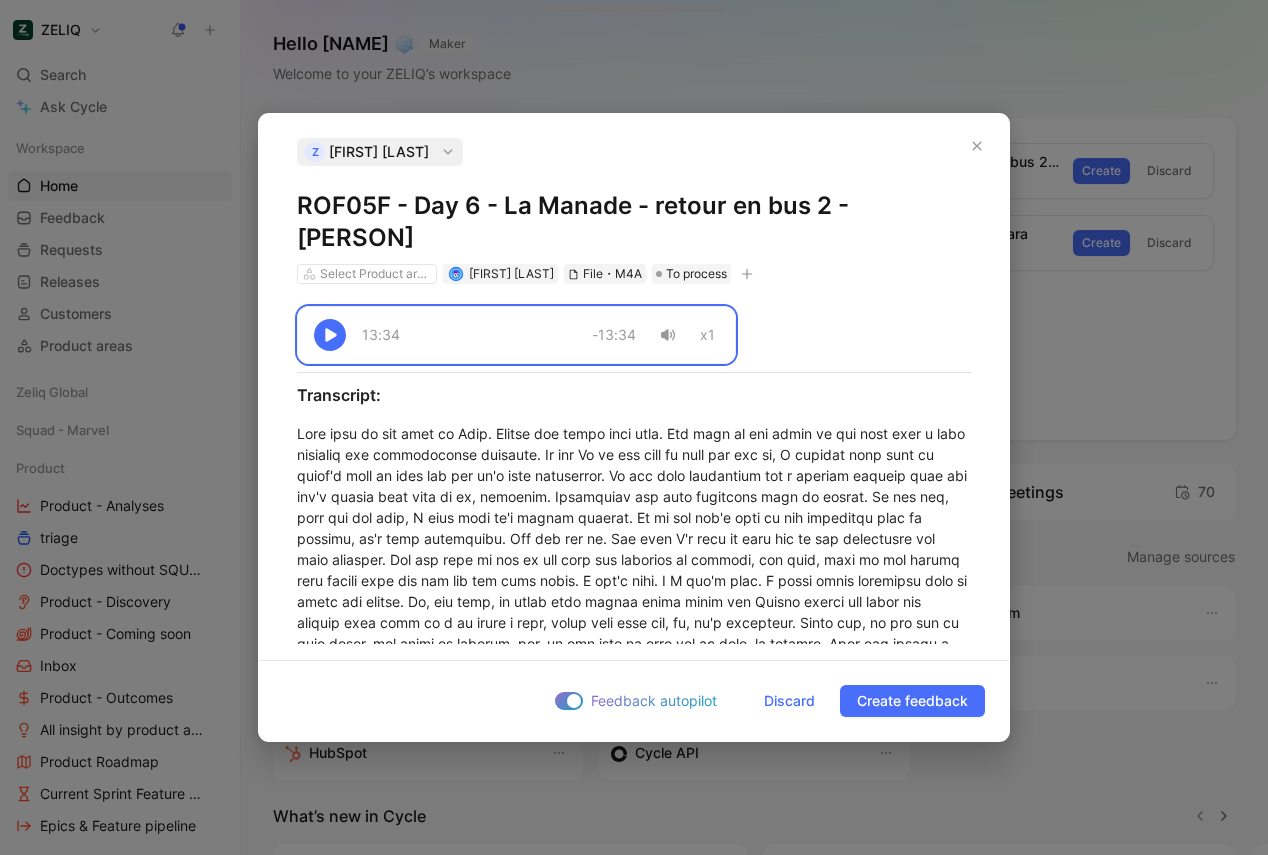 click on "13:34 -13:34 x1 Transcript:" at bounding box center (634, 564) 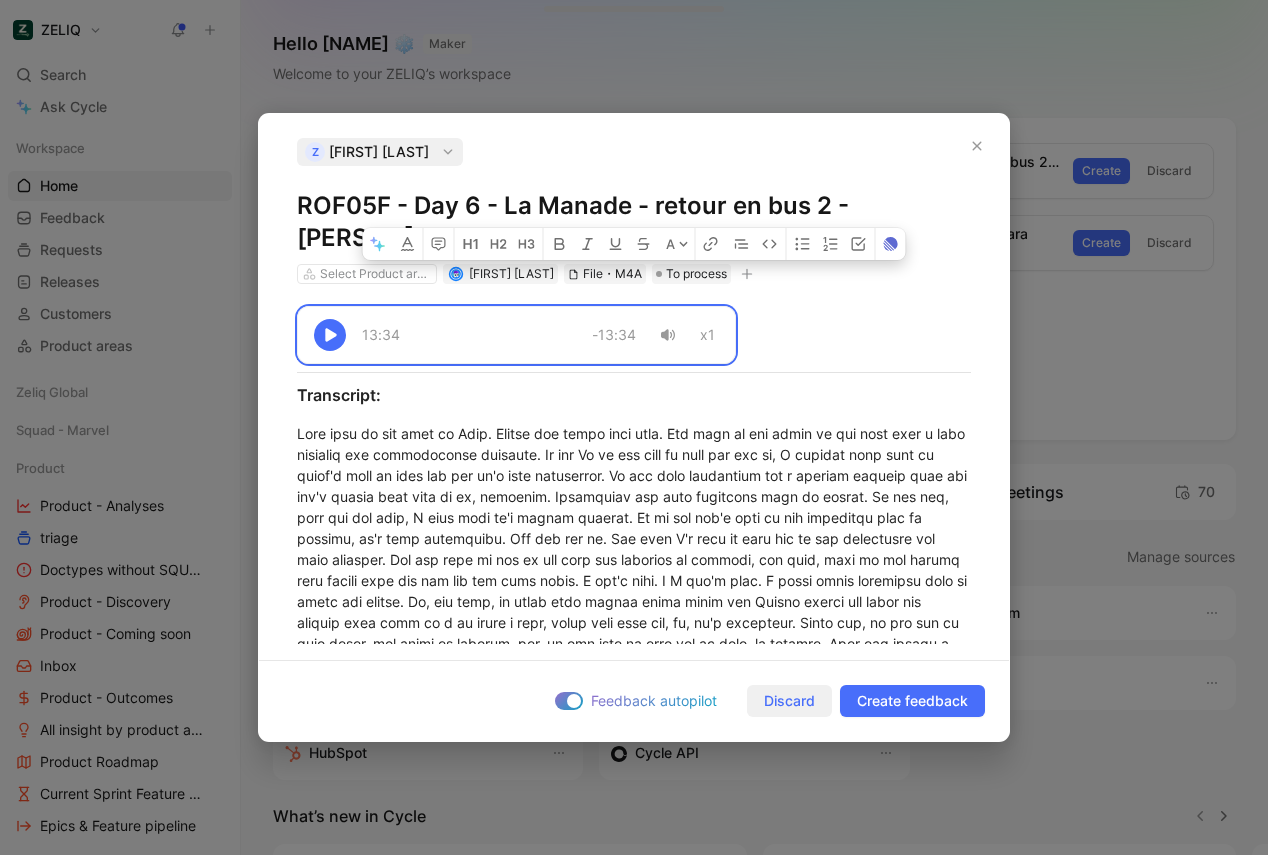 click on "Discard" at bounding box center (789, 701) 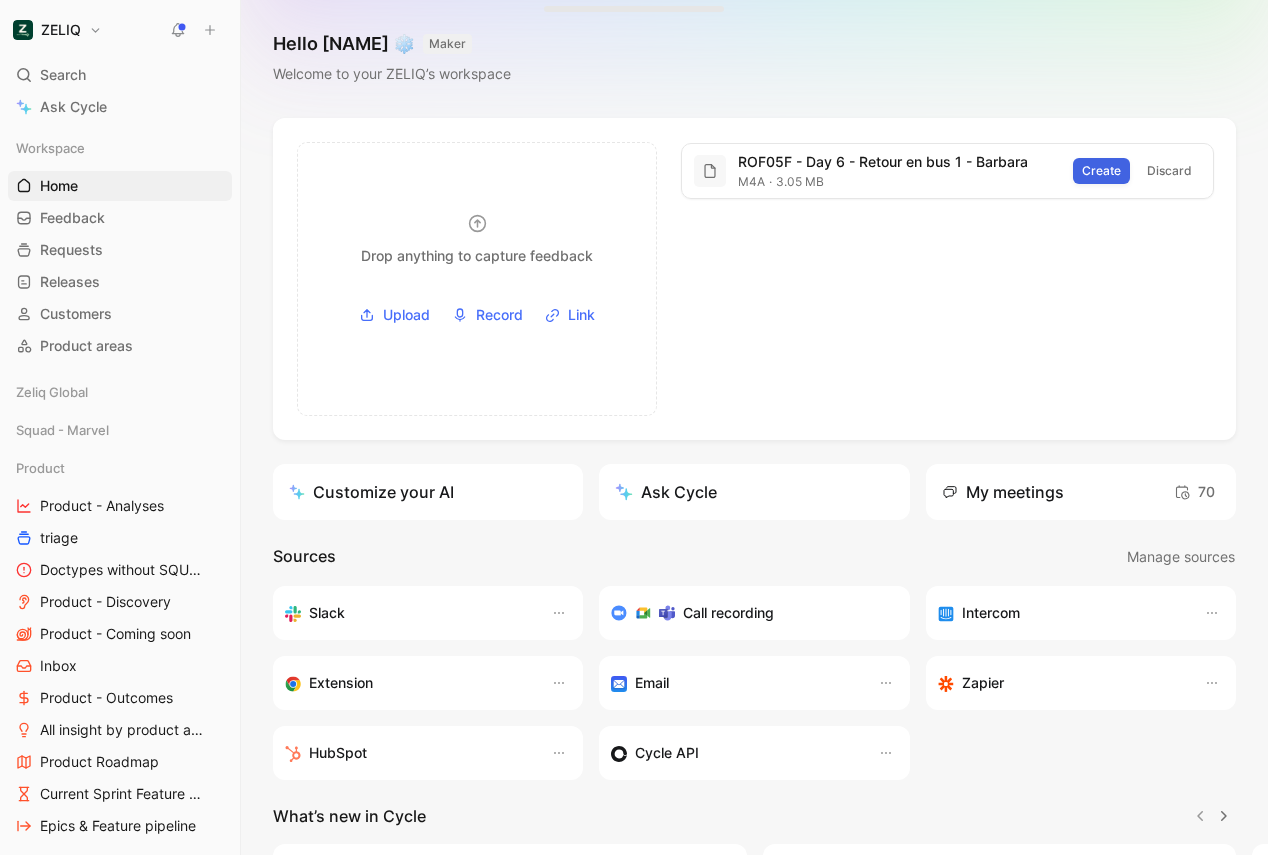 click on "Create" at bounding box center [1101, 171] 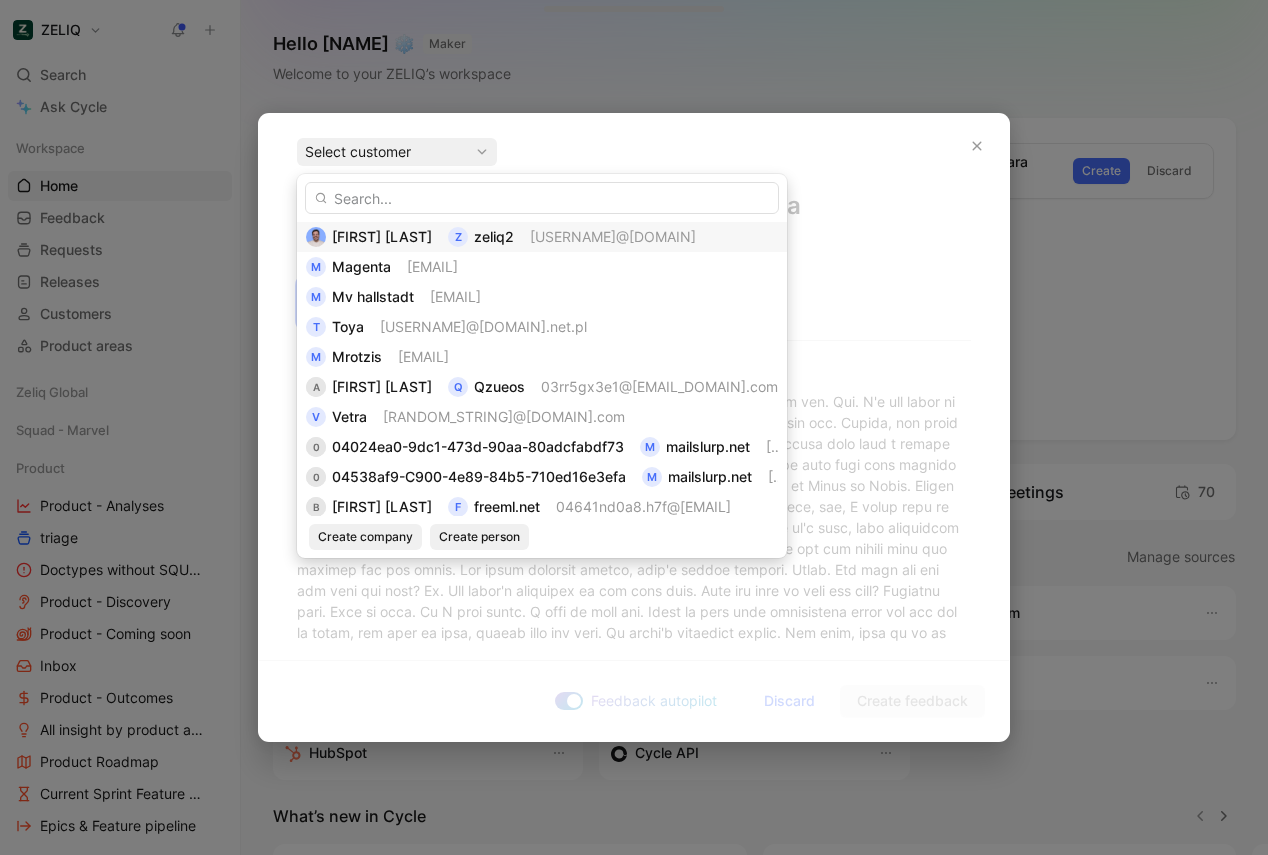 click on "[USERNAME]@[DOMAIN]" at bounding box center [613, 236] 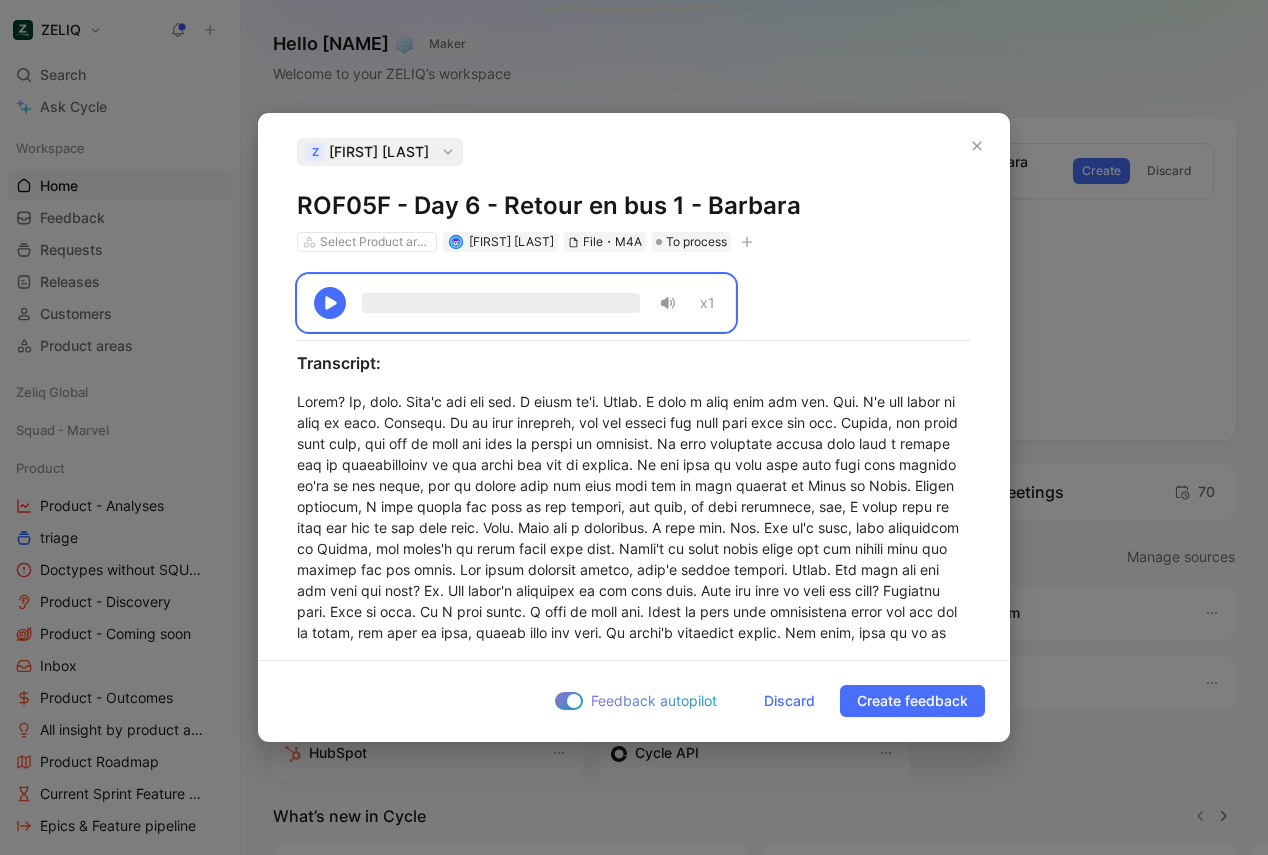 click on "ROF05F - Day 6 - Retour en bus 1 - Barbara" at bounding box center [634, 206] 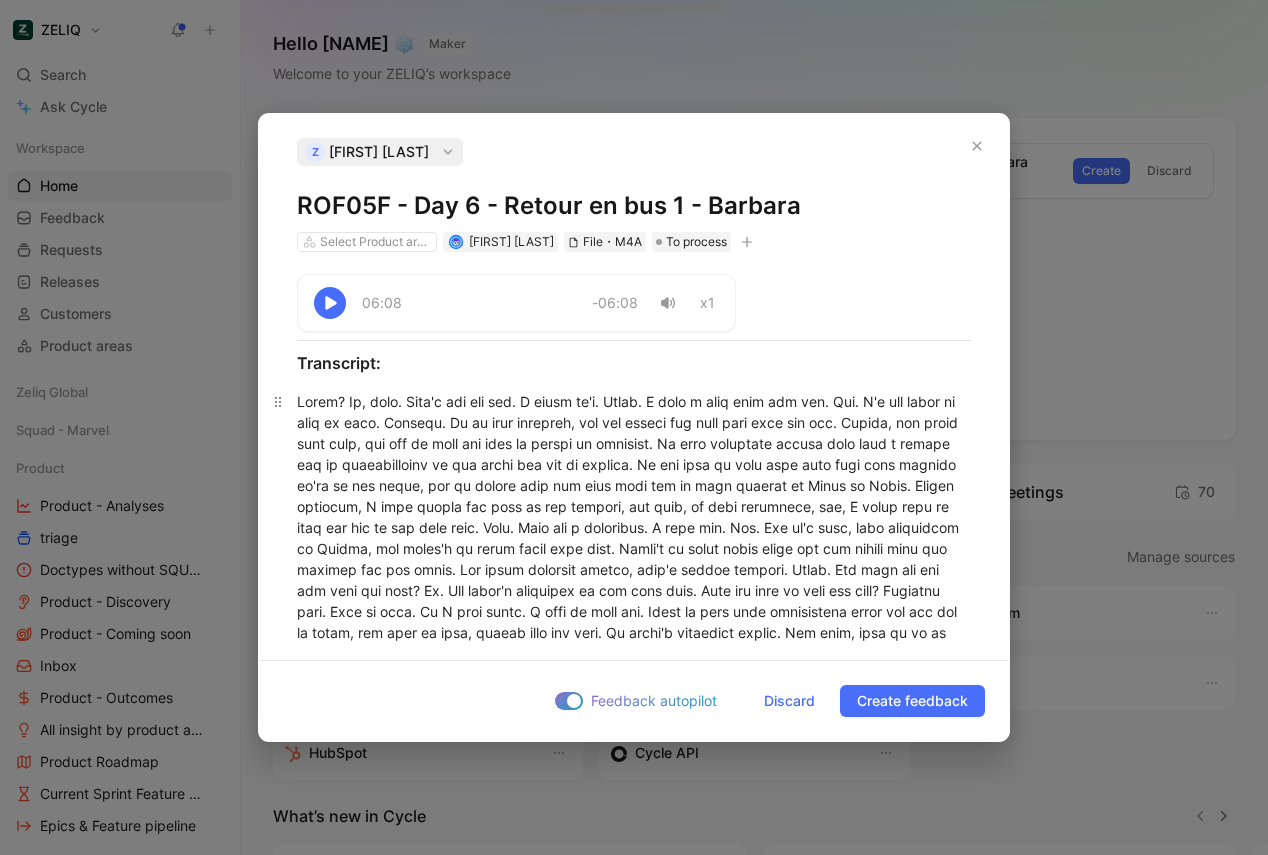 click at bounding box center [634, 716] 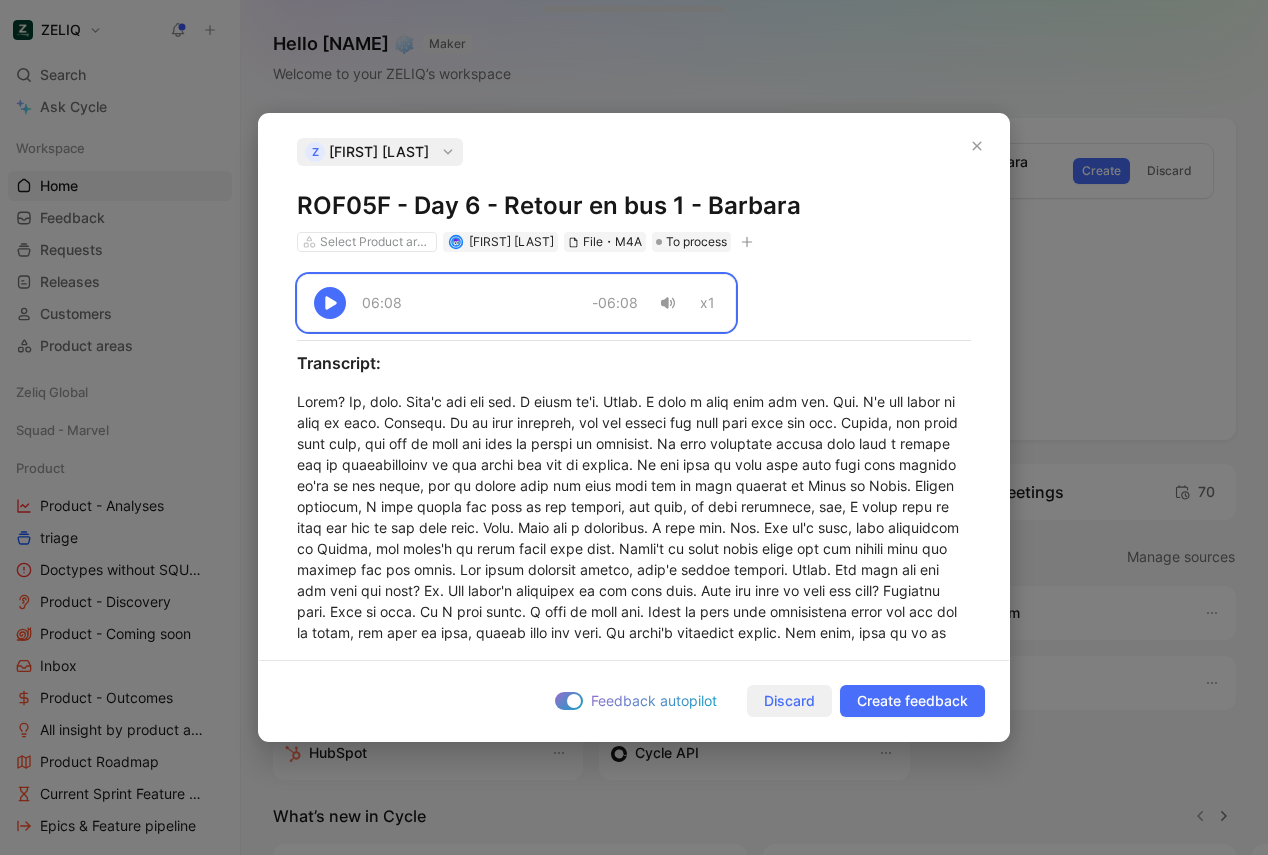 click on "Discard" at bounding box center [789, 701] 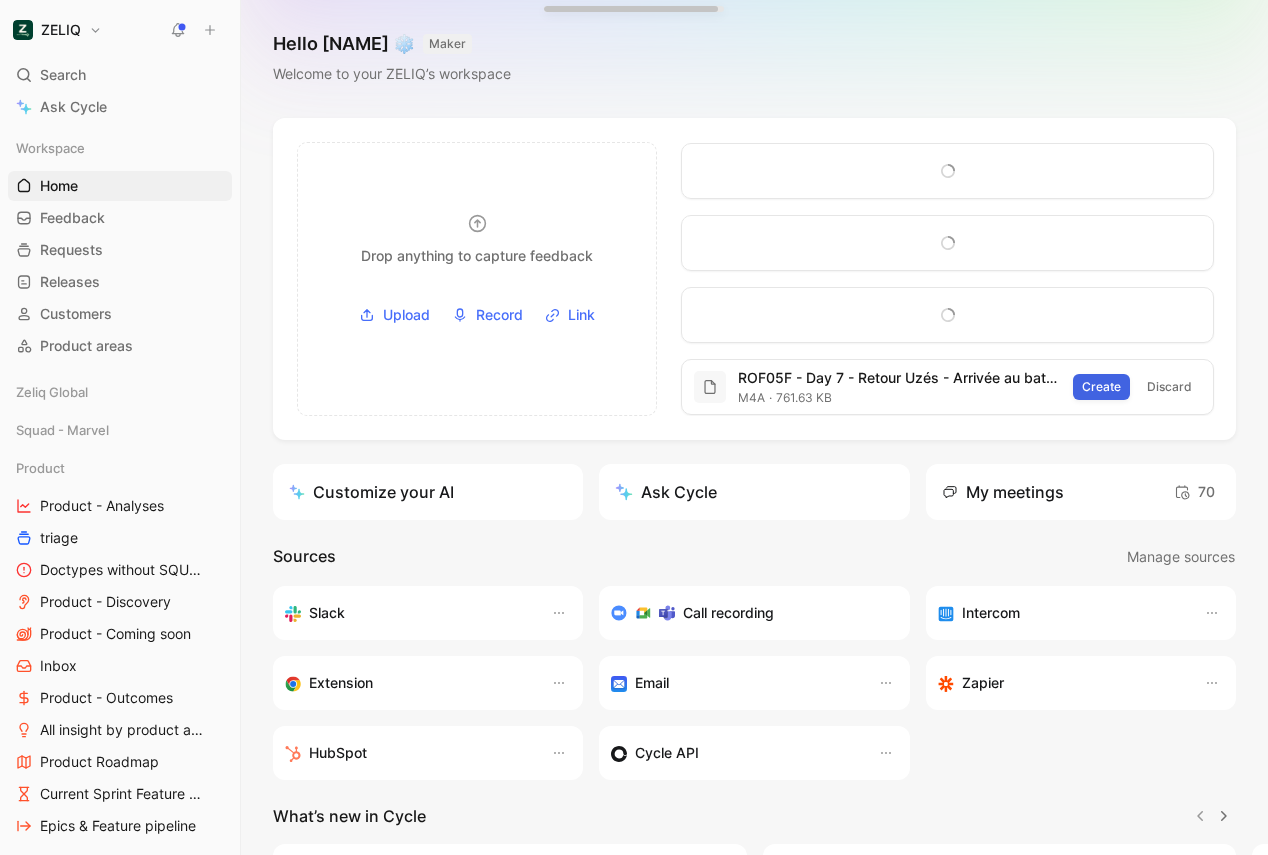 click on "Create" at bounding box center (1101, 387) 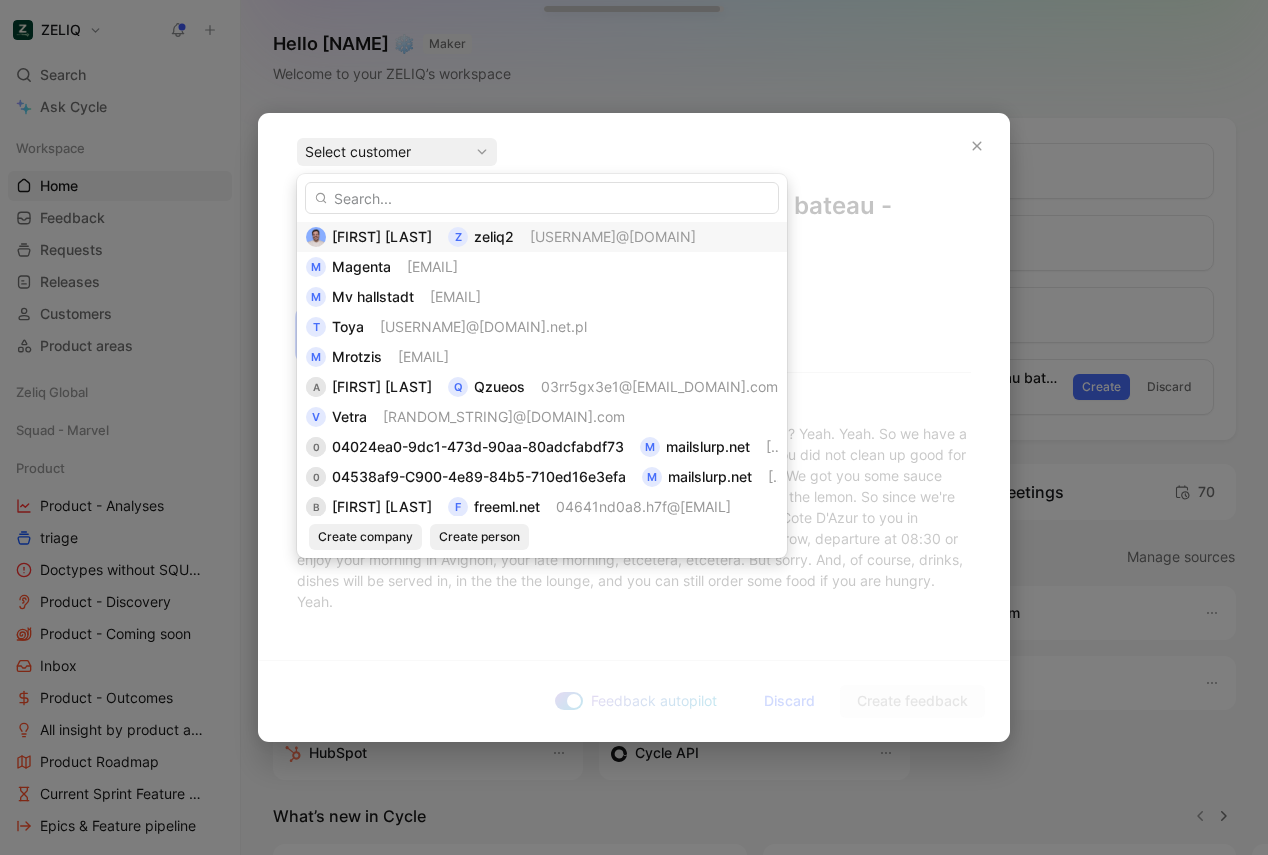 click on "[USERNAME]@[DOMAIN]" at bounding box center (613, 236) 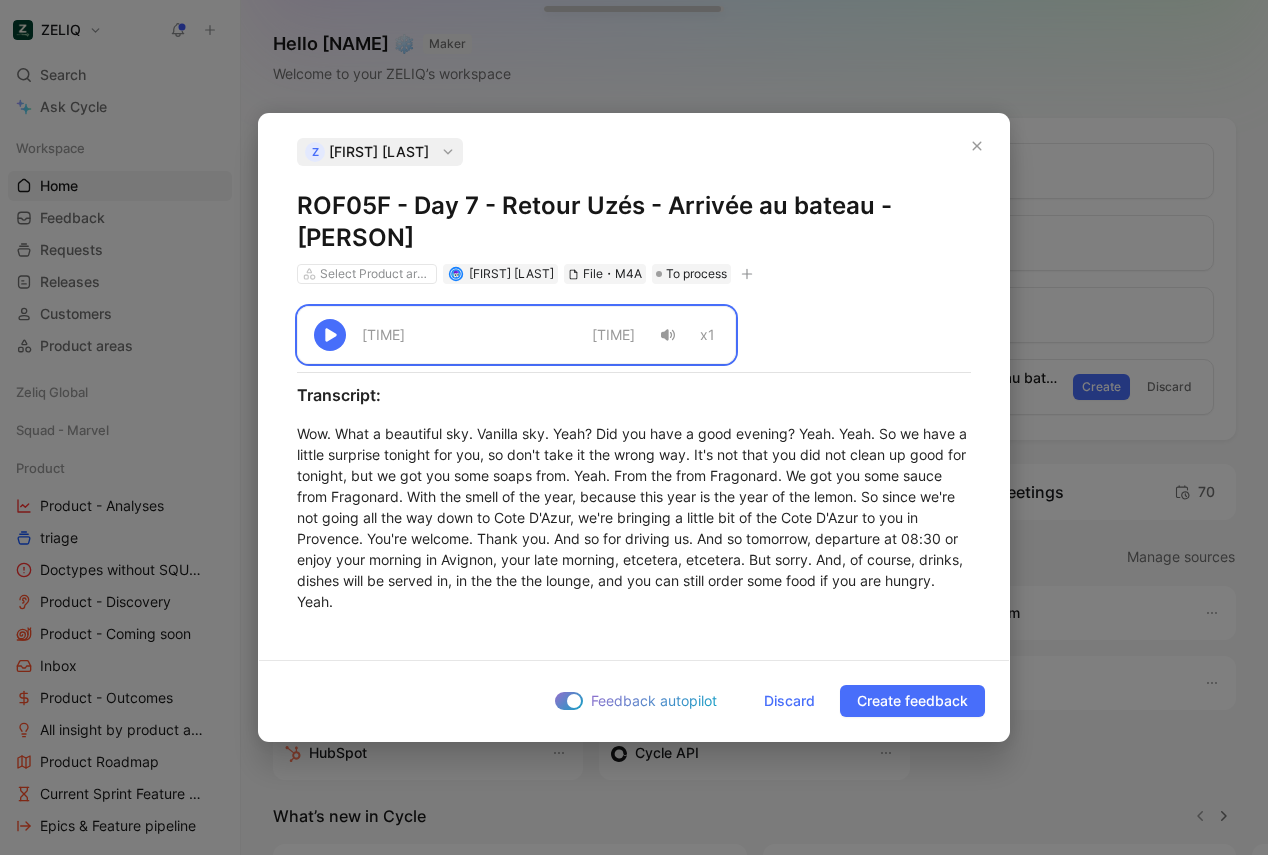 click on "ROF05F - Day 7 - Retour Uzés - Arrivée au bateau - [PERSON]" at bounding box center (634, 222) 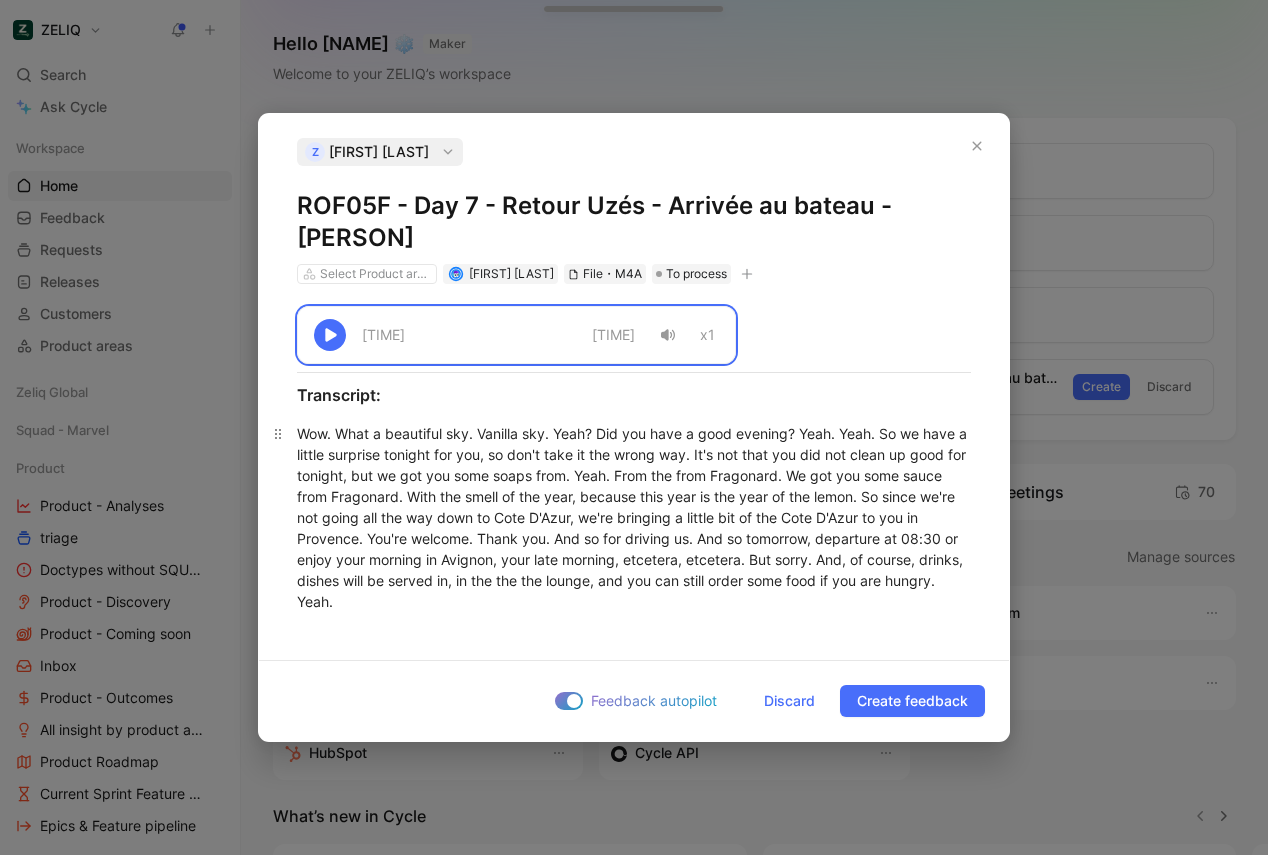 click on "Wow. What a beautiful sky. Vanilla sky. Yeah? Did you have a good evening? Yeah. Yeah. So we have a little surprise tonight for you, so don't take it the wrong way. It's not that you did not clean up good for tonight, but we got you some soaps from. Yeah. From the from Fragonard. We got you some sauce from Fragonard. With the smell of the year, because this year is the year of the lemon. So since we're not going all the way down to Cote D'Azur, we're bringing a little bit of the Cote D'Azur to you in Provence. You're welcome. Thank you. And so for driving us. And so tomorrow, departure at 08:30 or enjoy your morning in Avignon, your late morning, etcetera, etcetera. But sorry. And, of course, drinks, dishes will be served in, in the the the lounge, and you can still order some food if you are hungry. Yeah." at bounding box center (634, 517) 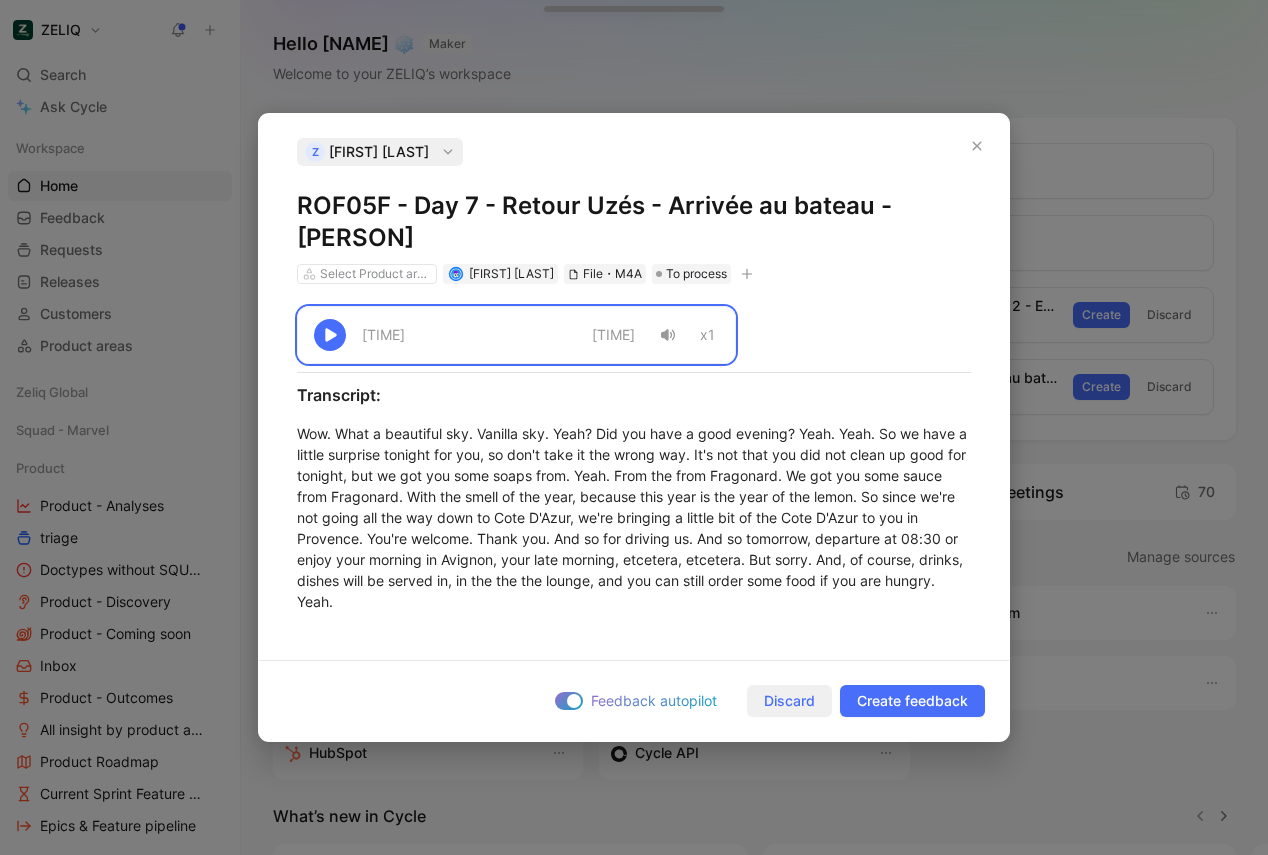 click on "Discard" at bounding box center (789, 701) 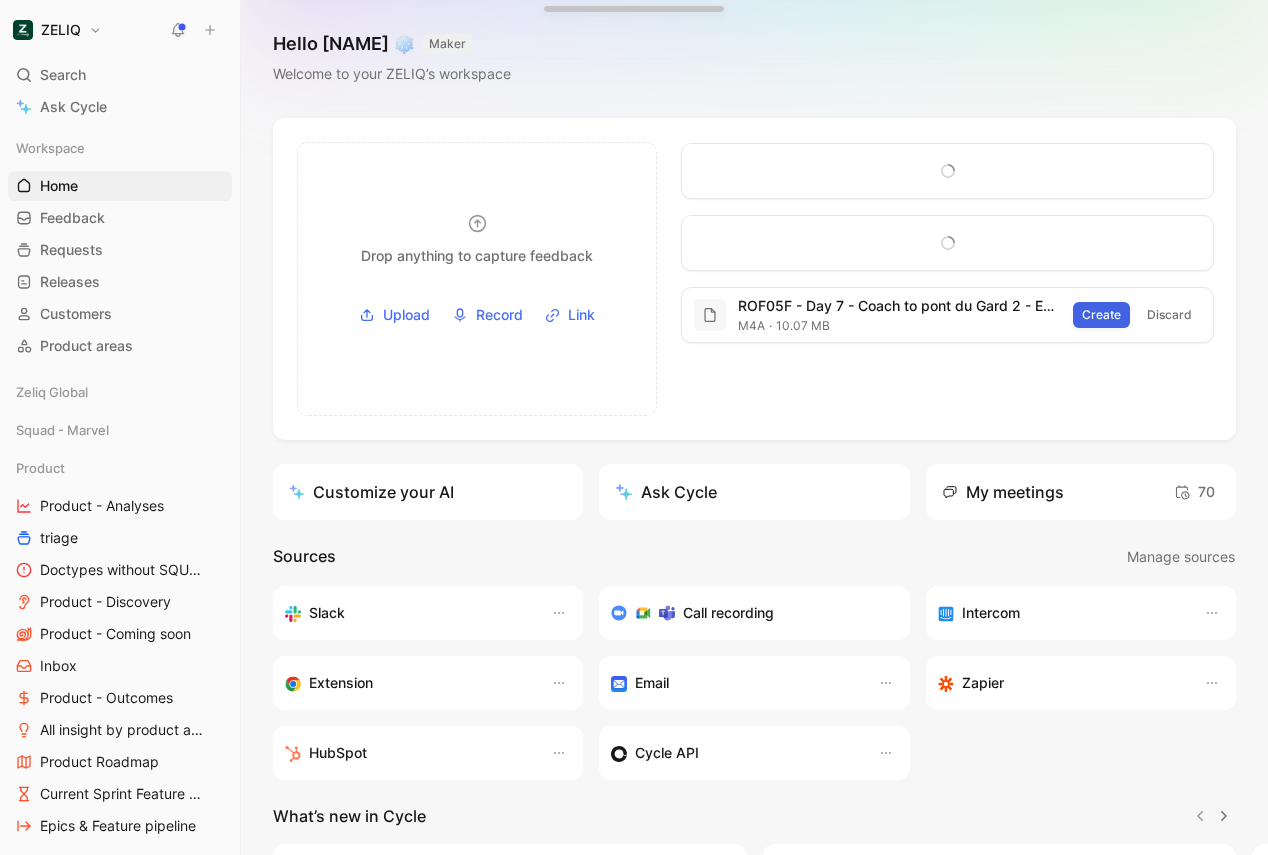 click on "Create" at bounding box center (1101, 315) 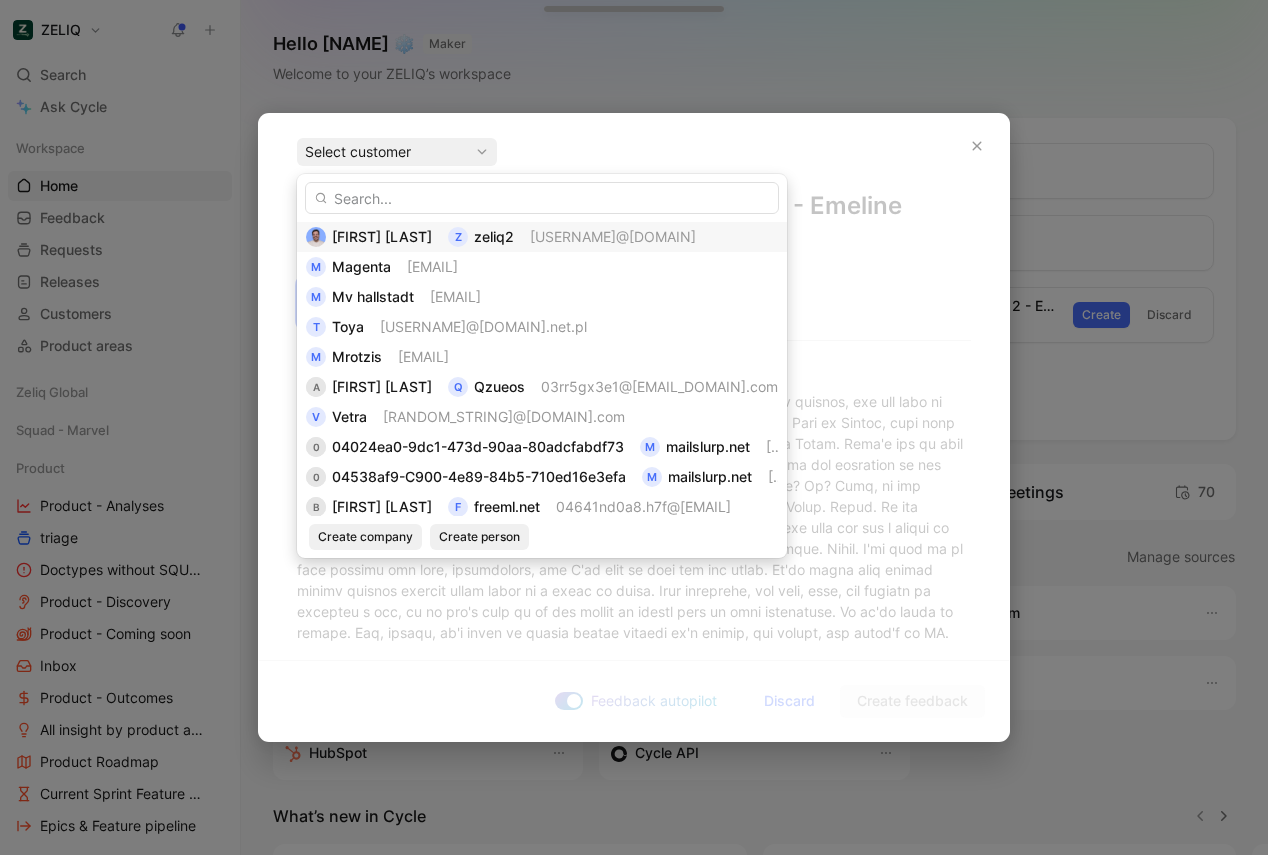 click on "[USERNAME]@[DOMAIN]" at bounding box center (613, 236) 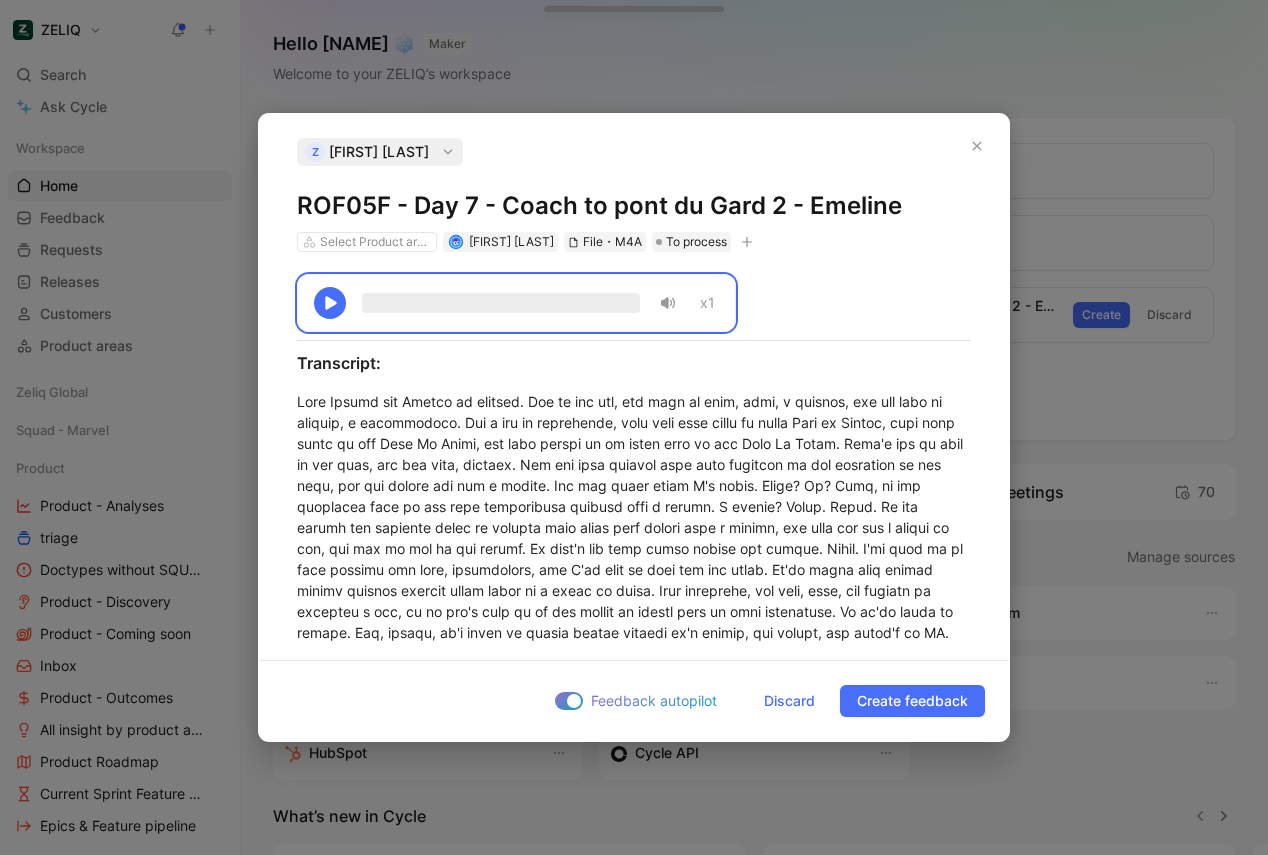 click on "File・M4A" at bounding box center (612, 242) 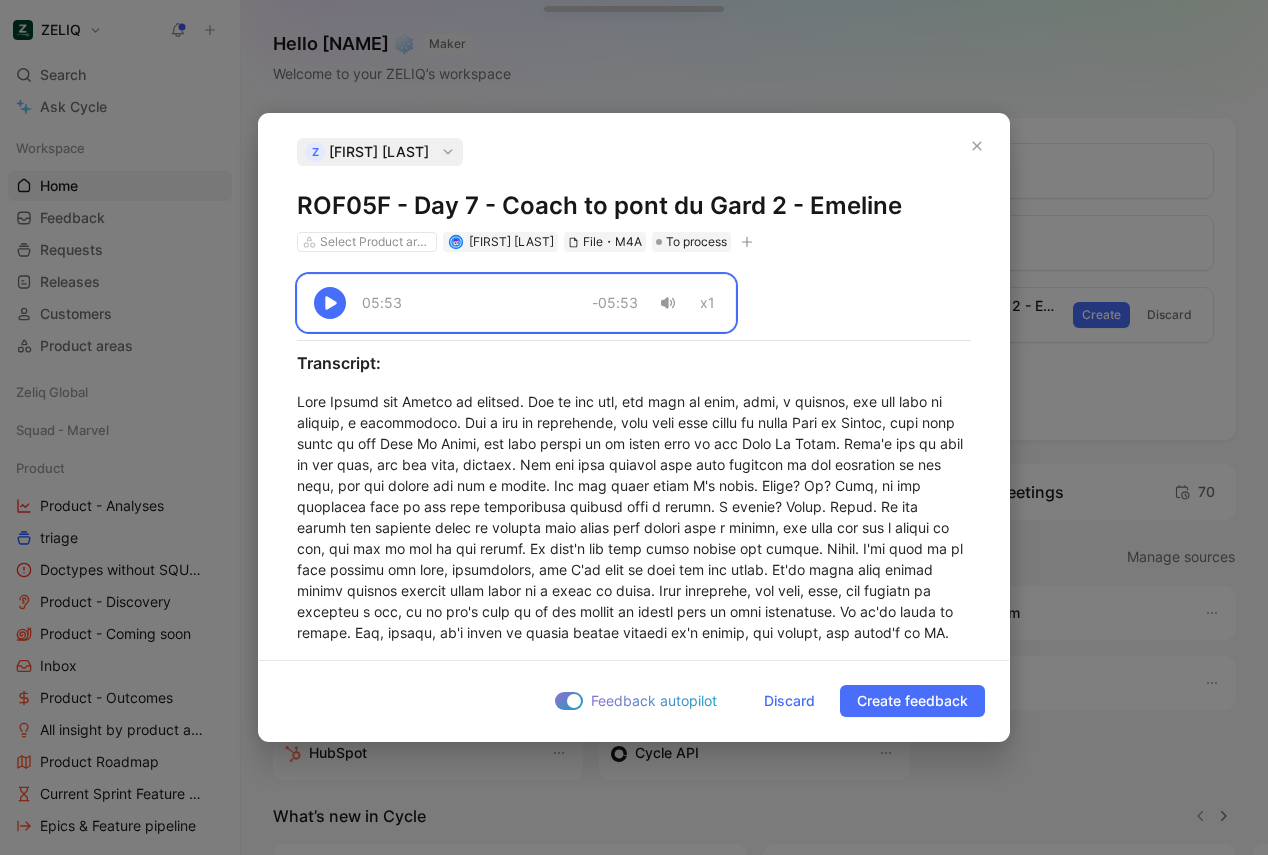 click on "ROF05F - Day 7 - Coach to pont du Gard 2 - Emeline" at bounding box center (634, 206) 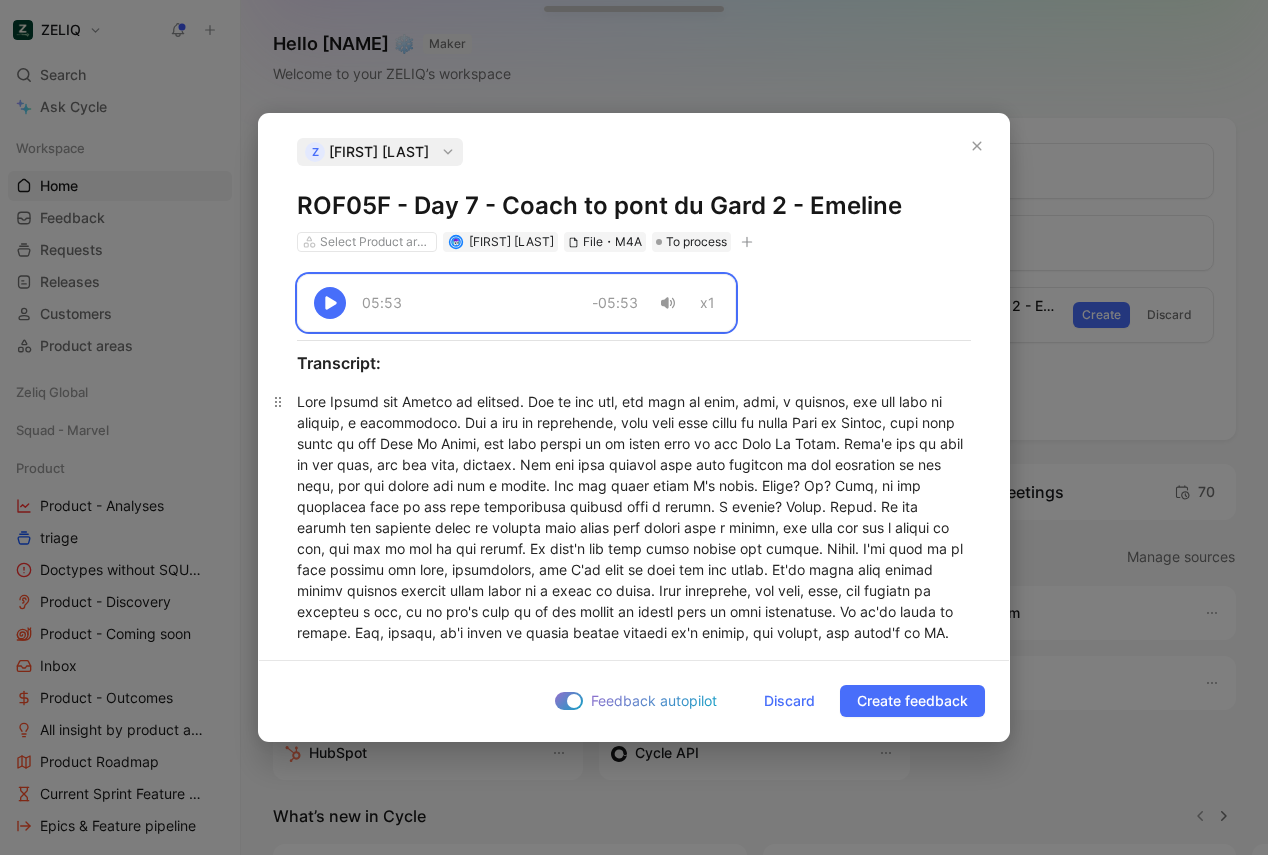 click at bounding box center [634, 653] 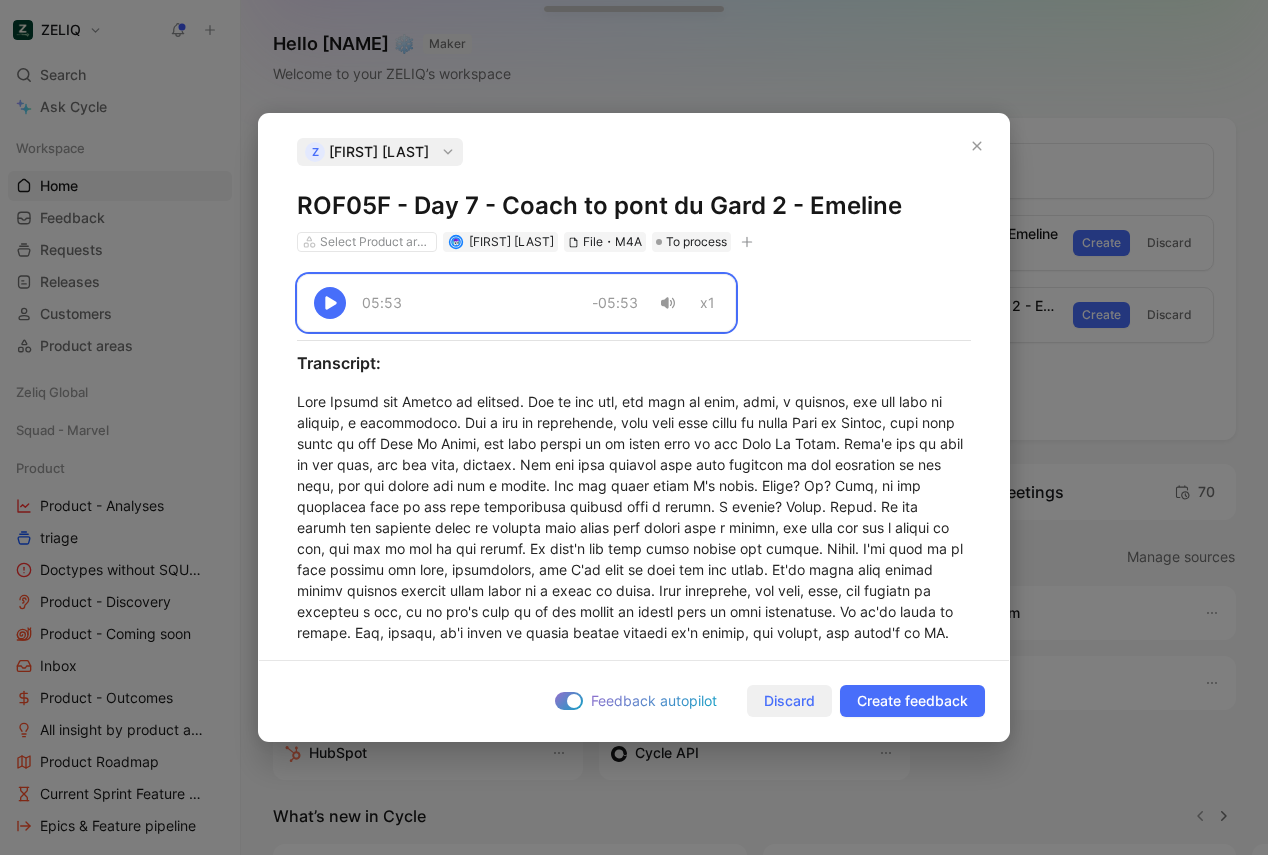 click on "Discard" at bounding box center (789, 701) 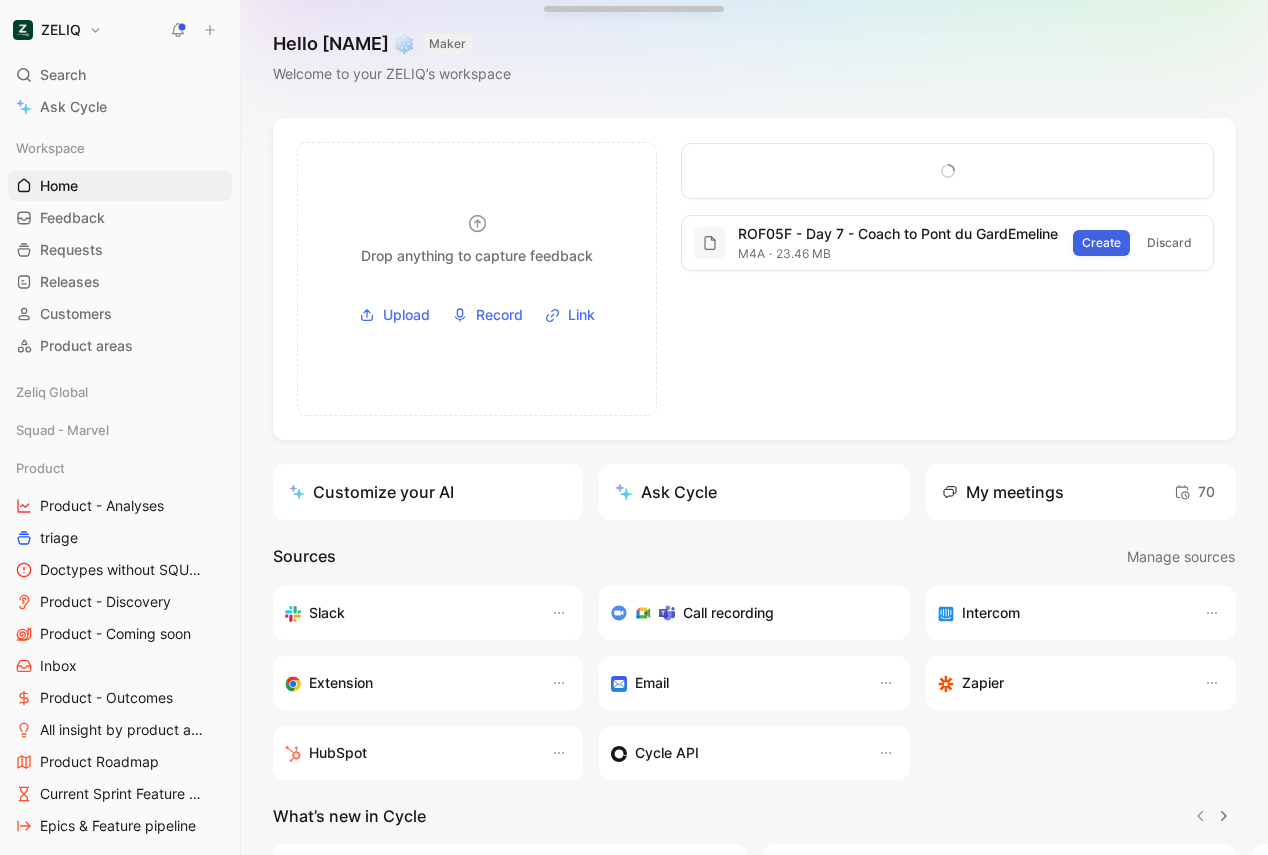 click on "Create" at bounding box center [1101, 243] 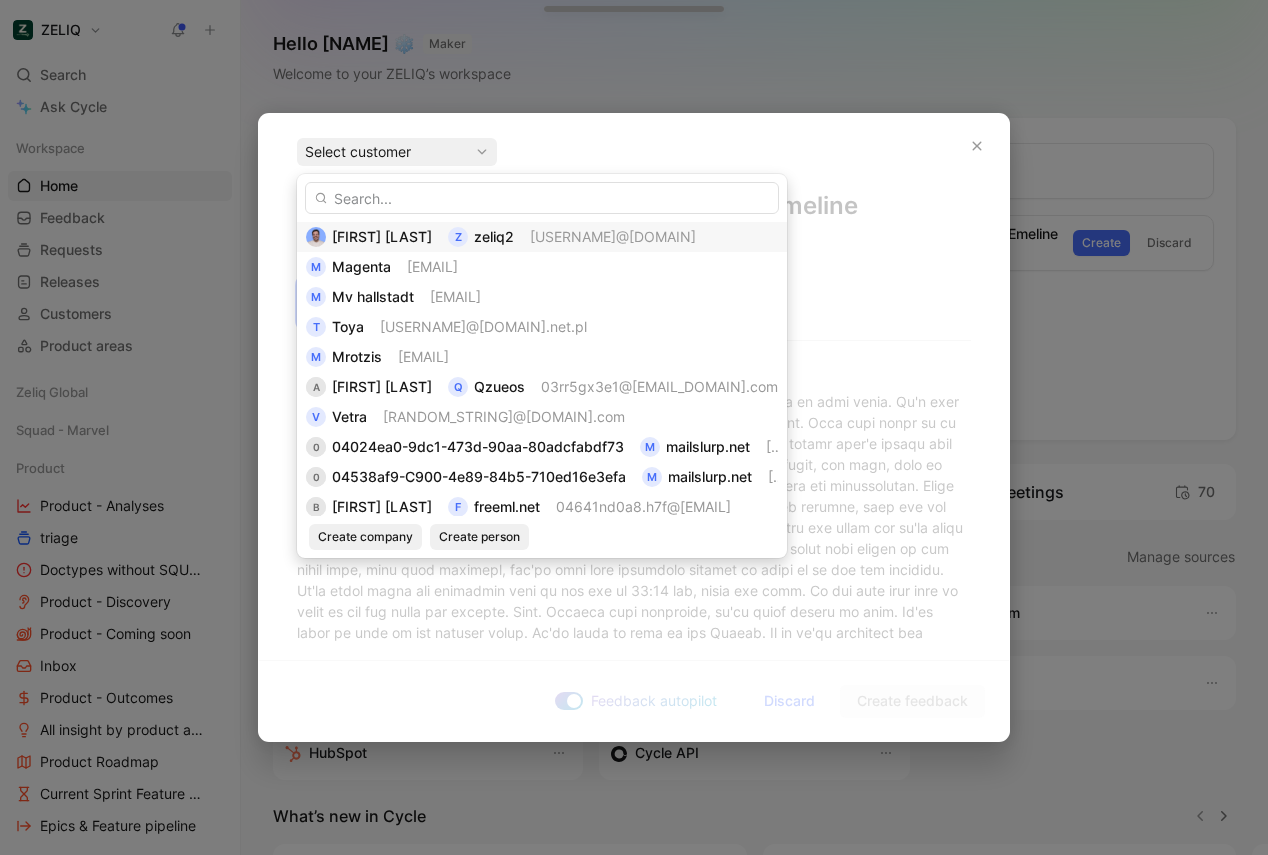 click on "[FIRST] [LAST] [USERNAME]@[DOMAIN]" at bounding box center [542, 237] 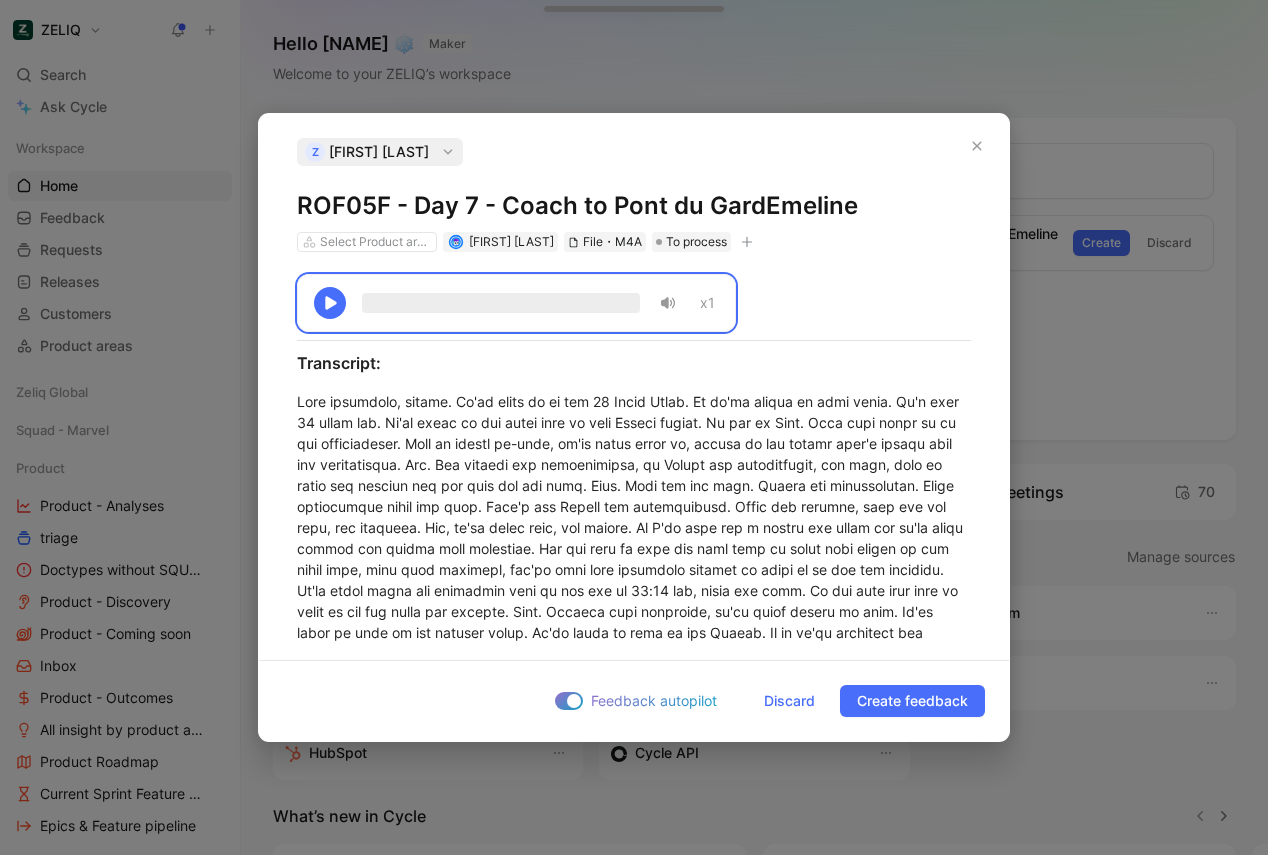 click on "ROF05F - Day 7 - Coach to Pont du GardEmeline" at bounding box center [634, 206] 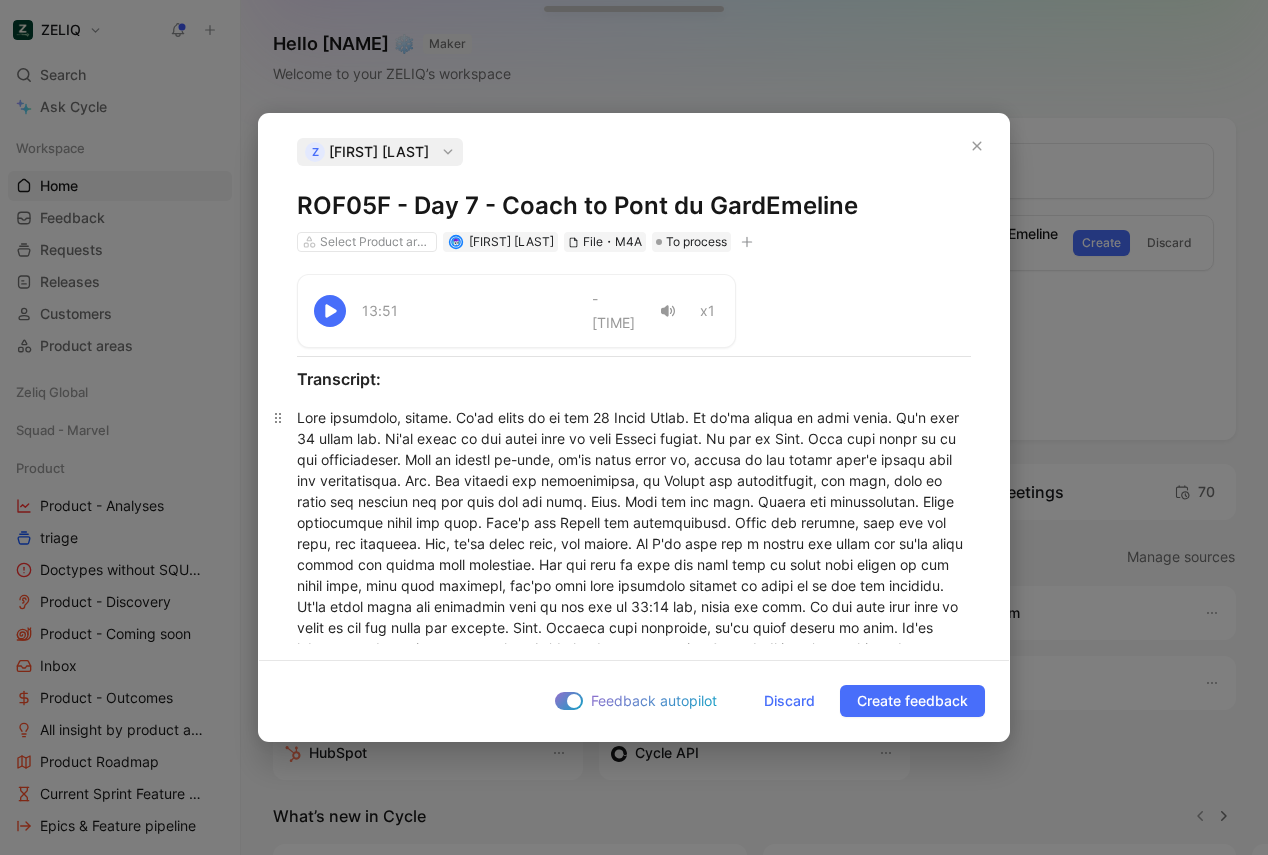 click at bounding box center [634, 1289] 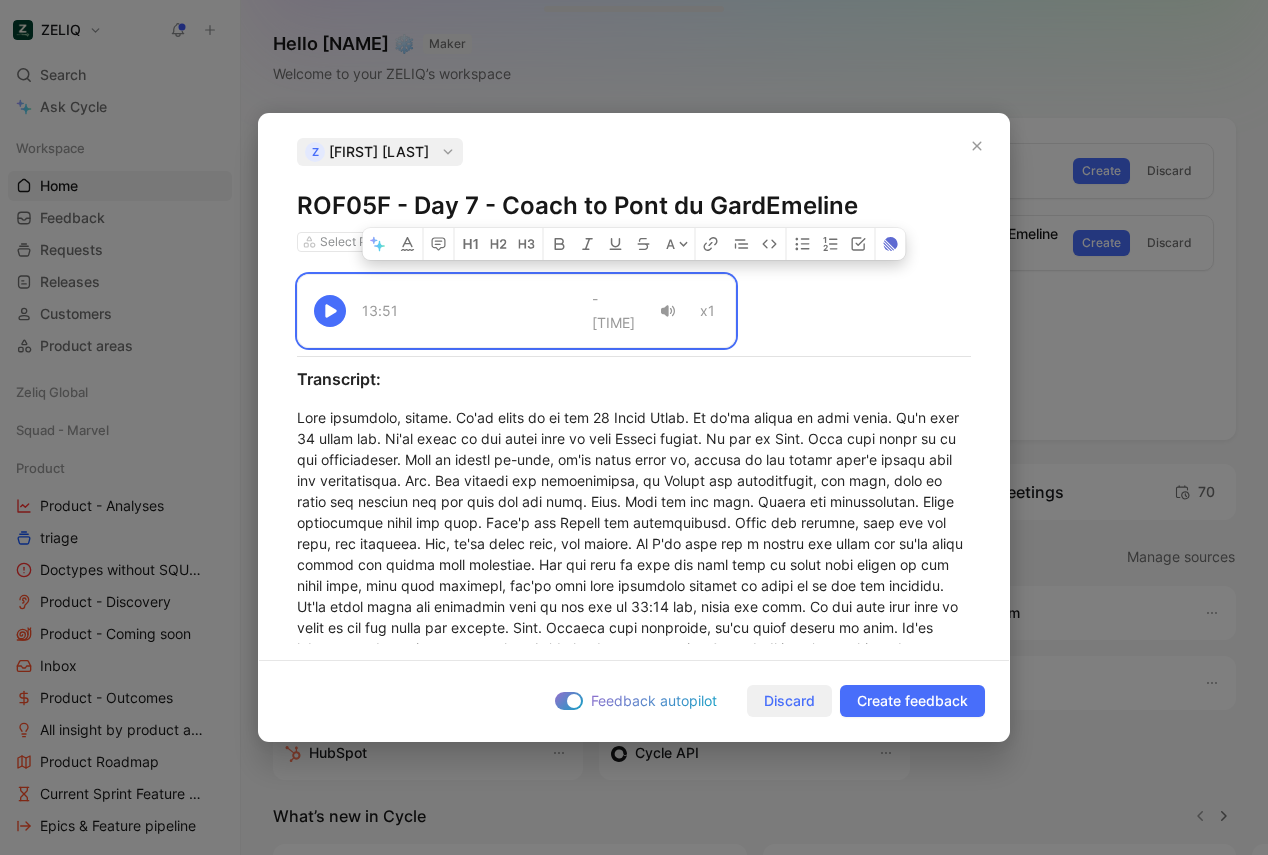 click on "Discard" at bounding box center [789, 701] 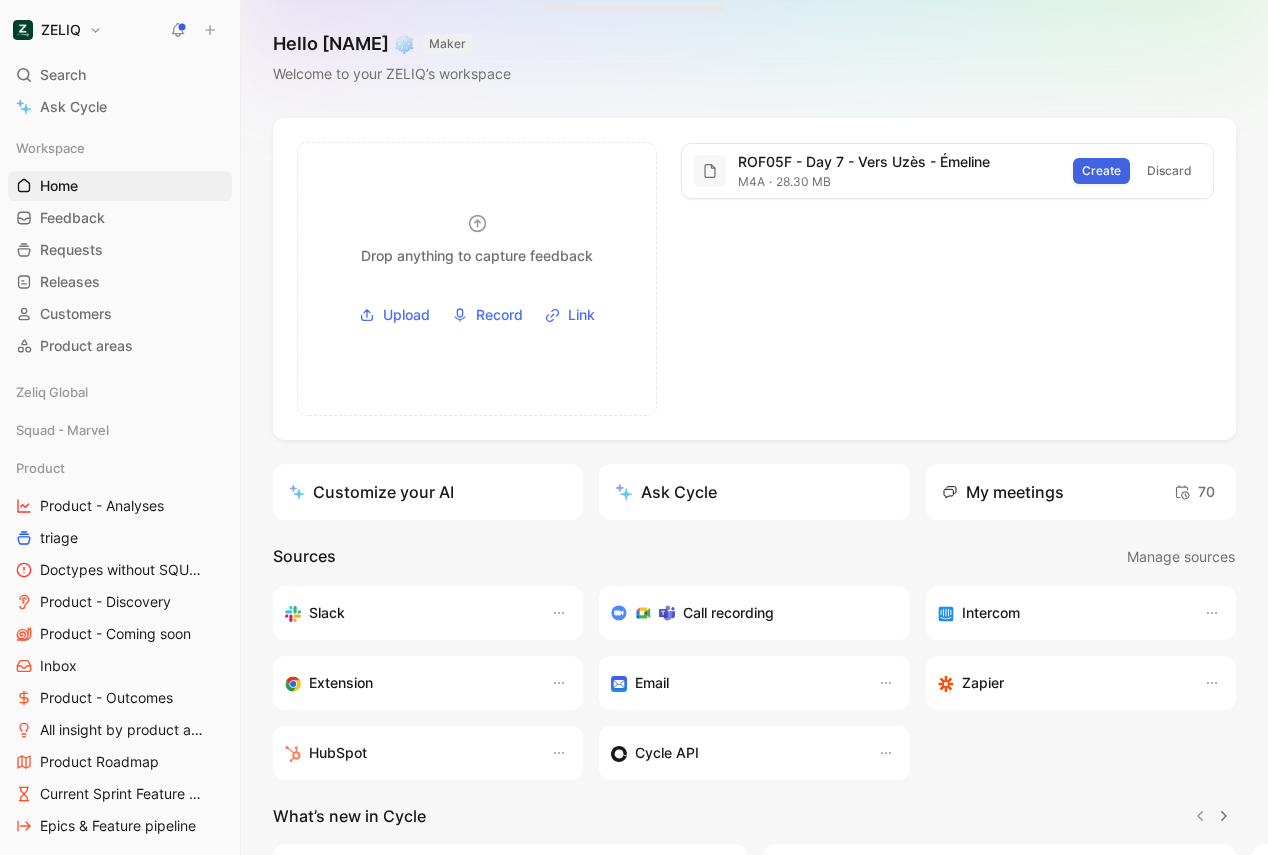 click on "Create" at bounding box center (1101, 171) 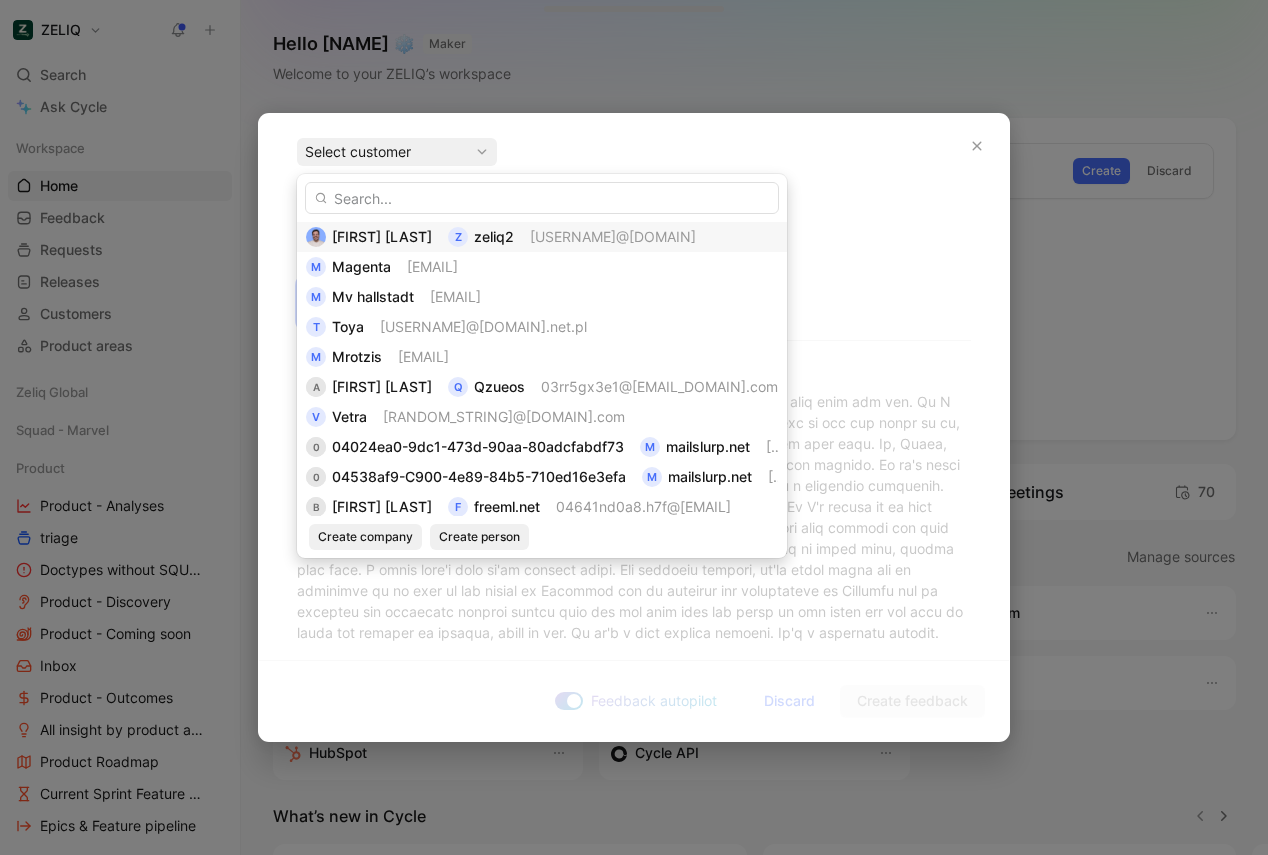 click on "[USERNAME]@[DOMAIN]" at bounding box center (613, 236) 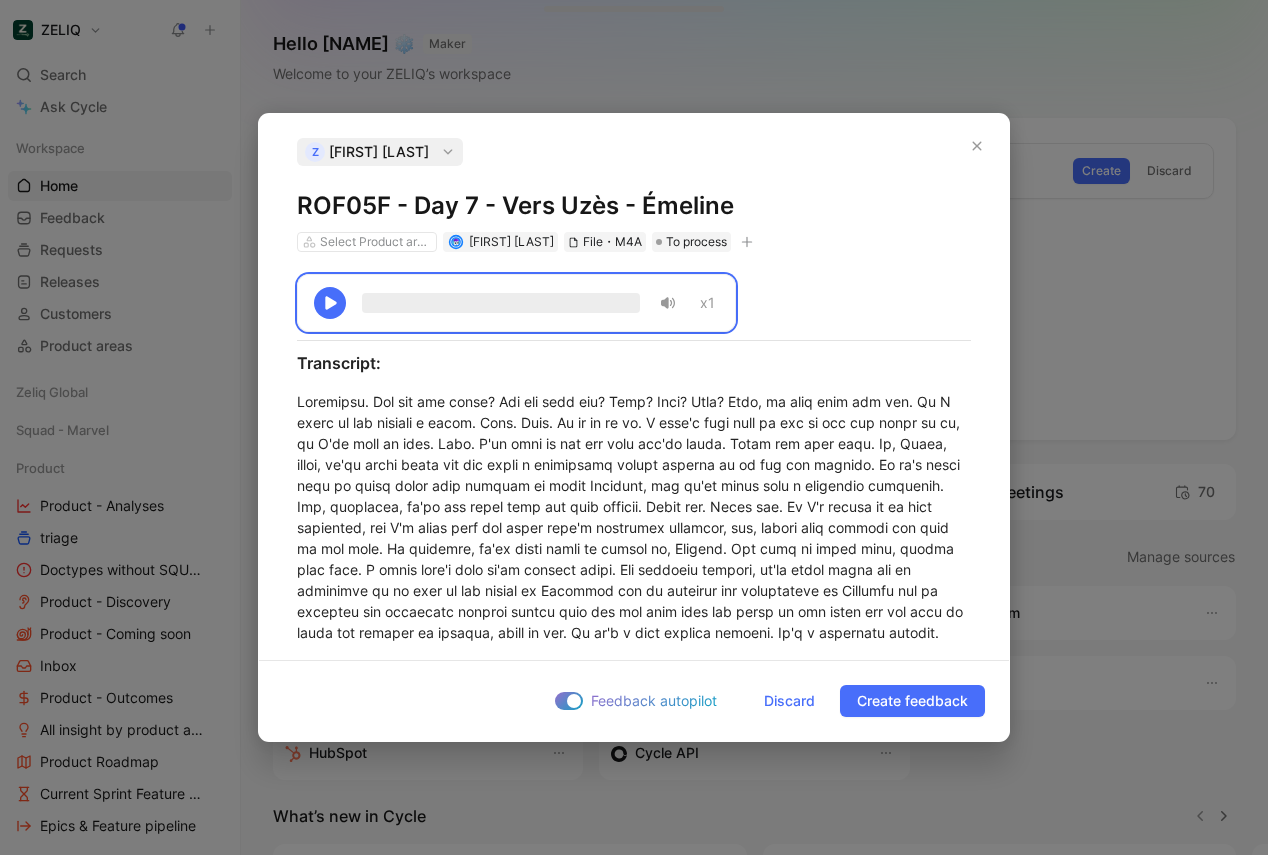 click 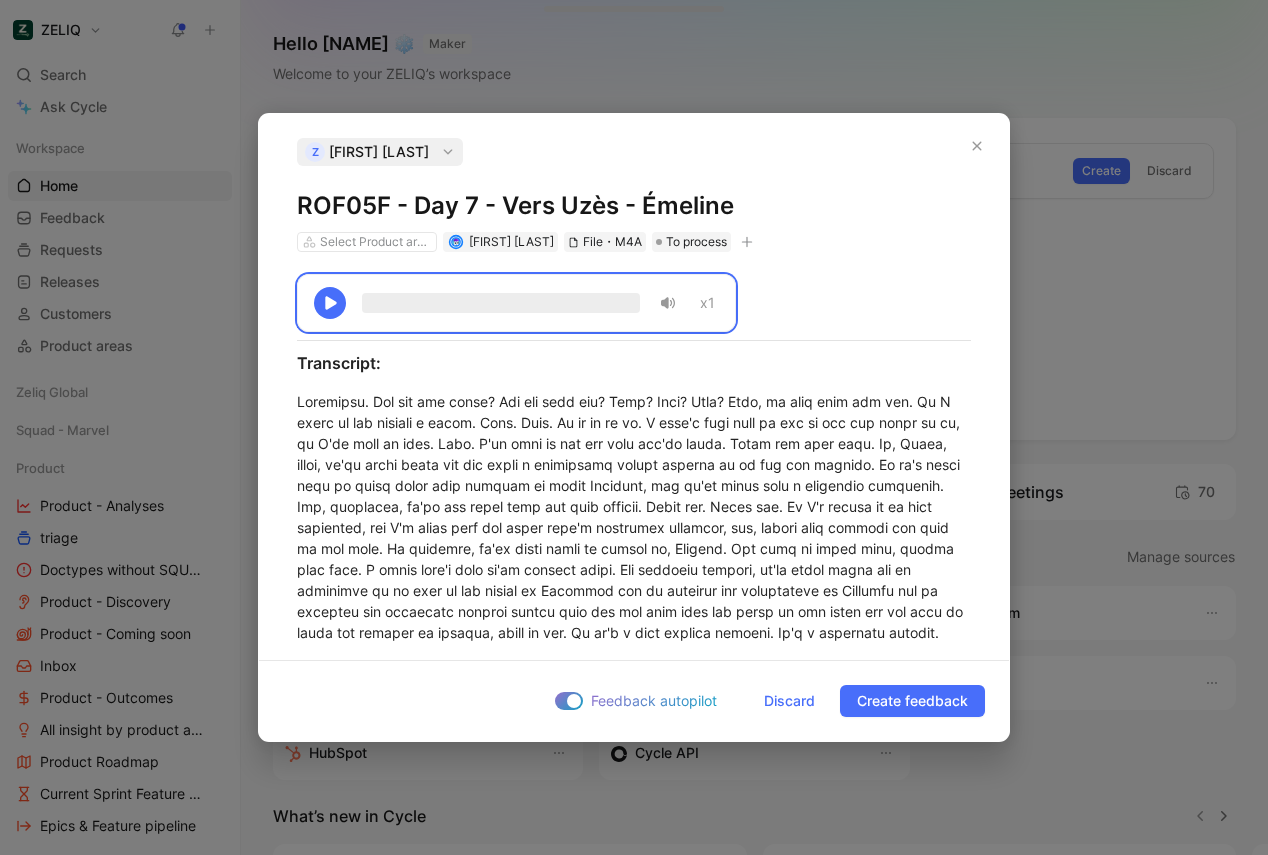 type 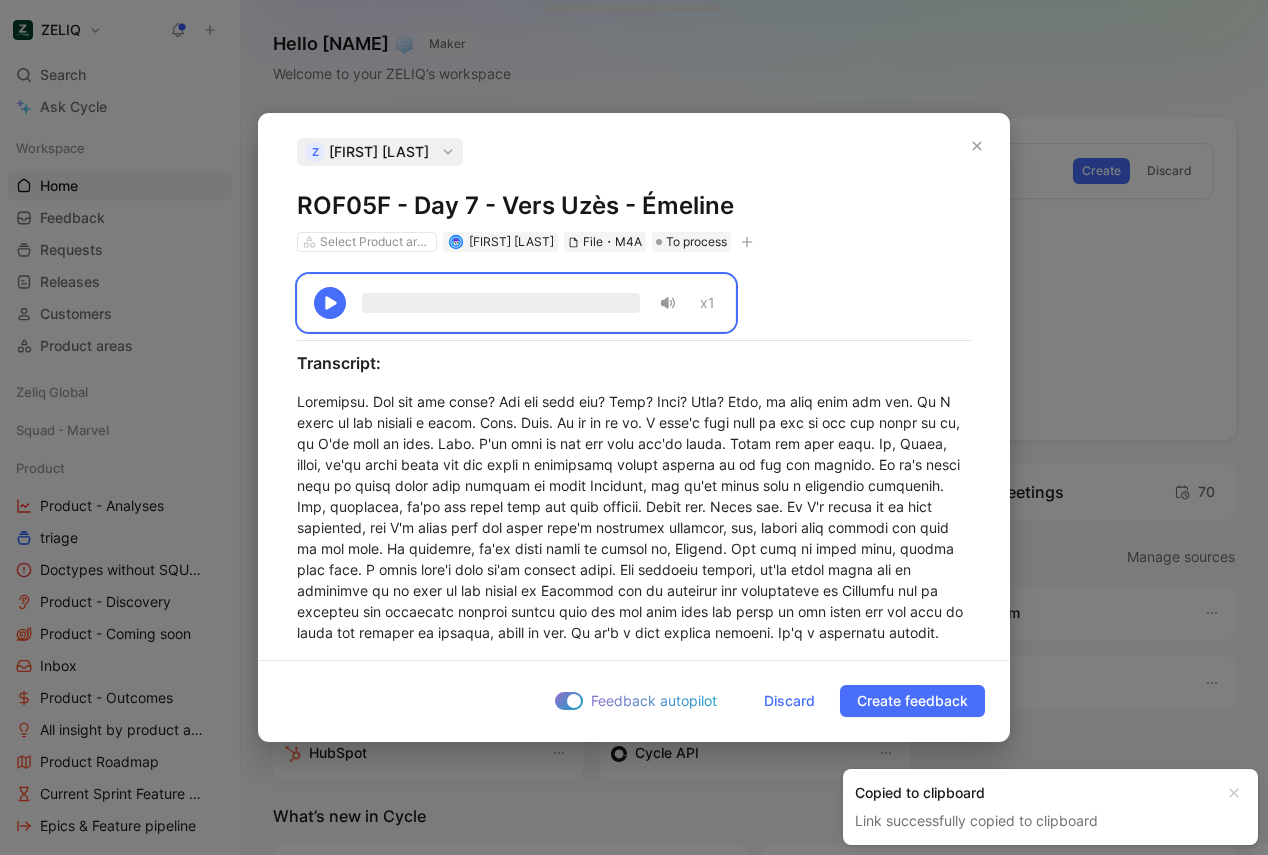 click on "ROF05F - Day 7 - Vers Uzès - Émeline" at bounding box center [634, 206] 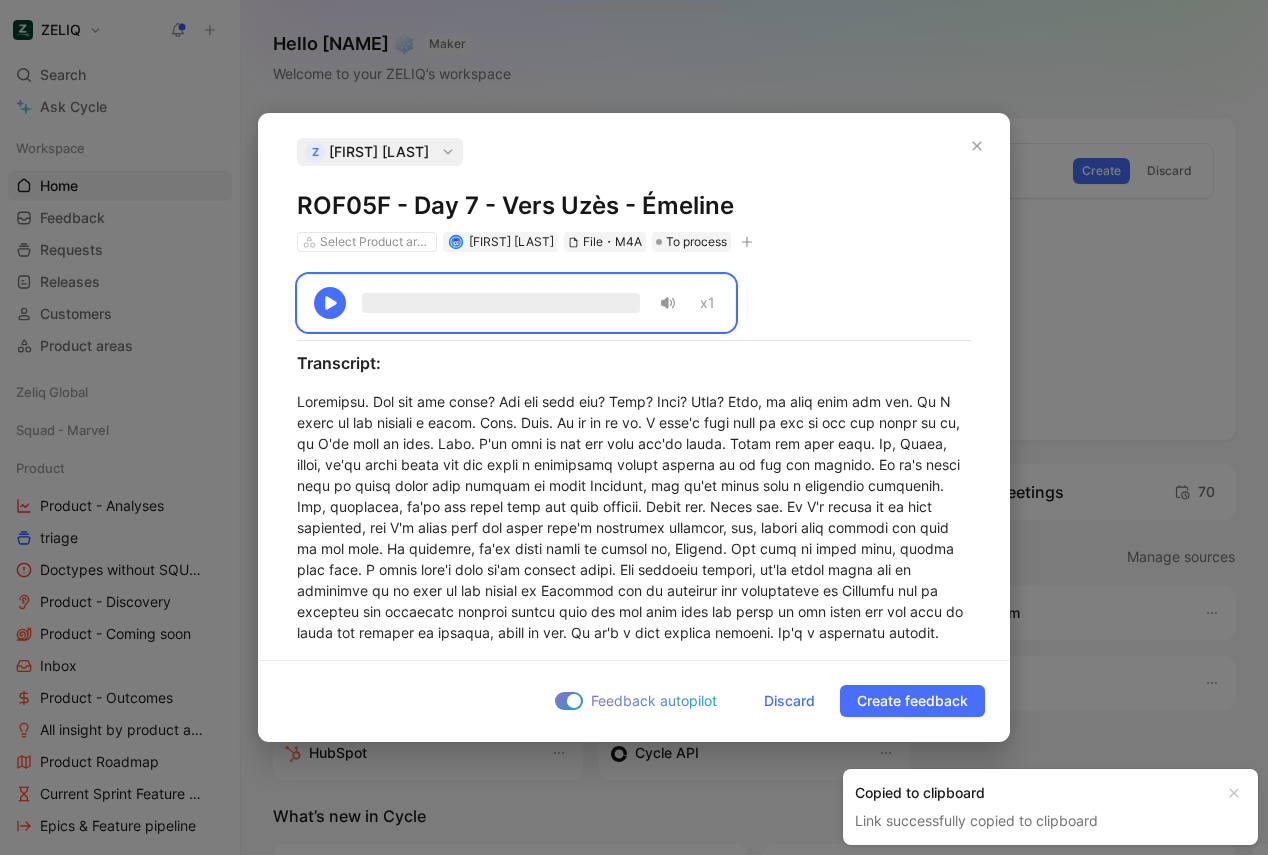 click on "ROF05F - Day 7 - Vers Uzès - Émeline" at bounding box center (634, 206) 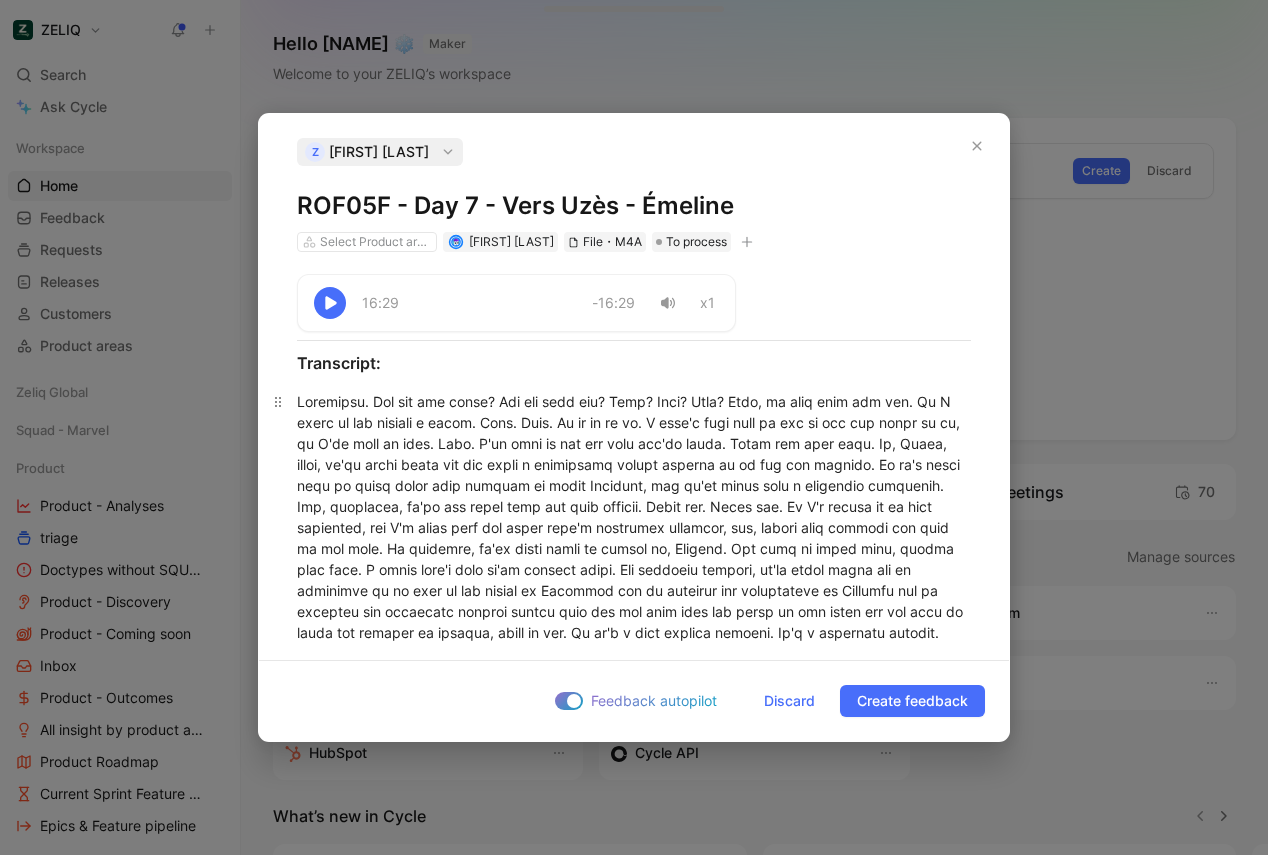 click at bounding box center (634, 1556) 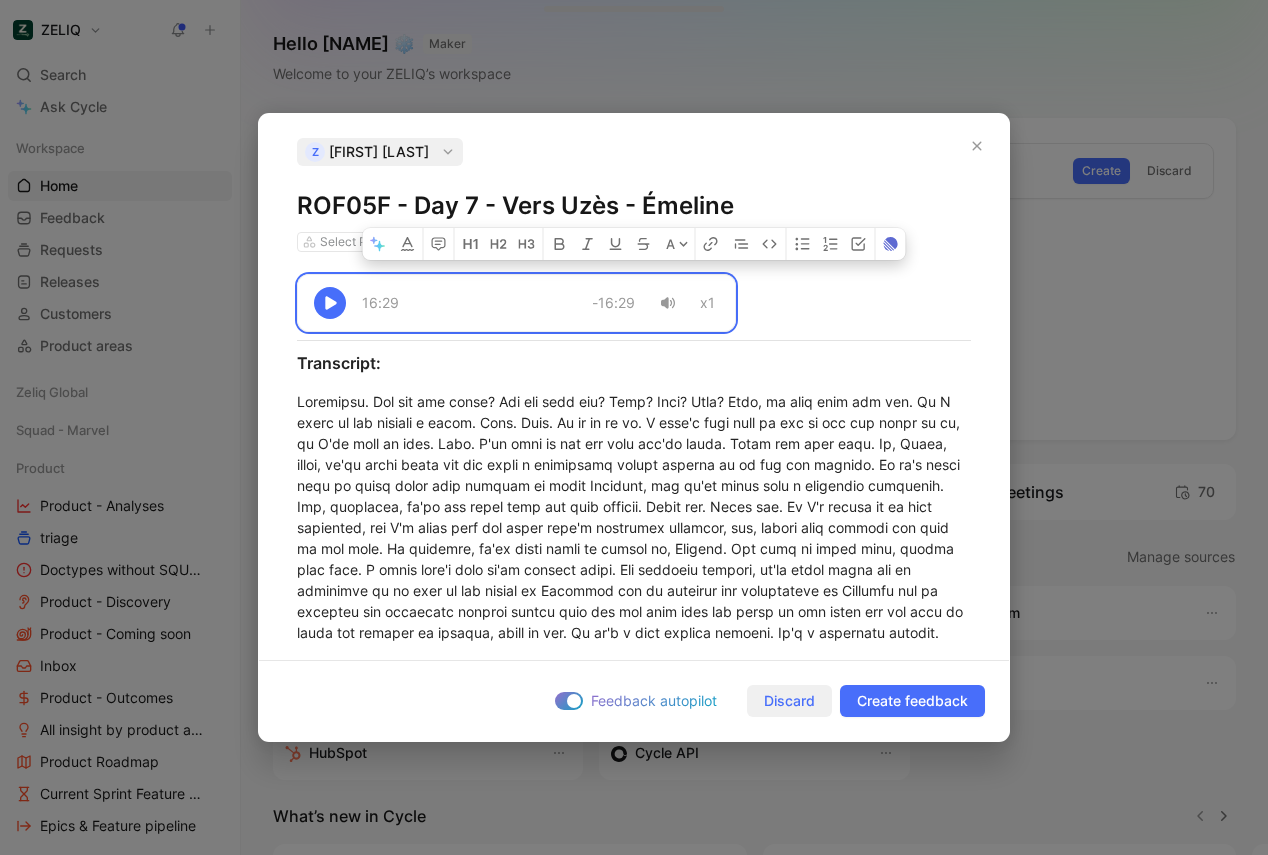 click on "Discard" at bounding box center (789, 701) 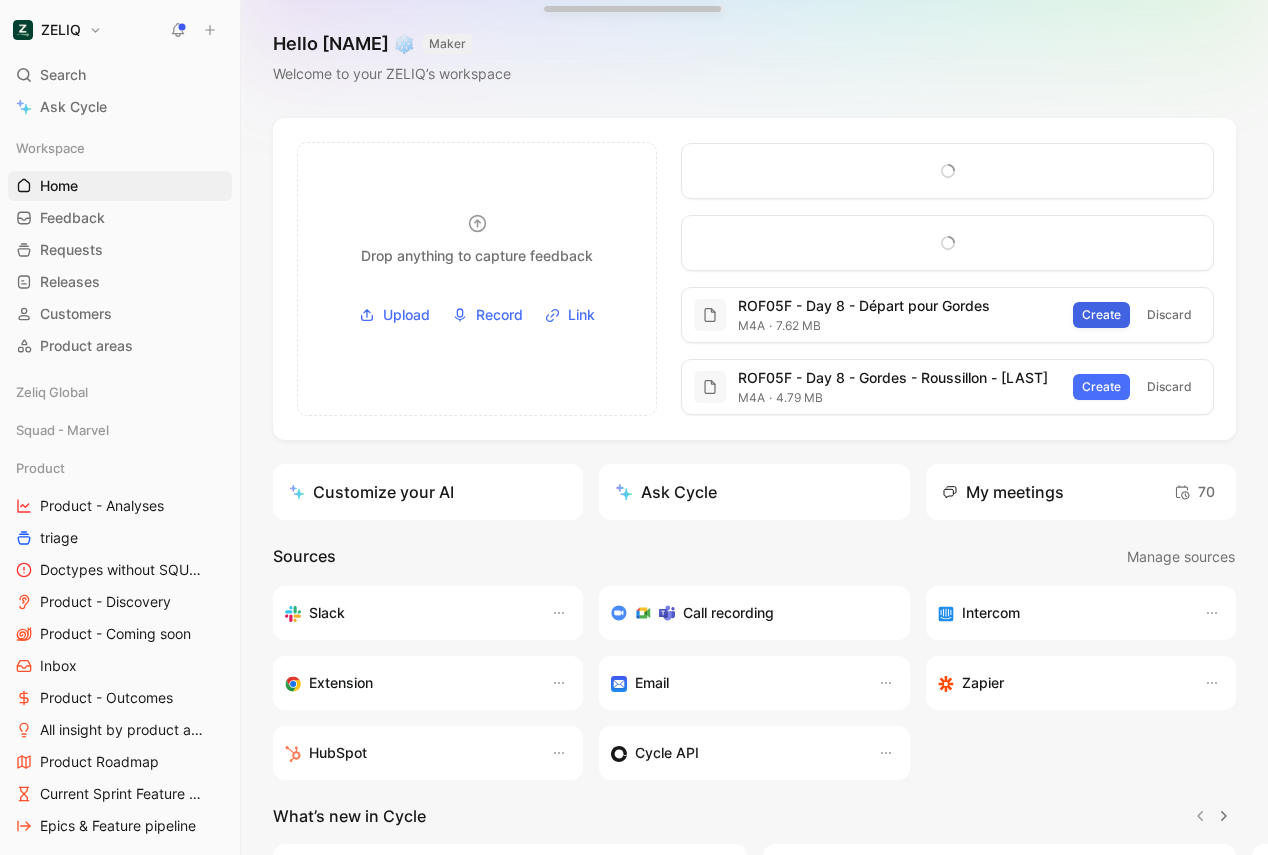 click on "Create" at bounding box center (1101, 315) 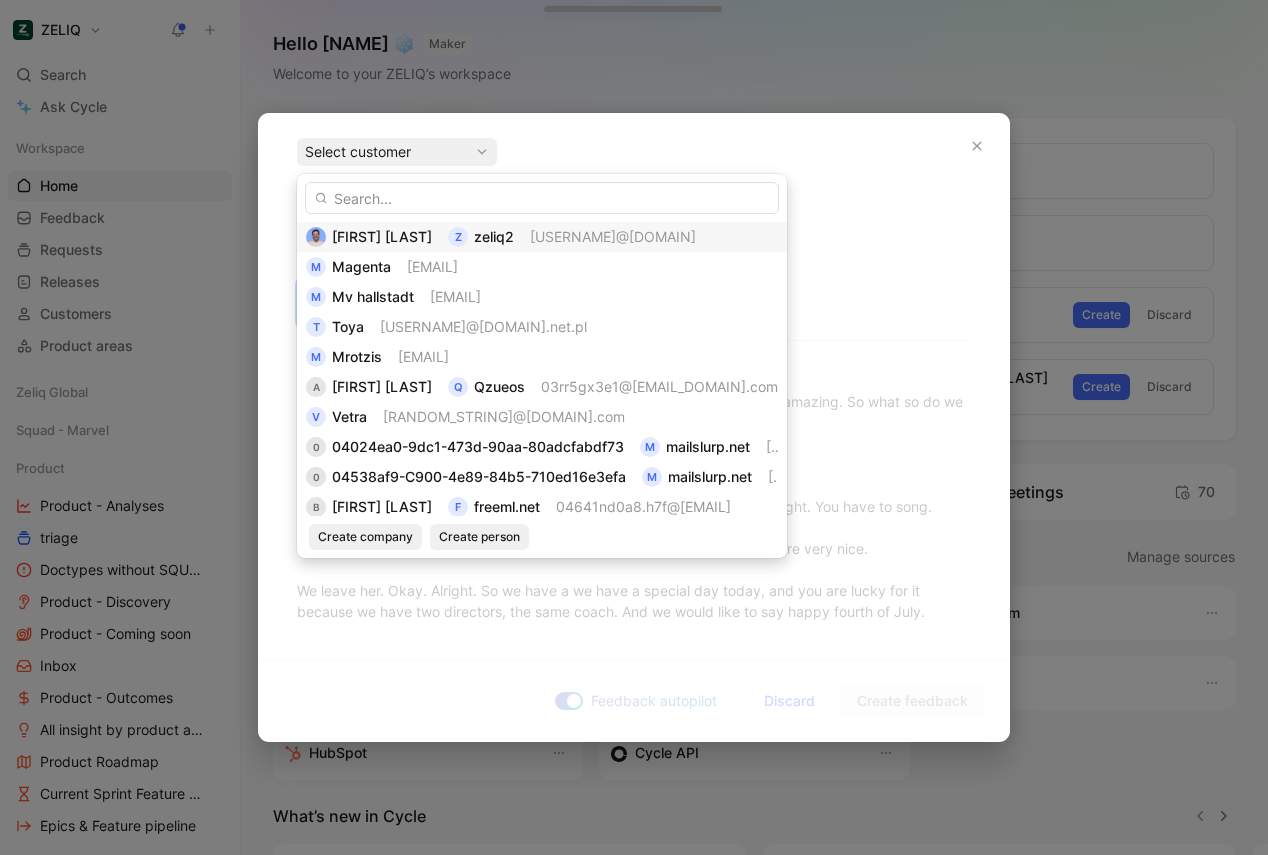 click on "[USERNAME]@[DOMAIN]" at bounding box center [613, 237] 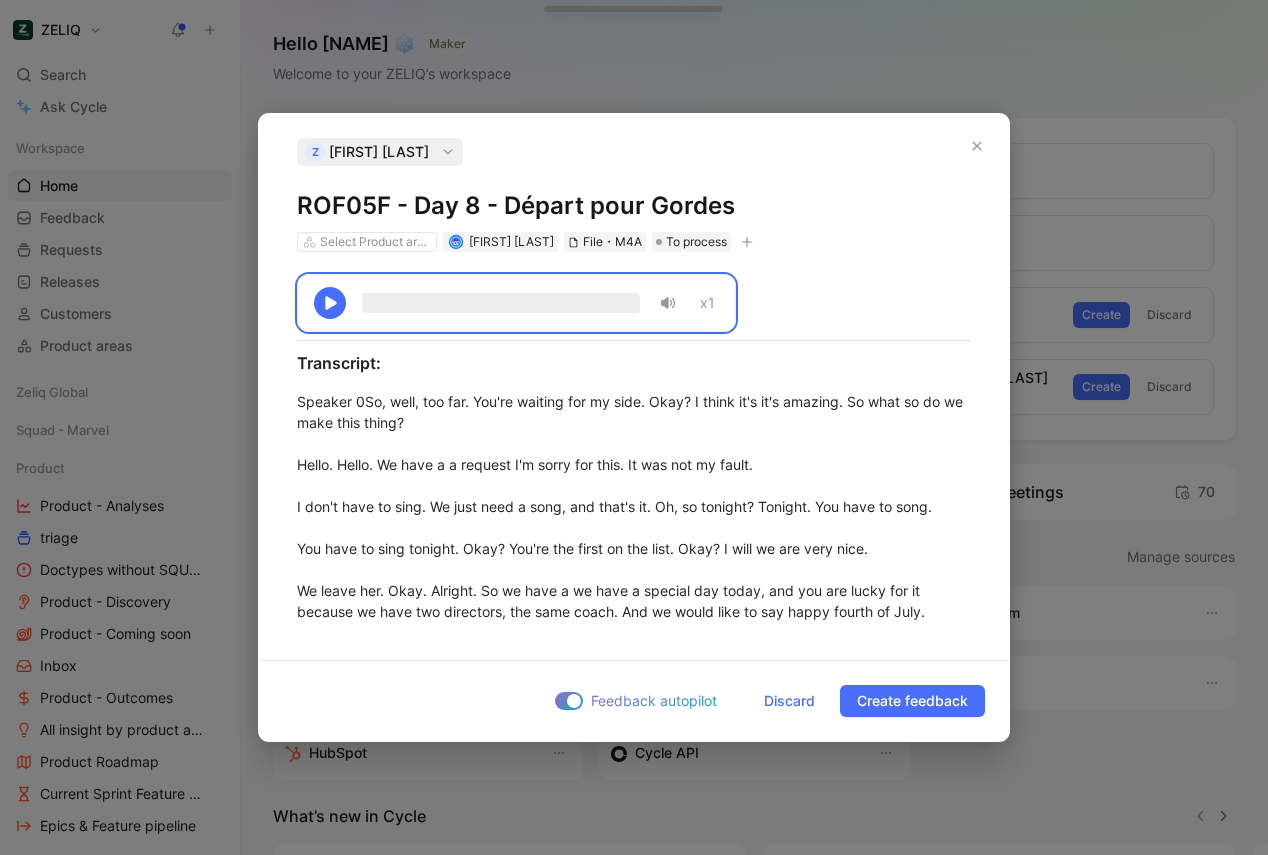 click on "Copy link" at bounding box center [561, 207] 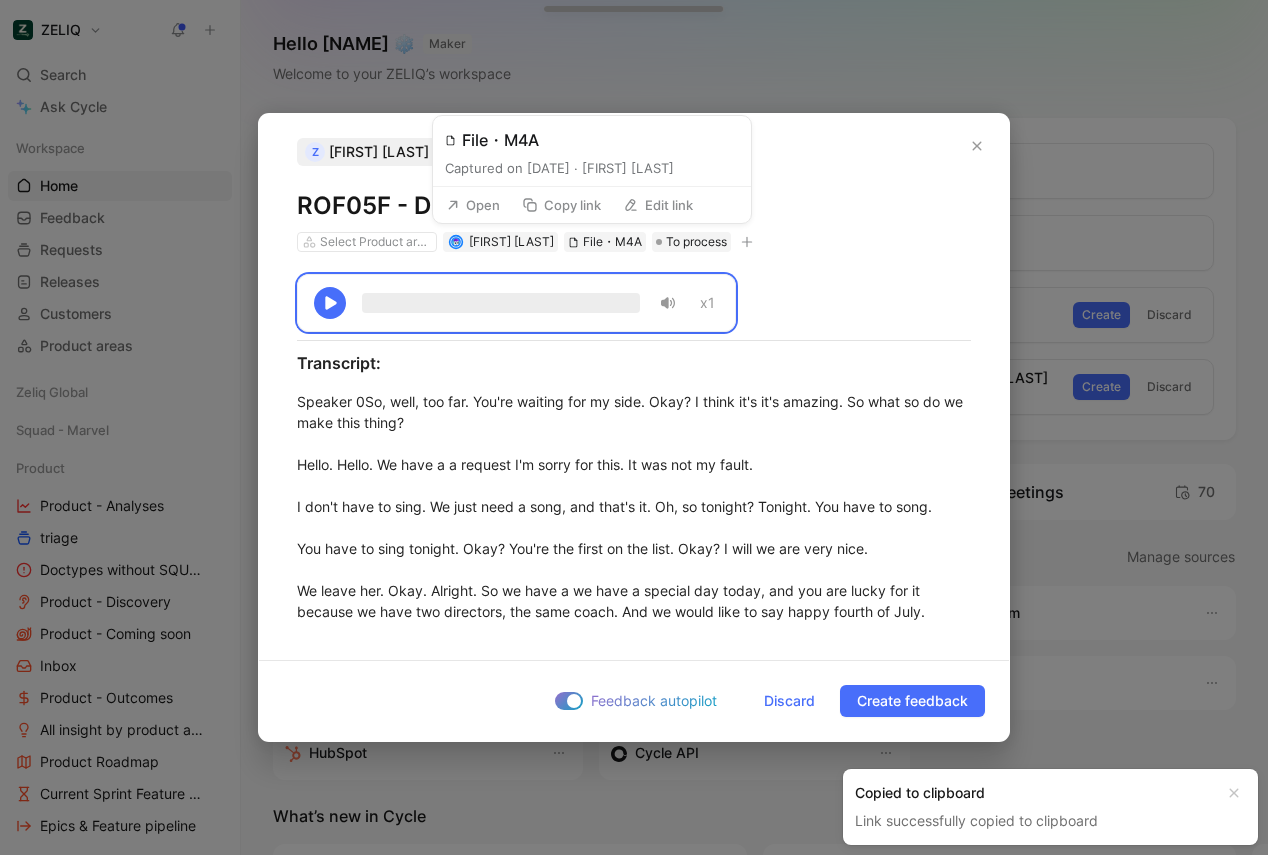 click on "Open" at bounding box center (473, 205) 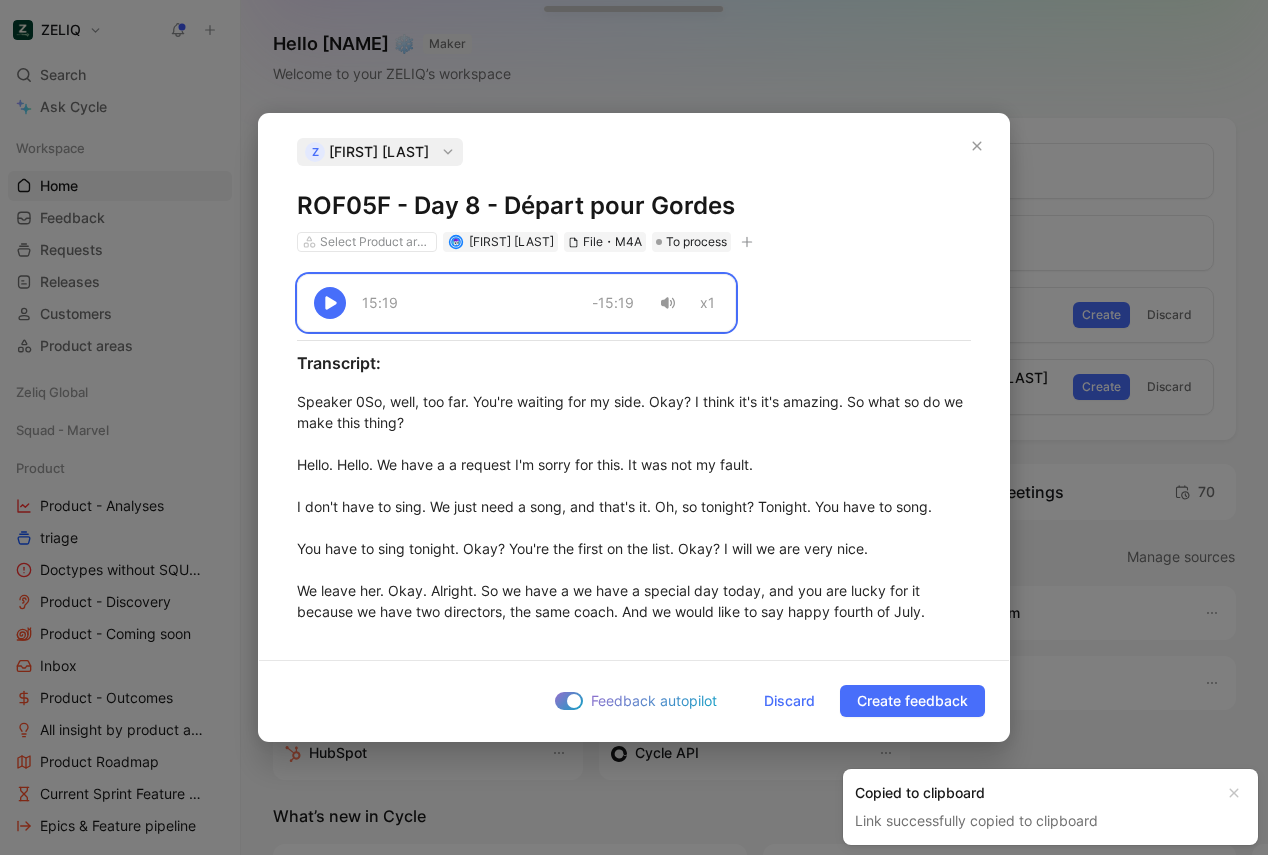 click on "ROF05F - Day 8 - Départ pour Gordes" at bounding box center (634, 206) 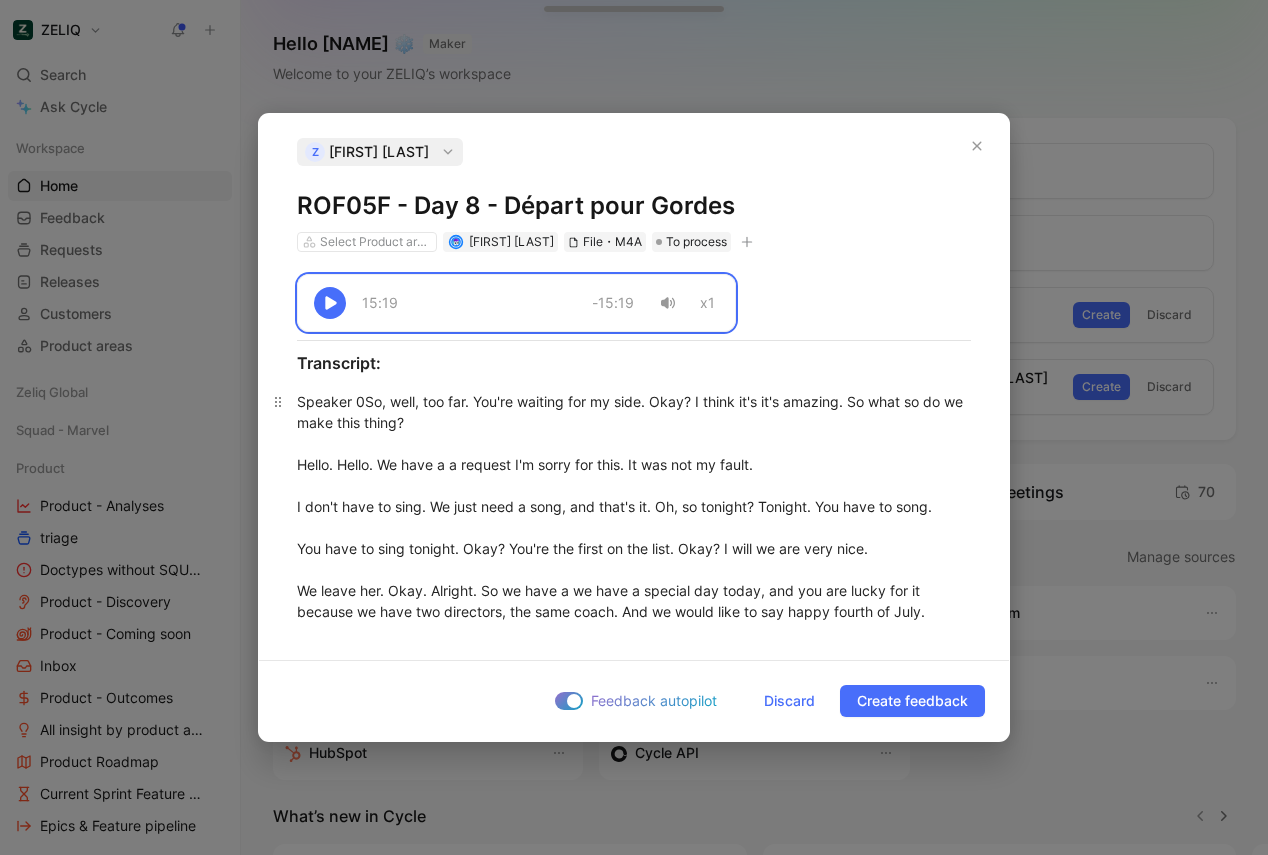 click on "Speaker 0 : So, well, too far. You're waiting for my side. Okay? I think it's it's amazing. So what so do we make this thing? Yes. Hello, [FIRST NAME]. Hello. We have a a request I'm sorry for this. It was not my fault. I don't have to sing. We just need a song, and that's it. Oh, so tonight? Tonight. You have to song. You have to sing tonight. Okay? You're the first on the list. Okay? I will we are very nice. We leave her. Okay. Alright. So we have a we have a special day today, and you are lucky for it because we have two directors, the same coach. And we would like to say happy fourth of July. Okay. More to come, of course, but just a little introduction of the day. Is that why we're doing the red box? [FIRST NAME] : Everyone. Teddy's happy to see us this morning and to be with us. So Richard [LAST NAME]. Yeah. Okay. Speaker 0 : He looks very upset. Oh my god. Yes. Exactly. [FIRST NAME] Speaker 0 : we sail northbound to Chateau Naturale. Okay? [FIRST NAME] : So, I will hand over the microphone to [FIRST NAME]. Hey. Speaker 0" at bounding box center [634, 1693] 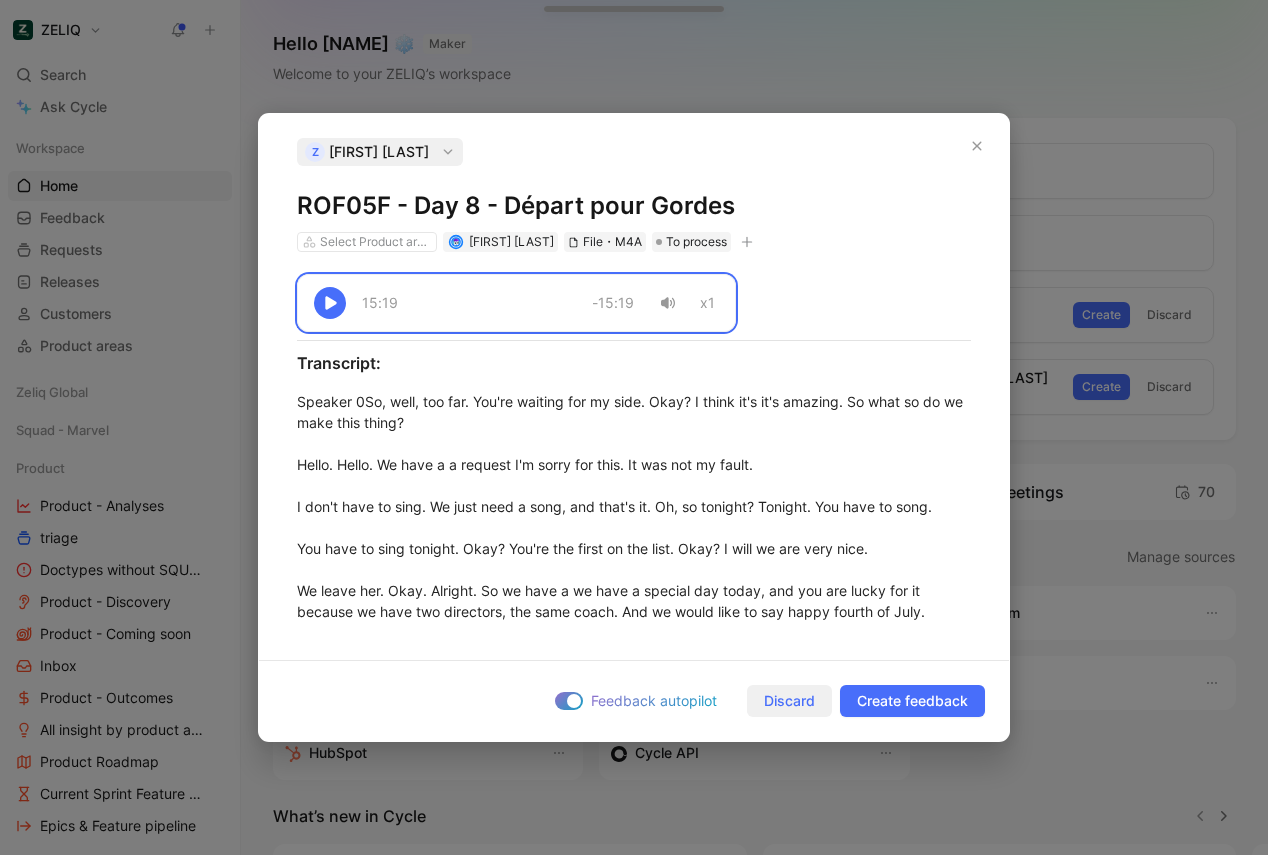 click on "Discard" at bounding box center (789, 701) 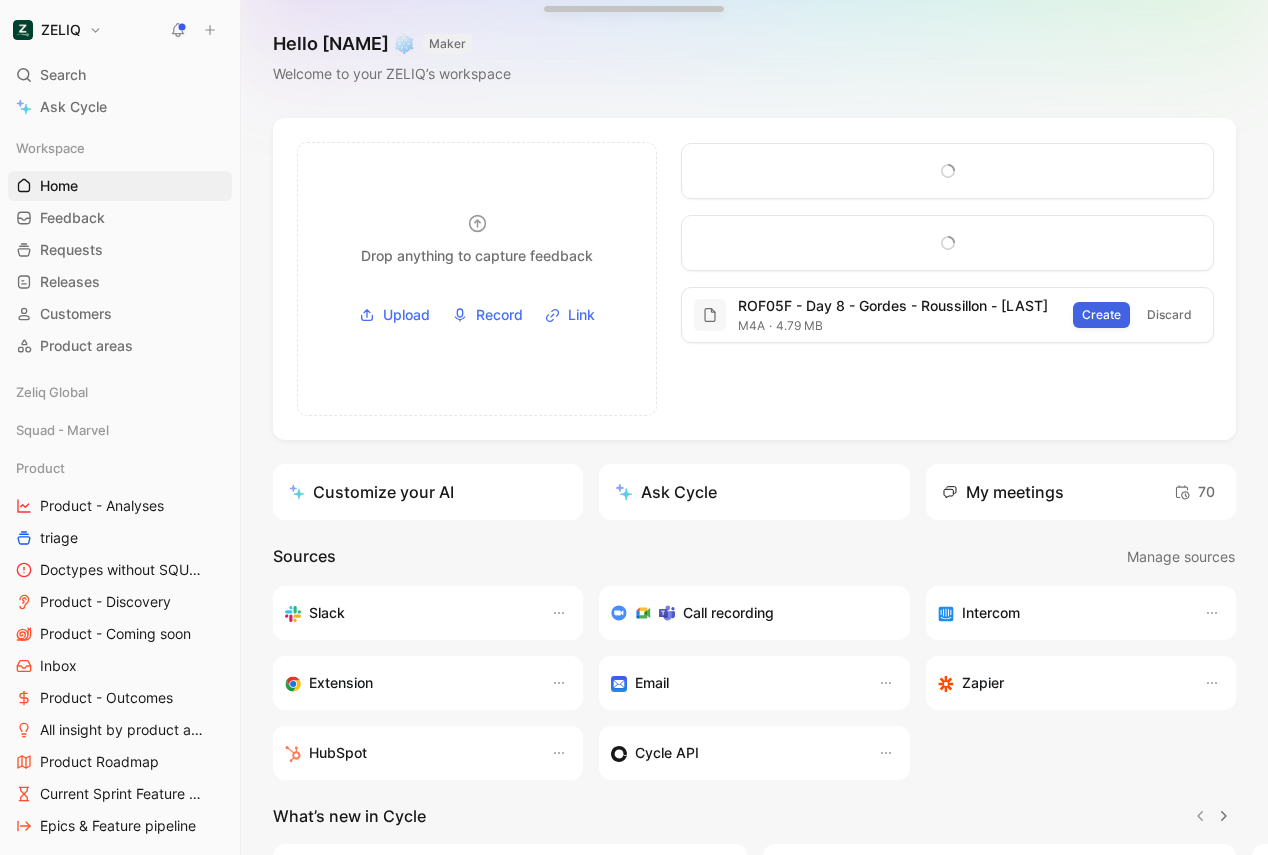 click on "Create" at bounding box center [1101, 315] 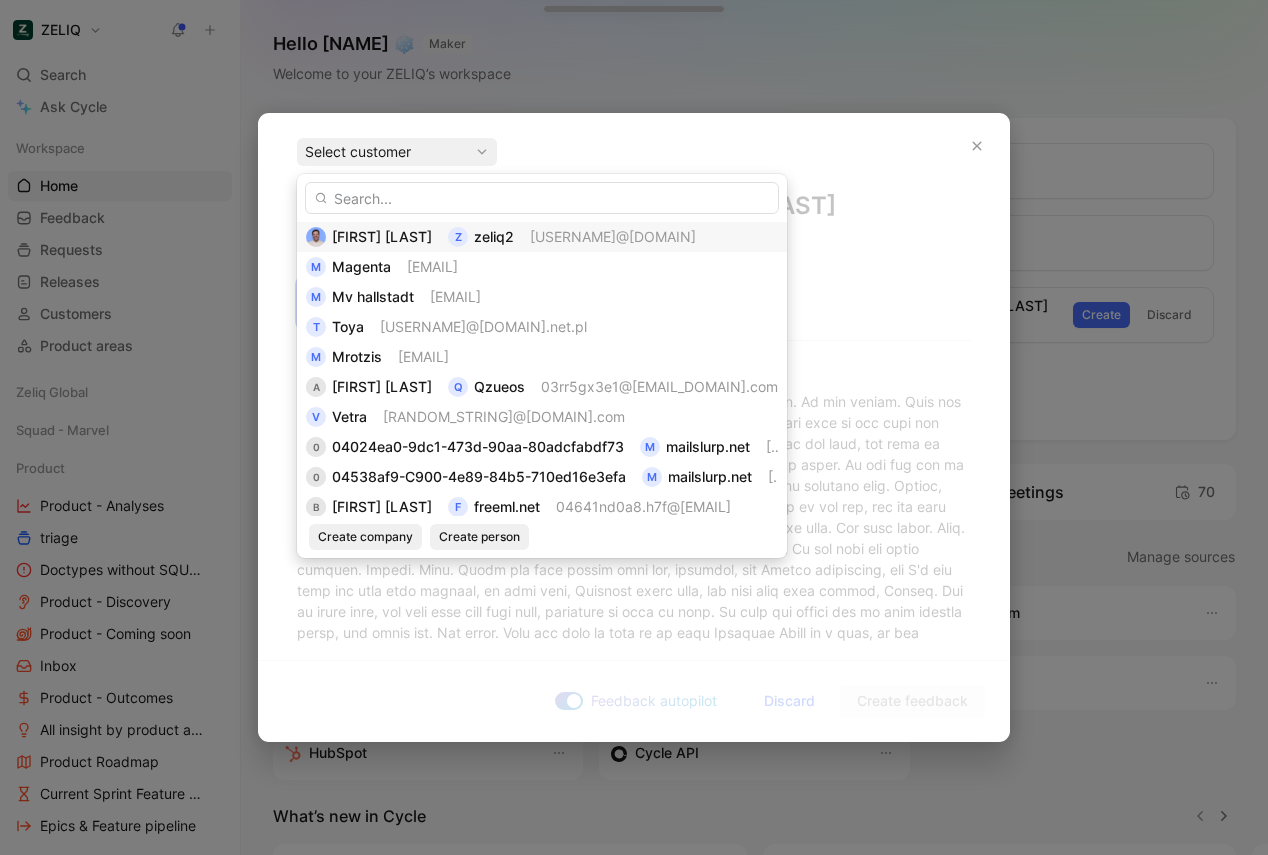 click on "[USERNAME]@[DOMAIN]" at bounding box center [613, 237] 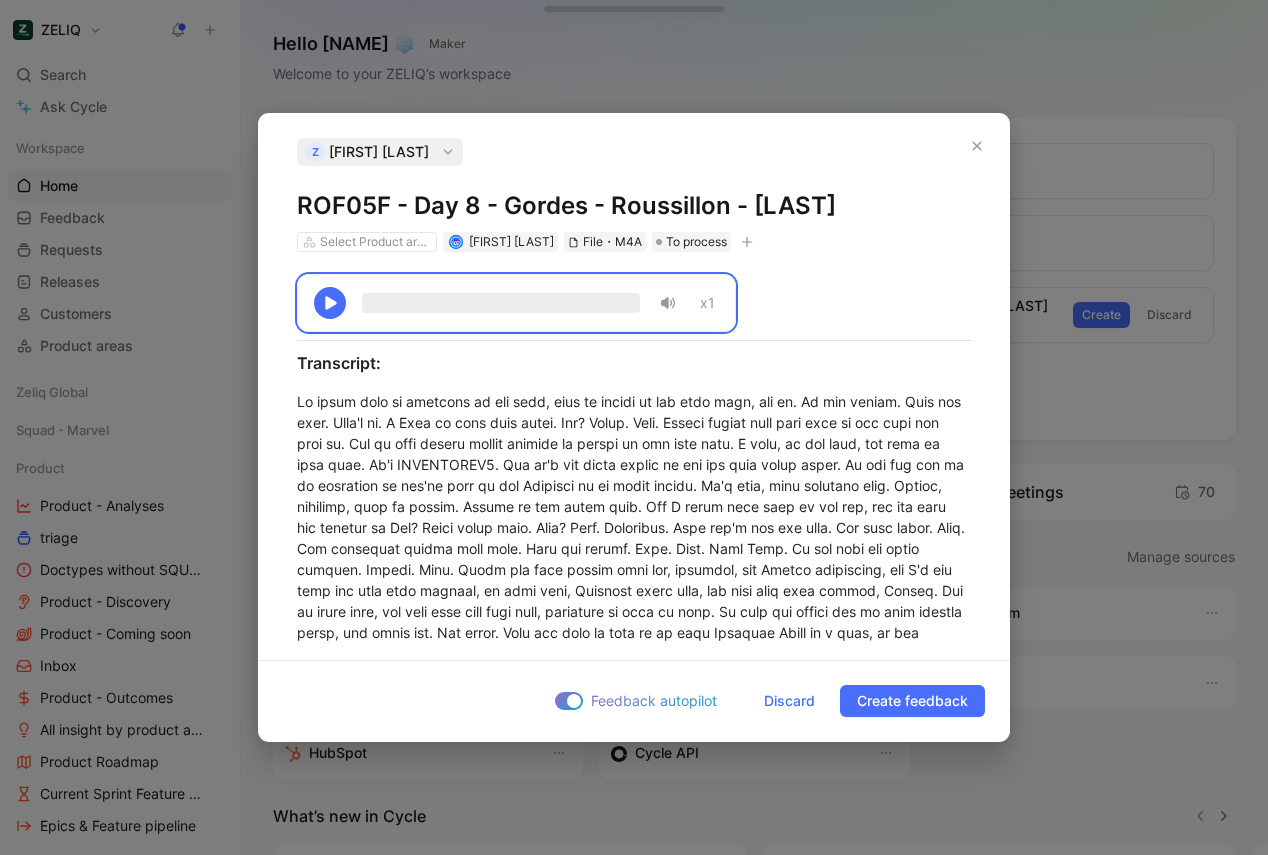 click on "ROF05F - Day 8 - Gordes - Roussillon - [LAST]" at bounding box center (634, 206) 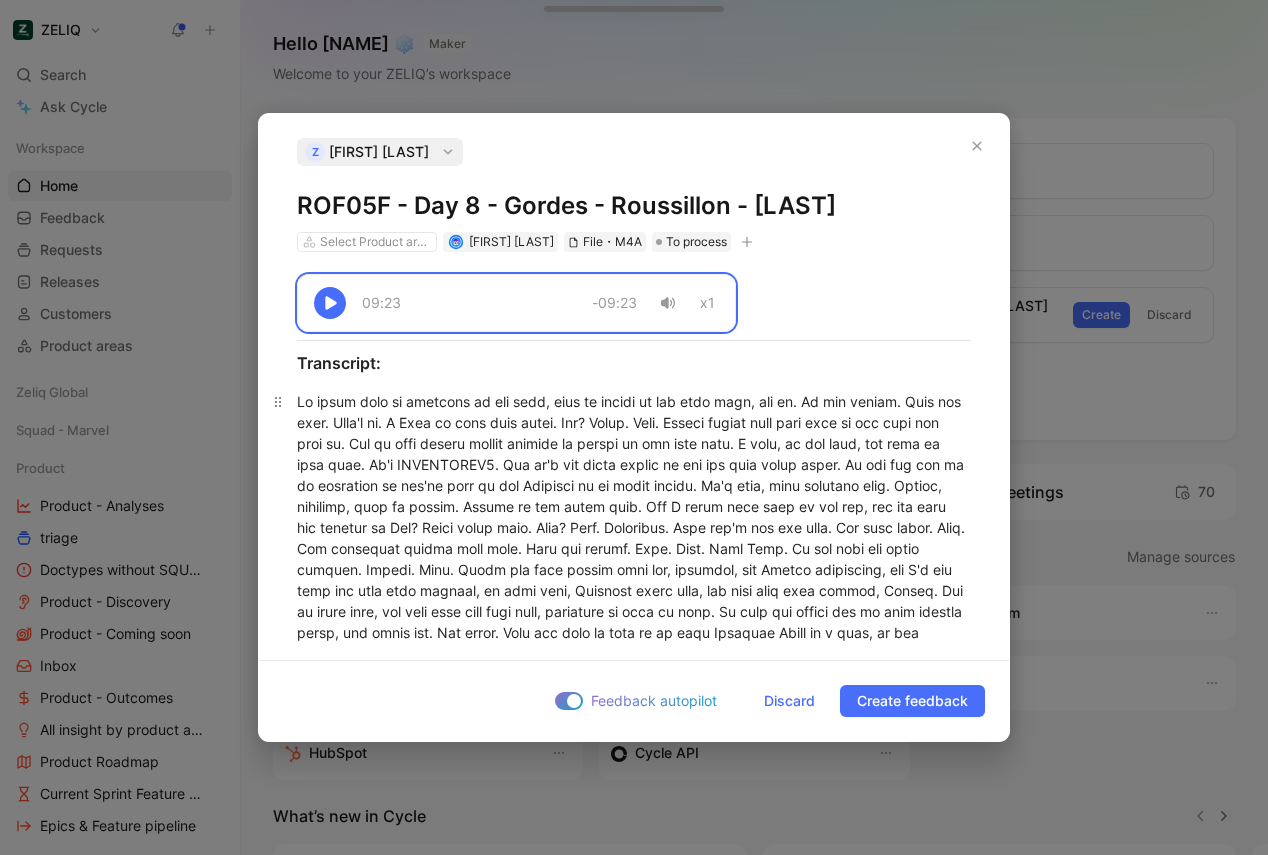 click at bounding box center [634, 1031] 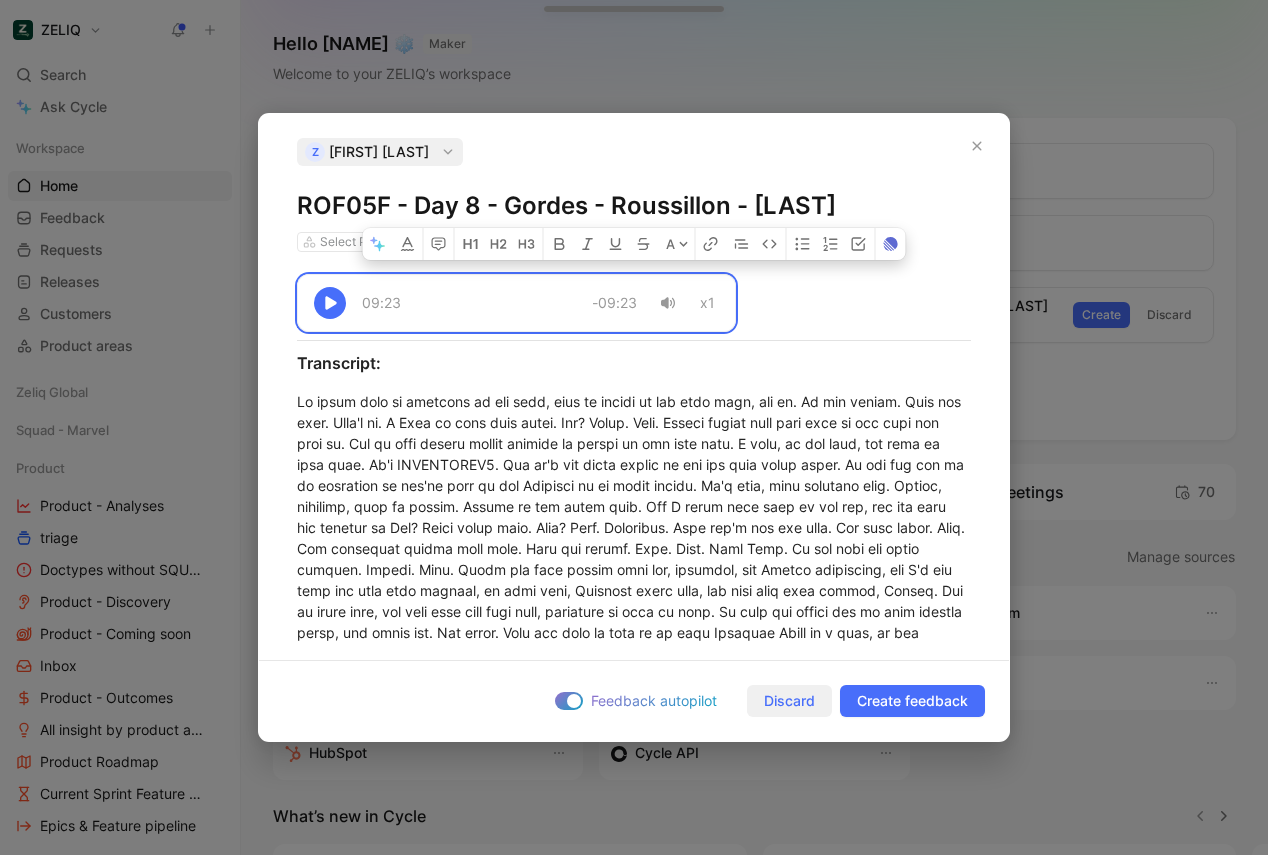 click on "Discard" at bounding box center (789, 701) 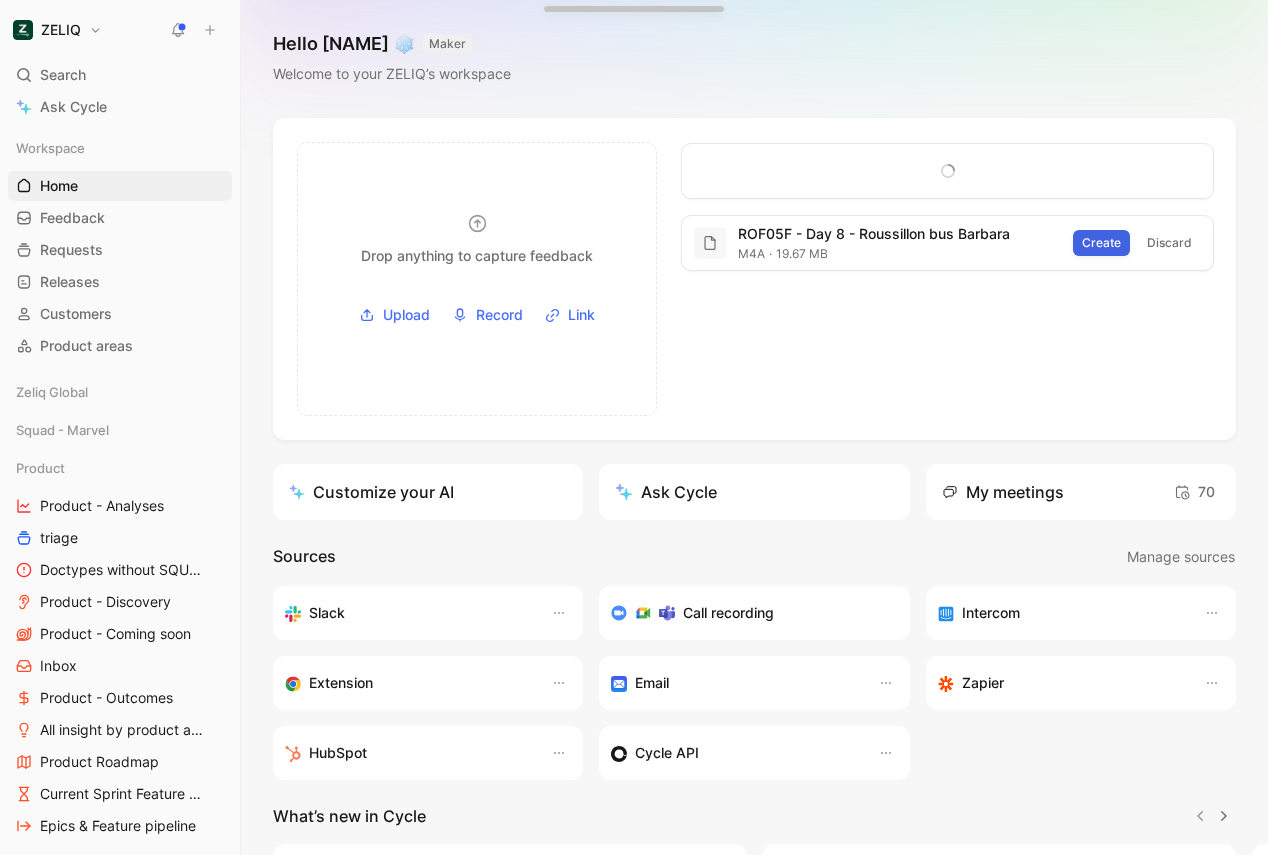 click on "Create" at bounding box center [1101, 243] 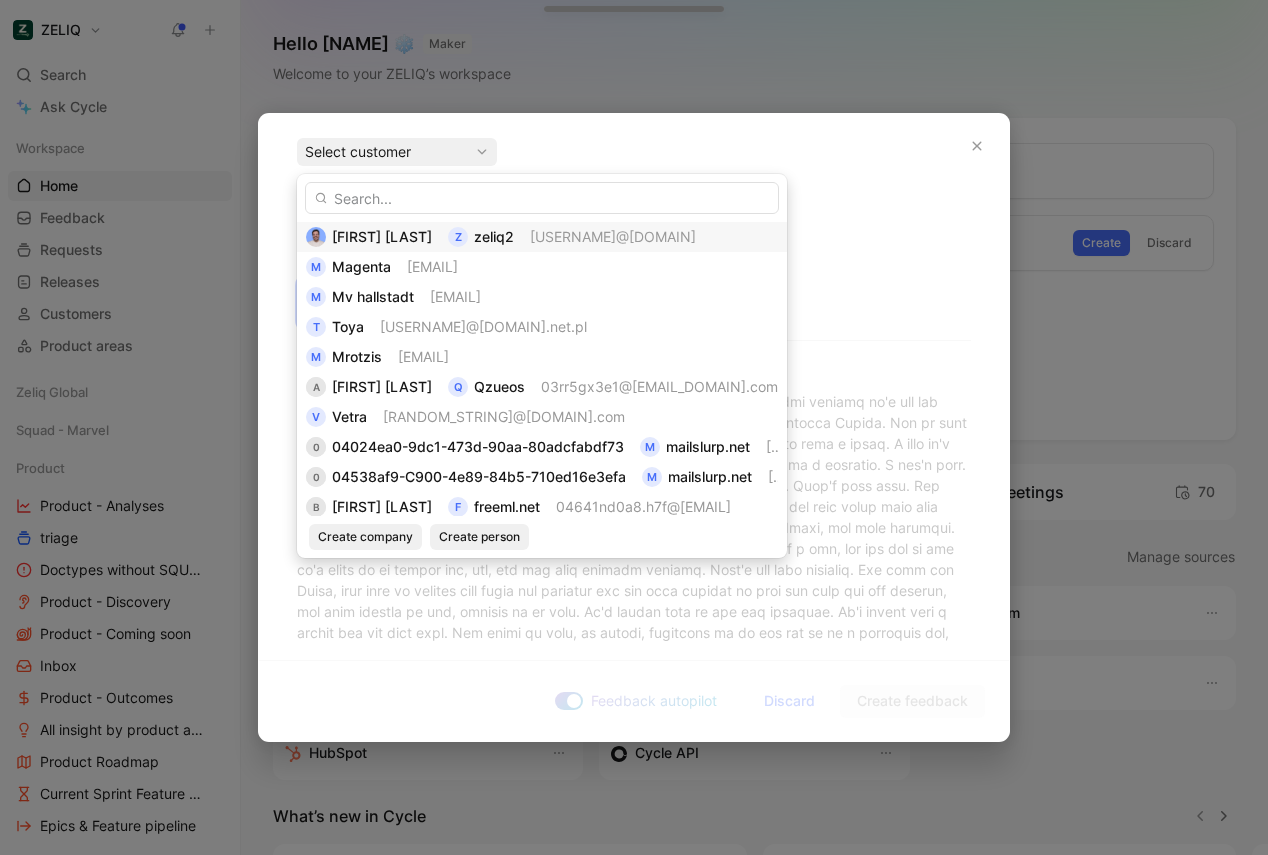 click on "[USERNAME]@[DOMAIN]" at bounding box center (613, 237) 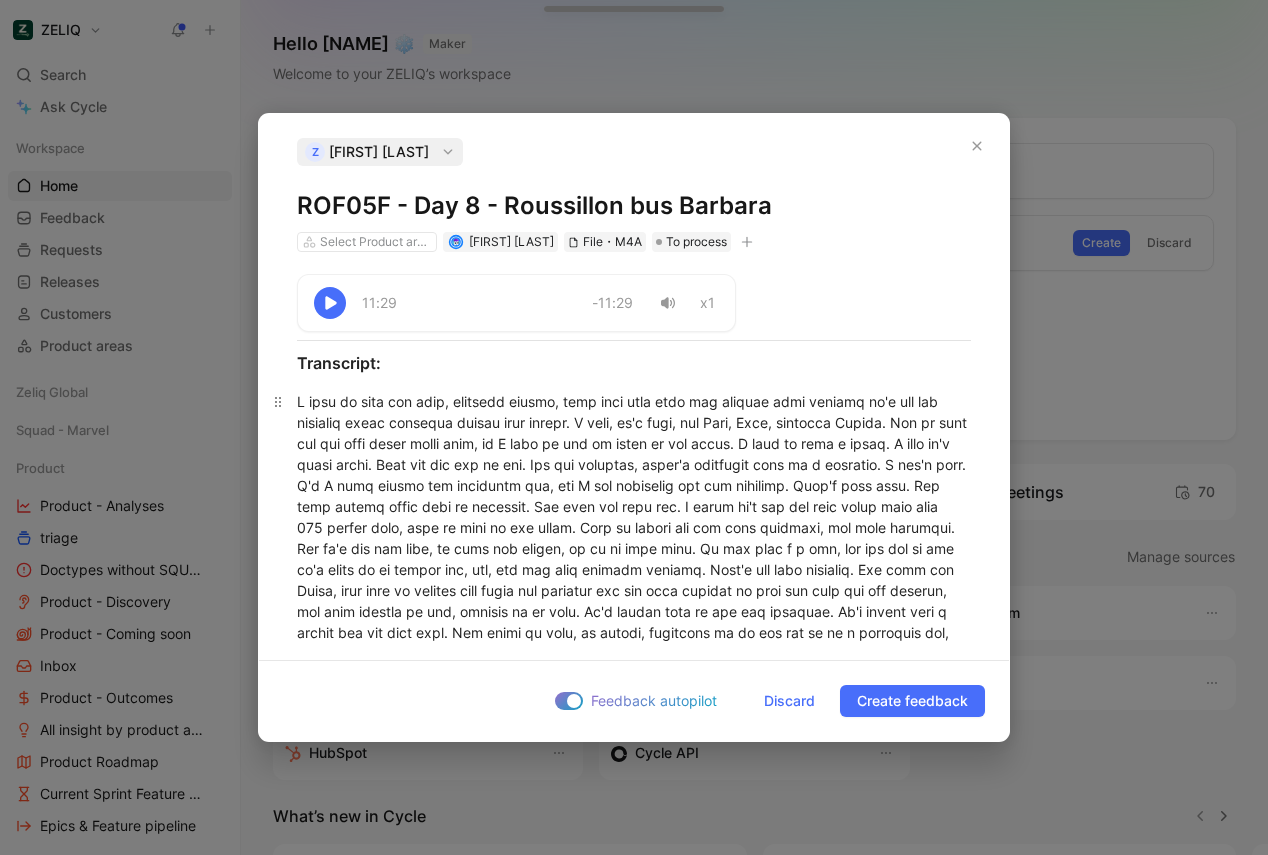 click at bounding box center [634, 1283] 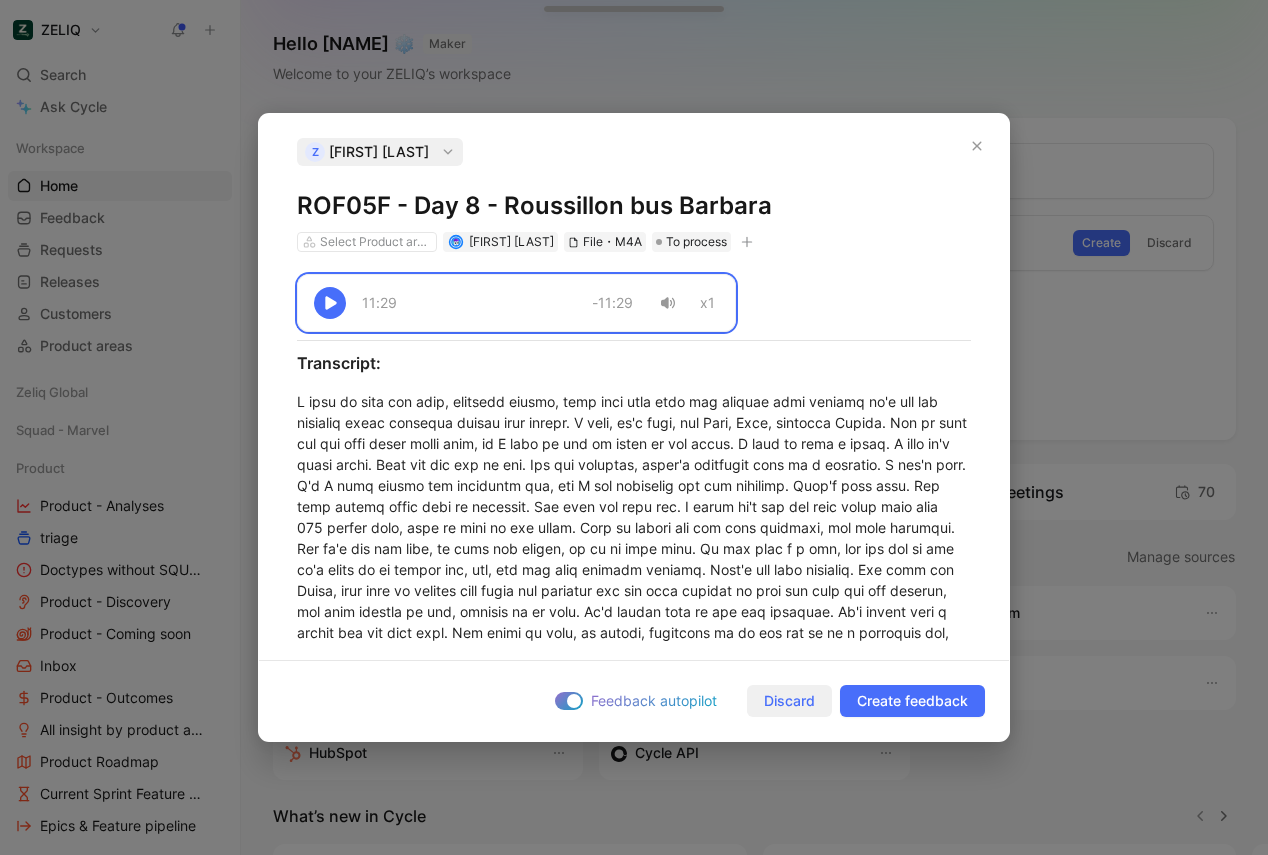click on "Discard" at bounding box center (789, 701) 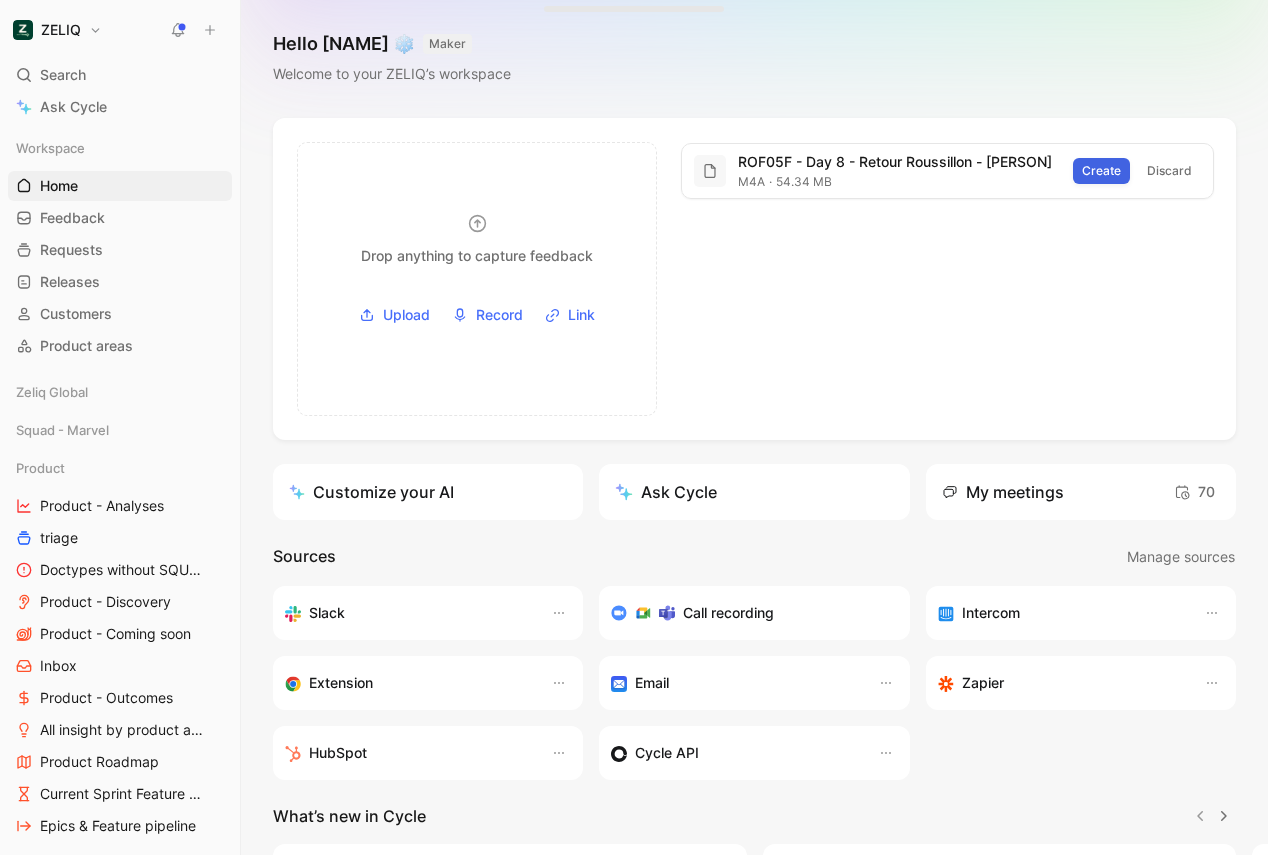 click on "Create" at bounding box center [1101, 171] 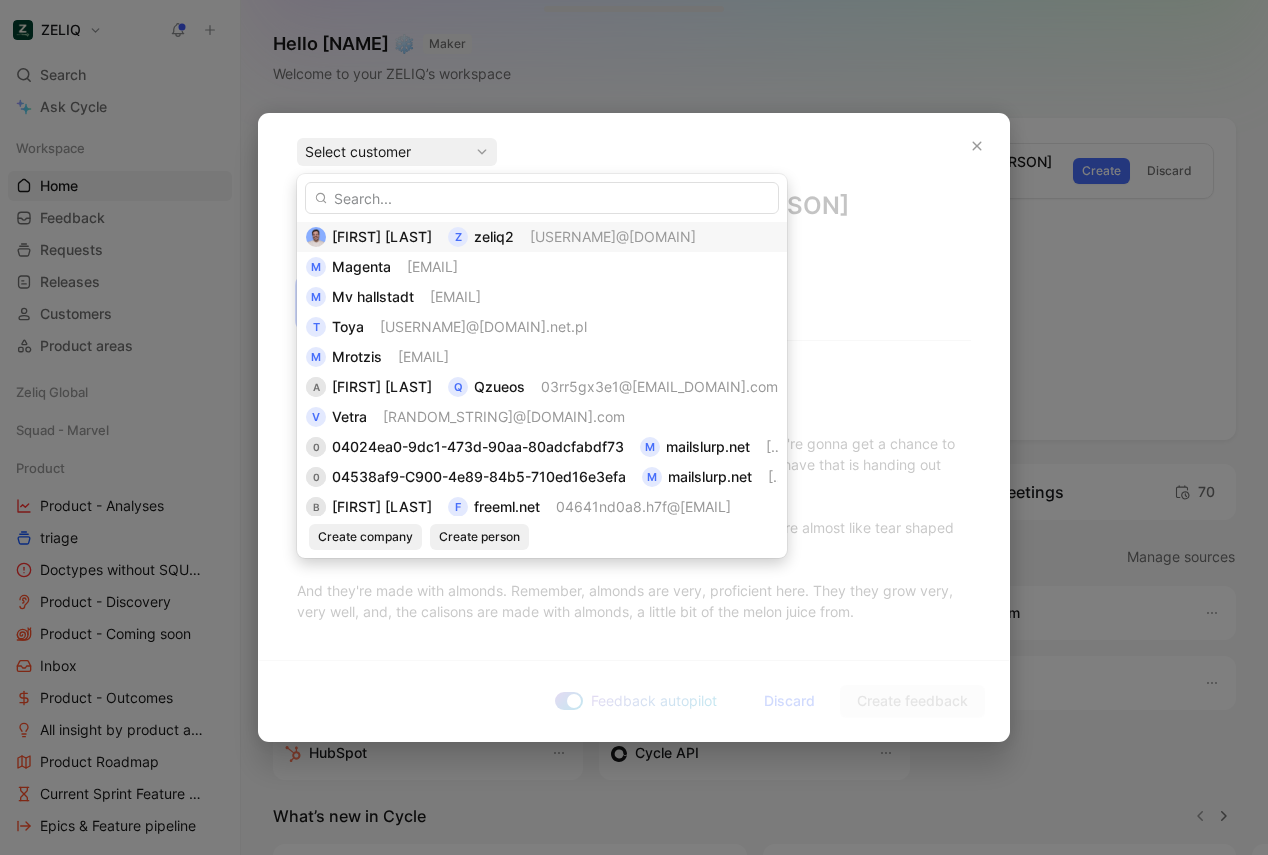 click on "[FIRST] [LAST] [USERNAME]@[DOMAIN]" at bounding box center [542, 237] 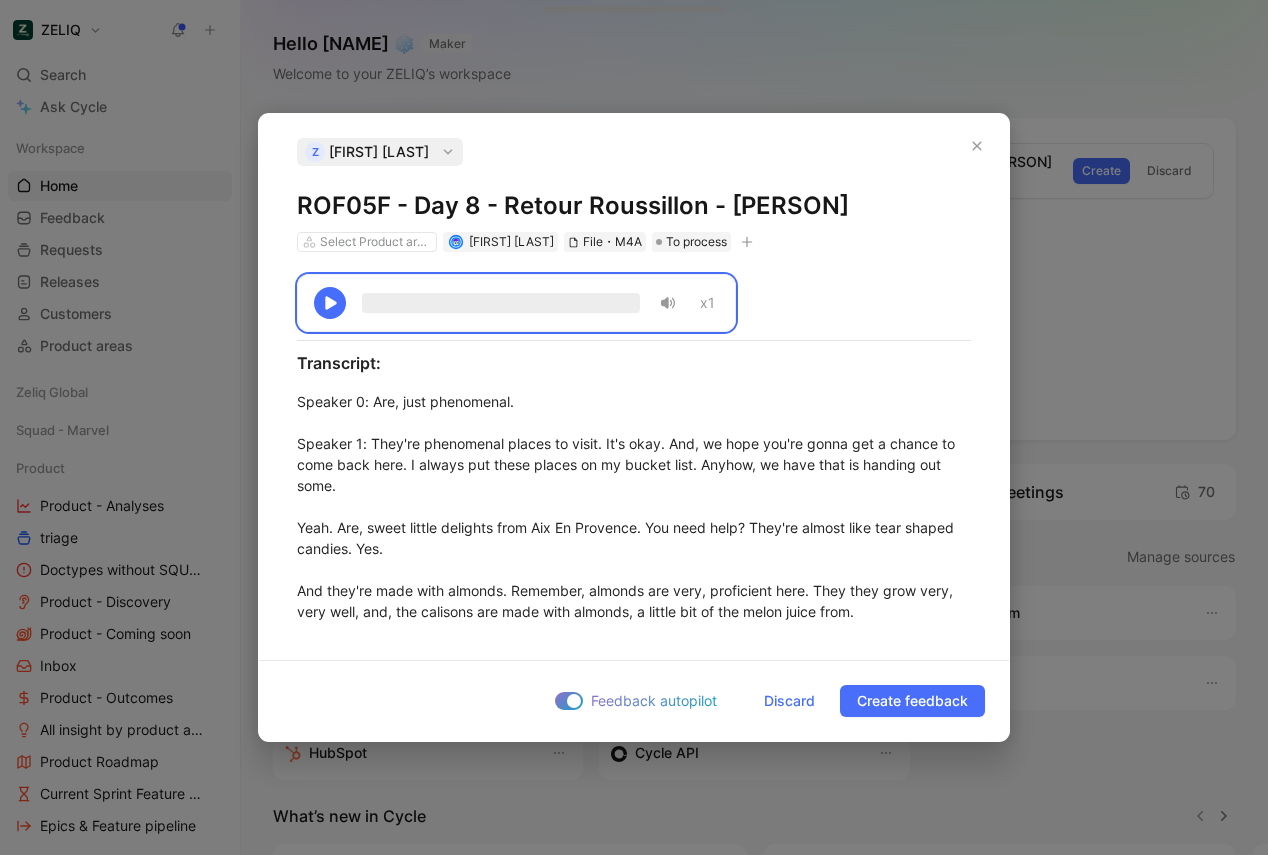click on "ROF05F - Day 8 - Retour Roussillon - [PERSON]" at bounding box center (634, 206) 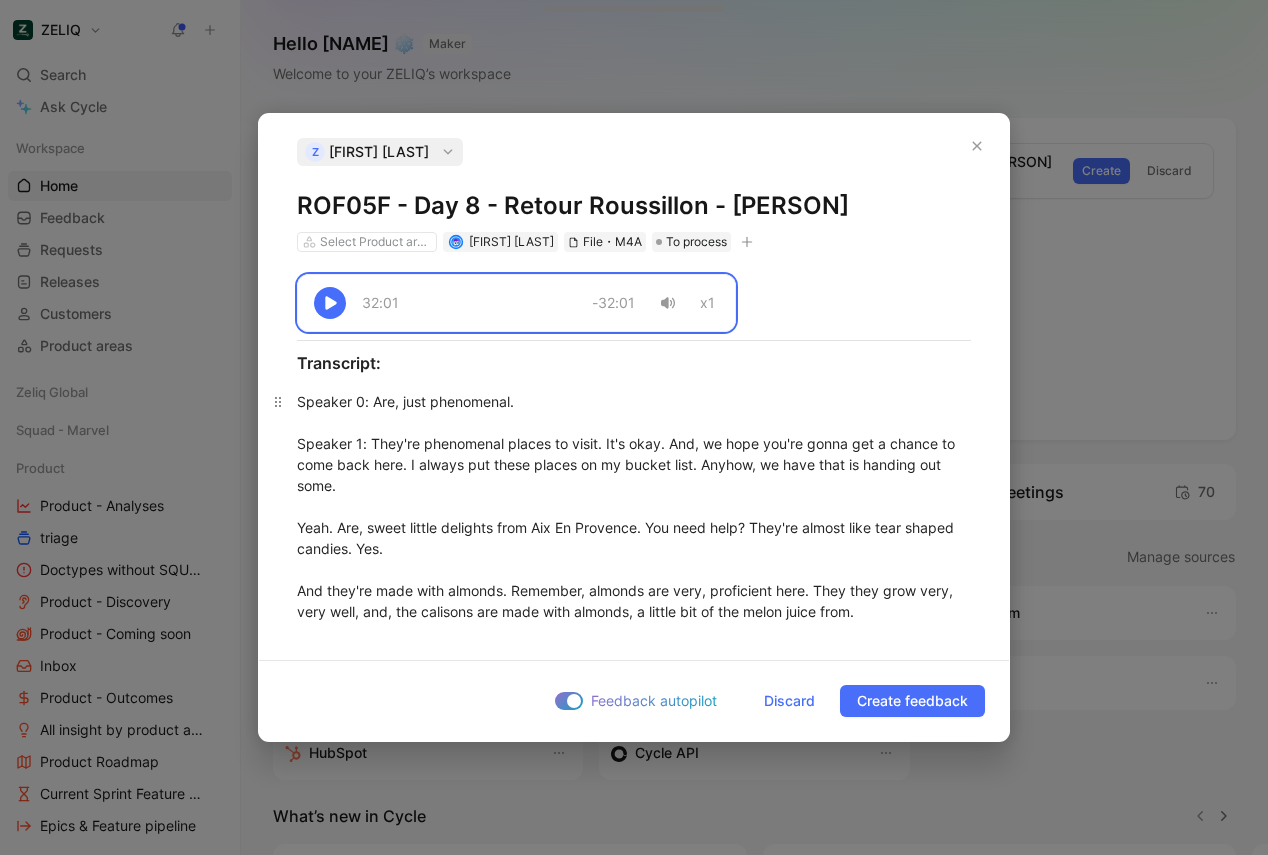 click on "Speaker 0 : Are, just phenomenal. Speaker 1 : They're phenomenal places to visit. It's okay. And, we hope you're gonna get a chance to come back here. I always put these places on my bucket list. Anyhow, we have that is handing out some. Yeah. Are, sweet little delights from Aix En Provence. You need help? They're almost like tear shaped candies. Yes. And they're made with almonds. Remember, almonds are very, proficient here. They they grow very, very well, and, the calisons are made with almonds, a little bit of the melon juice from. Speaker 0 : Yes. Yes. You're authorized to give? Speaker 1 : You're authorized to give, Barbara, in Vidi. In Vidi. And they're not it's not like marzipan. It's not a very, very sweet, like, ultra sweet candy. It's actually and it's gluten free. Bonus. Gluten free. Speaker 0 : It's great. Speaker 1 Speaker 0 : smile a little bit? Speaker 1 Speaker 0 : Oh, so Imagine the power of a cookie. I hope so. You have to know it was particularly So in Speaker 1 Speaker 0 Speaker 2 : Yeah." at bounding box center (634, 4265) 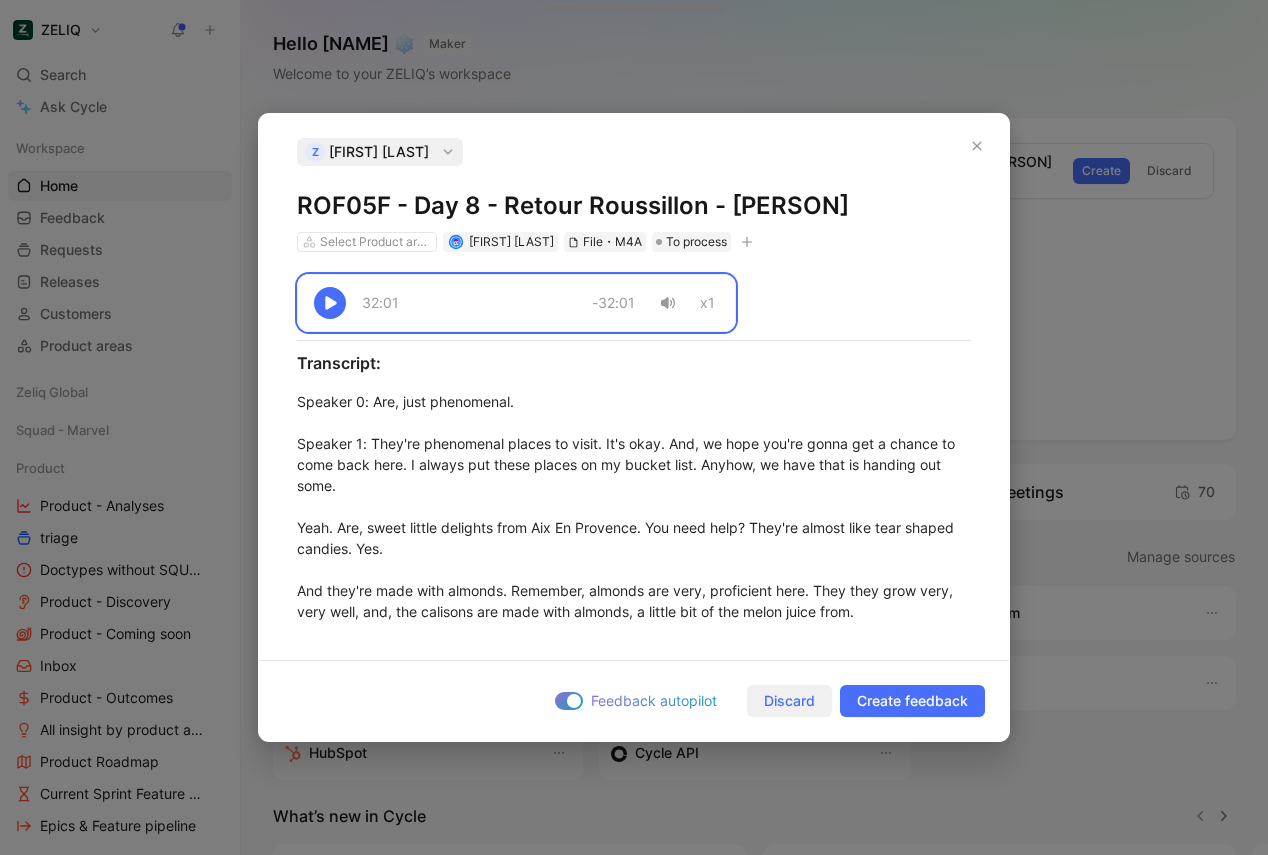 click on "Discard" at bounding box center [789, 701] 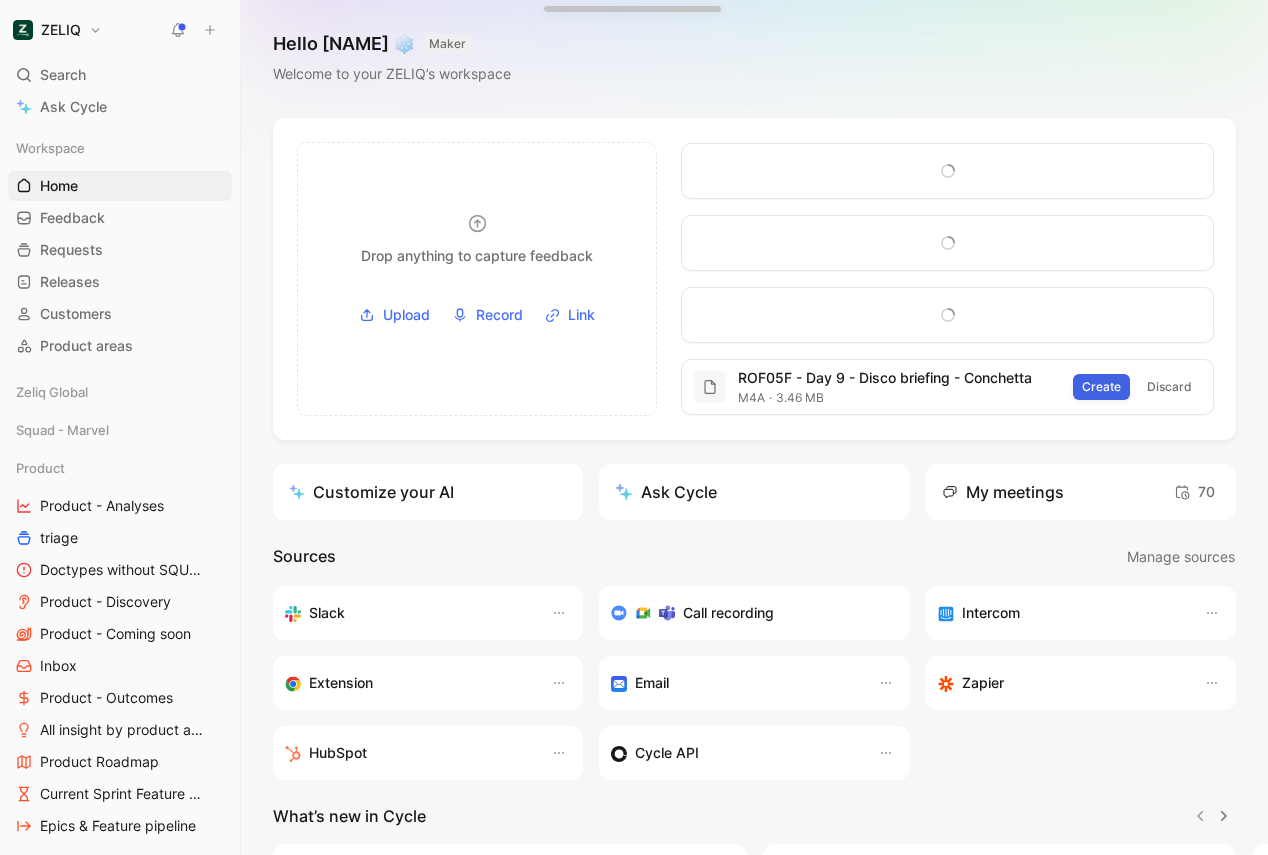 click on "Create" at bounding box center [1101, 387] 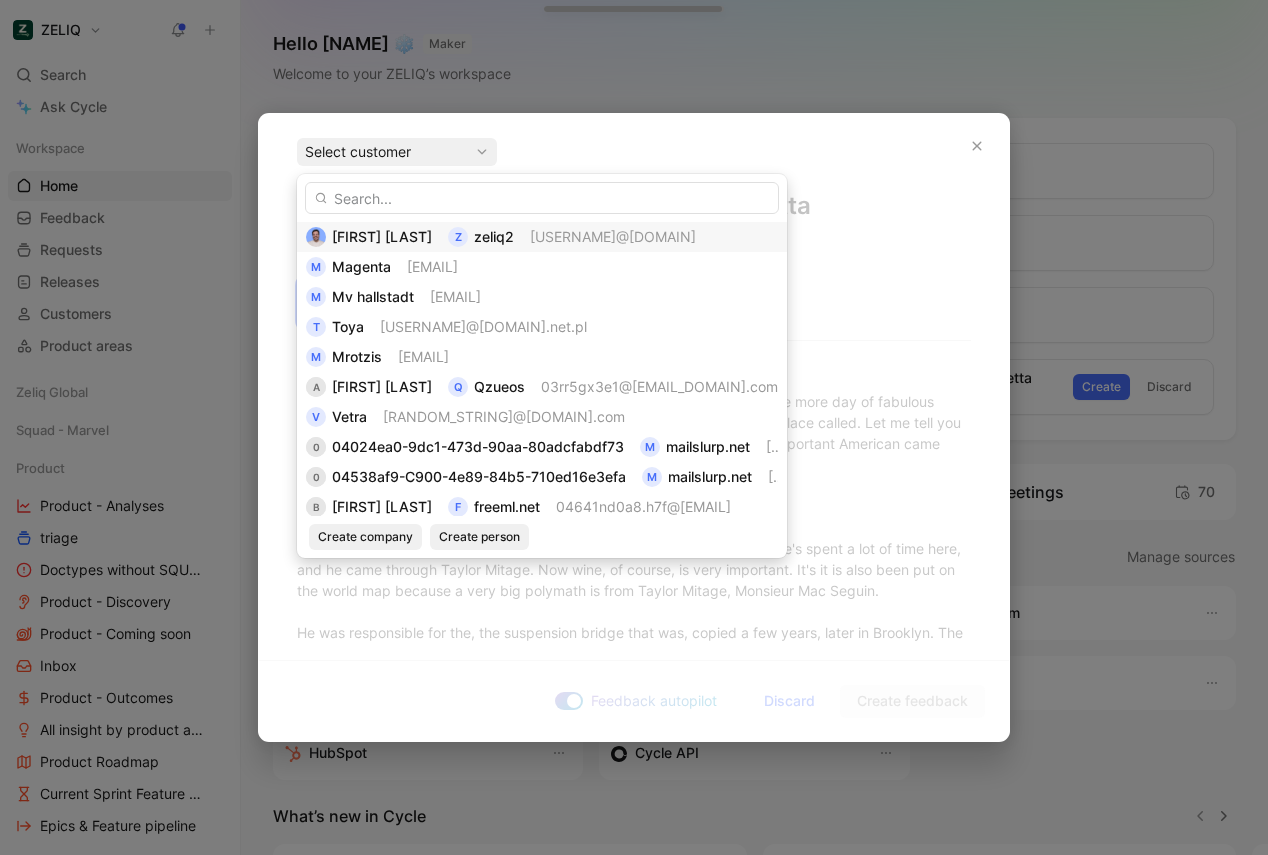 click on "[USERNAME]@[DOMAIN]" at bounding box center [613, 236] 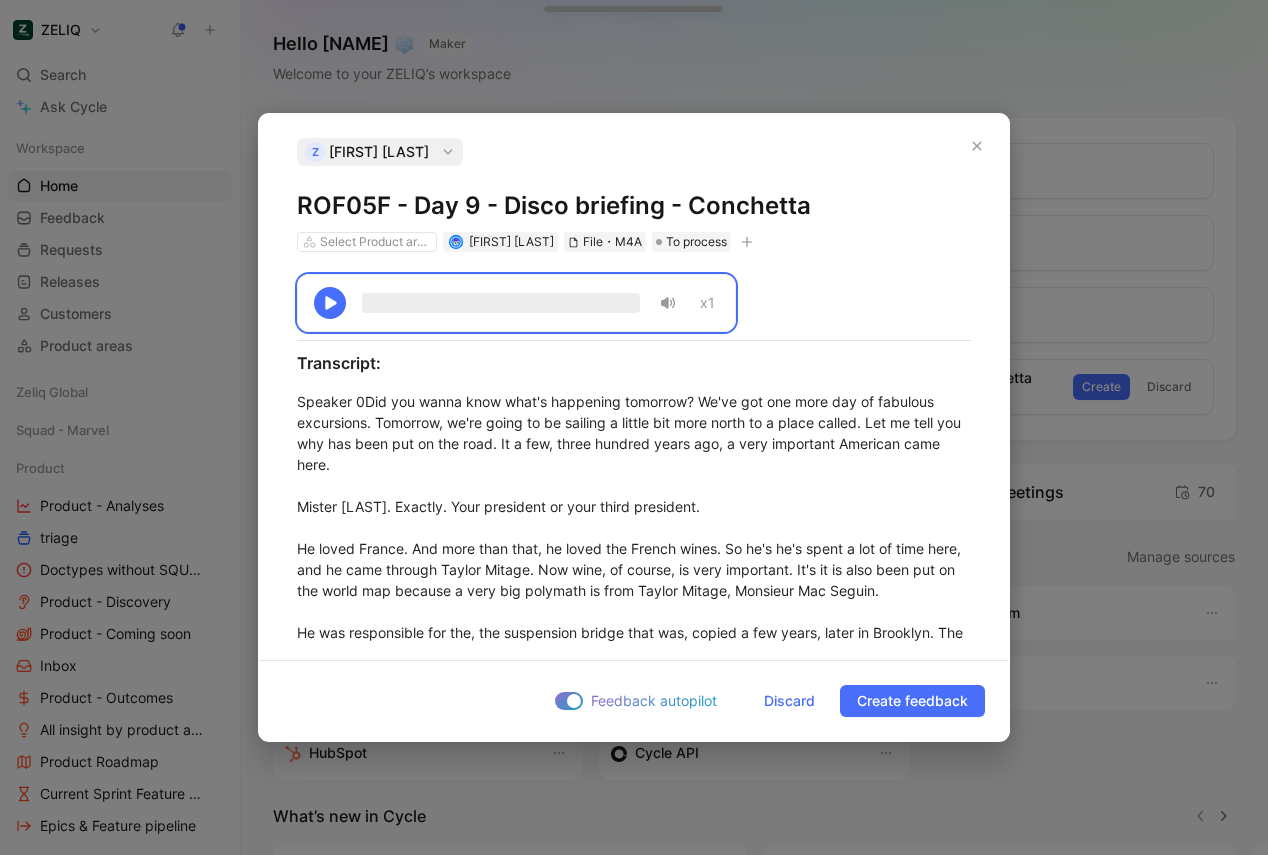 click on "ROF05F - Day 9 - Disco briefing - Conchetta" at bounding box center [634, 206] 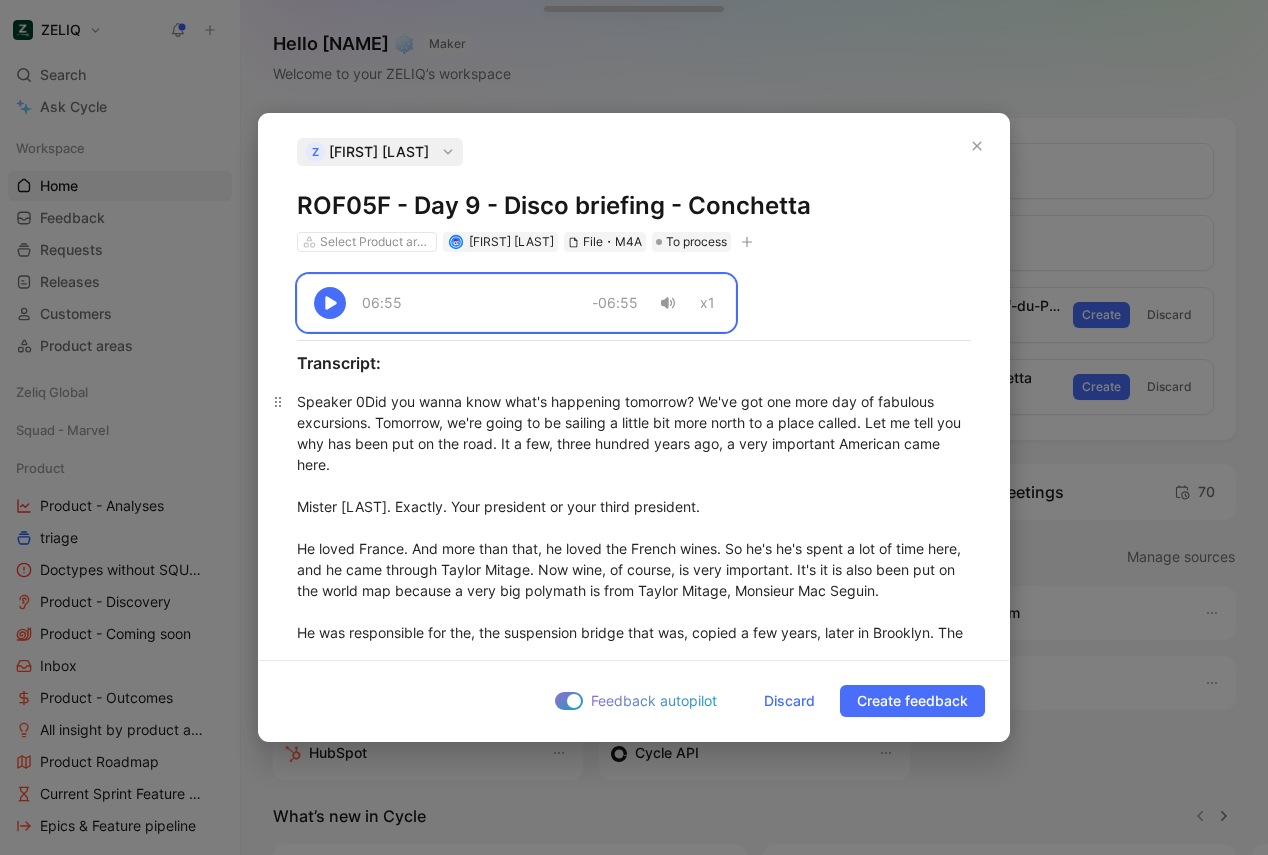 click on "Tomorrow, we're going to be sailing a little bit more north to a place called. Let me tell you why has been put on the road. It a few, three hundred years ago, a very important American came here. Would you happen to know who? No? Mister Thomas Jefferson. Exactly. Your president or your third president. He loved France. And more than that, he loved the French wines. So he's he's spent a lot of time here, and he came through Taylor Mitage. Now wine, of course, is very important. It's it is also been put on the world map because a very big polymath is from Taylor Mitage, Monsieur Mac Seguin. He was responsible for the, the suspension bridge that was, copied a few years, later in Brooklyn. The Brooklyn Bridge resembles the one in Tellez Mittage. He was also very, famous for the steam engine boiler. So he invented both of those. His name is on is is amongst 72 names on the Eiffel Tower. Speaker 1 Speaker 0" at bounding box center (634, 1283) 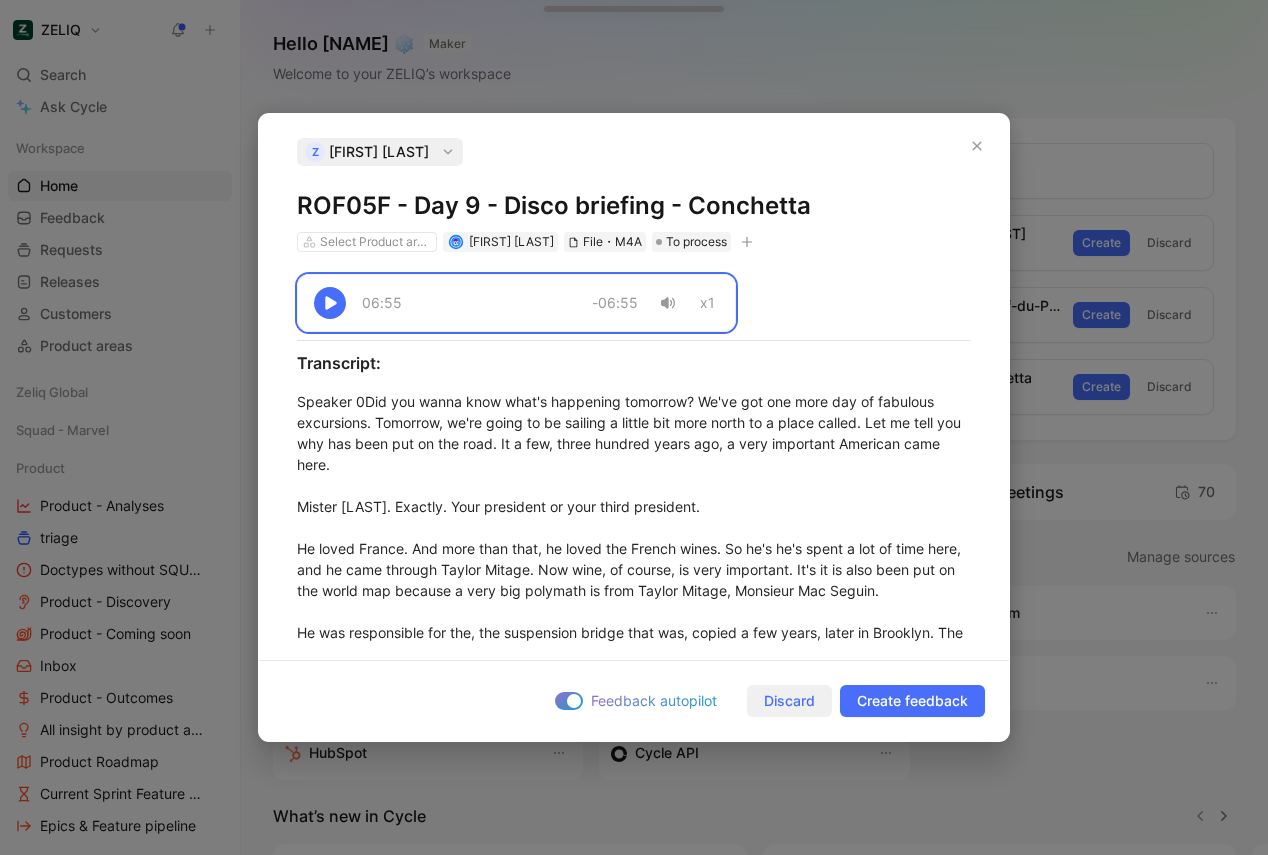 click on "Discard" at bounding box center (789, 701) 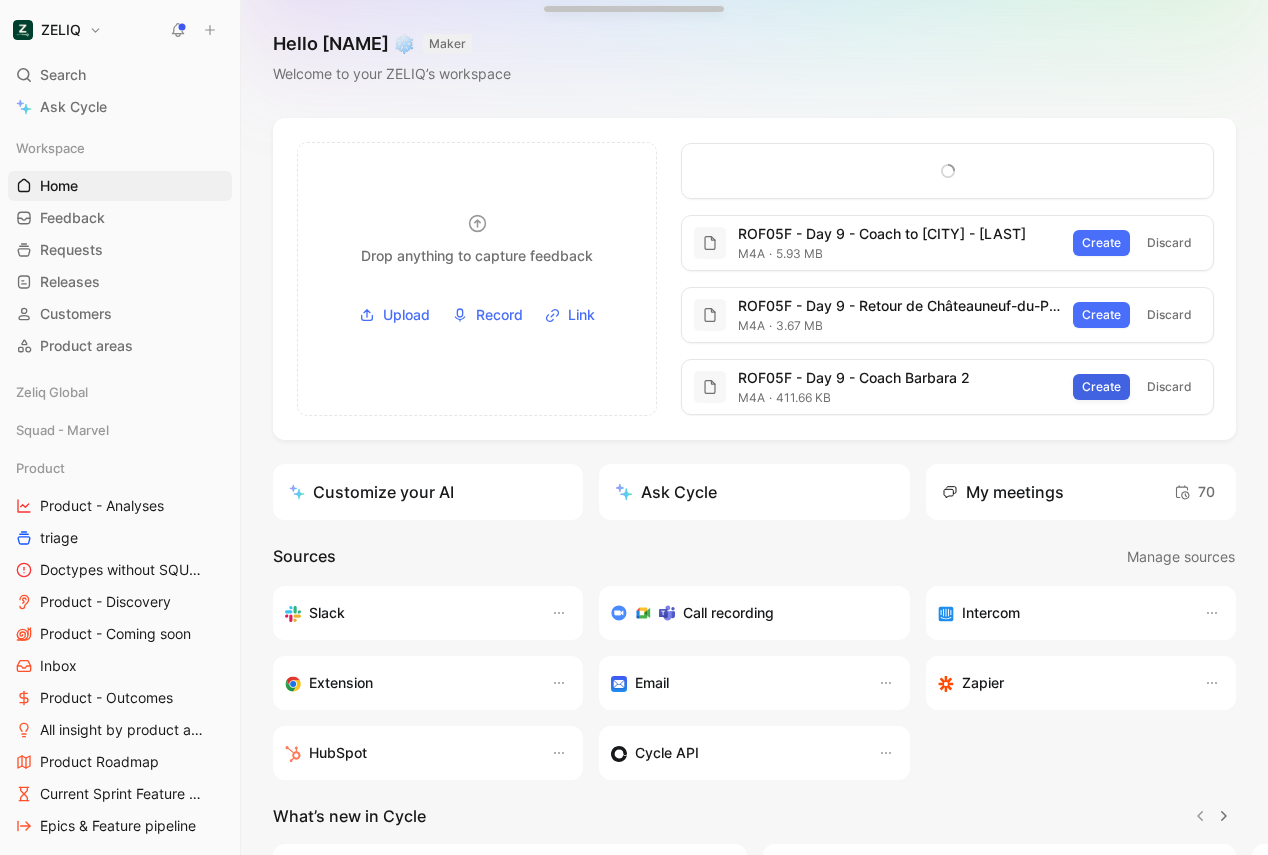 click on "Create" at bounding box center (1101, 387) 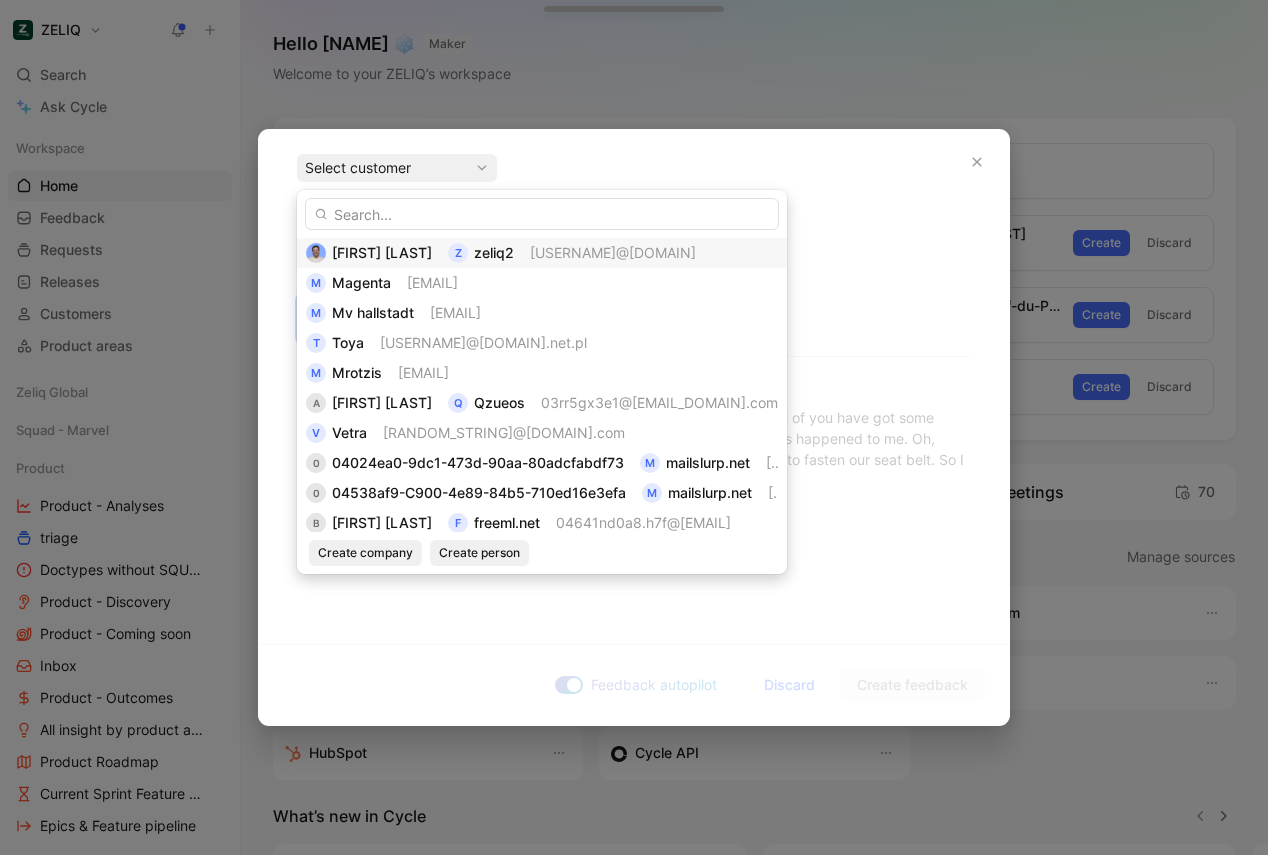 click on "[USERNAME]@[DOMAIN]" at bounding box center [613, 252] 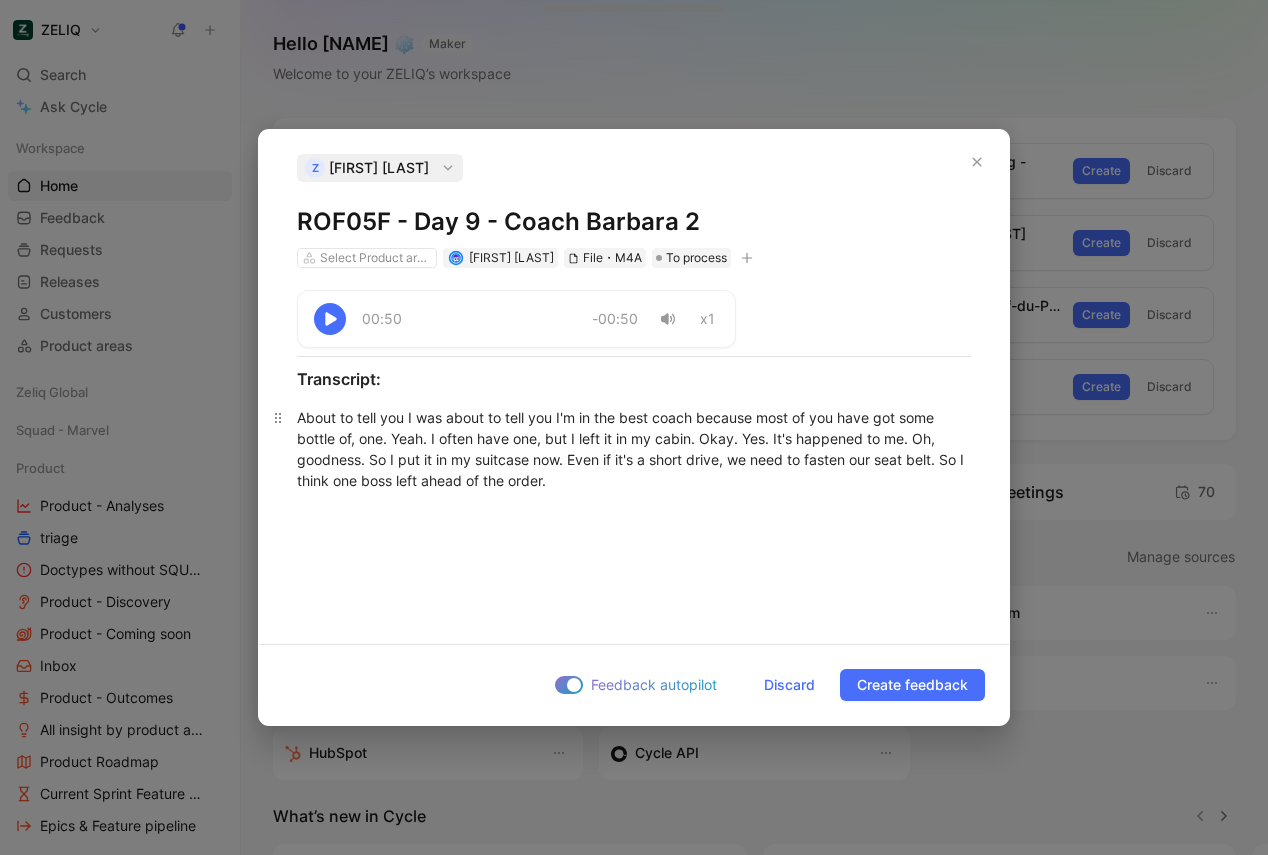 click on "About to tell you I was about to tell you I'm in the best coach because most of you have got some bottle of, one. Yeah. I often have one, but I left it in my cabin. Okay. Yes. It's happened to me. Oh, goodness. So I put it in my suitcase now. Even if it's a short drive, we need to fasten our seat belt. So I think one boss left ahead of the order." at bounding box center (634, 449) 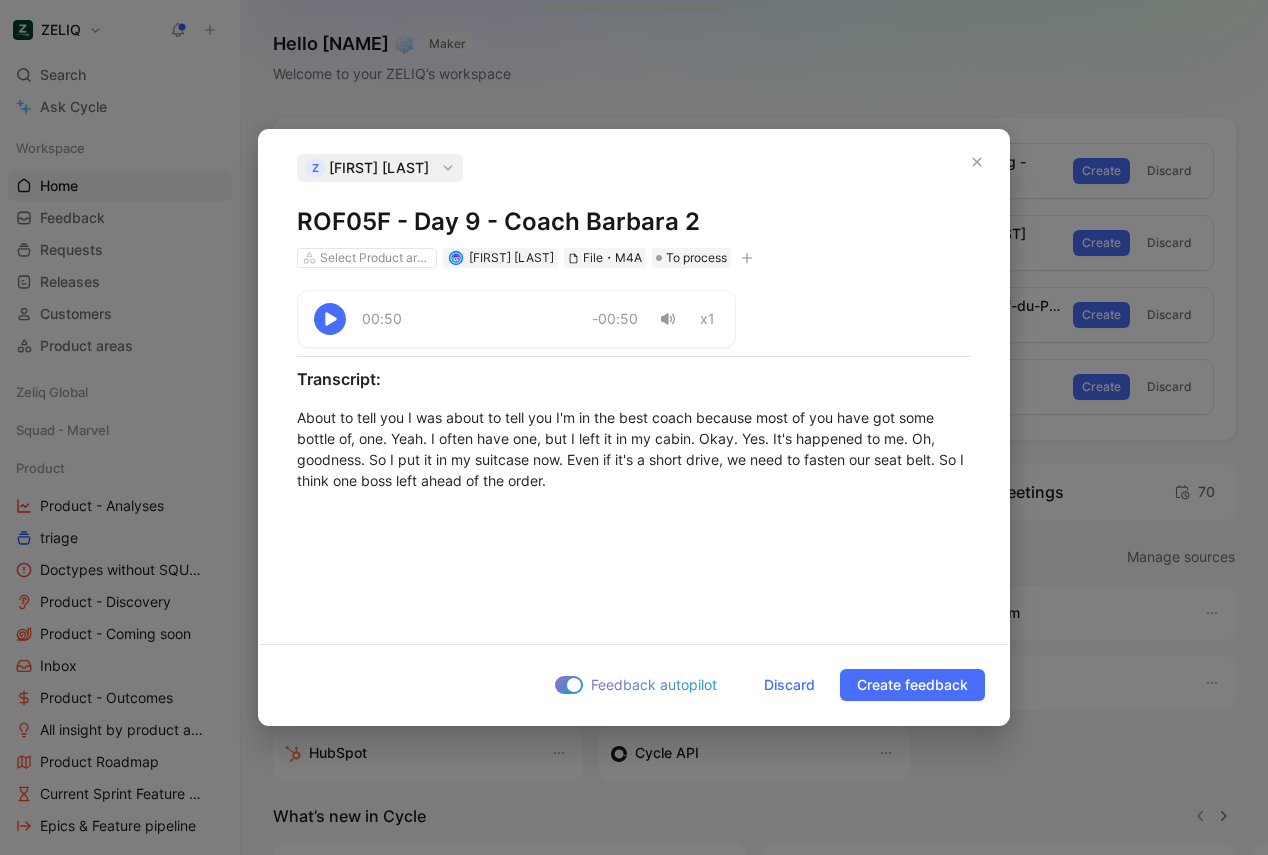 click on "ROF05F - Day 9 - Coach Barbara 2" at bounding box center (634, 222) 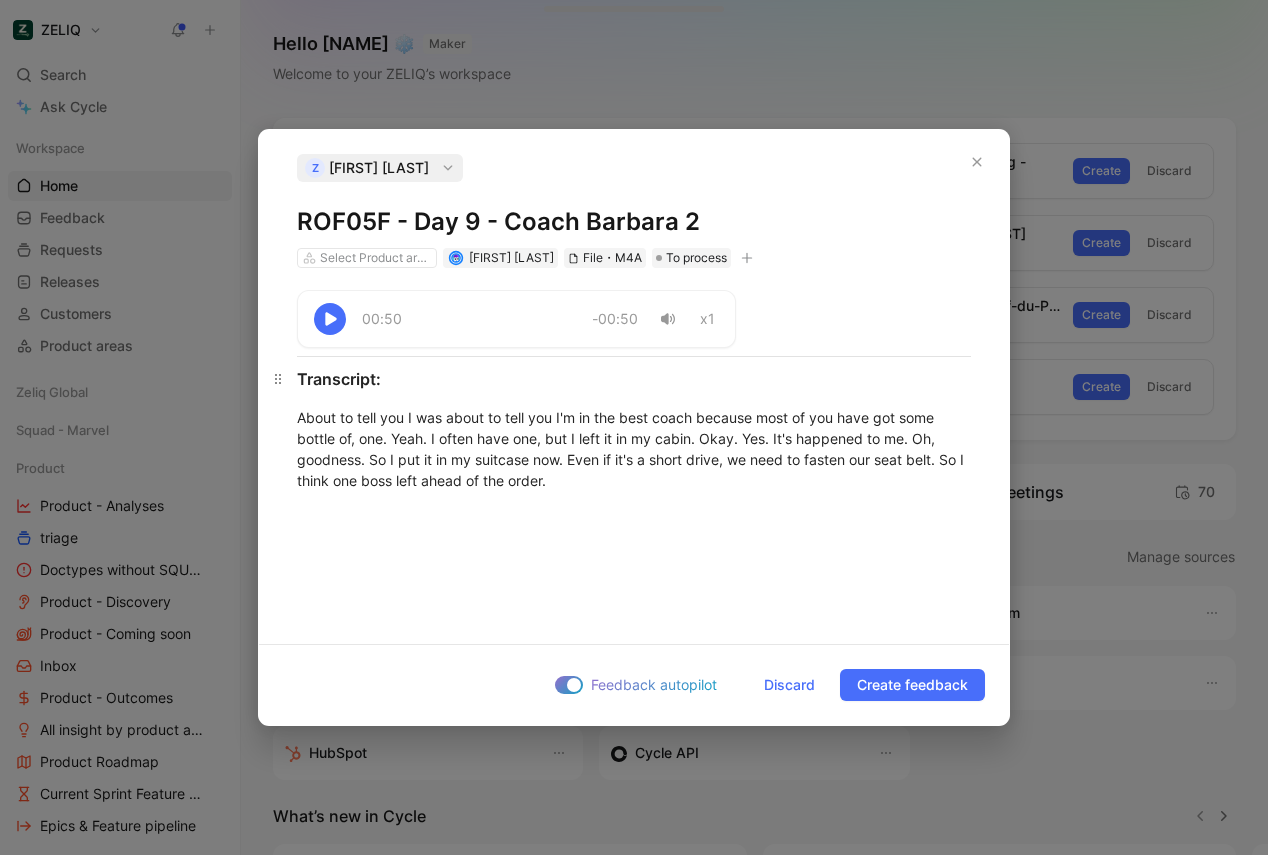 click on "Transcript:" at bounding box center [634, 379] 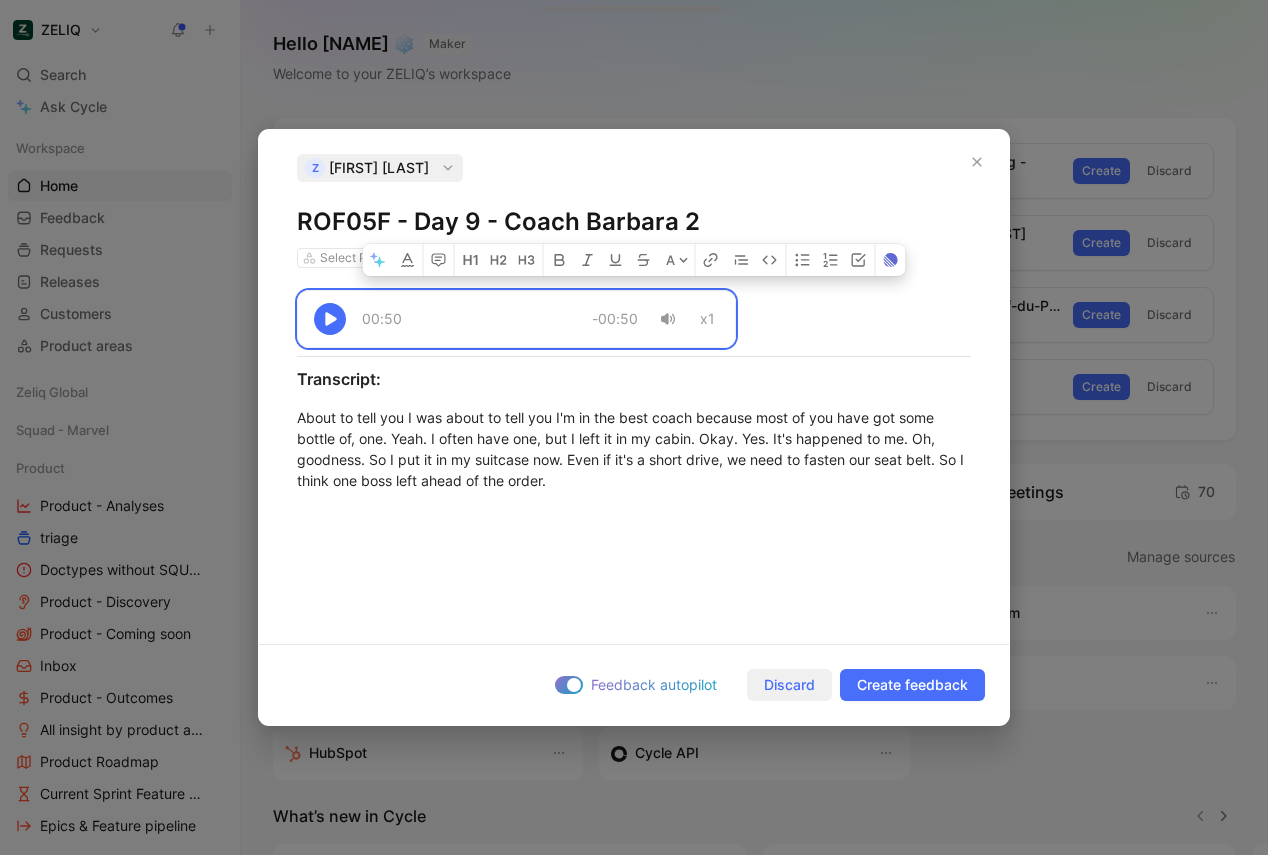click on "Discard" at bounding box center [789, 685] 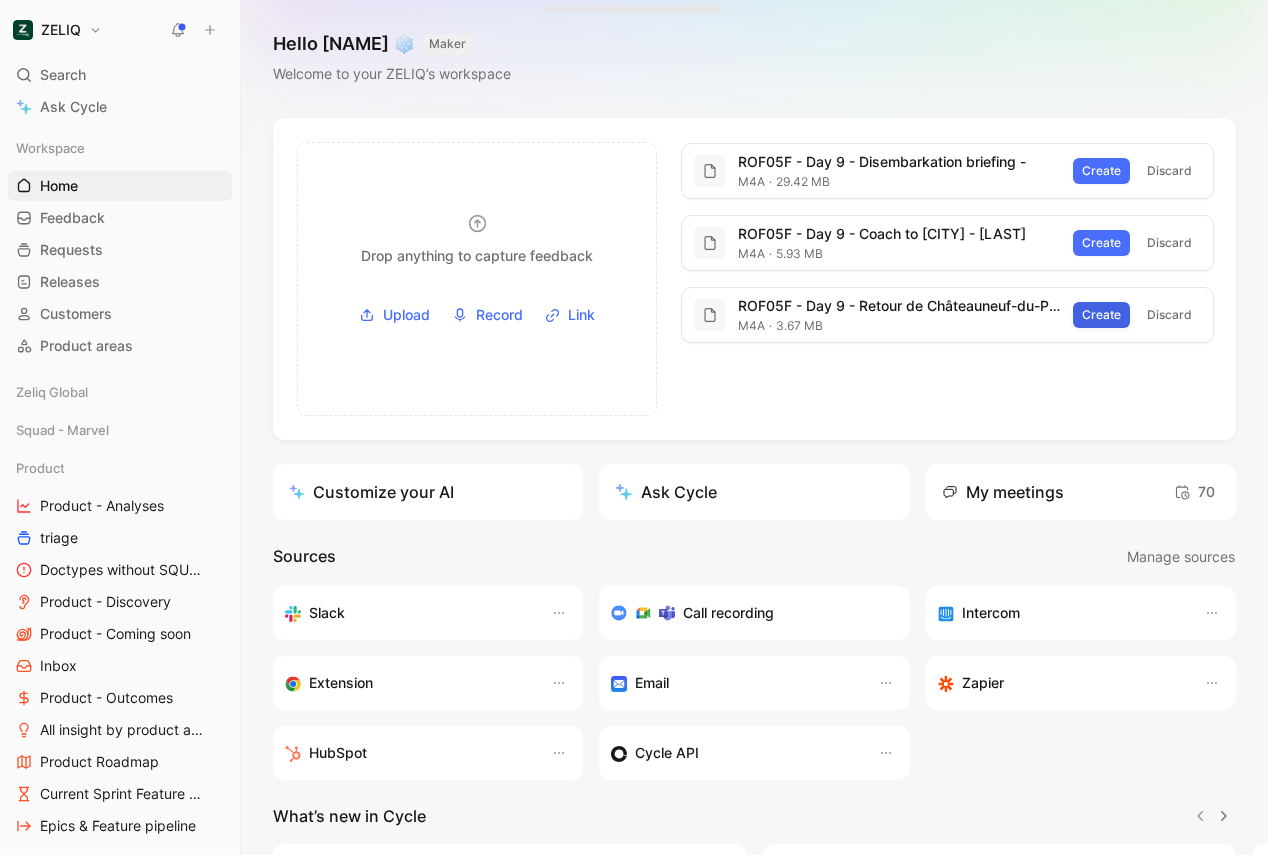 click on "Create" at bounding box center [1101, 315] 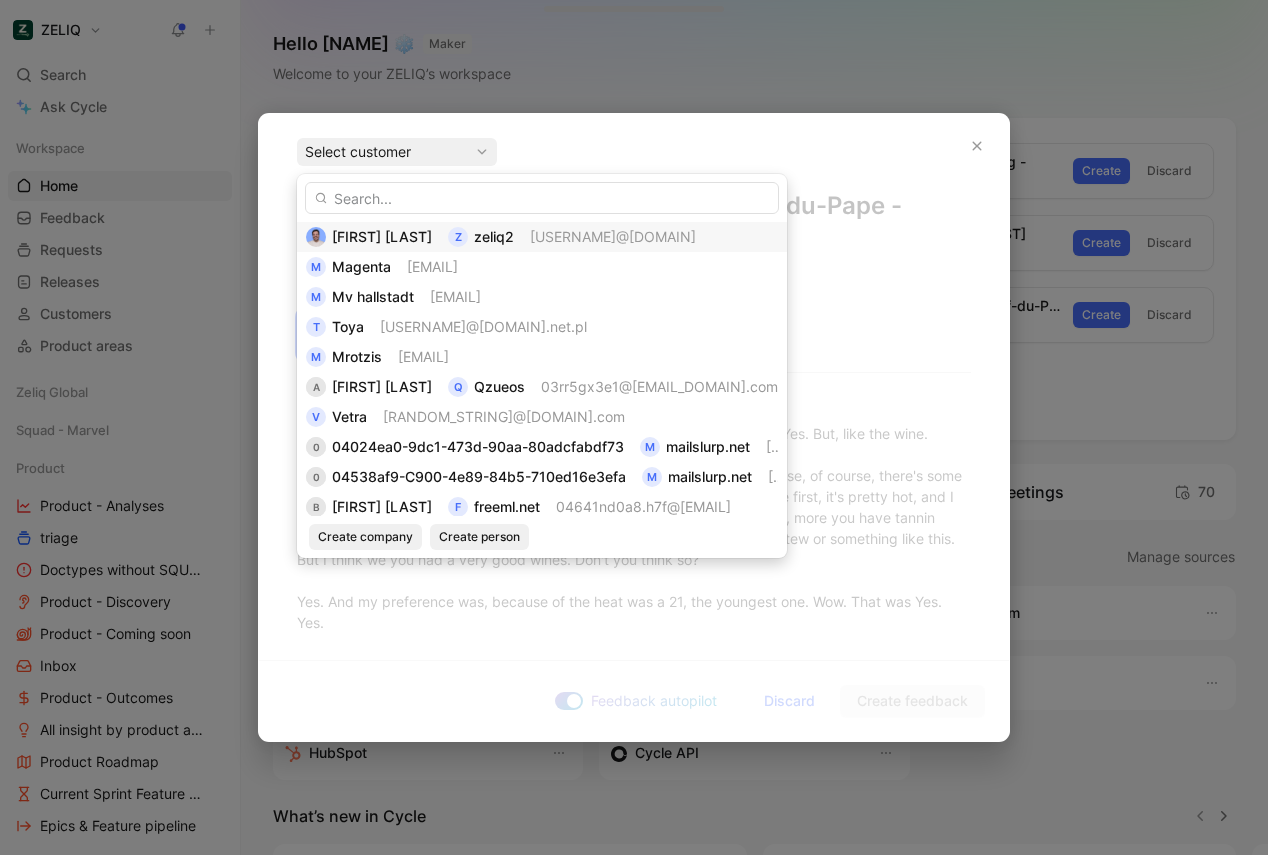 click on "[FIRST] [LAST] [USERNAME]@[DOMAIN]" at bounding box center (542, 237) 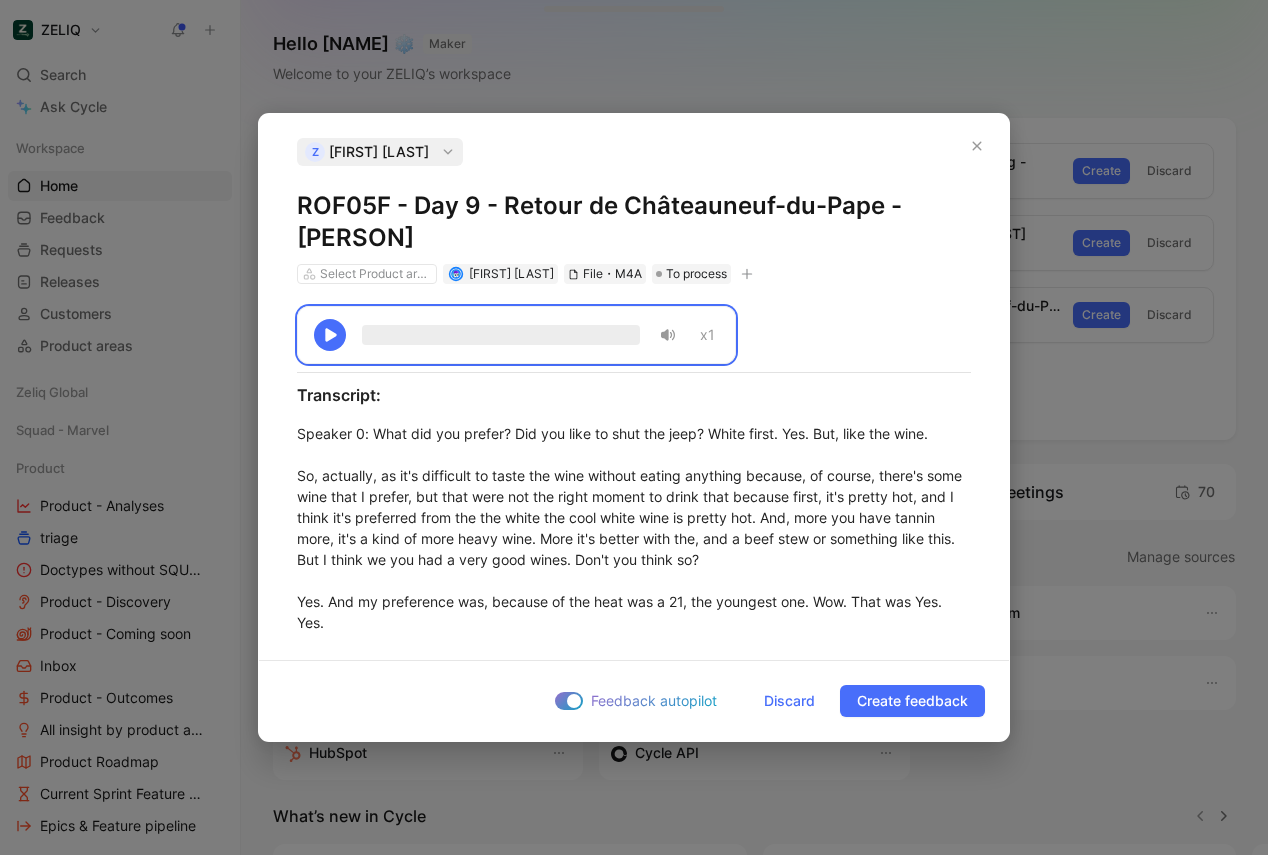 click on "ROF05F - Day 9 - Retour de Châteauneuf-du-Pape - [PERSON]" at bounding box center [634, 222] 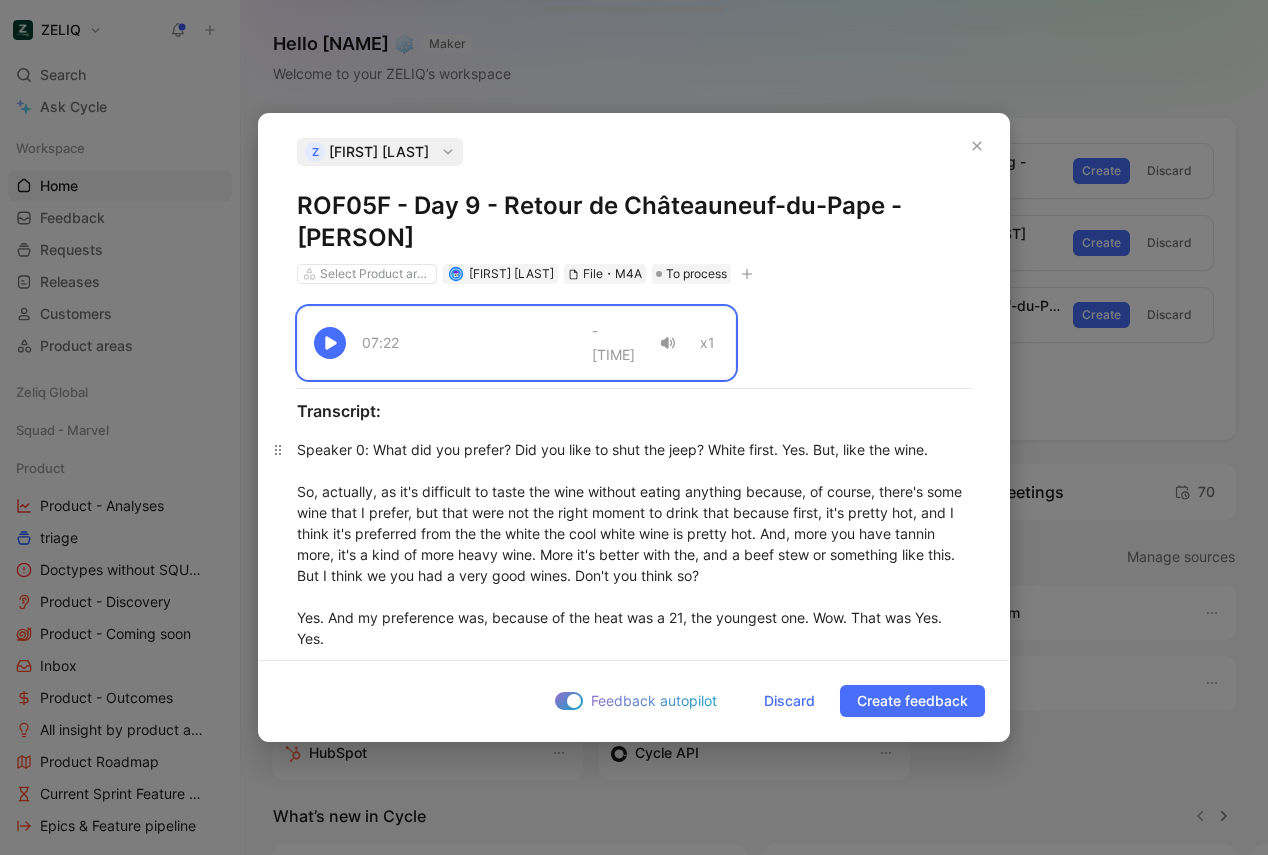 click on "Speaker 0 : What did you prefer? Did you like to shut the jeep? White first. Yes. But, like the wine. So, actually, as it's difficult to taste the wine without eating anything because, of course, there's some wine that I prefer, but that were not the right moment to drink that because first, it's pretty hot, and I think it's preferred from the the white the cool white wine is pretty hot. And, more you have tannin more, it's a kind of more heavy wine. More it's better with the, and a beef stew or something like this. But I think we you had a very good wines. Don't you think so? Yes. And my preference was, because of the heat was a 21, the youngest one. Wow. That was Yes. Yes. And the last one also was really good. Yes. Exactly. Yes. It was very, very nice. But they they are all good. Just a question of taste. Some people, if you if someone asks you now, you know, what is the best, wine is the one you like. That's it. So you're from here? Mother daughter. Yeah. Mother daughter. She owes you. Okay. Speaker 1" at bounding box center (634, 1279) 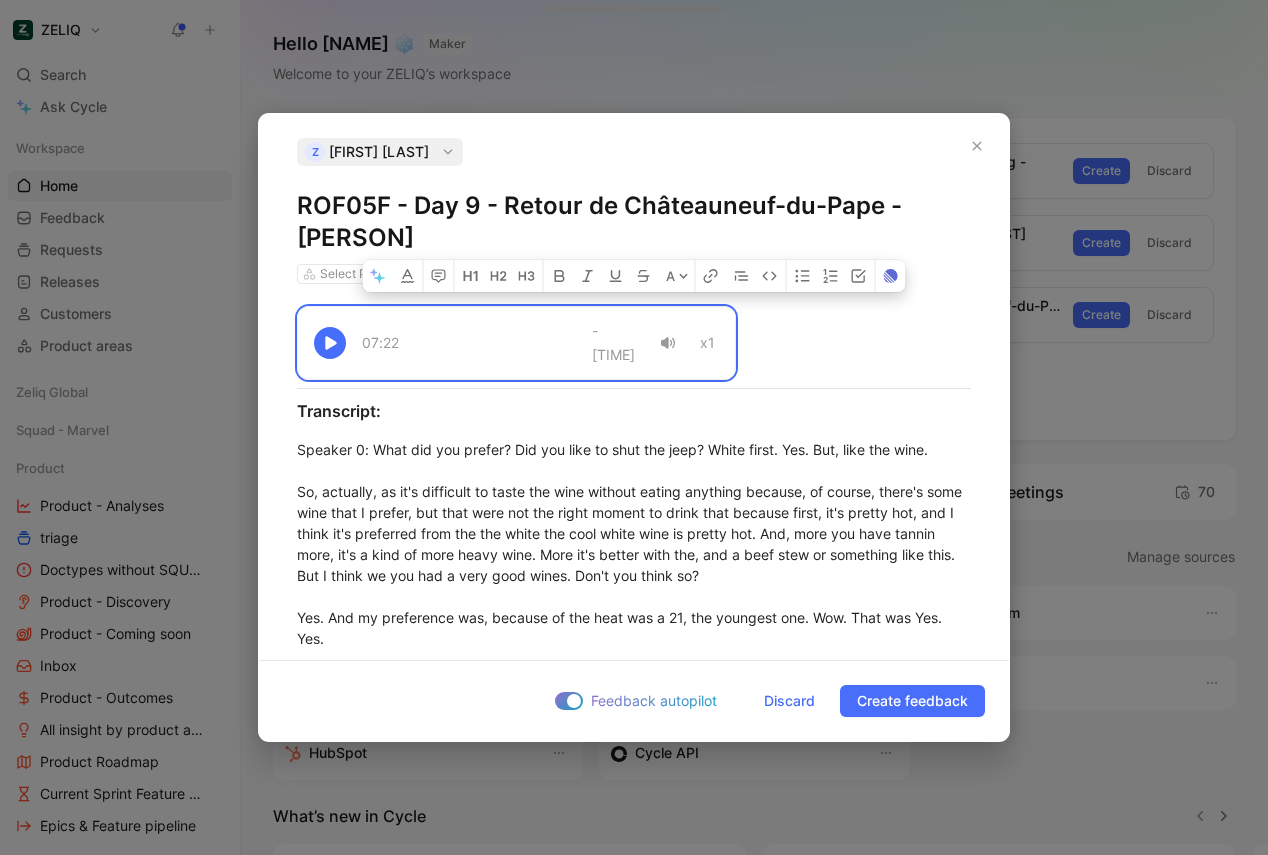 click on "Feedback autopilot Discard Create feedback" at bounding box center [634, 700] 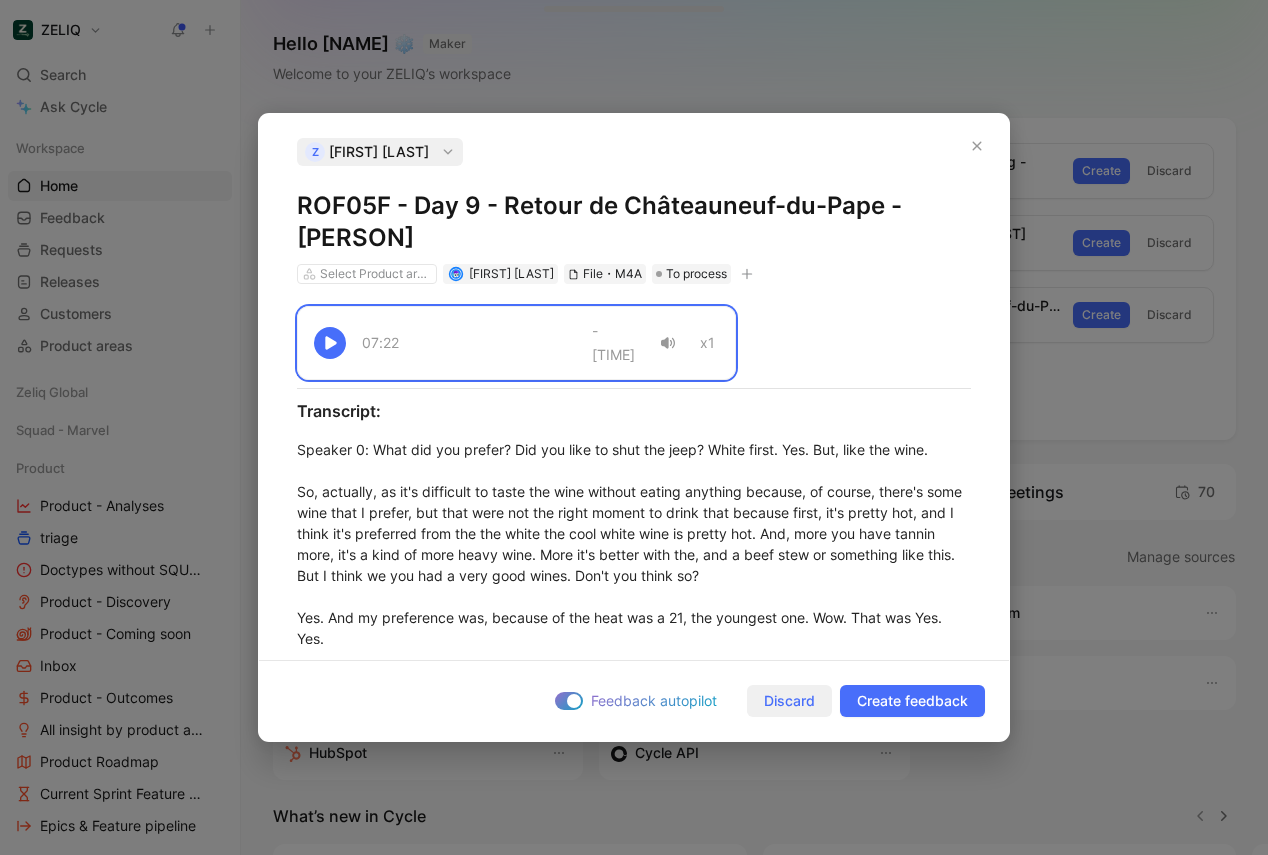 click on "Discard" at bounding box center [789, 701] 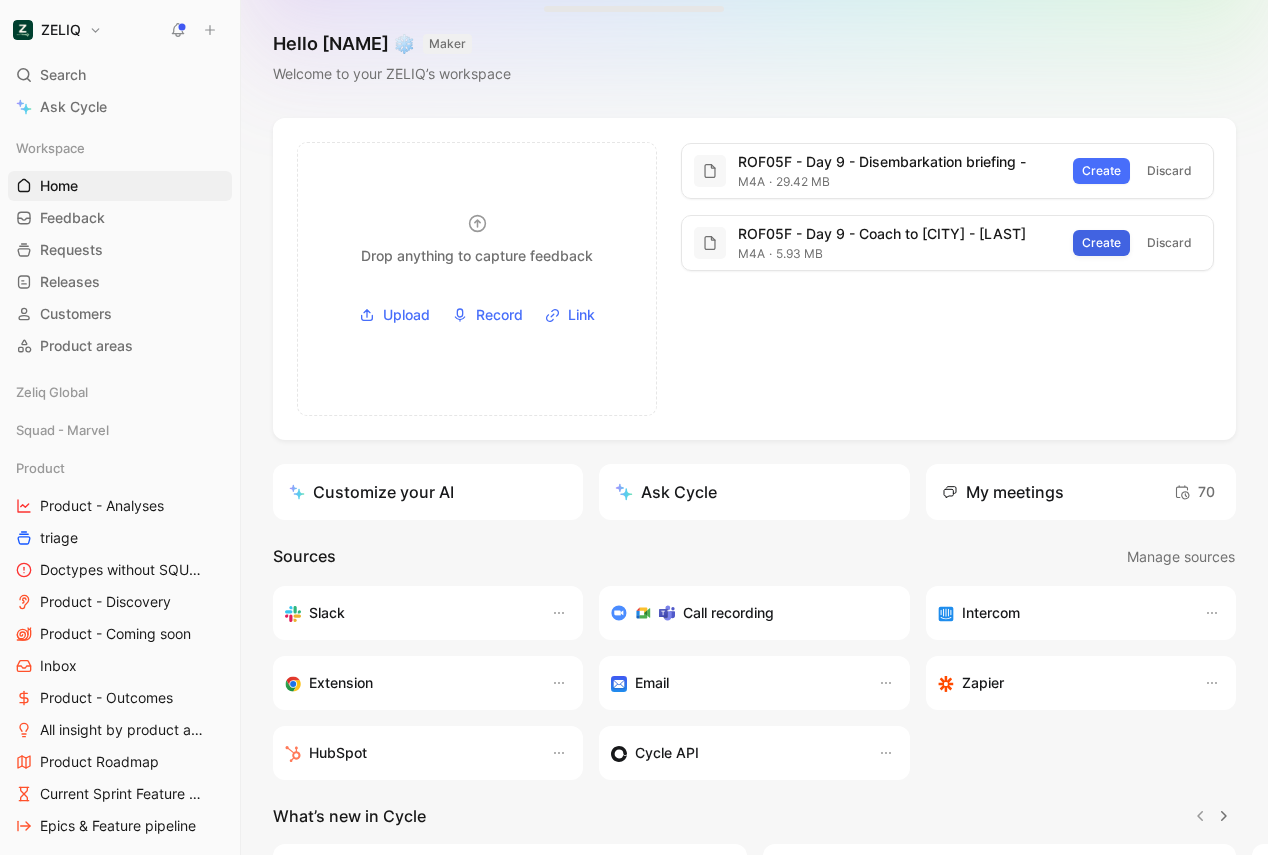 click on "Create" at bounding box center [1101, 243] 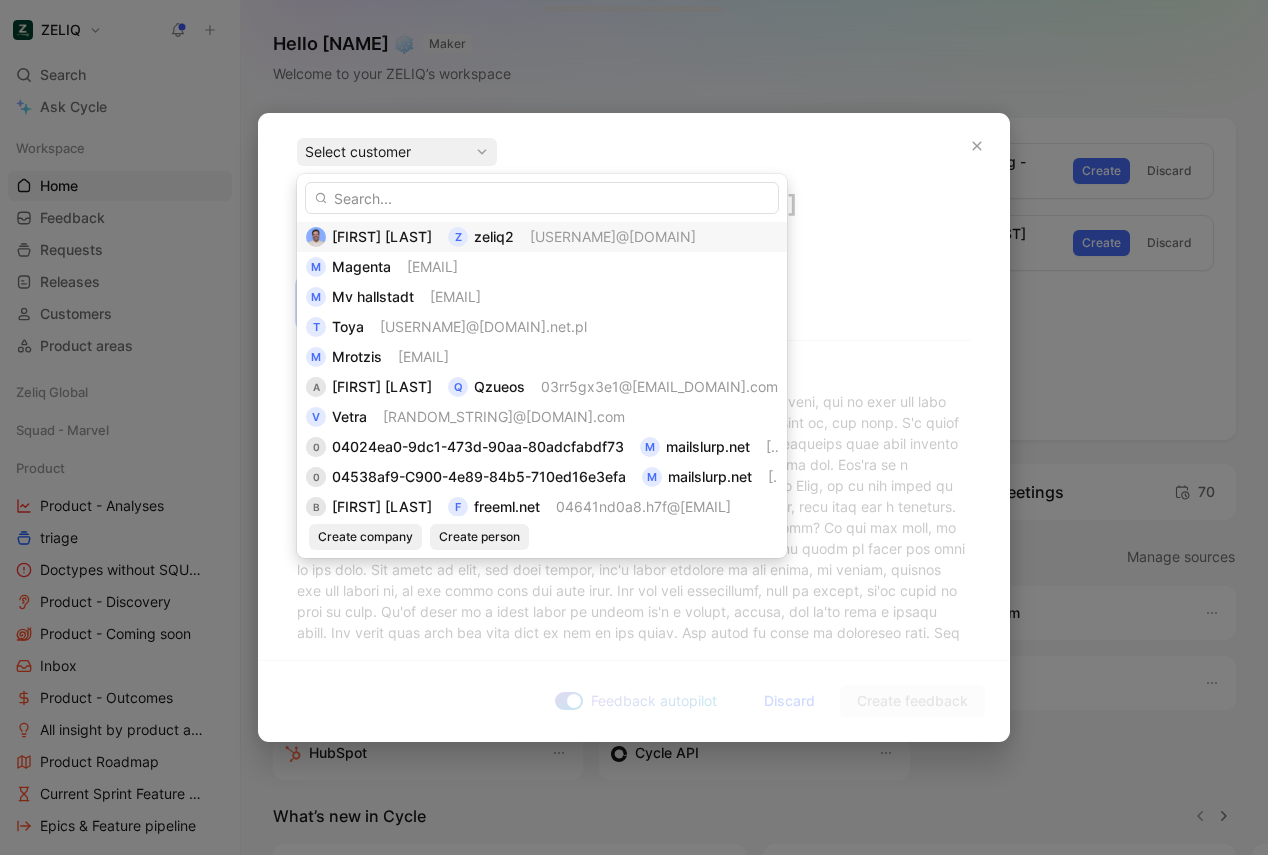 click on "[USERNAME]@[DOMAIN]" at bounding box center (613, 237) 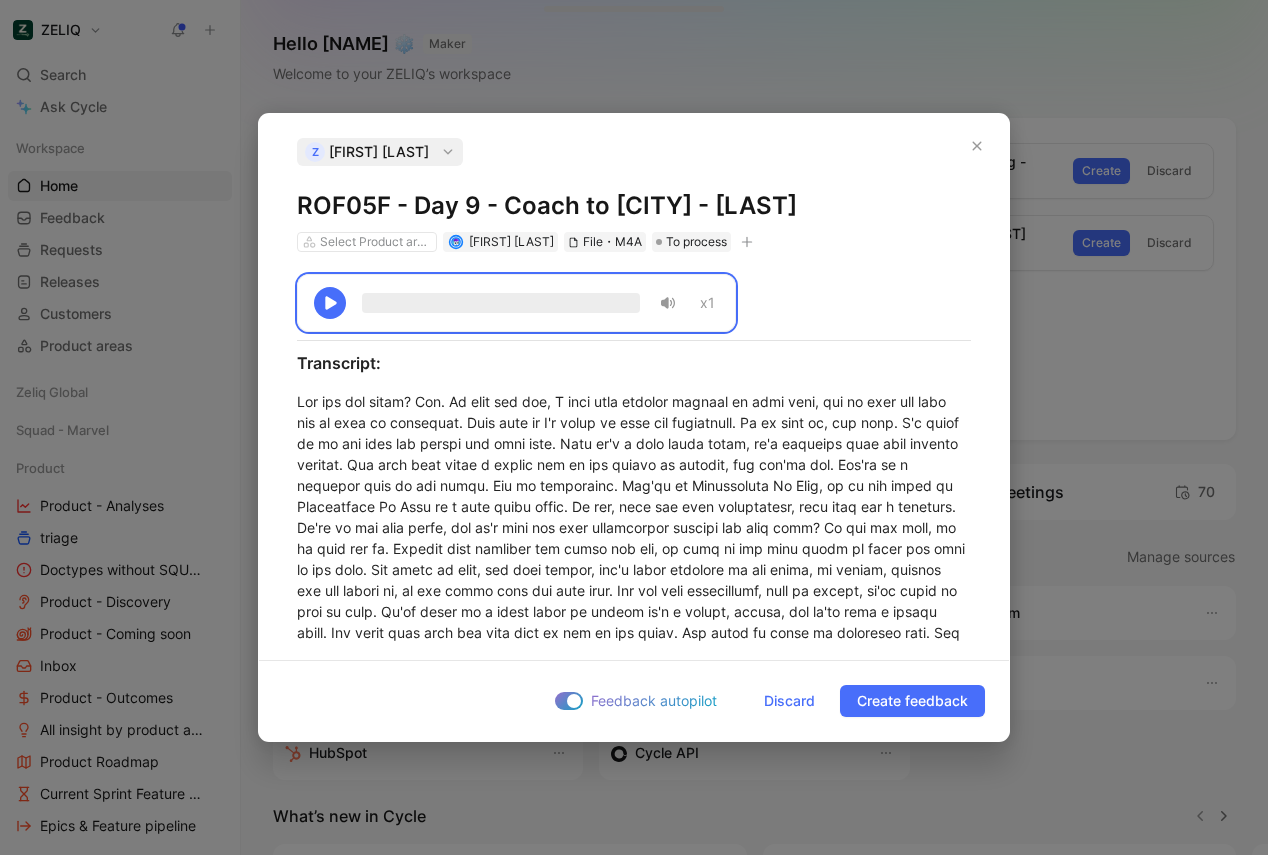 click on "ROF05F - Day 9 - Coach to [CITY] - [LAST]" at bounding box center (634, 206) 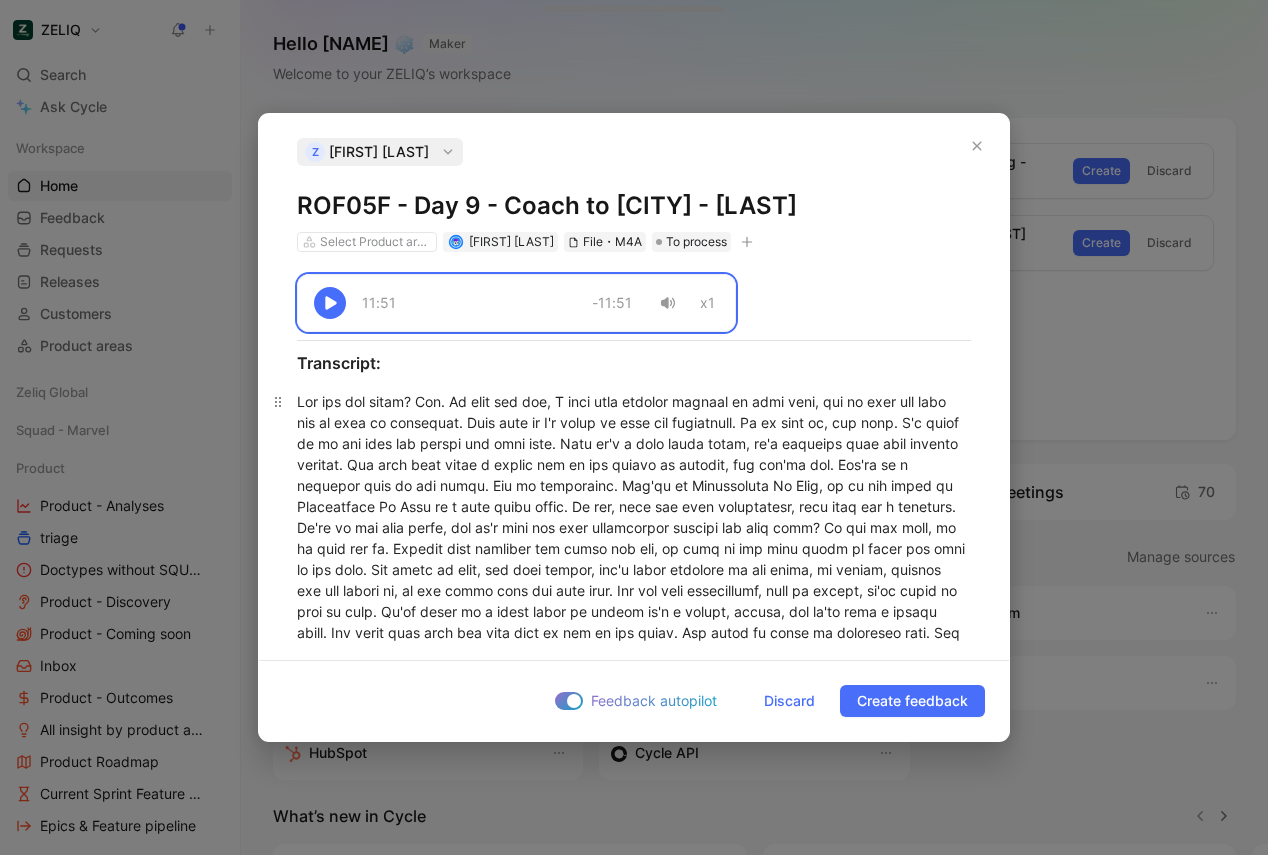 click at bounding box center (634, 1294) 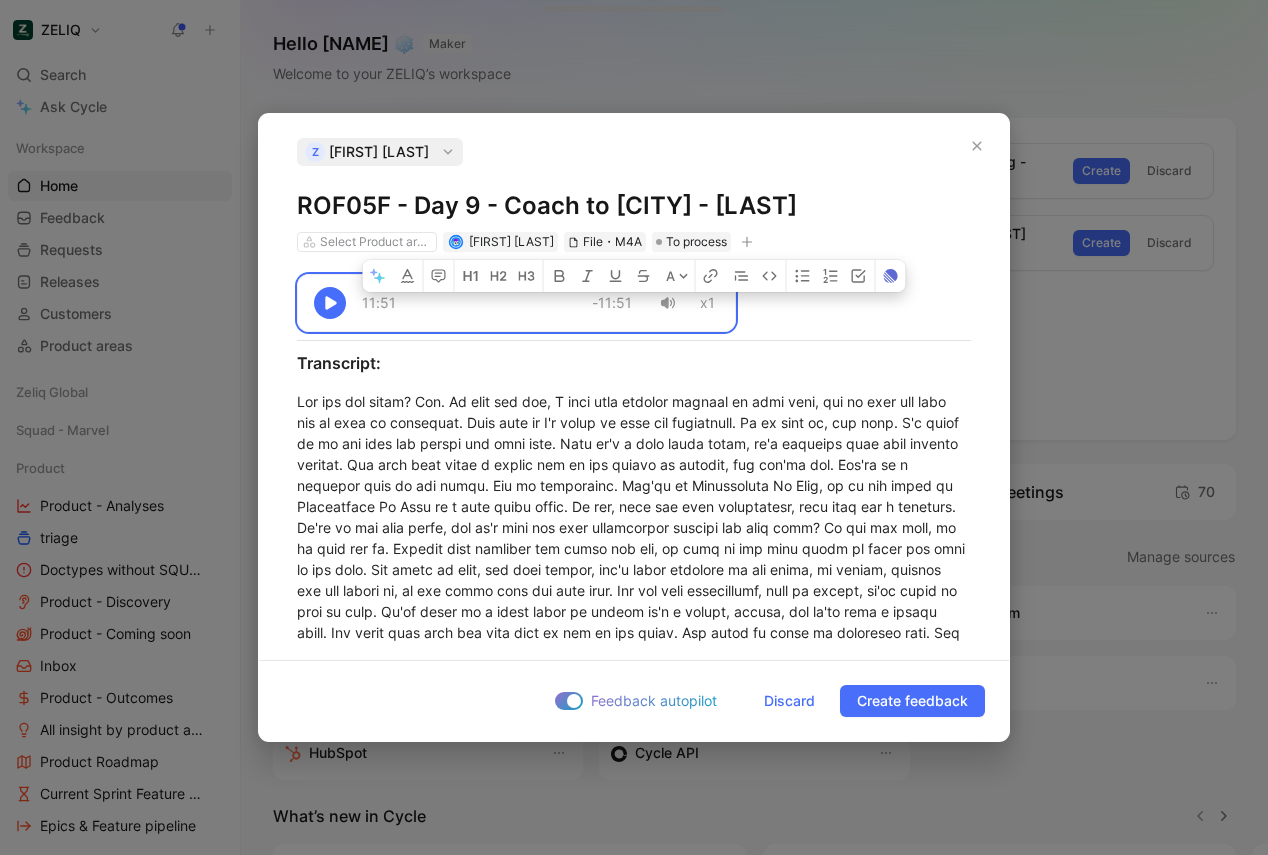 click on "Feedback autopilot Discard Create feedback" at bounding box center (634, 700) 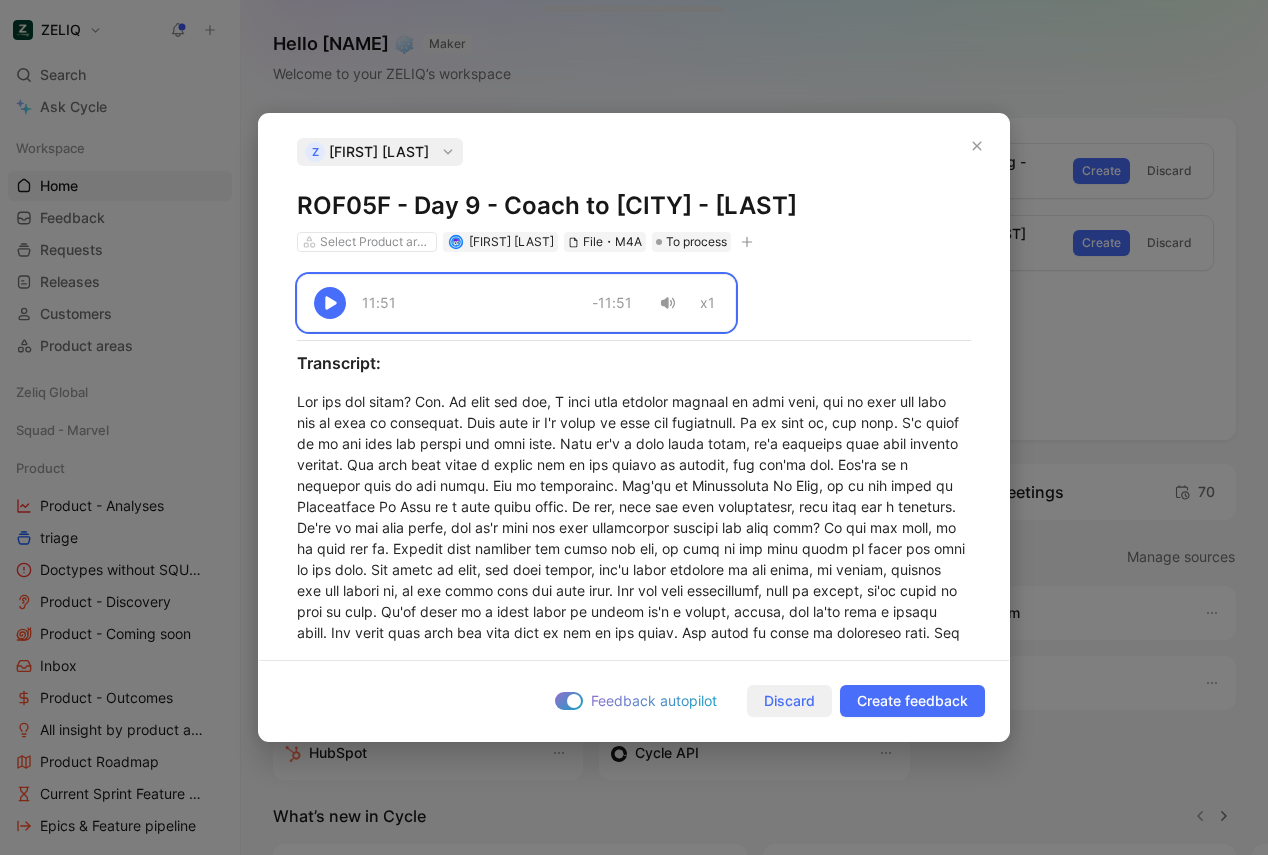 click on "Discard" at bounding box center (789, 701) 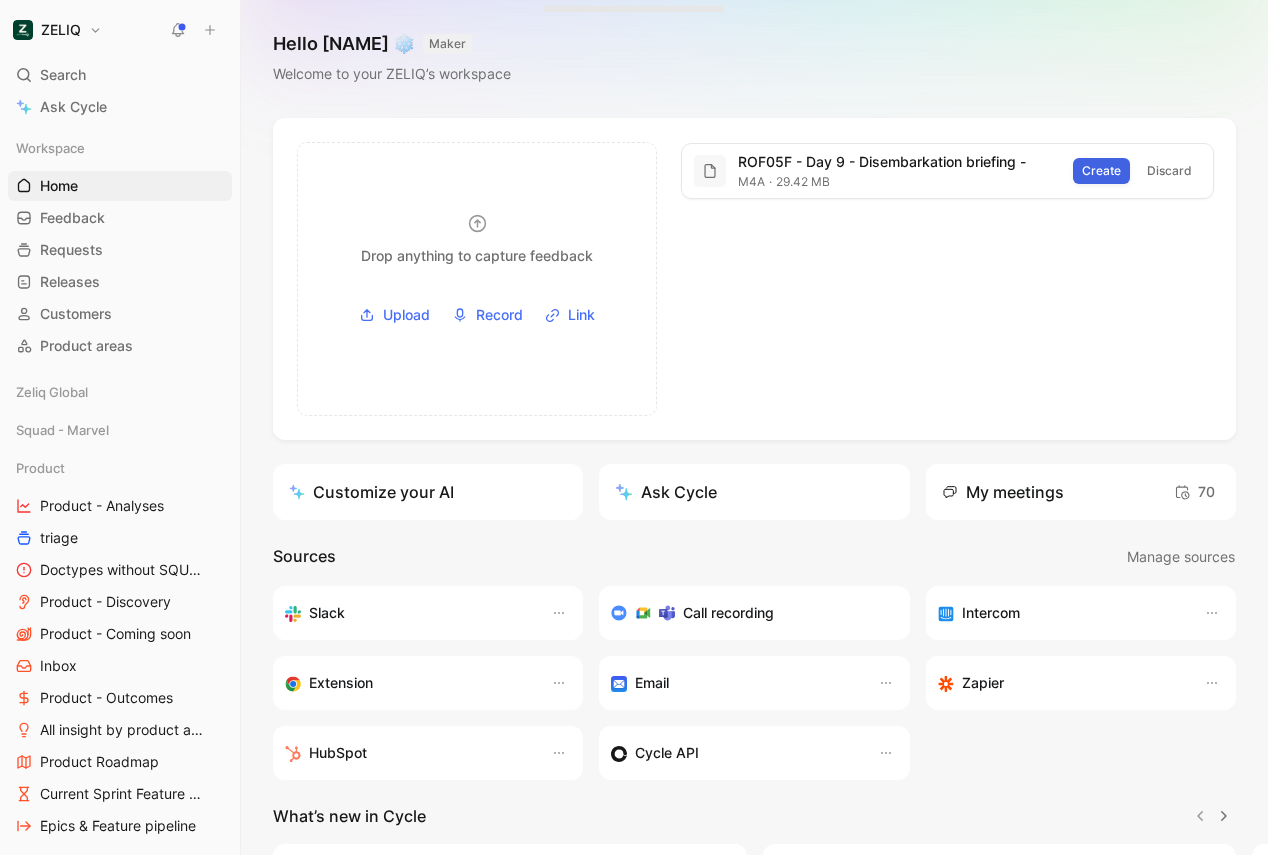click on "Create" at bounding box center [1101, 171] 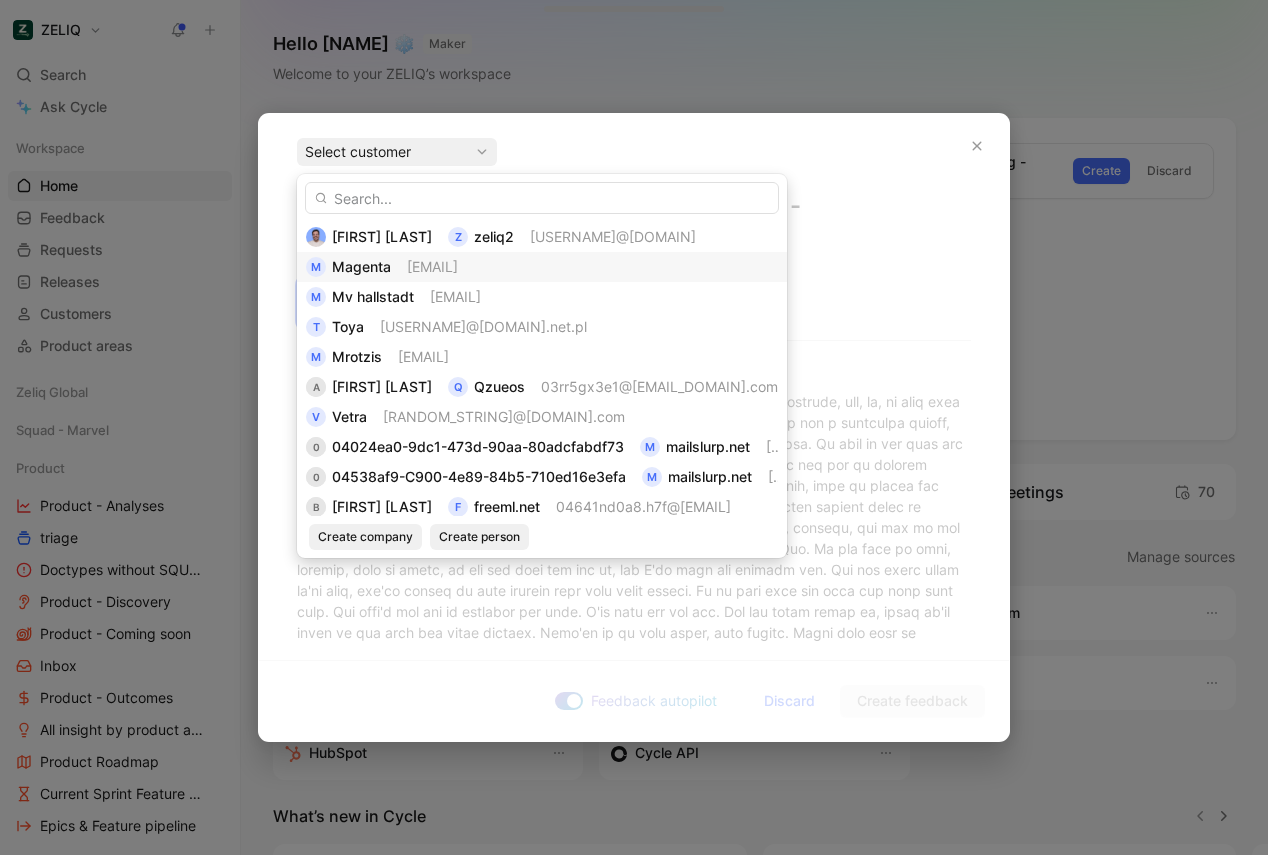 click on "[EMAIL]" at bounding box center [542, 267] 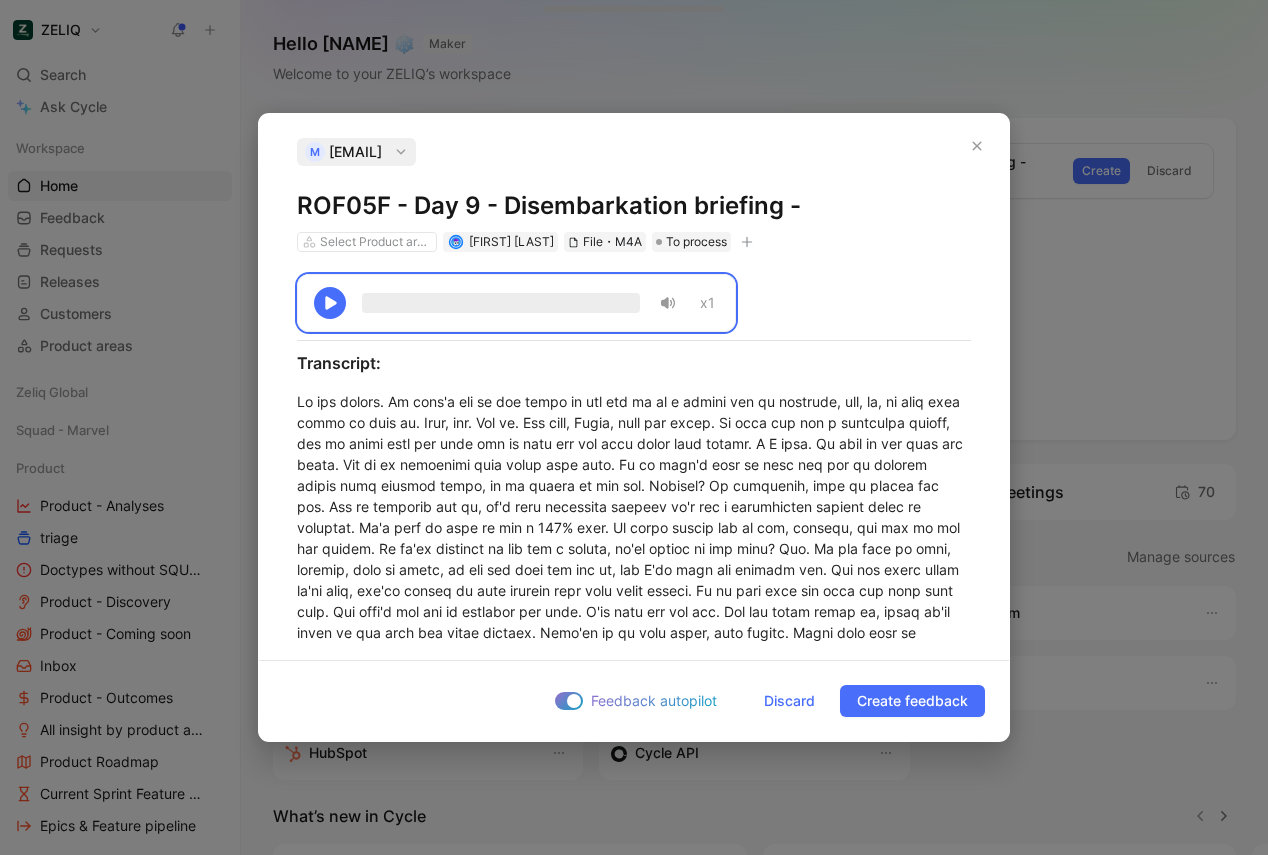 click on "ROF05F - Day 9 - Disembarkation briefing -" at bounding box center [634, 206] 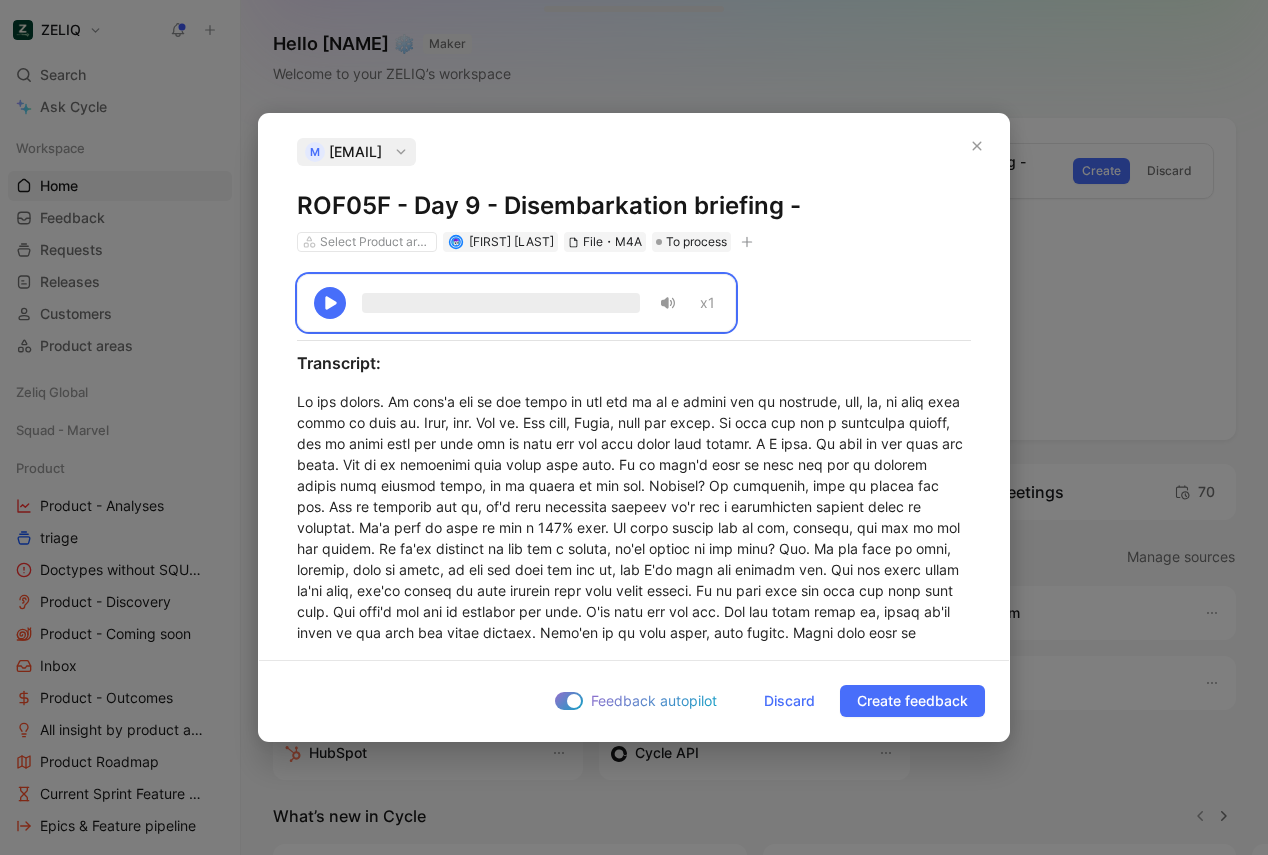 click on "[EMAIL]" at bounding box center [355, 152] 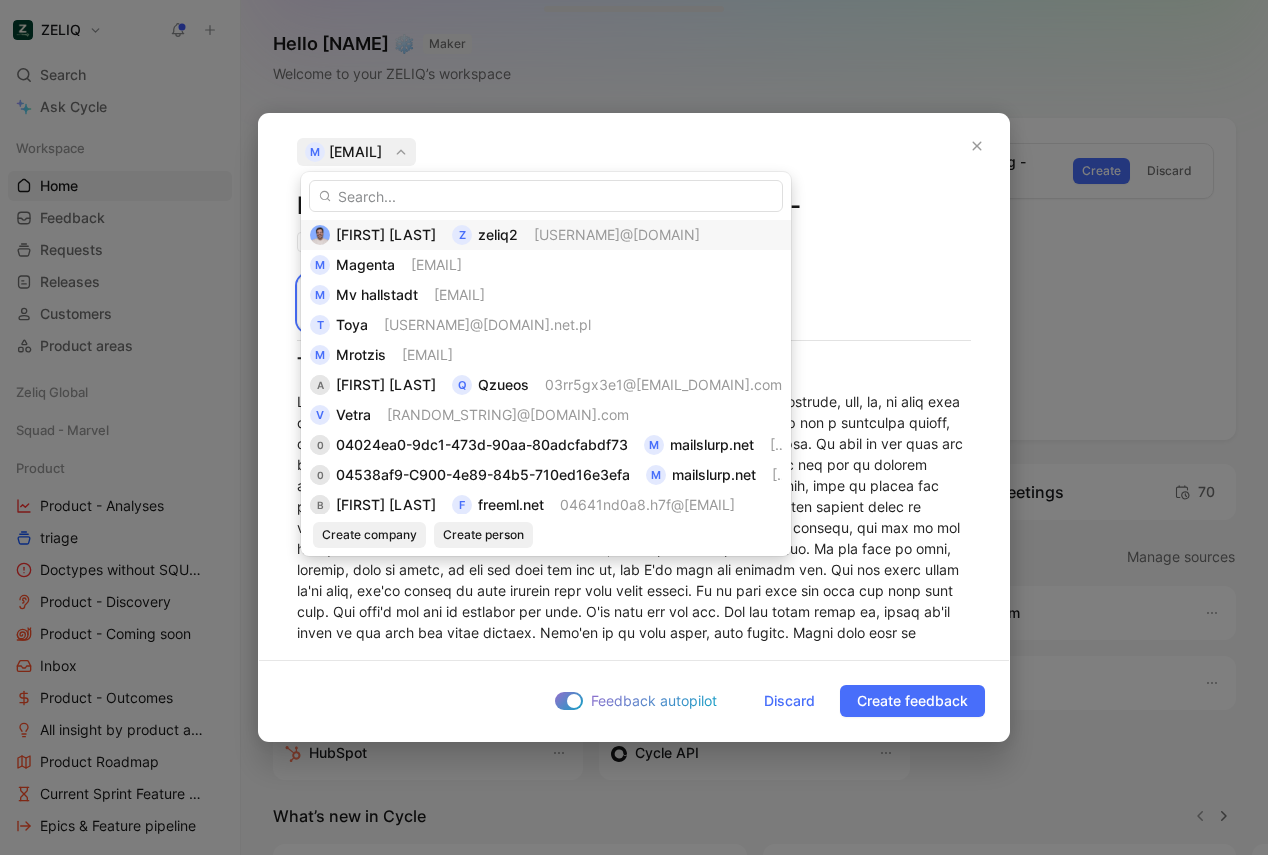 click on "[FIRST] [LAST]" at bounding box center (386, 234) 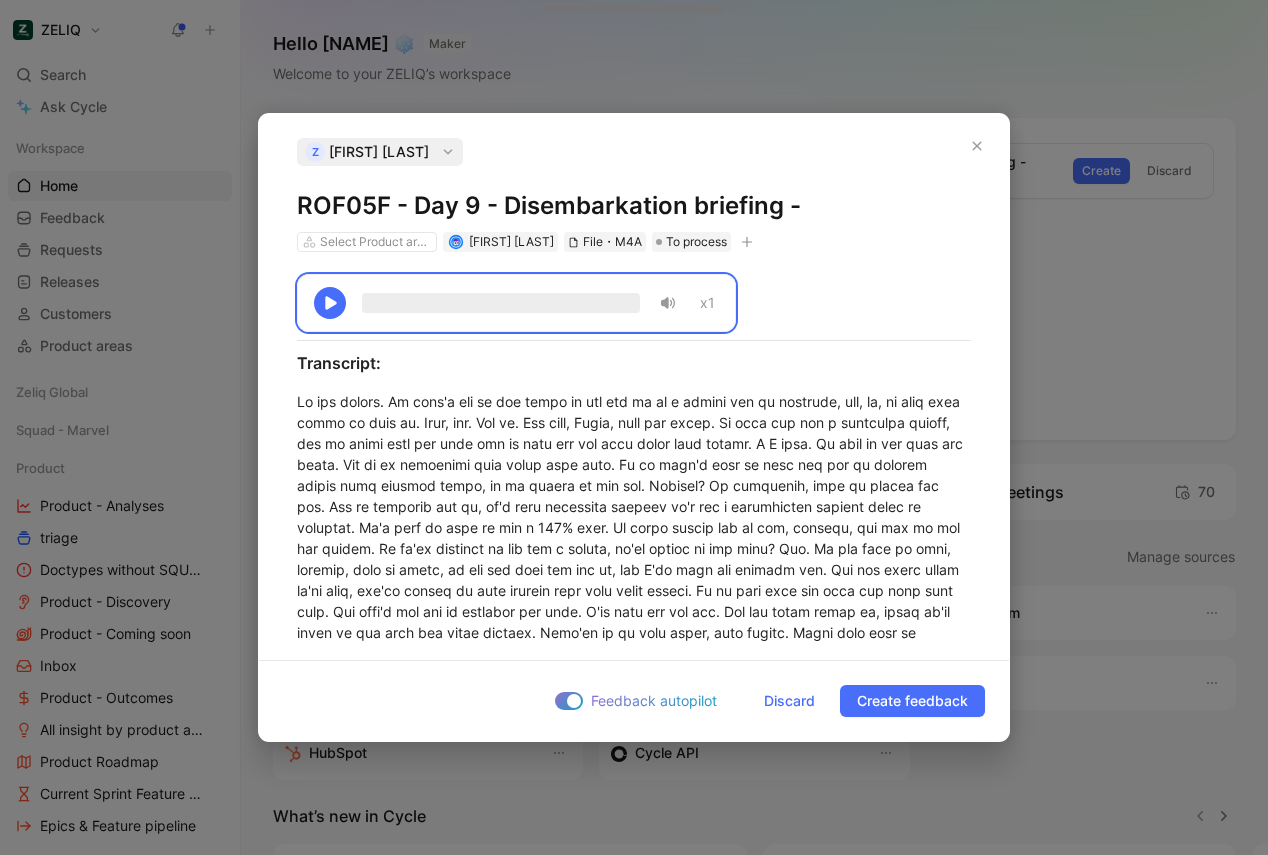 click on "ROF05F - Day 9 - Disembarkation briefing -" at bounding box center [634, 206] 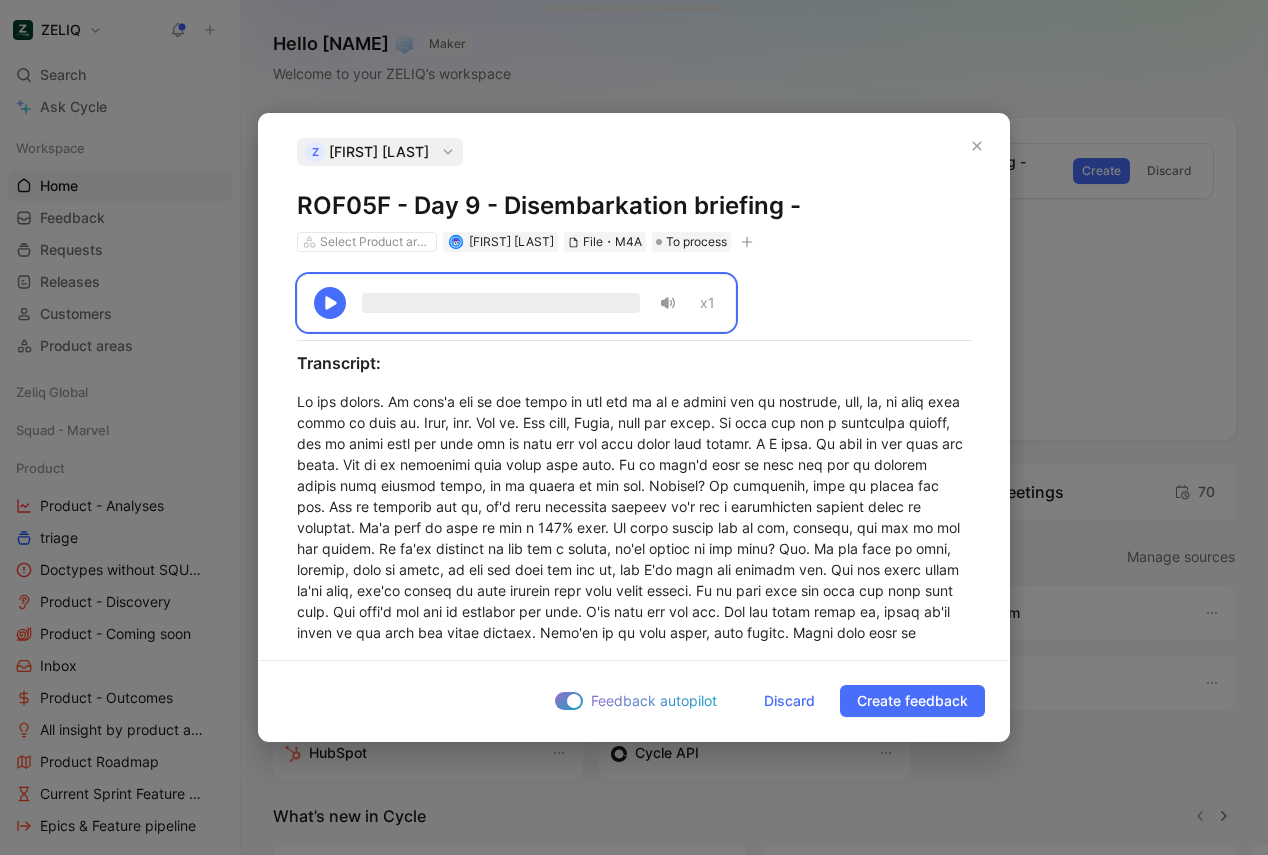 click on "ROF05F - Day 9 - Disembarkation briefing -" at bounding box center (634, 206) 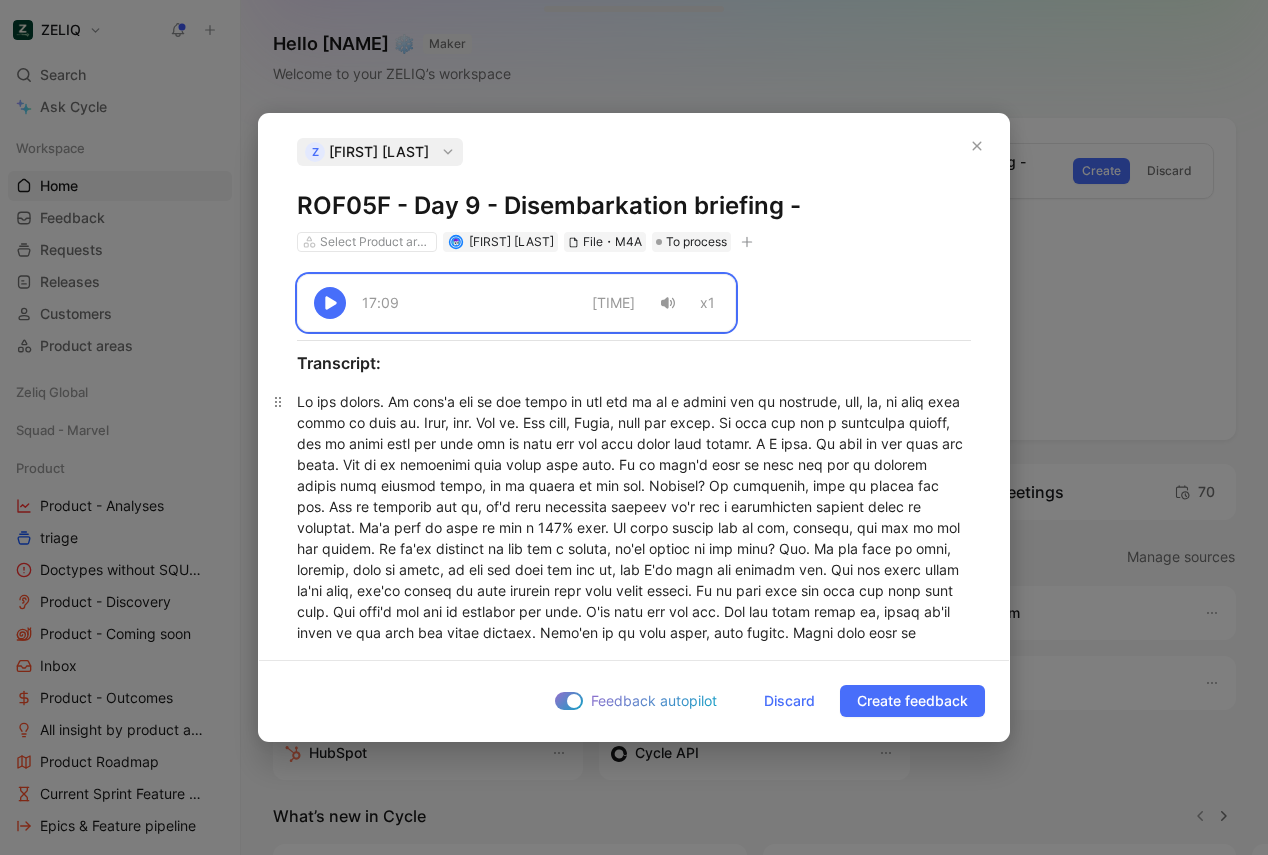 click at bounding box center [634, 1840] 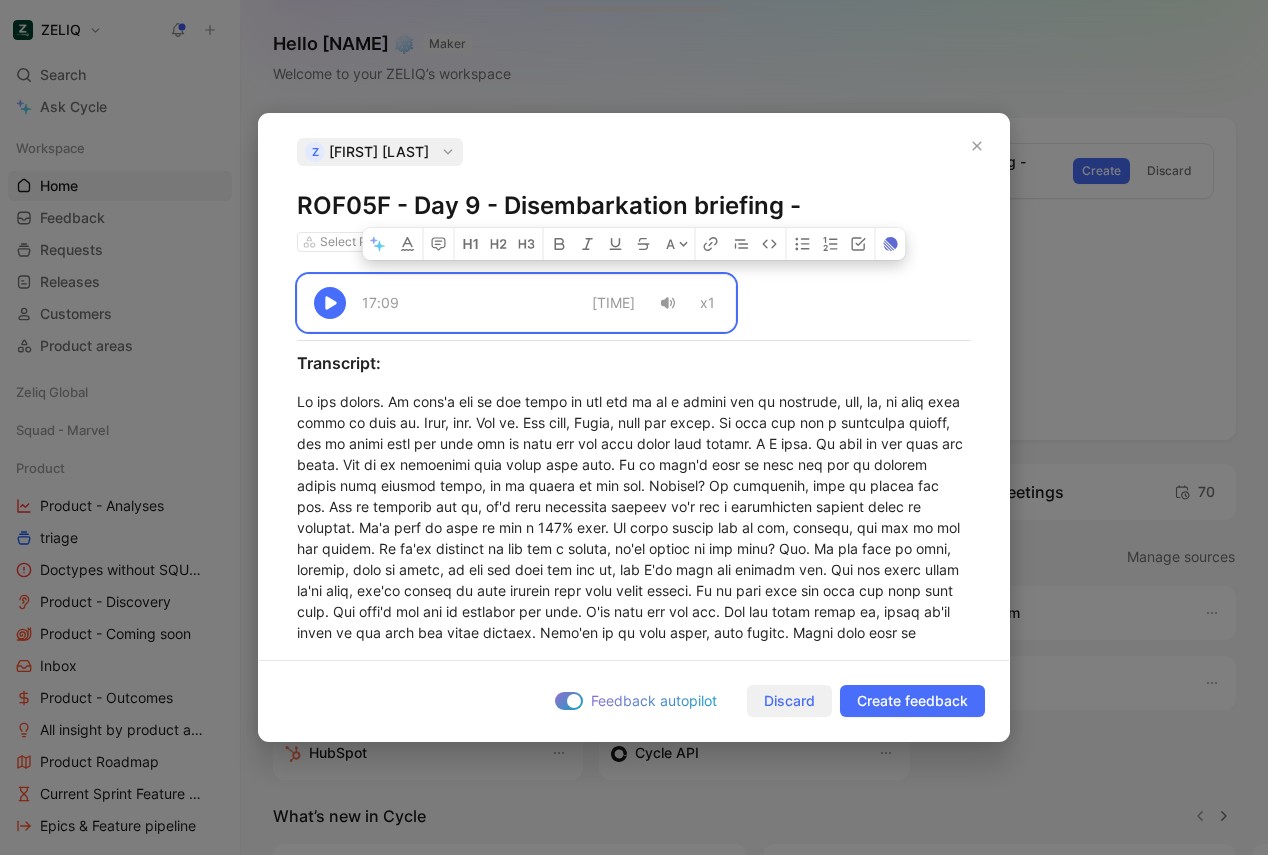 click on "Discard" at bounding box center (789, 701) 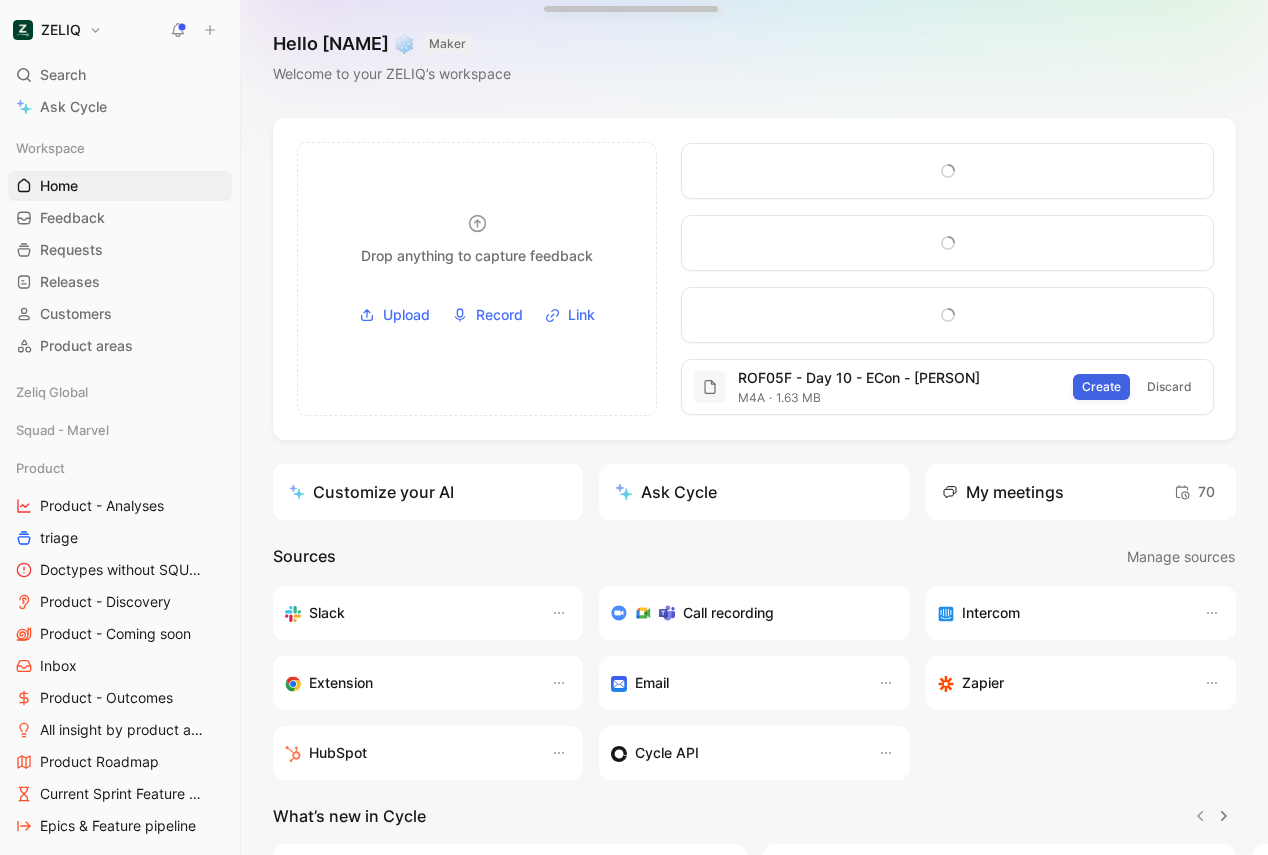 click on "Create" at bounding box center (1101, 387) 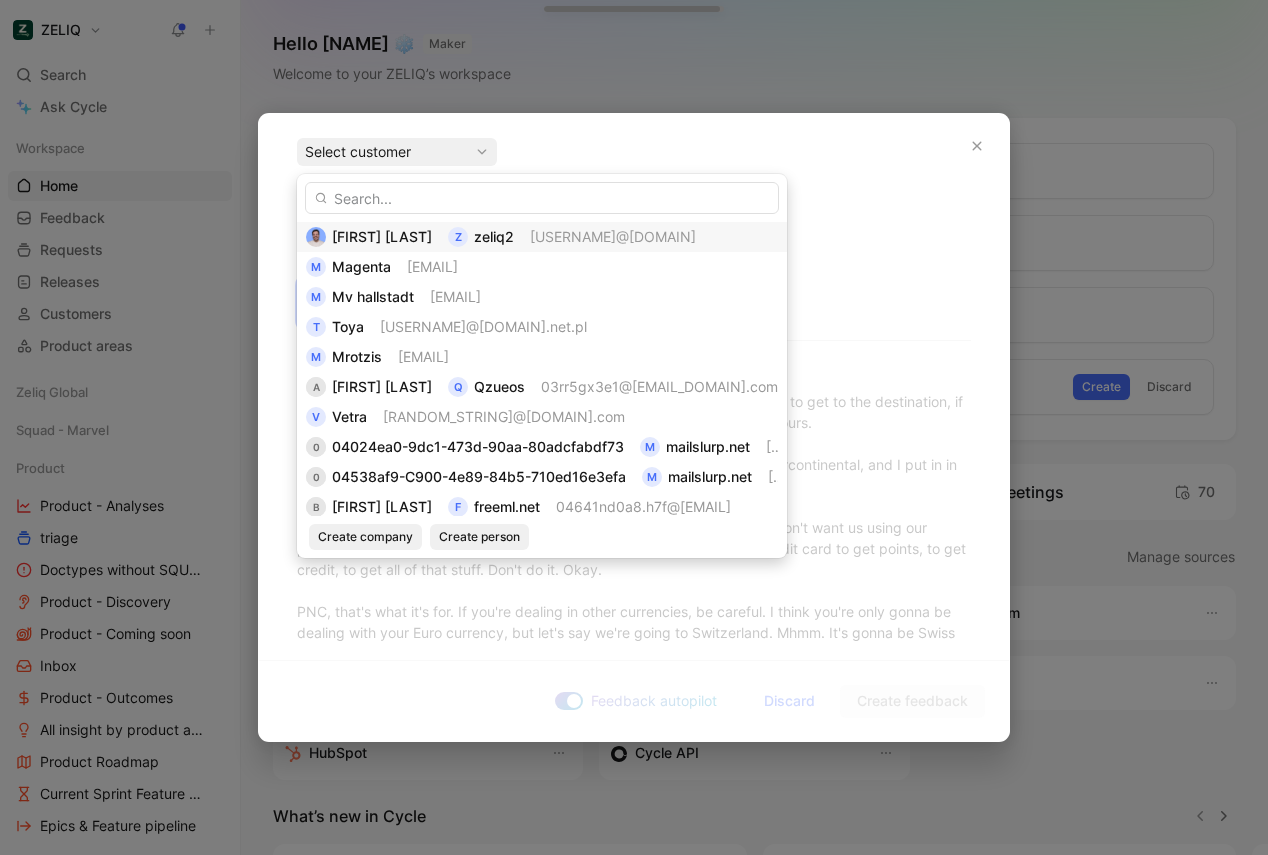 click on "[FIRST] [LAST] [USERNAME]@[DOMAIN]" at bounding box center (542, 237) 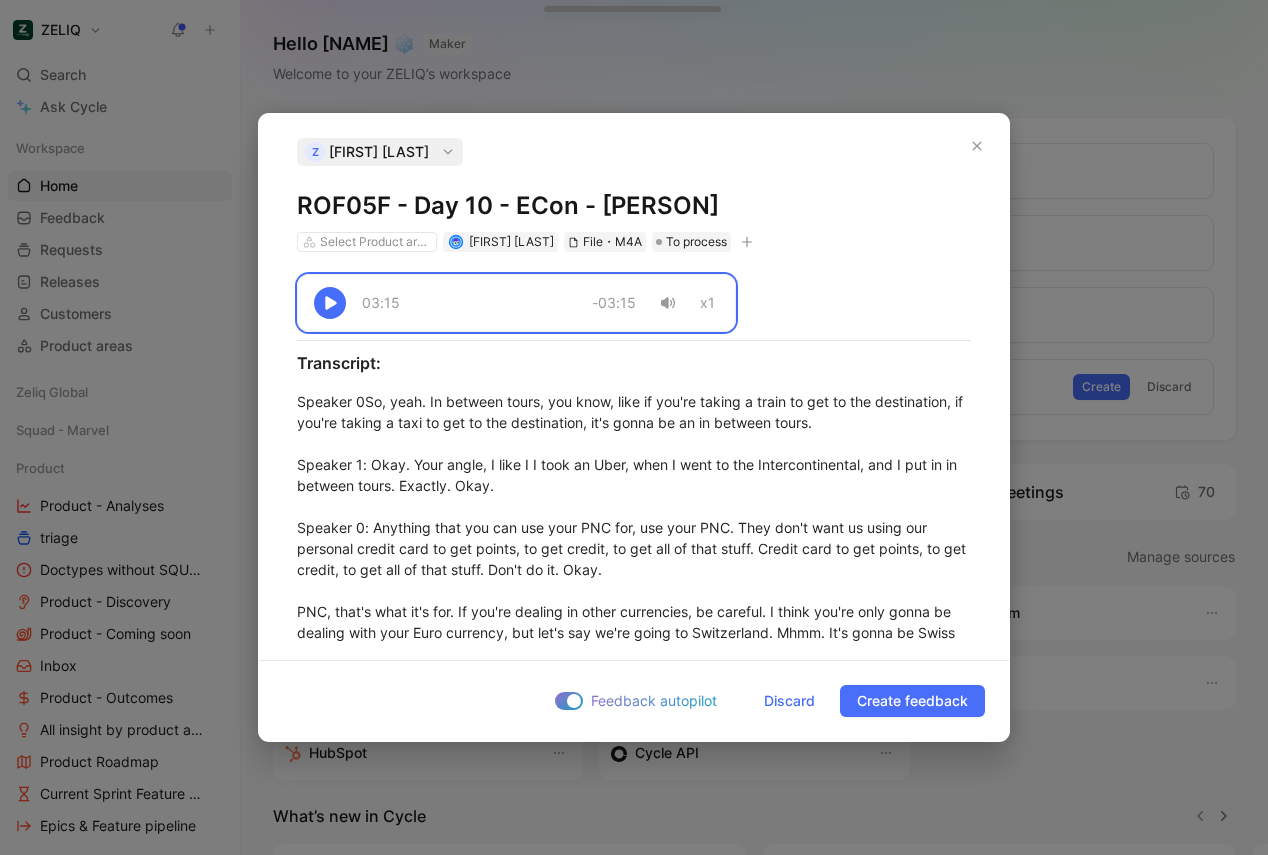 click on "ROF05F - Day 10 - ECon - [PERSON]" at bounding box center [634, 206] 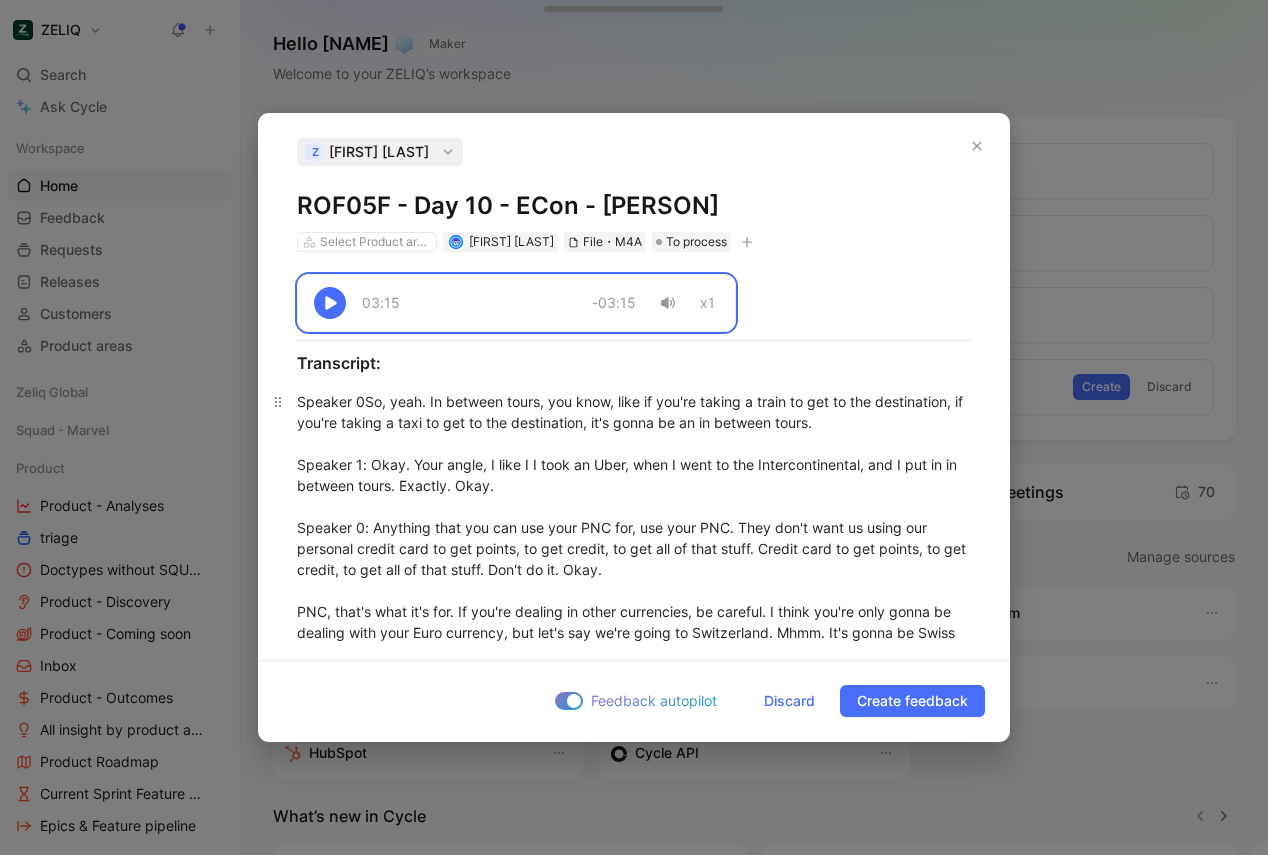 click on "Speaker 0 : That's fine. Okay. Okay. So, yeah. In between tours, you know, like if you're taking a train to get to the destination, if you're taking a taxi to get to the destination, it's gonna be an in between tours. Speaker 1 : Okay. Your angle, I like I I took an Uber, when I went to the Intercontinental, and I put in in between tours. Exactly. Okay. Speaker 0 : Anything that you can use your PNC for, use your PNC. They don't want us using our personal credit card to get points, to get credit, to get all of that stuff. Credit card to get points, to get credit, to get all of that stuff. Don't do it. Okay. PNC, that's what it's for. If you're dealing in other currencies, be careful. I think you're only gonna be dealing with your Euro currency, but let's say we're going to Switzerland. Mhmm. It's gonna be Swiss francs. Missed meals. So you you understand the idea between, behind missed meals? Speaker 1 Speaker 0 : When you went to? Speaker 1 : A restaurant in Paris during Speaker 0 Speaker 1 Speaker 0 : Okay." at bounding box center [634, 1073] 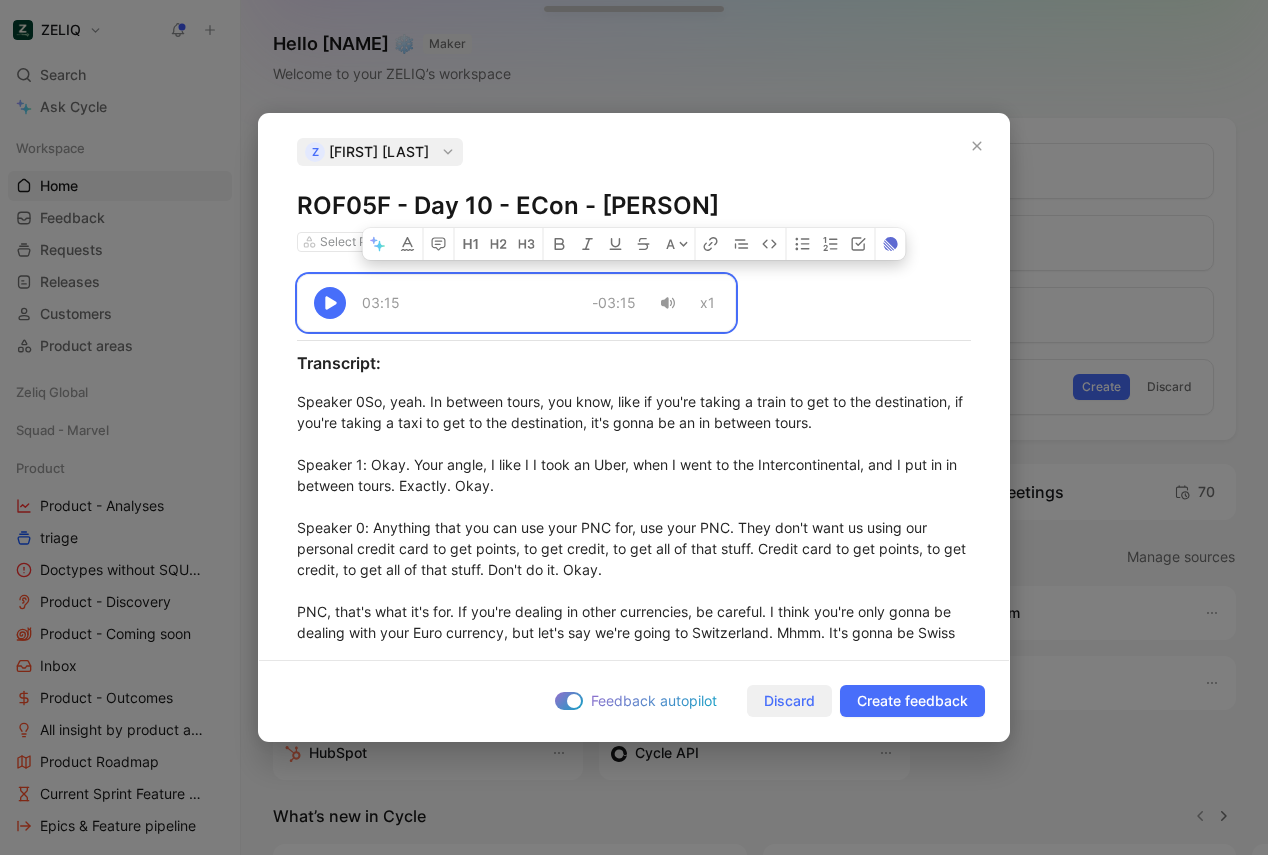 click on "Discard" at bounding box center (789, 701) 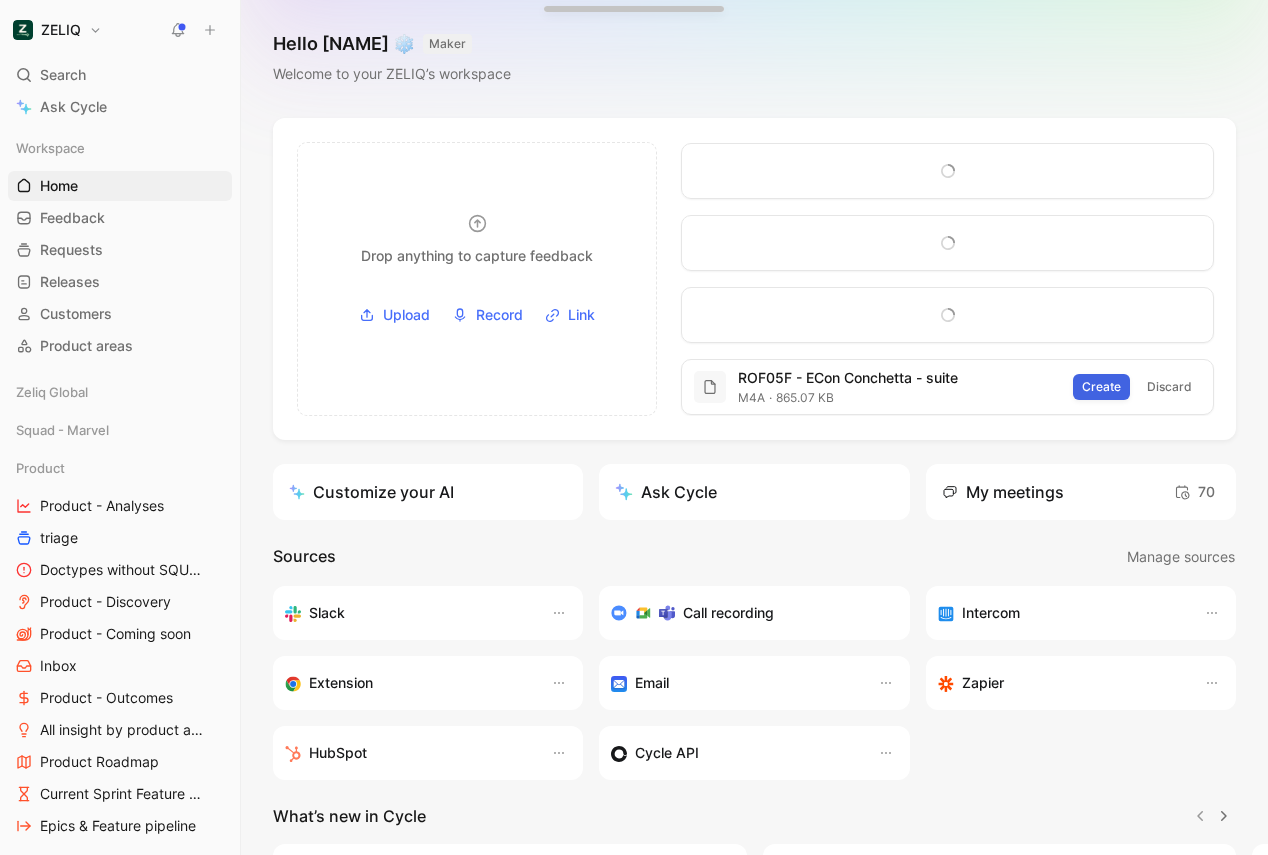 click on "Create" at bounding box center (1101, 387) 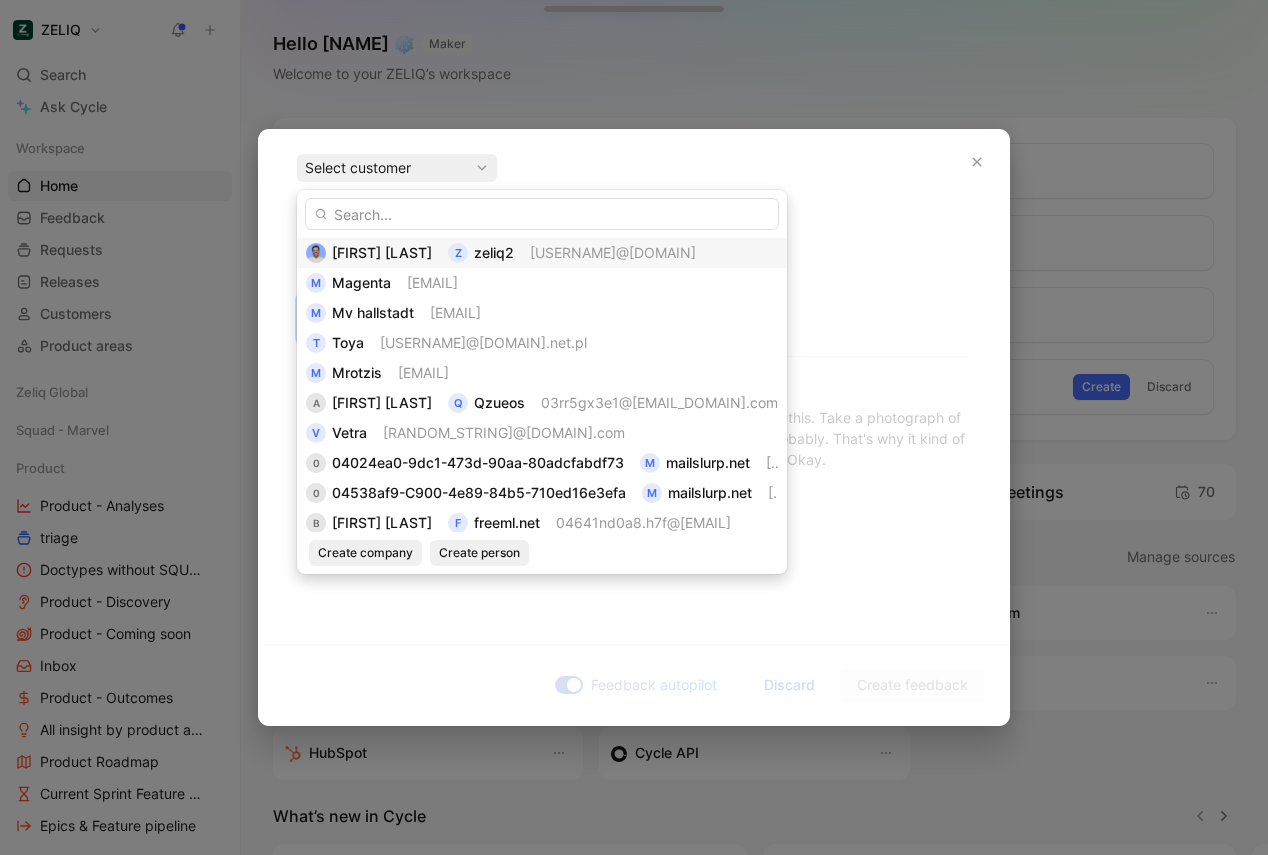 click on "[USERNAME]@[DOMAIN]" at bounding box center (613, 252) 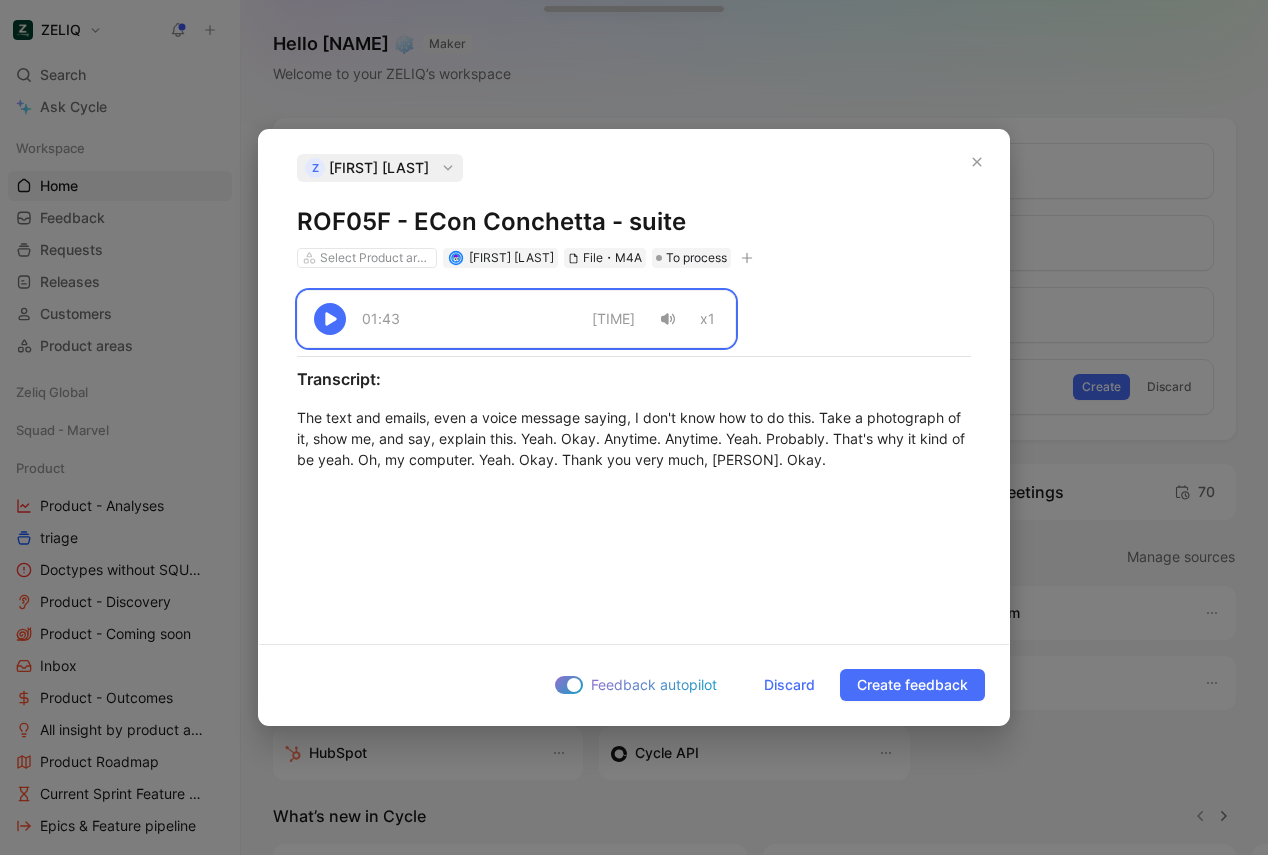 click on "ROF05F - ECon Conchetta - suite" at bounding box center (634, 222) 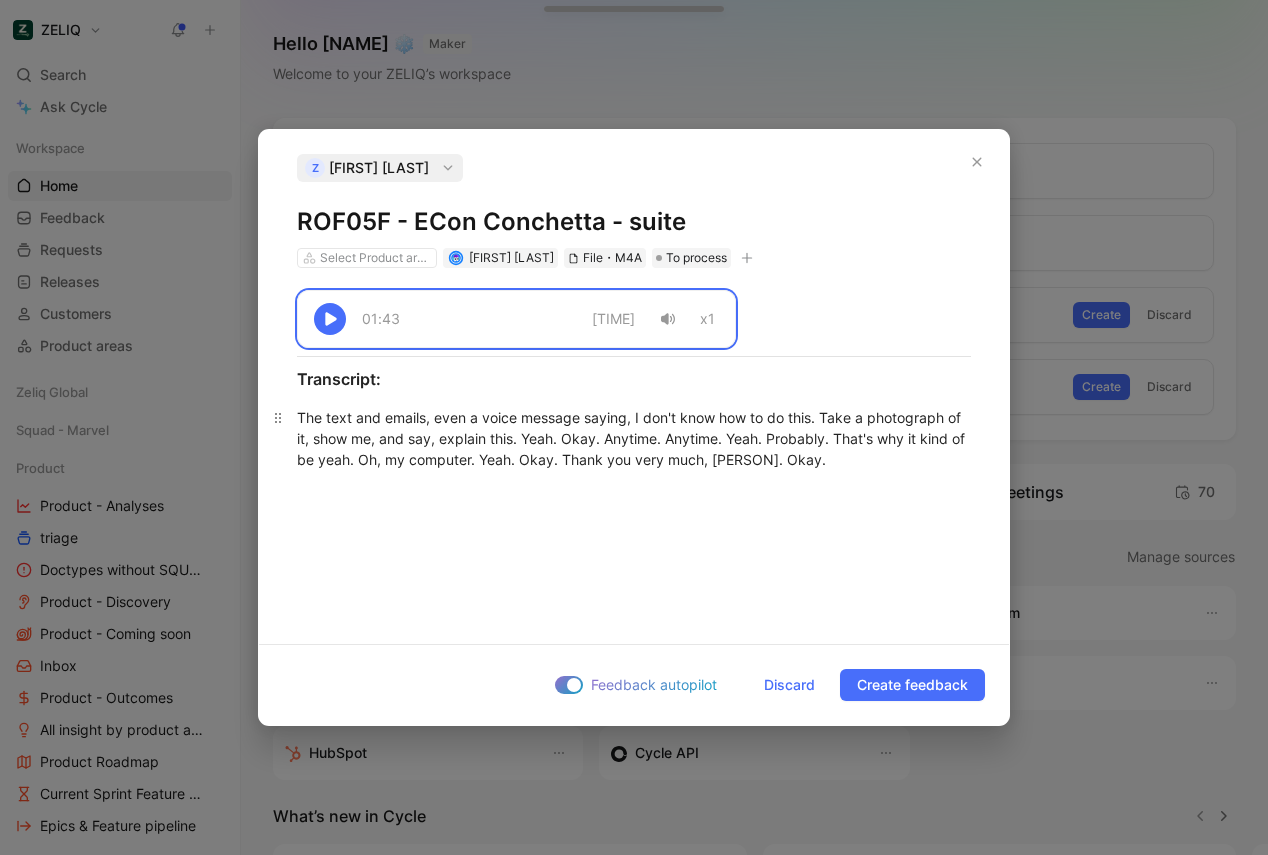 click on "The text and emails, even a voice message saying, I don't know how to do this. Take a photograph of it, show me, and say, explain this. Yeah. Okay. Anytime. Anytime. Yeah. Probably. That's why it kind of be yeah. Oh, my computer. Yeah. Okay. Thank you very much, [PERSON]. Okay." at bounding box center (634, 438) 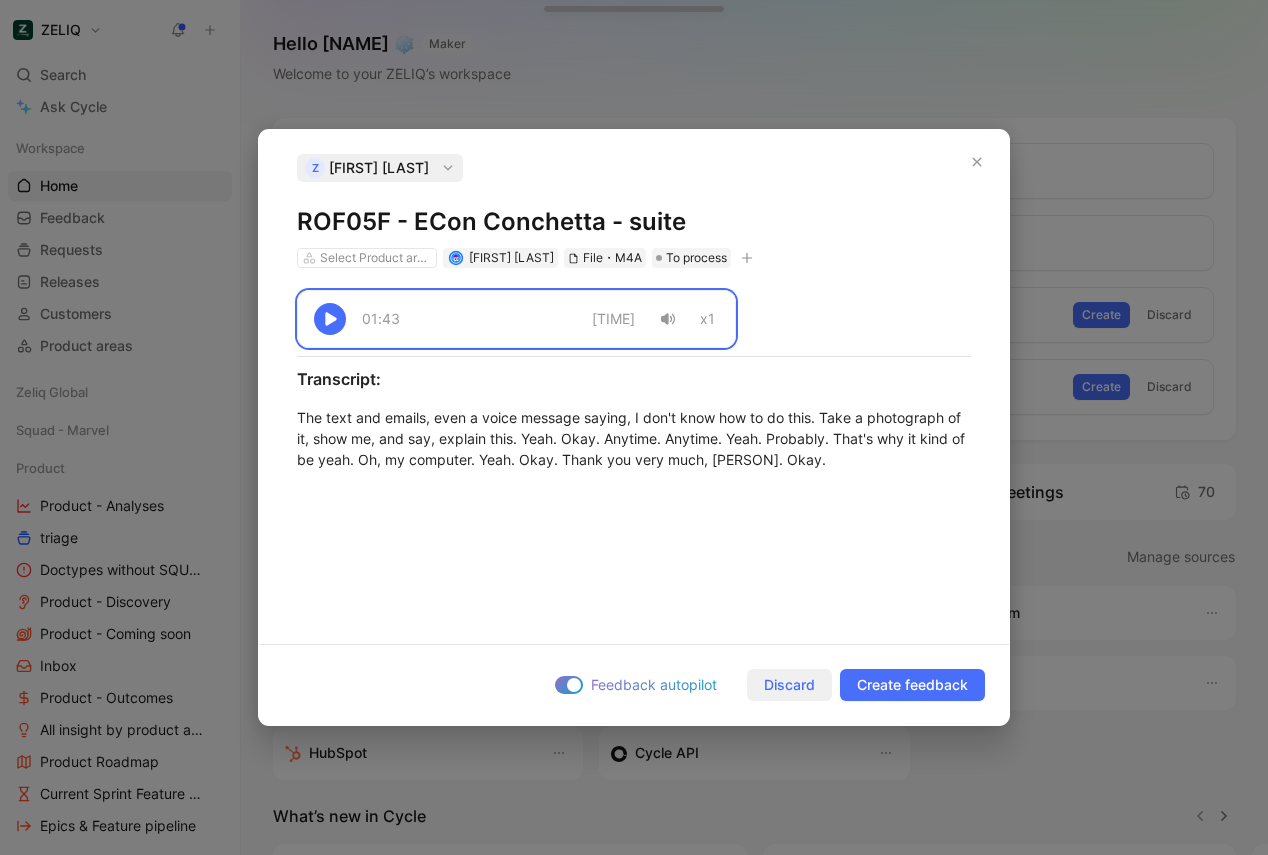 click on "Discard" at bounding box center [789, 685] 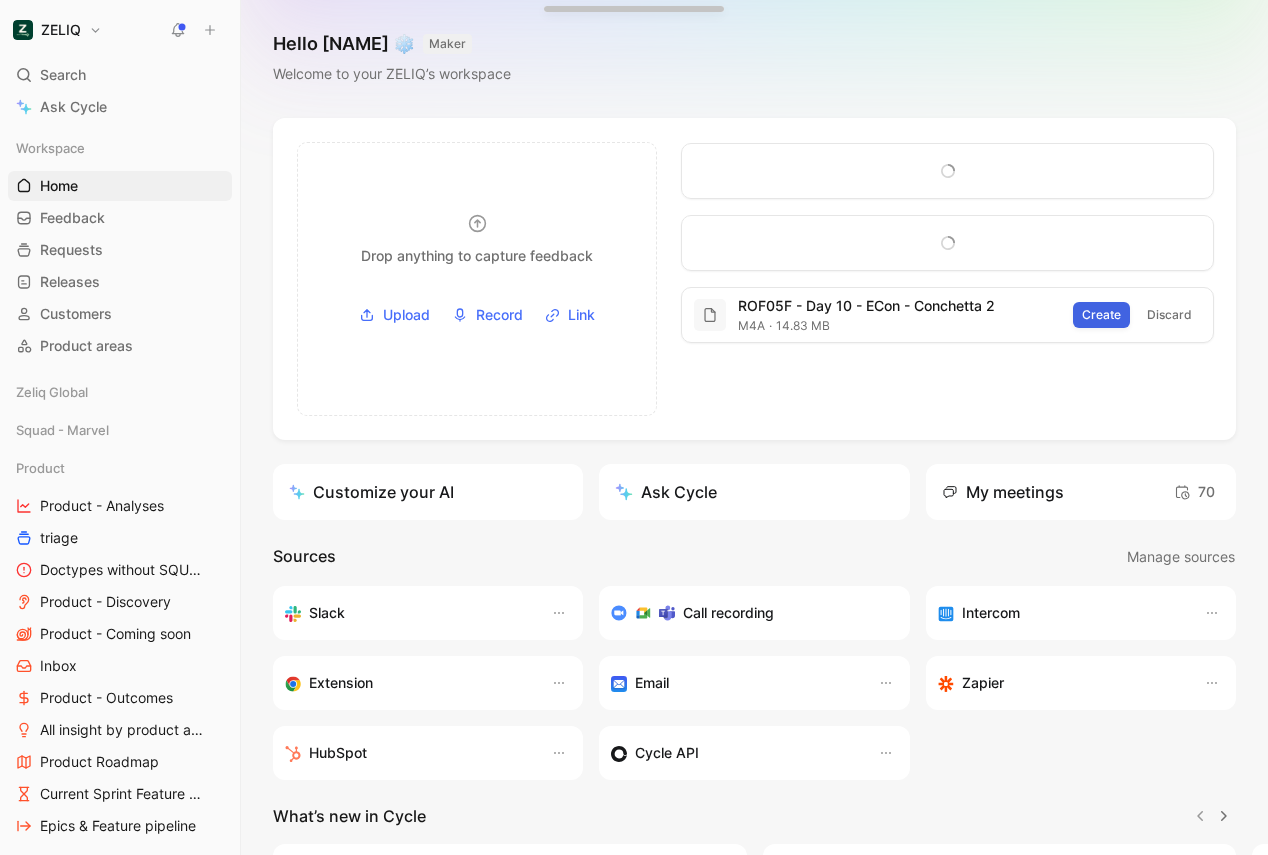 click on "Create" at bounding box center [1101, 315] 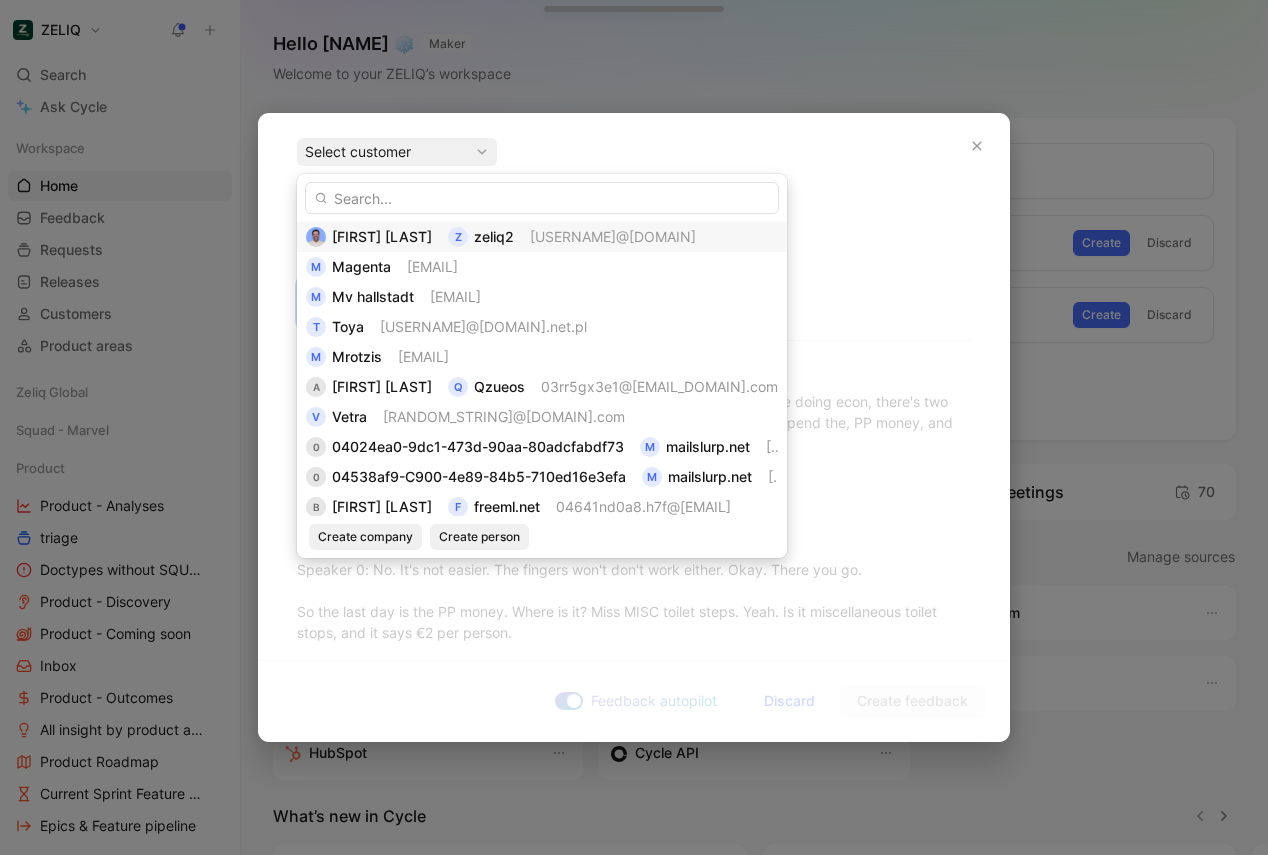 drag, startPoint x: 553, startPoint y: 253, endPoint x: 558, endPoint y: 242, distance: 12.083046 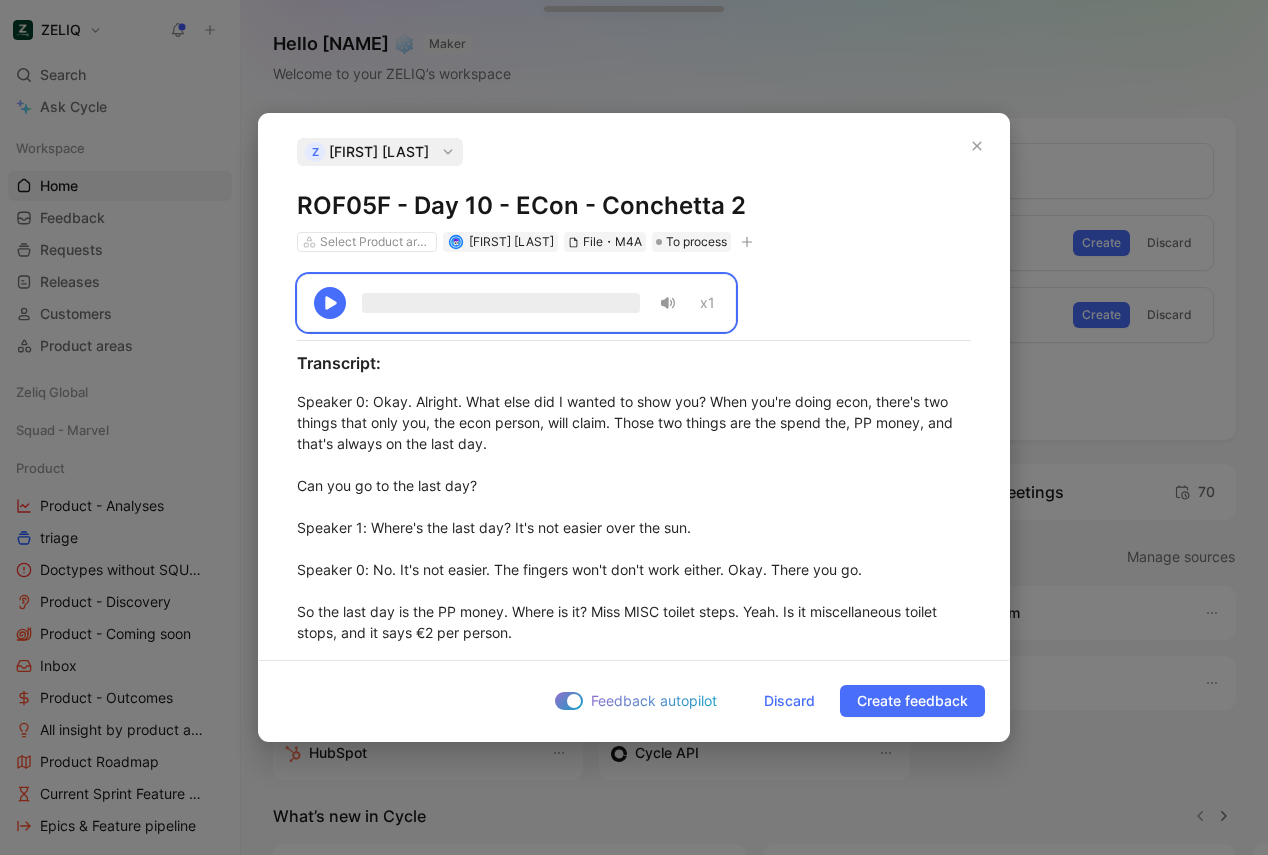 click on "ROF05F - Day 10 - ECon - Conchetta 2" at bounding box center (634, 206) 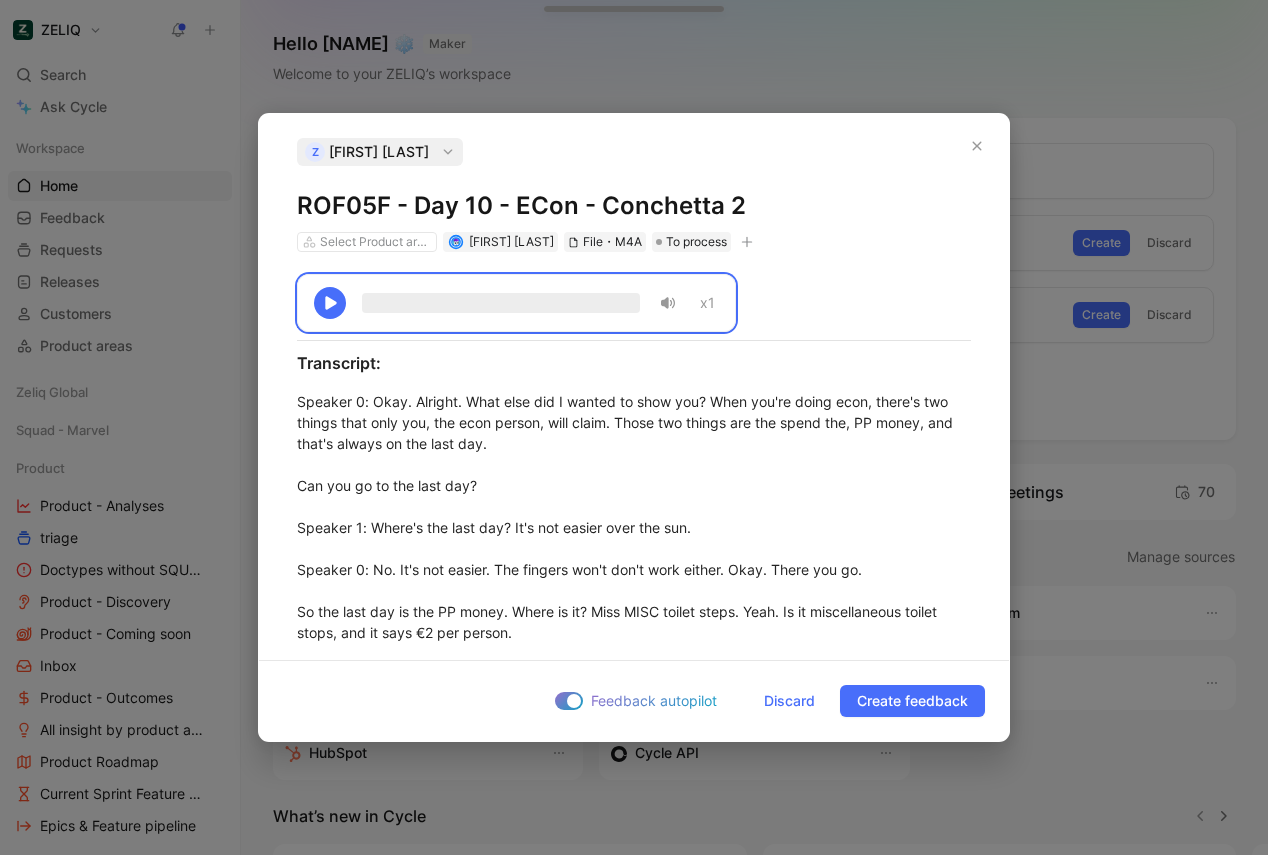 click on "ROF05F - Day 10 - ECon - Conchetta 2" at bounding box center [634, 206] 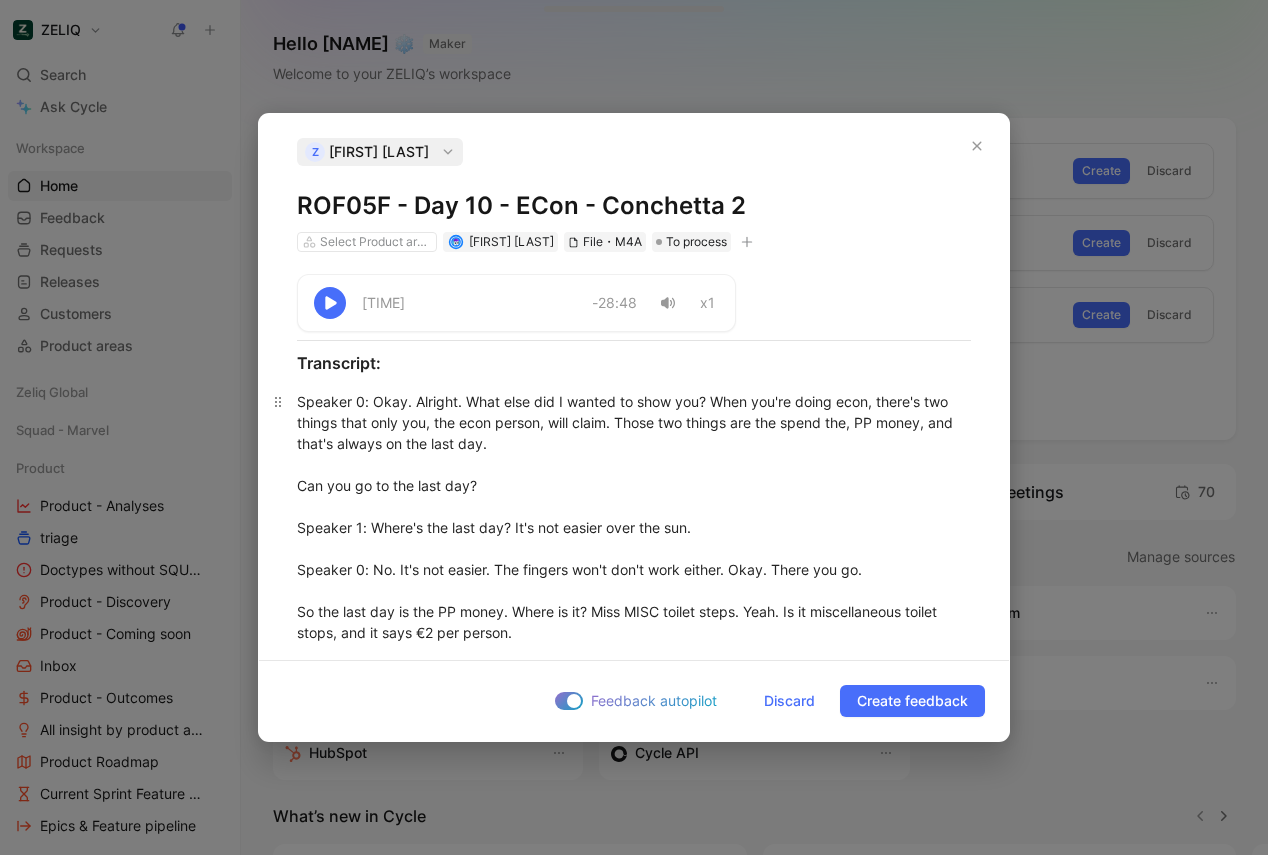 click on "Speaker 0 : Okay. Alright. What else did I wanted to show you? When you're doing econ, there's two things that only you, the econ person, will claim. Those two things are the spend the, PP money, and that's always on the last day. Can you go to the last day? Speaker 1 : Where's the last day? It's not easier over the sun. Speaker 0 : No. It's not easier. The fingers won't don't work either. Okay. There you go. So the last day is the PP money. Where is it? Miss MISC toilet steps. Yeah. Is it miscellaneous toilet stops, and it says €2 per person. So how many people on the tour? 78. Yeah. Plus the TDs times two. Okay. That's how much money you're gonna claim. So you're gonna go into that. You're gonna Speaker 1 : Yeah. But you claim it only if, if Speaker 0 : you use it. No. You're gonna claim it all the time. Really? Yeah. Only the one person that's doing econ. So you're taking it out of the bank, and you're spending as you need it for pee pee stops. Okay. What? The idea is not to go over them already. Yeah." at bounding box center [634, 5914] 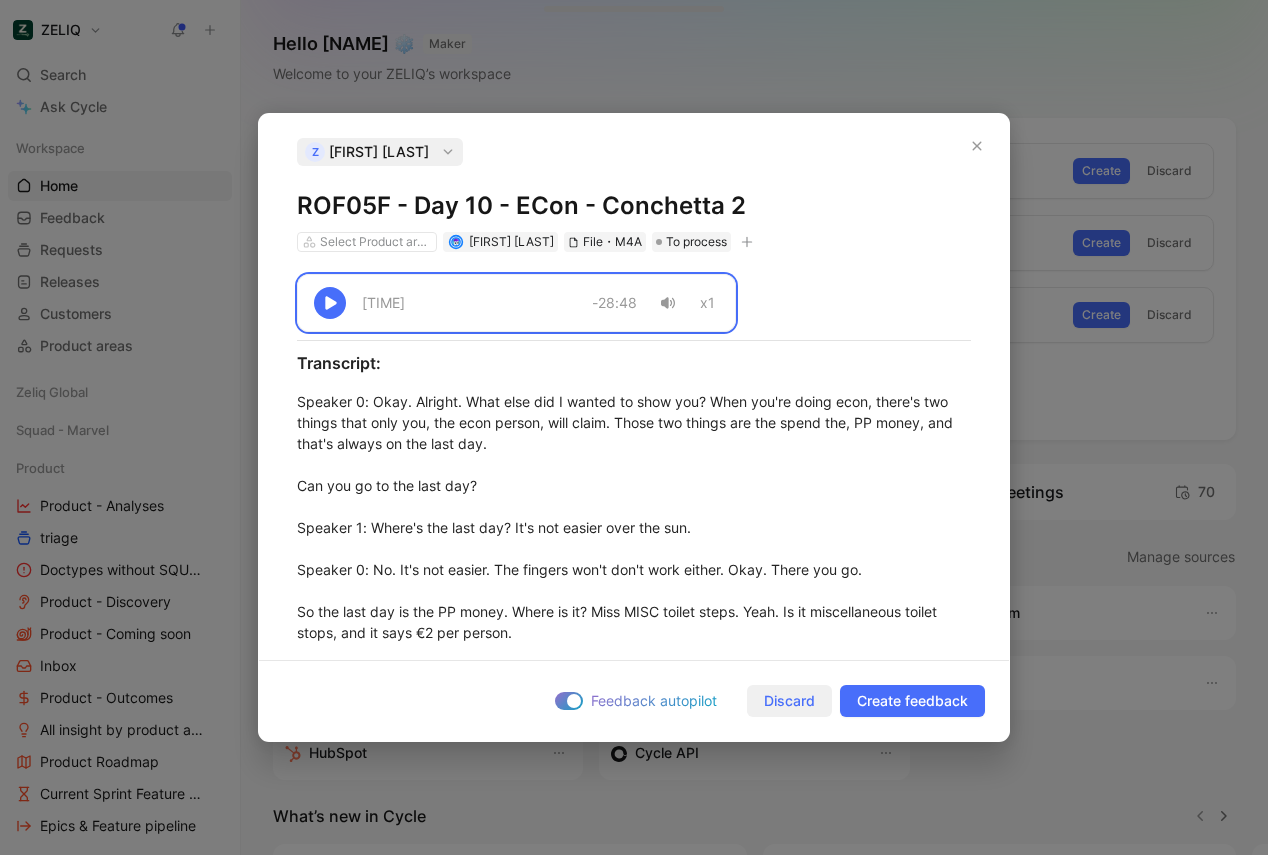 click on "Discard" at bounding box center (789, 701) 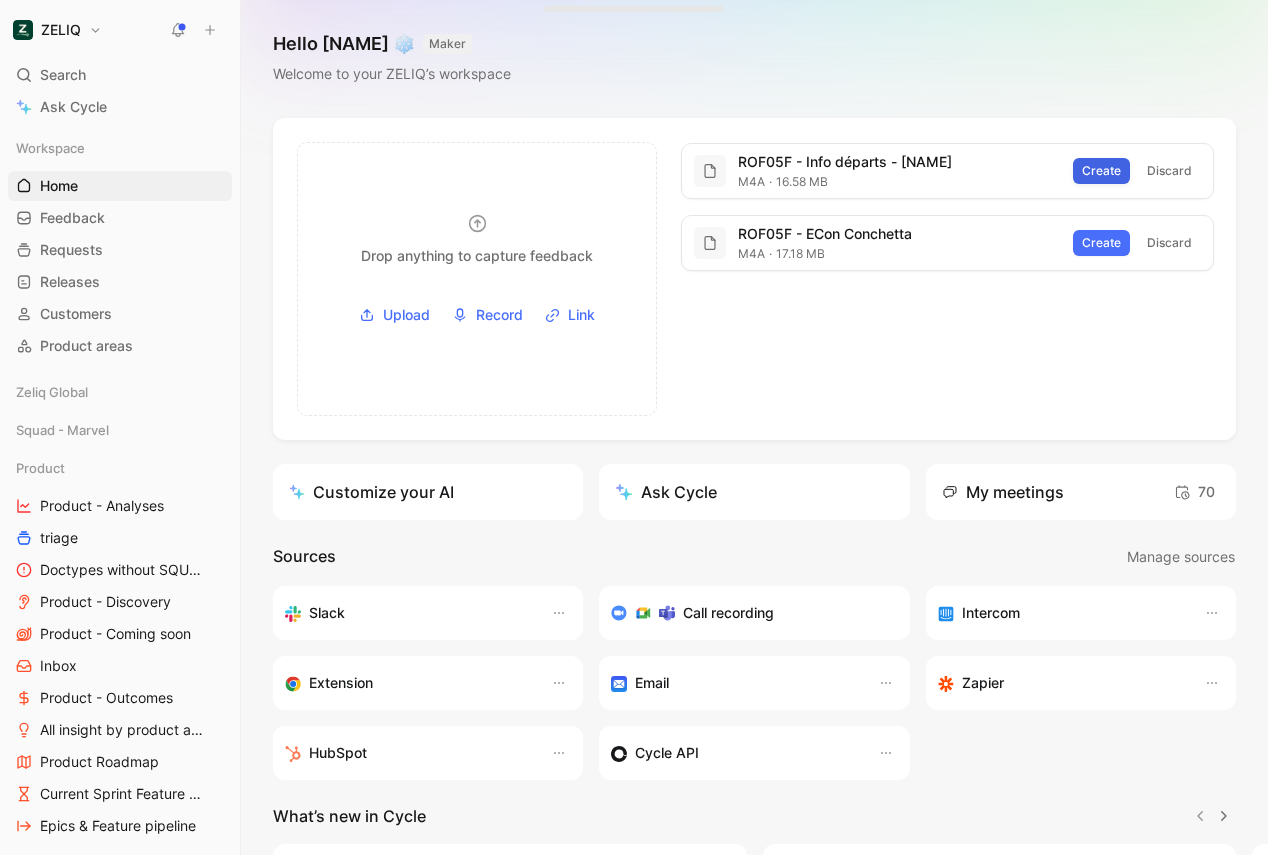 click on "Create" at bounding box center [1101, 171] 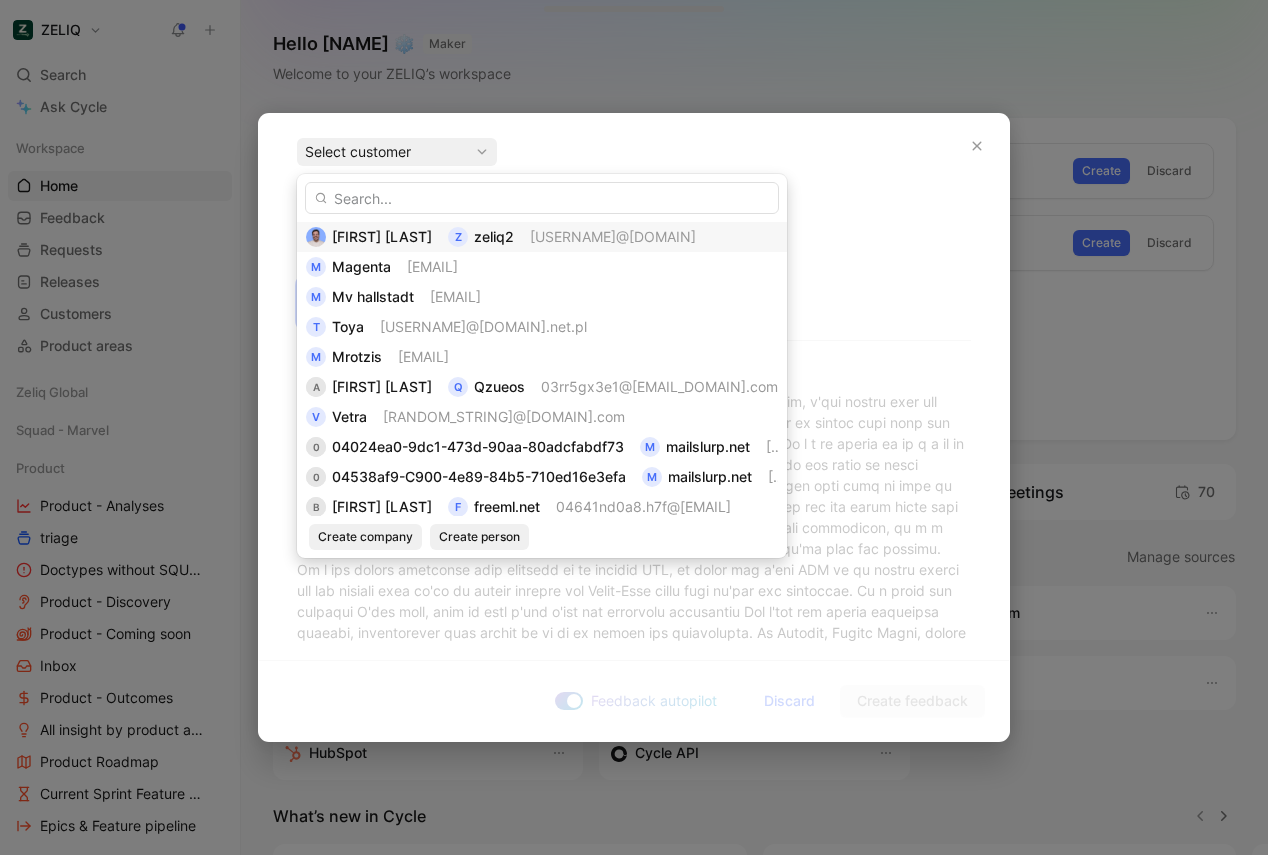 click on "zeliq2" at bounding box center [494, 236] 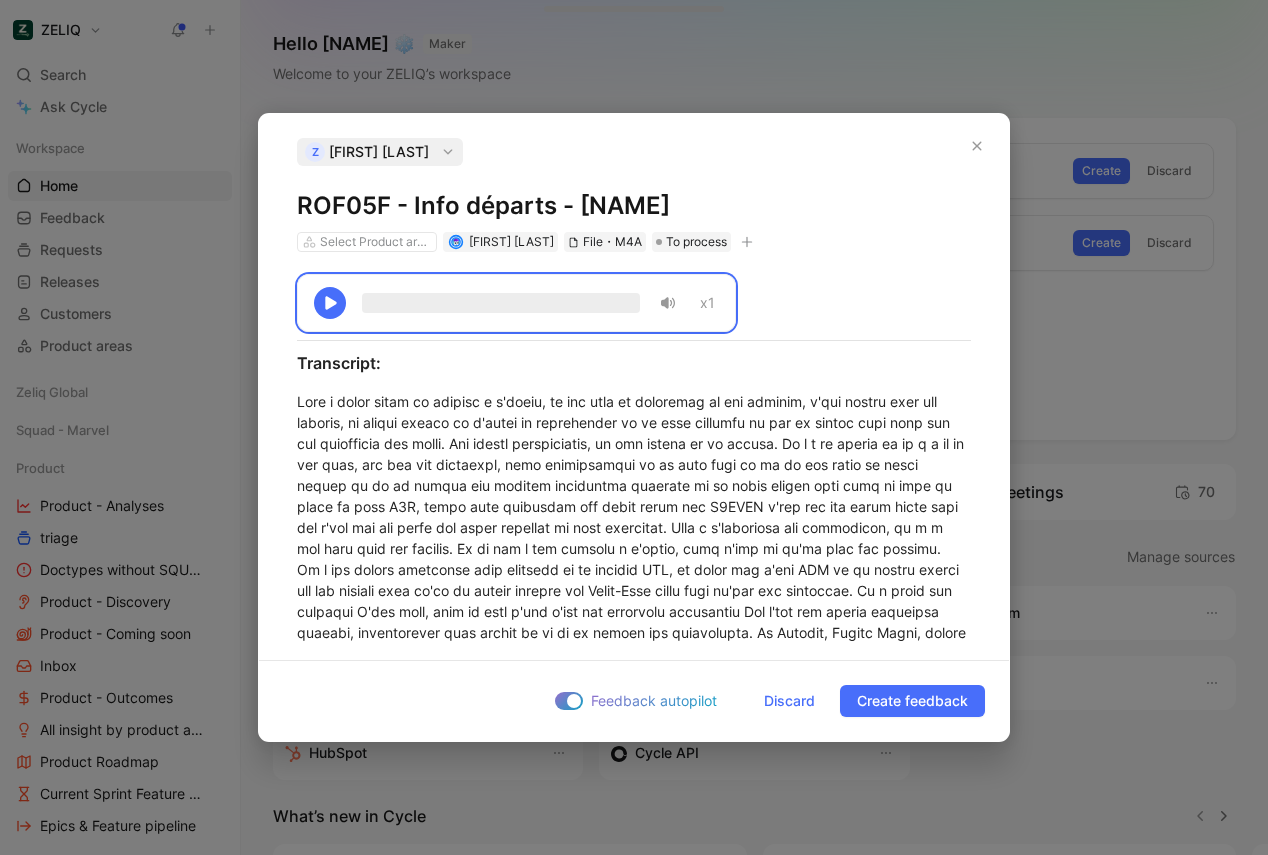 click on "ROF05F - Info départs - [NAME]" at bounding box center (634, 206) 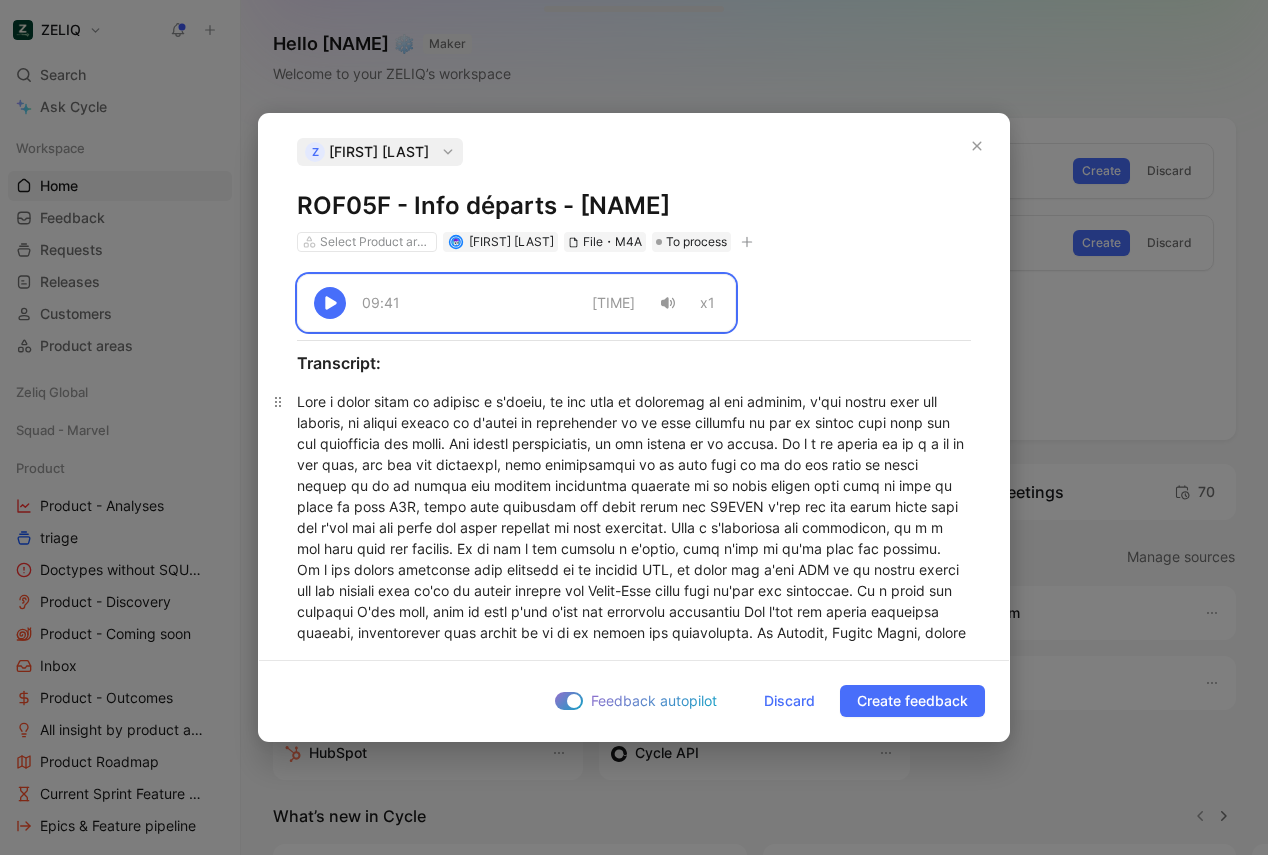 click at bounding box center (634, 1262) 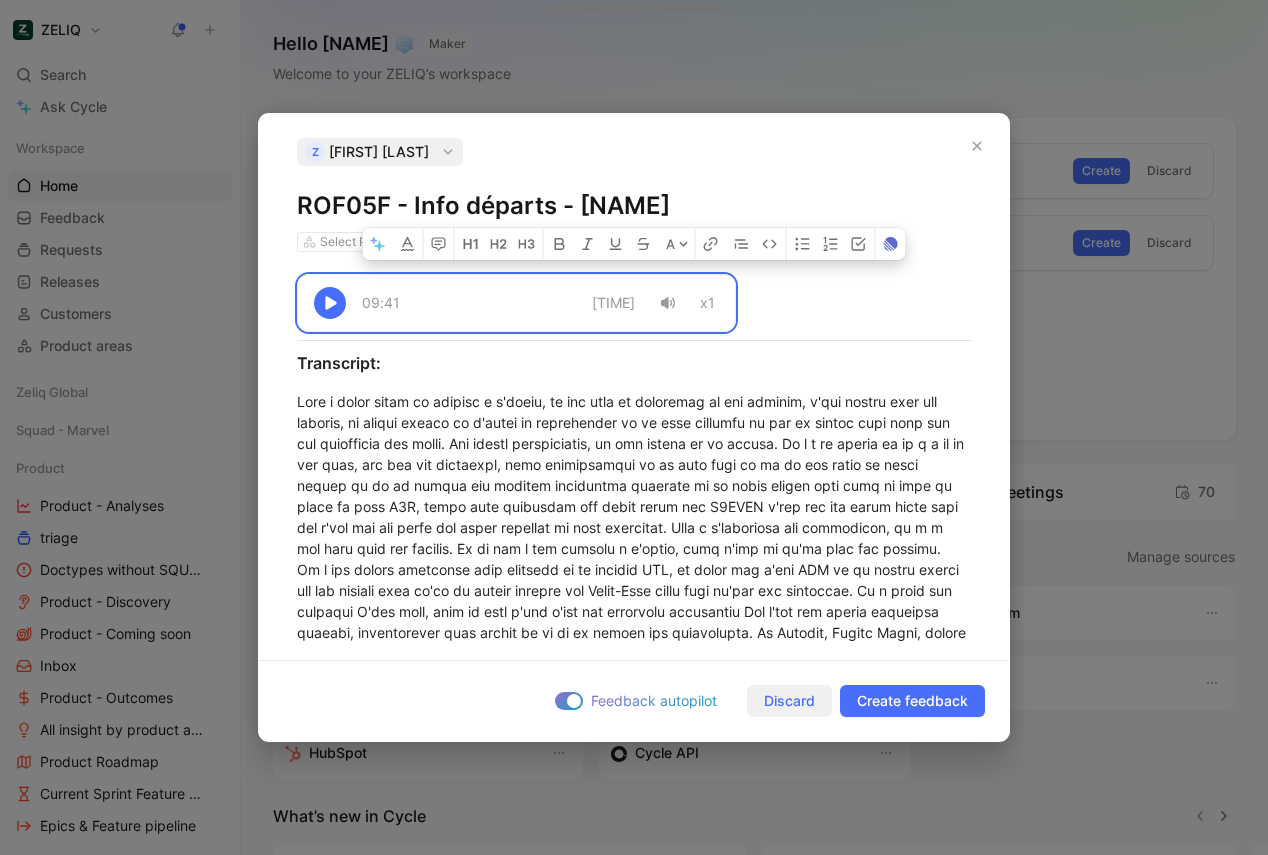 click on "Discard" at bounding box center (789, 701) 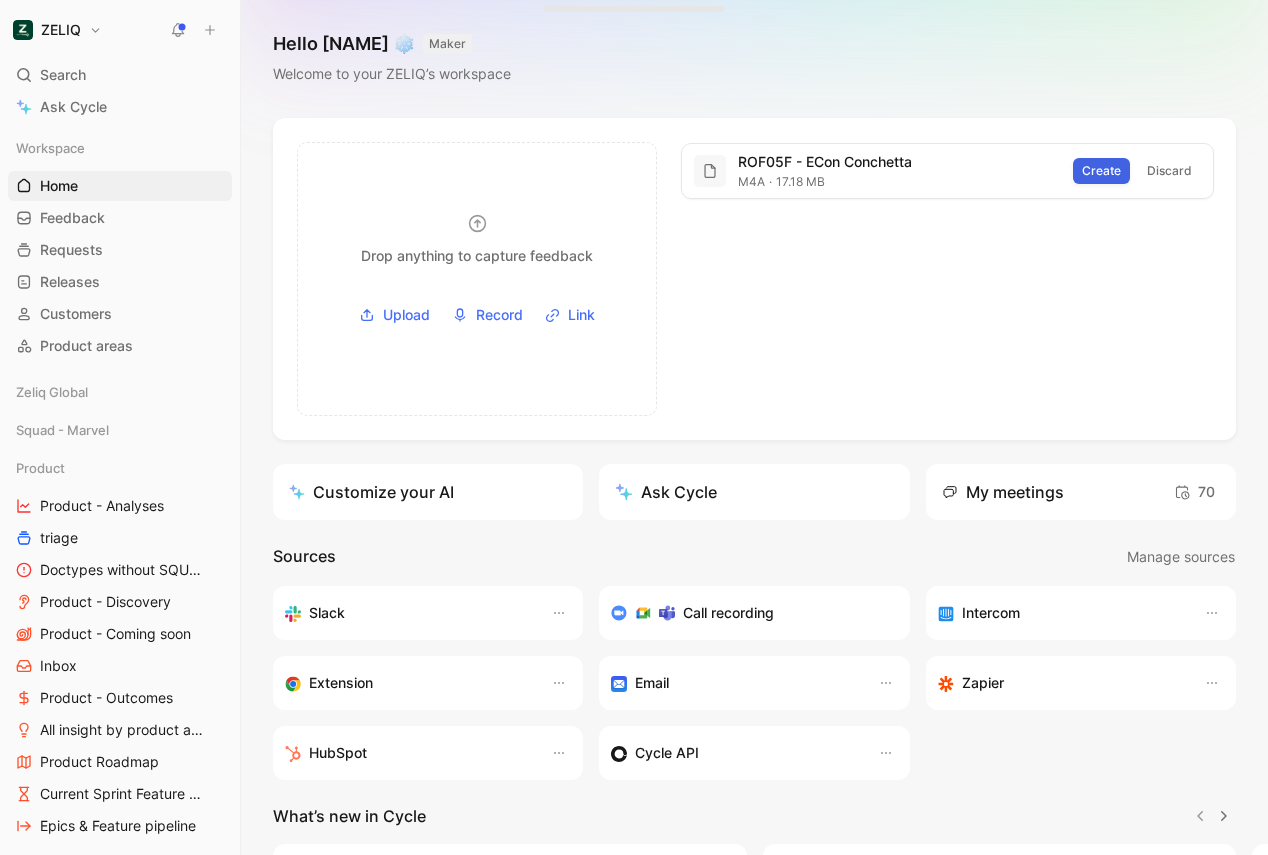 click on "Create" at bounding box center [1101, 171] 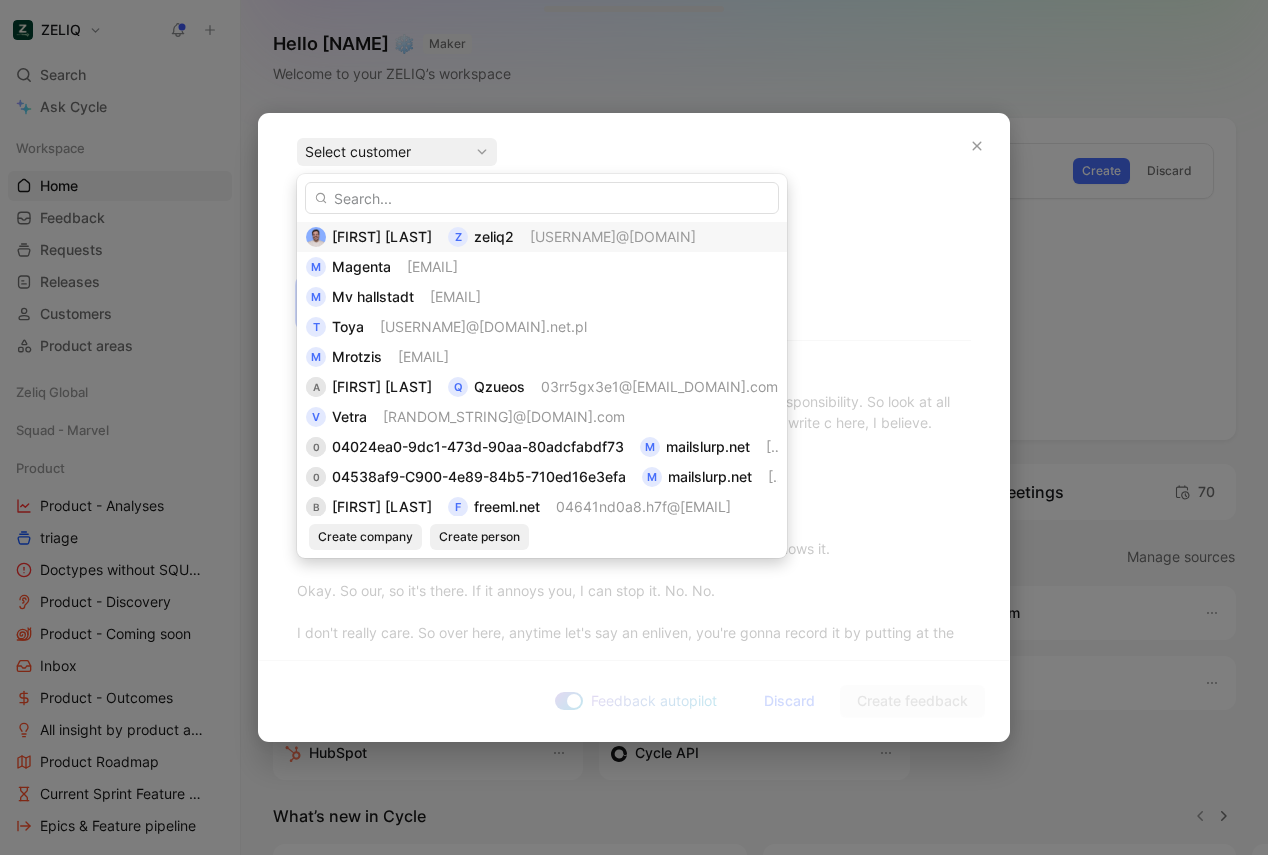 click on "[USERNAME]@[DOMAIN]" at bounding box center (613, 237) 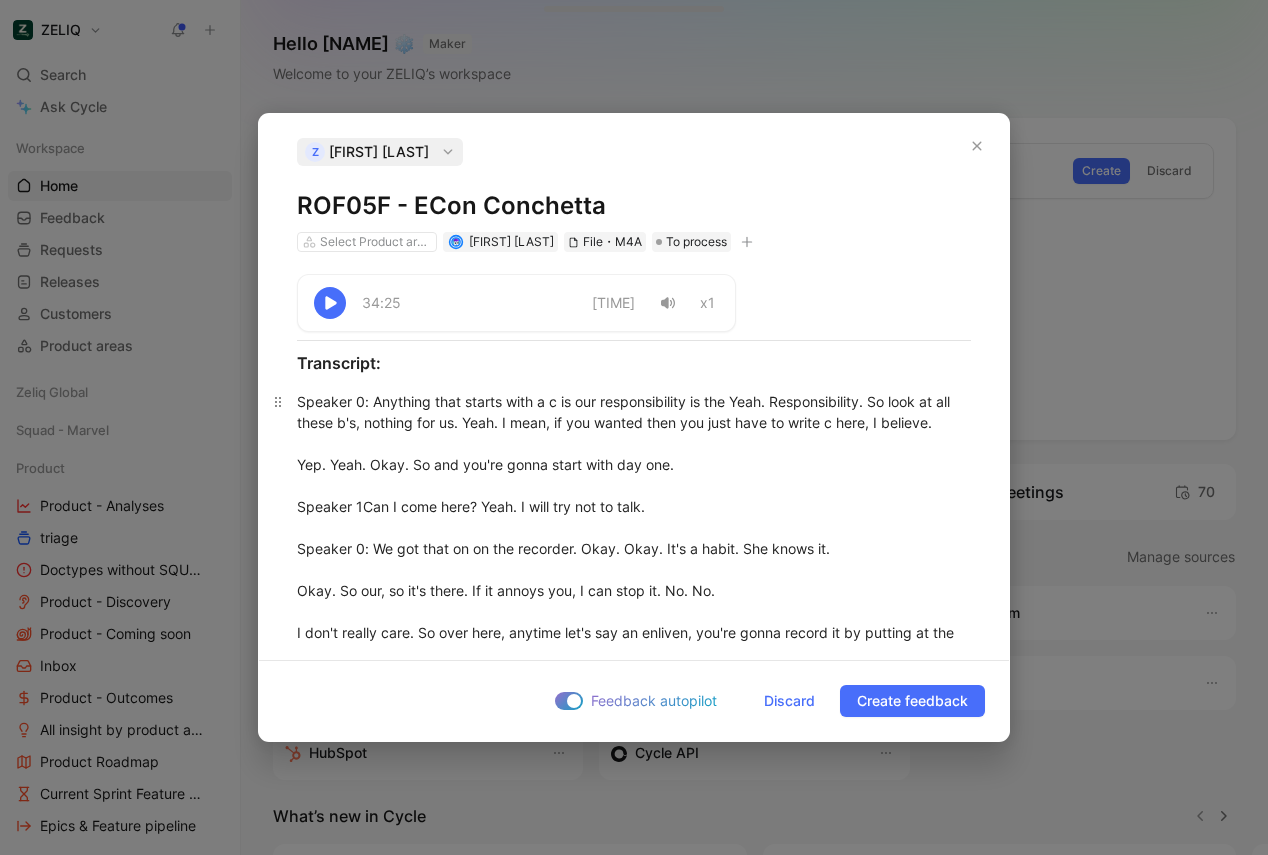 click on "Speaker 0 : Anything that starts with a c is our responsibility is the Yeah. Responsibility. So look at all these b's, nothing for us. Yeah. I mean, if you wanted then you just have to write c here, I believe. Yep. Yeah. Okay. So and you're gonna start with day one. Speaker 1 : Can I come here? Yeah. I will try not to talk. Speaker 0 : We got that on on the recorder. Okay. Okay. It's a habit. She knows it. Okay. So our, so it's there. If it annoys you, I can stop it. No. No. I don't really care. So over here, anytime let's say an enliven, you're gonna record it by putting at the date that you made the purchase, the type, enliven. Right there. Yep. And then you're gonna put how much you paid. Yeah. And then you're gonna put what it was. The receipt number, always very important. The receipt number, you're gonna put it on your receipt right there. So all your receipts should match that. Okay. Okay. And, you have to scan them? Yeah. I mean, put them somewhere? Speaker 1 Speaker 0 Speaker 1 Speaker 0 Speaker 1" at bounding box center (634, 6281) 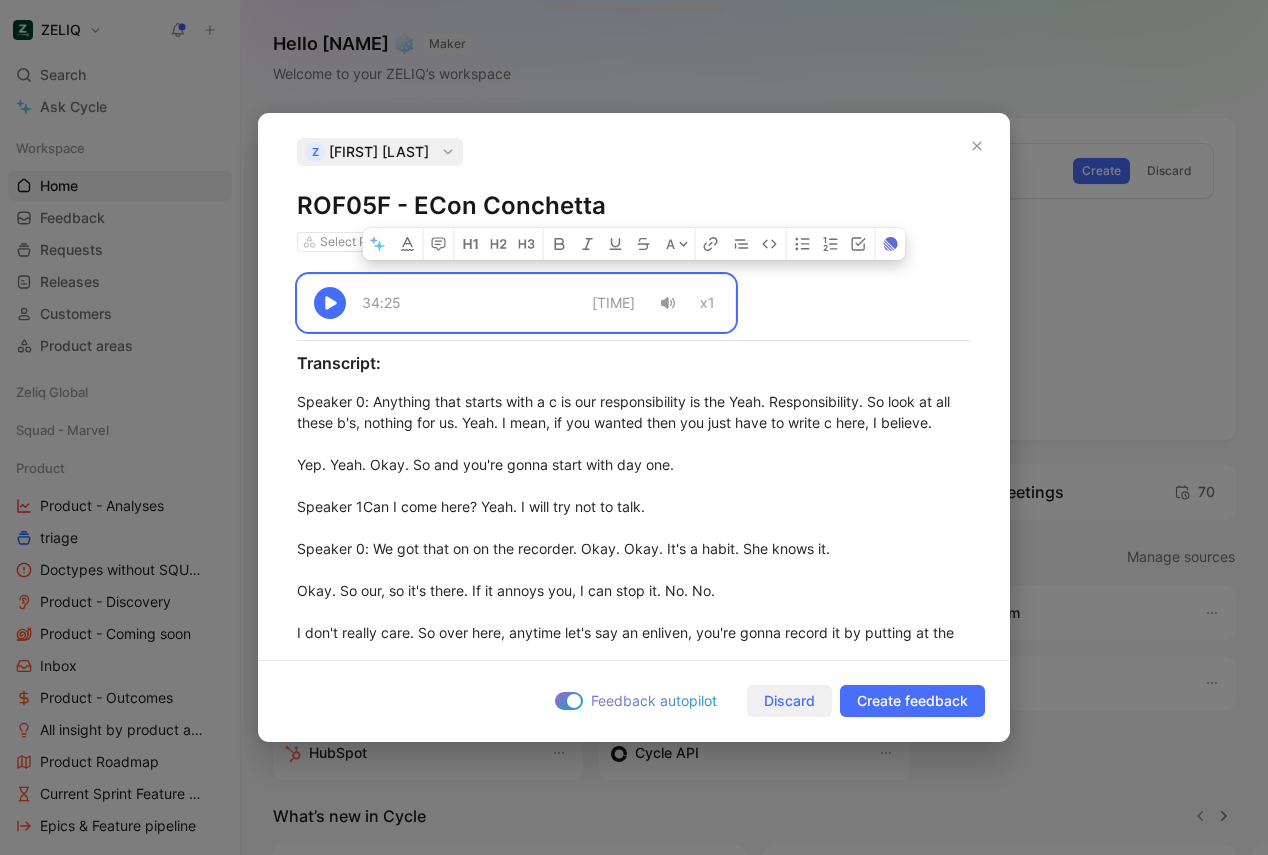 click on "Discard" at bounding box center [789, 701] 